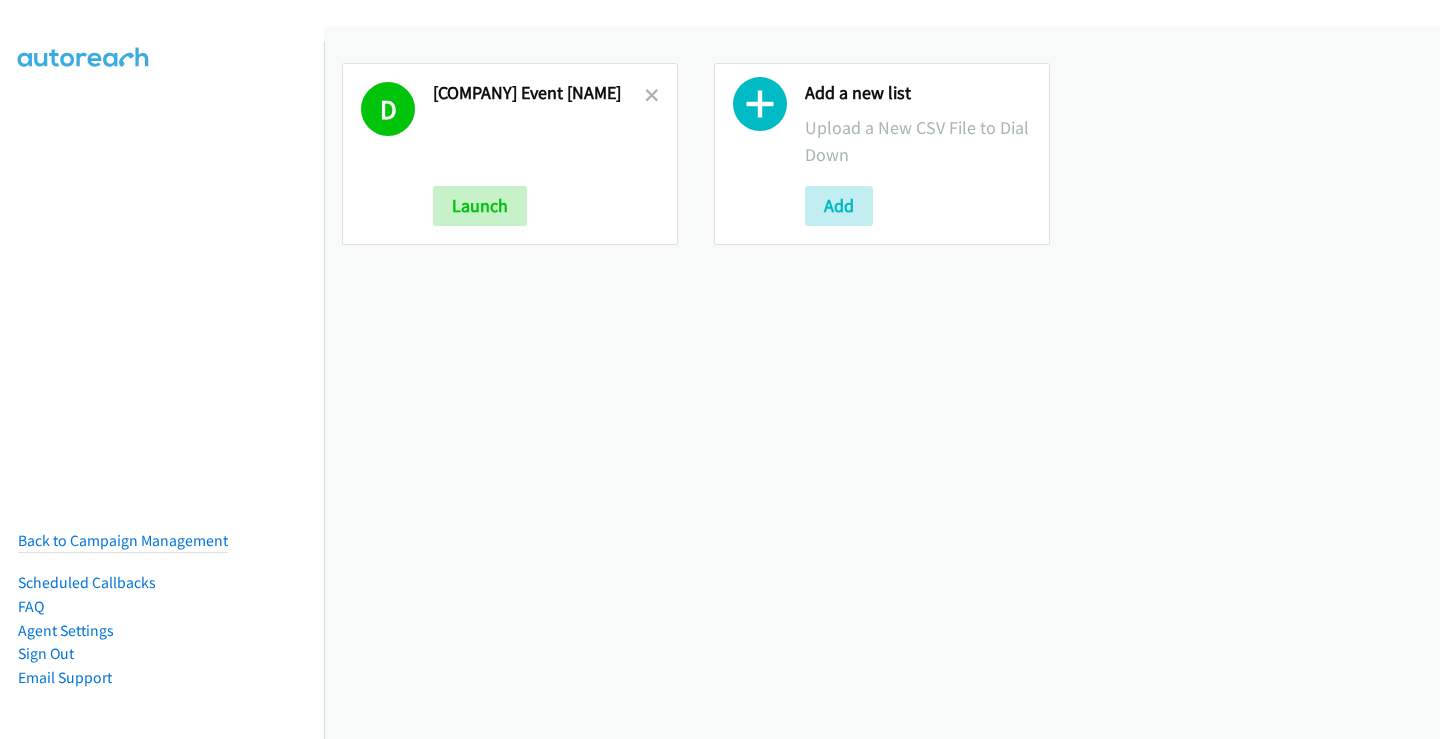 scroll, scrollTop: 0, scrollLeft: 0, axis: both 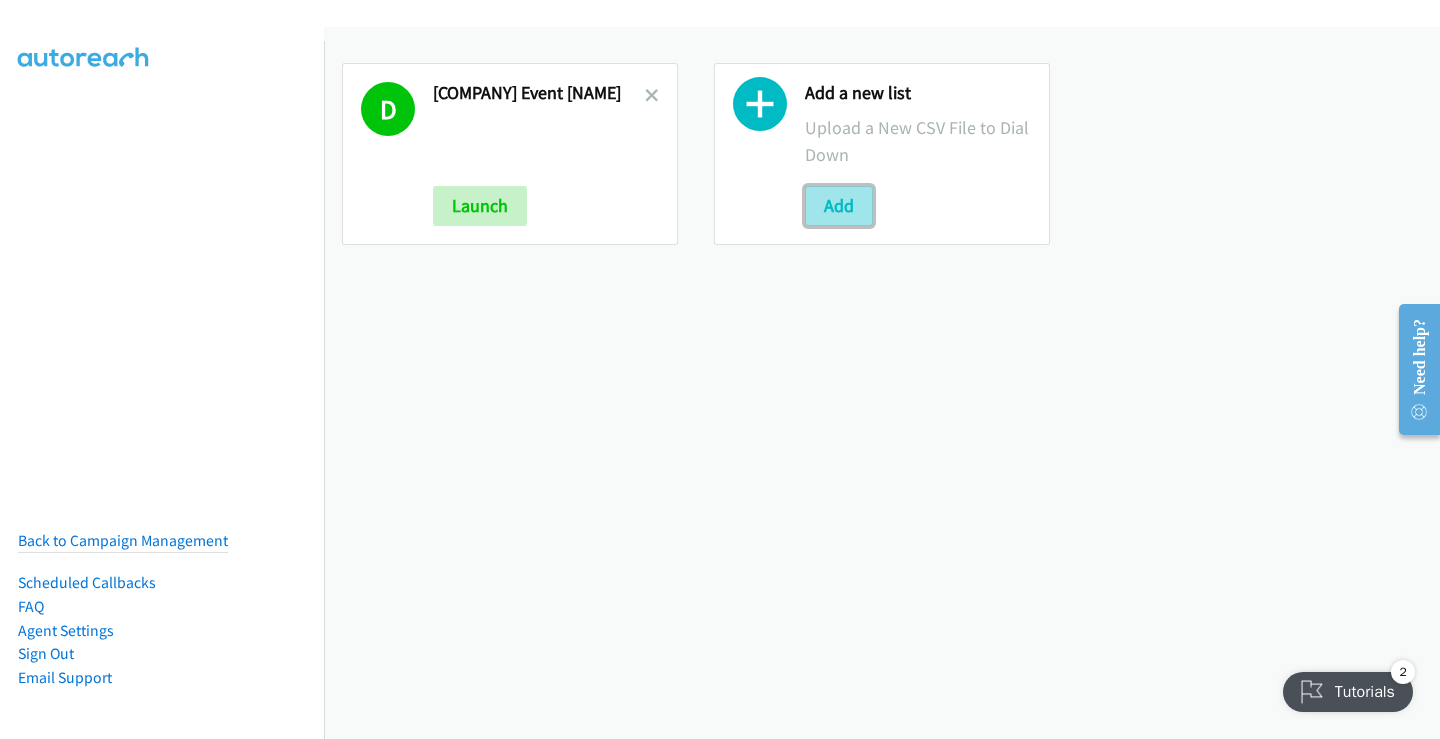 click on "Add" at bounding box center [839, 206] 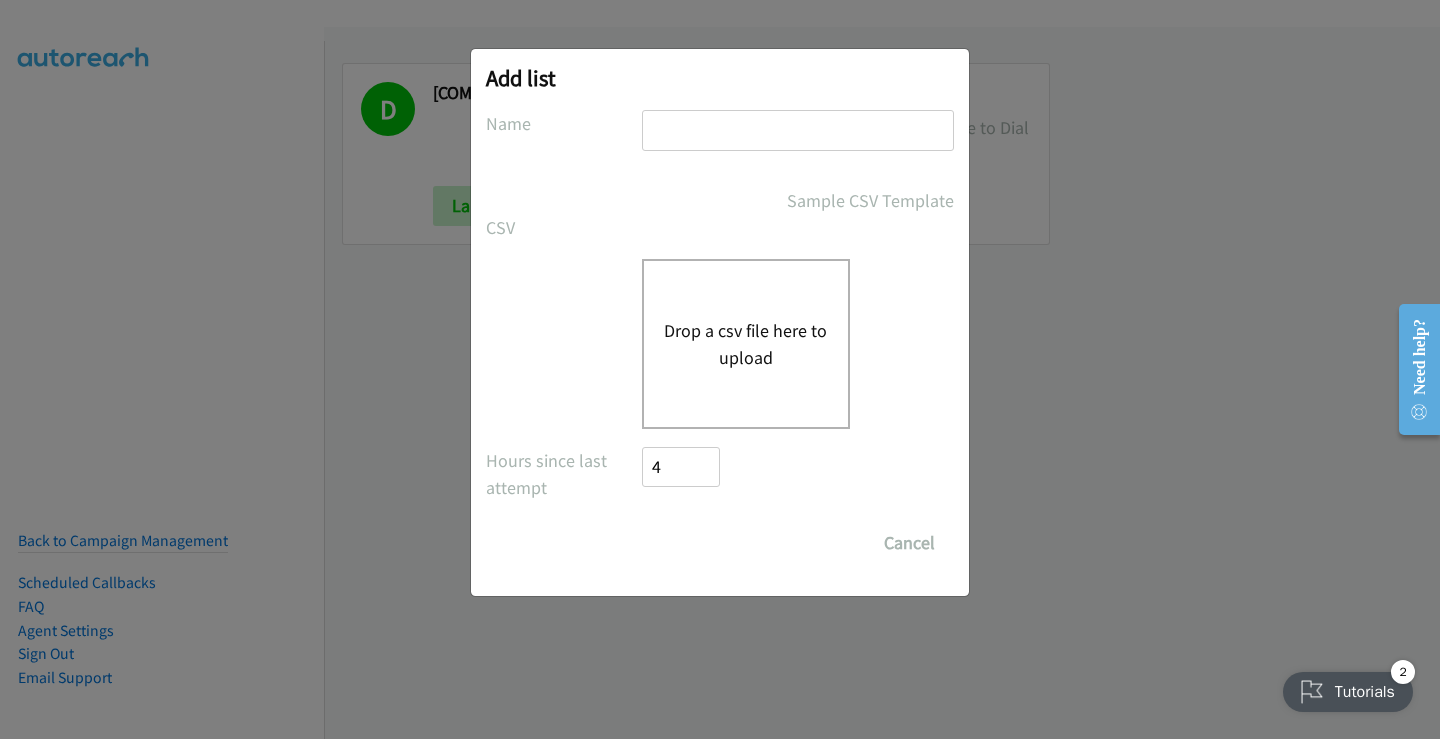 click on "Drop a csv file here to upload" at bounding box center [746, 344] 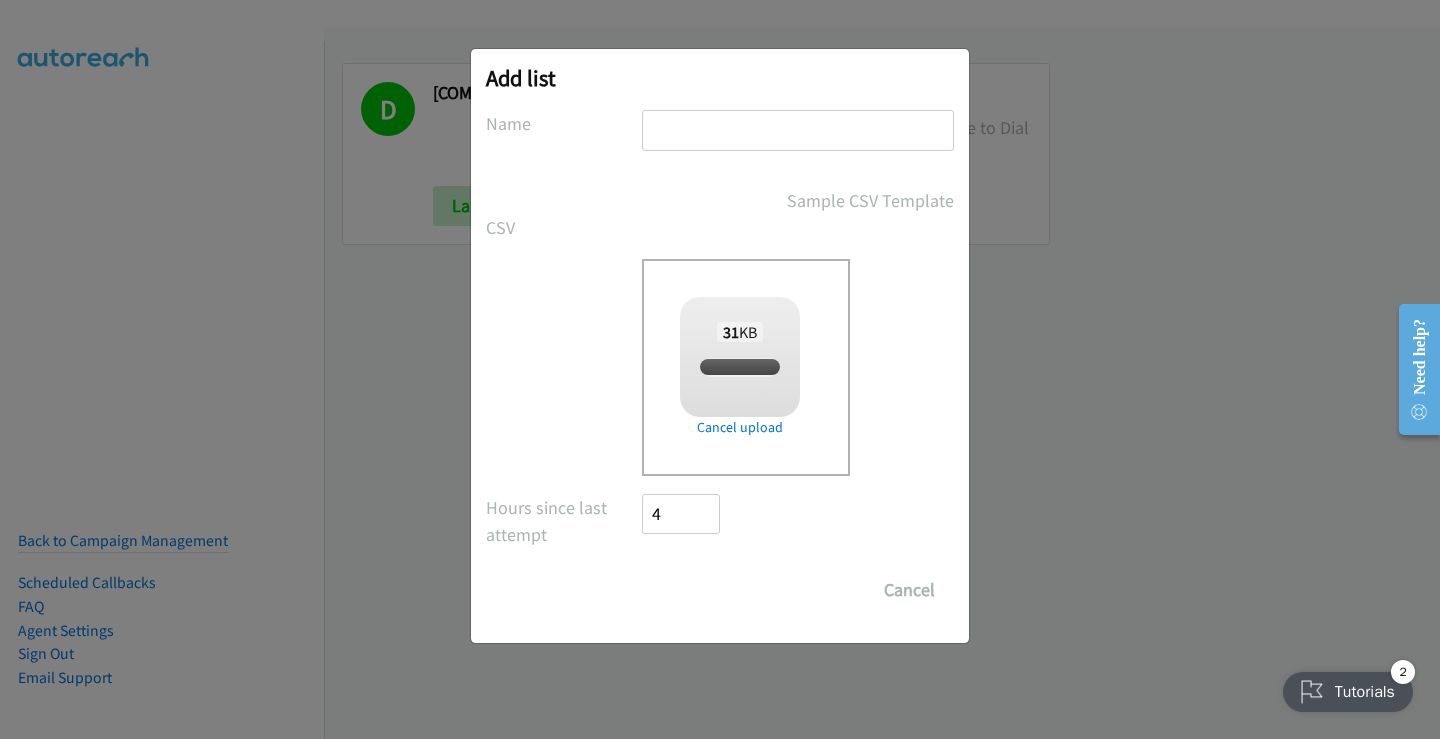 checkbox on "true" 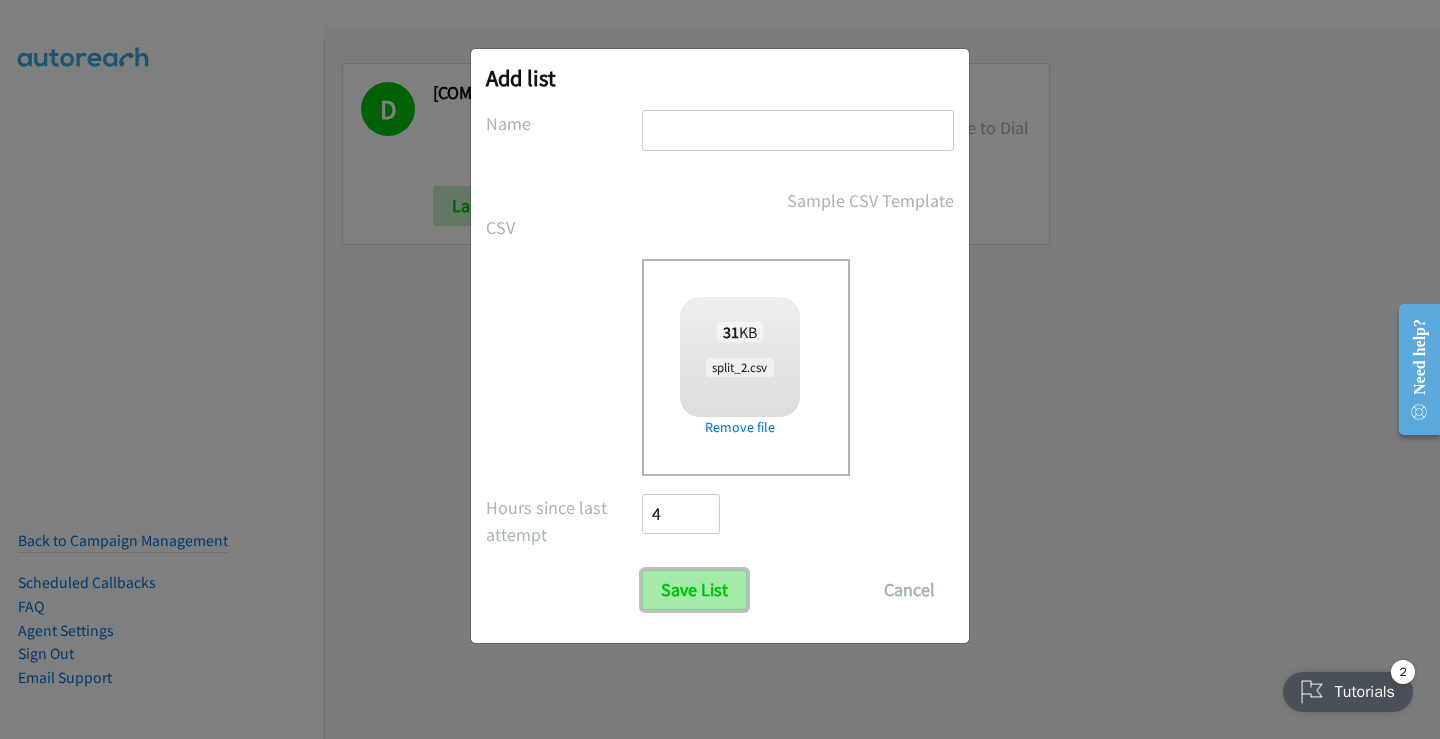 click on "Save List" at bounding box center (694, 590) 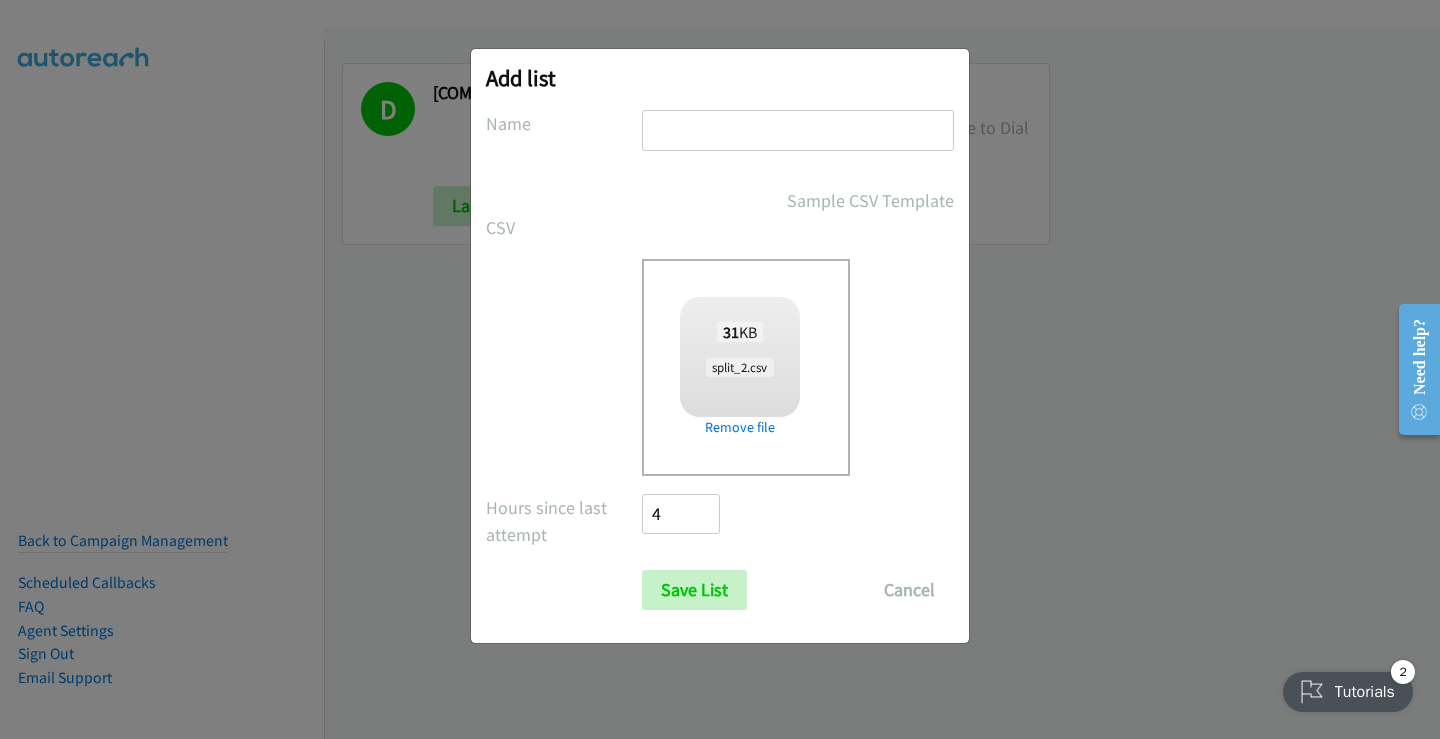 click at bounding box center (798, 130) 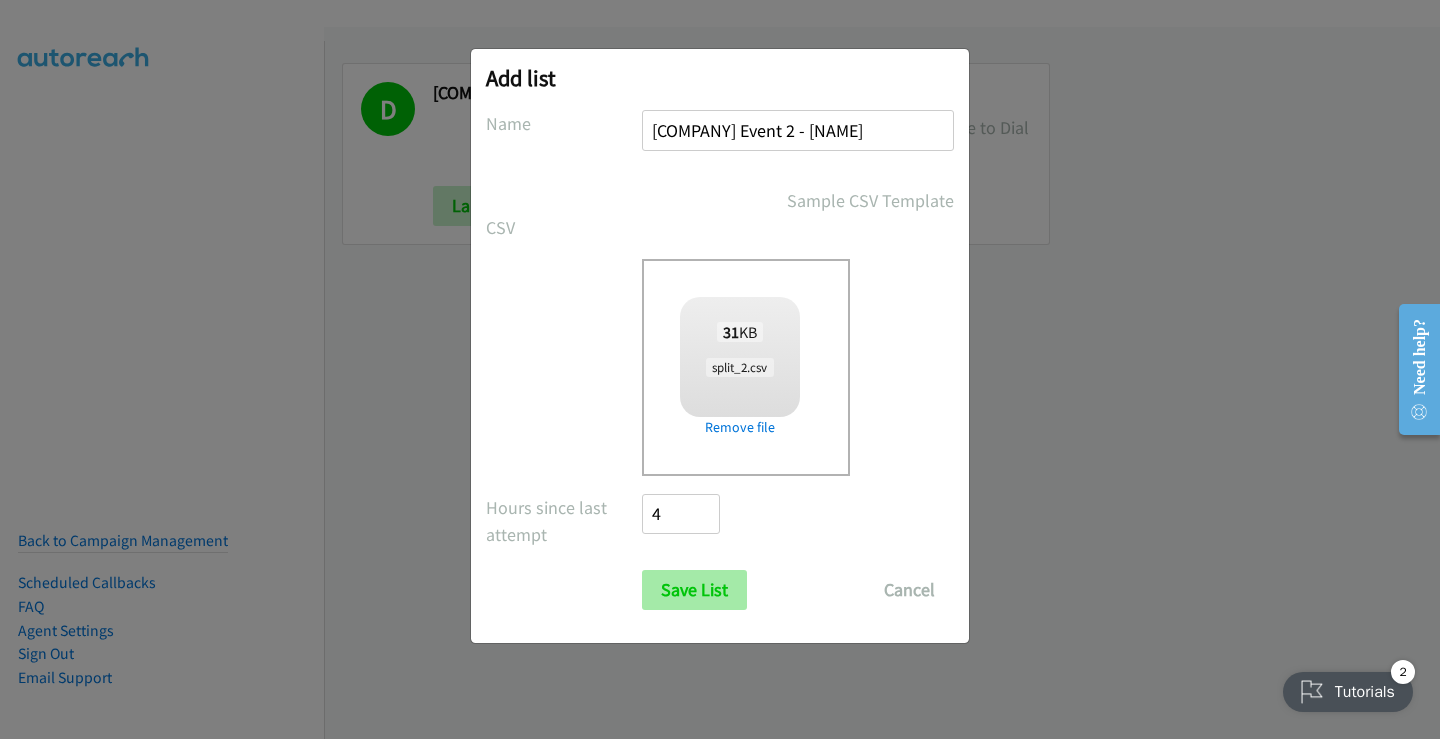 type on "[COMPANY] Event 2 - [NAME]" 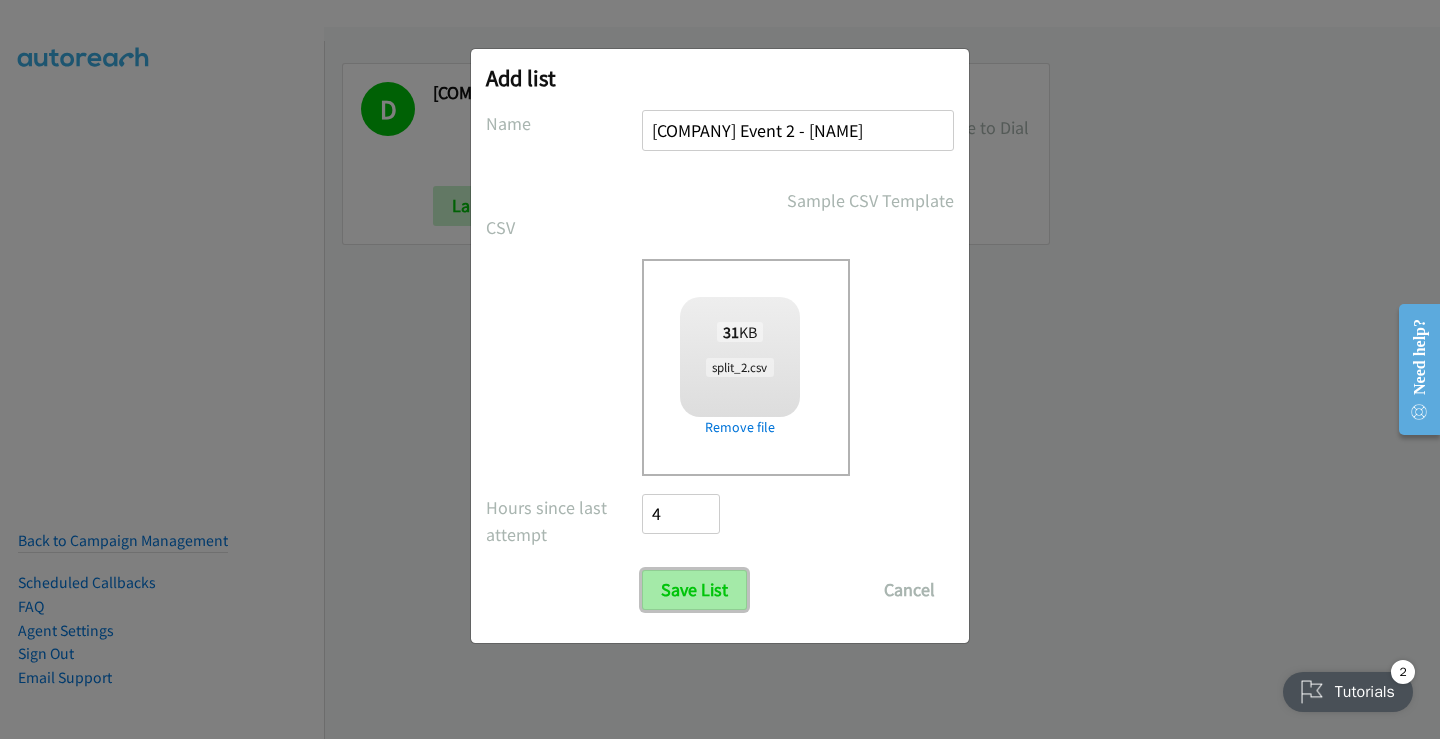 click on "Save List" at bounding box center [694, 590] 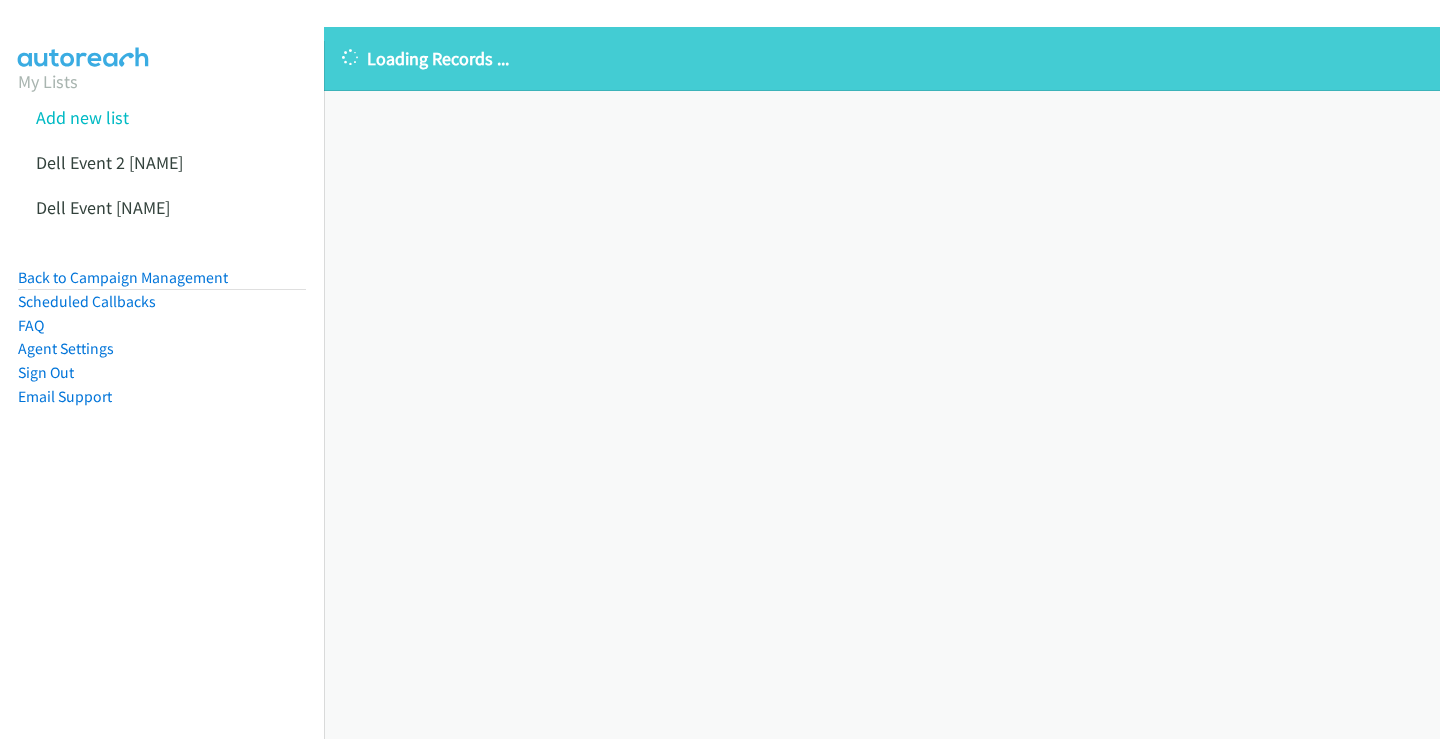 scroll, scrollTop: 0, scrollLeft: 0, axis: both 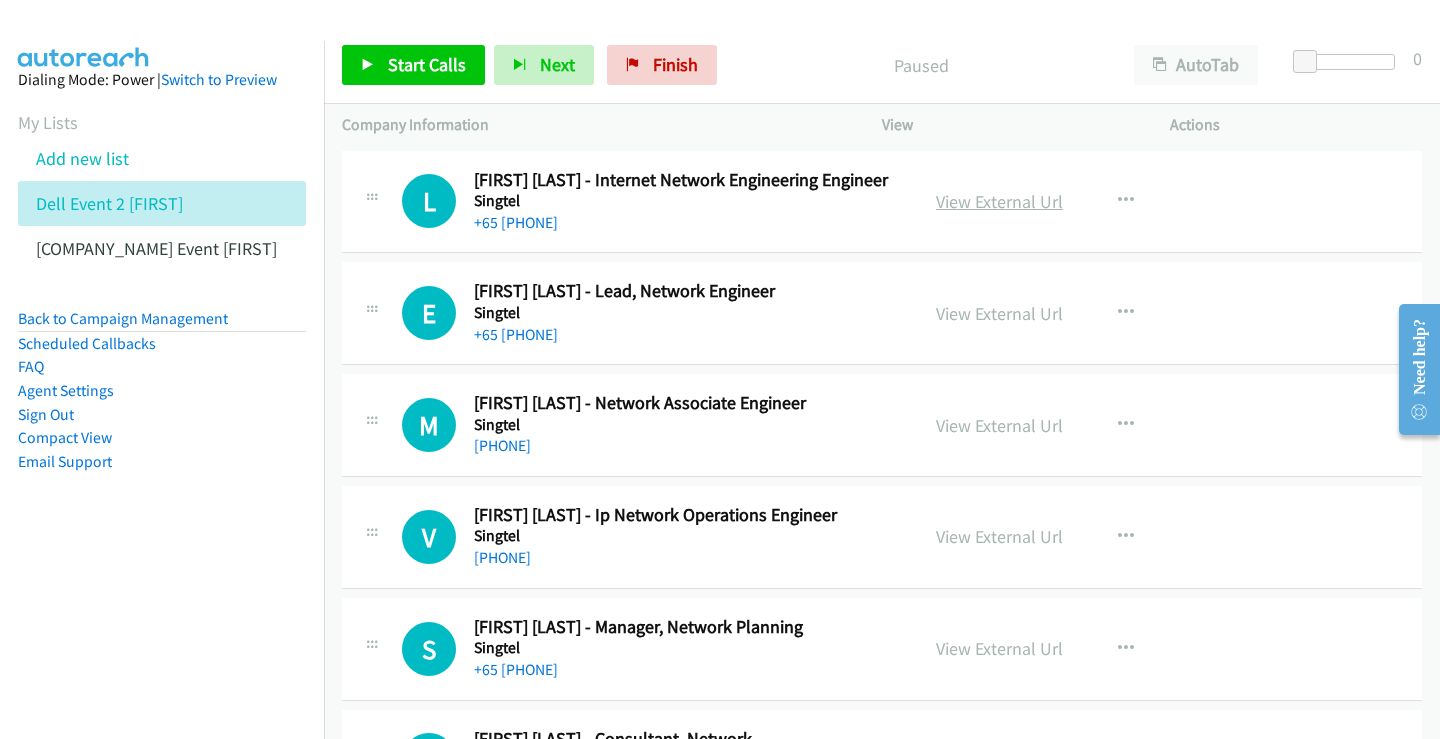 click on "View External Url" at bounding box center (999, 201) 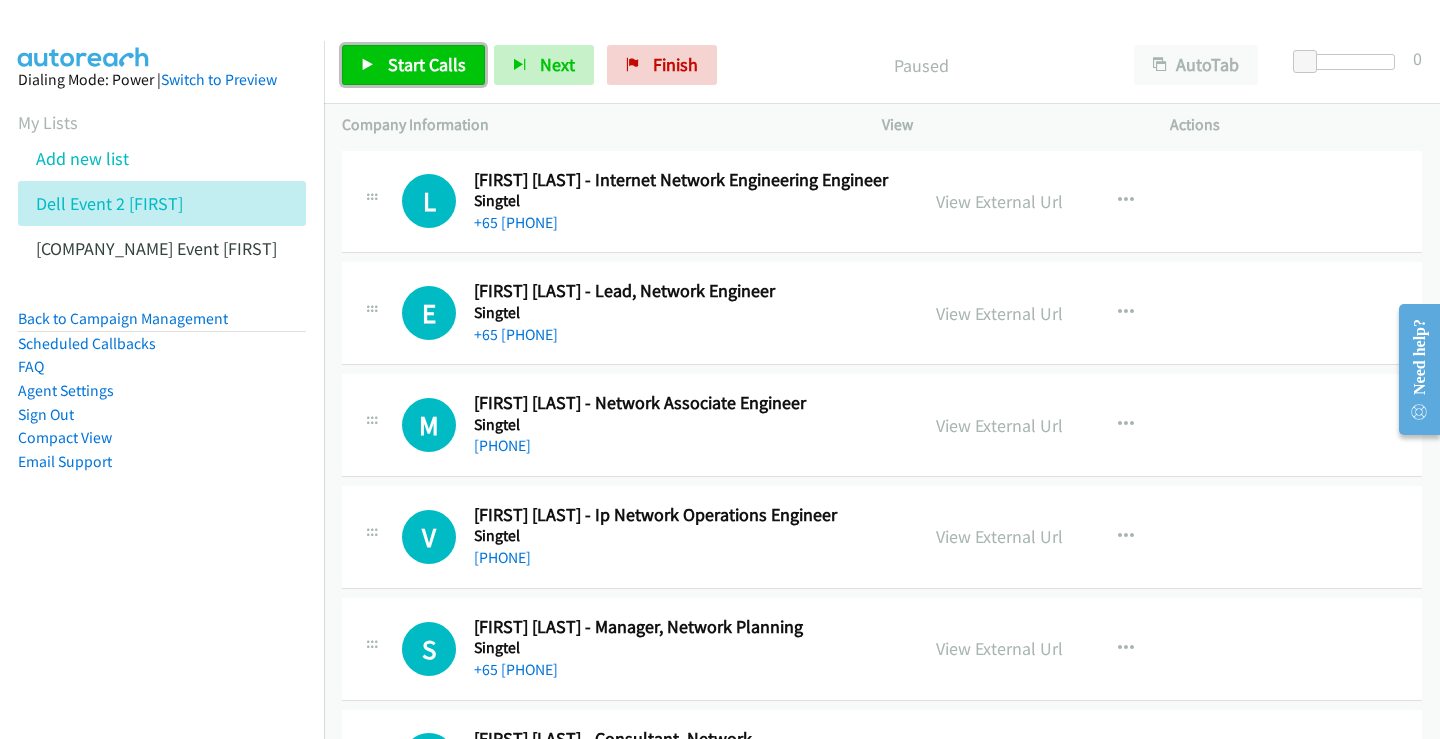 click on "Start Calls" at bounding box center [427, 64] 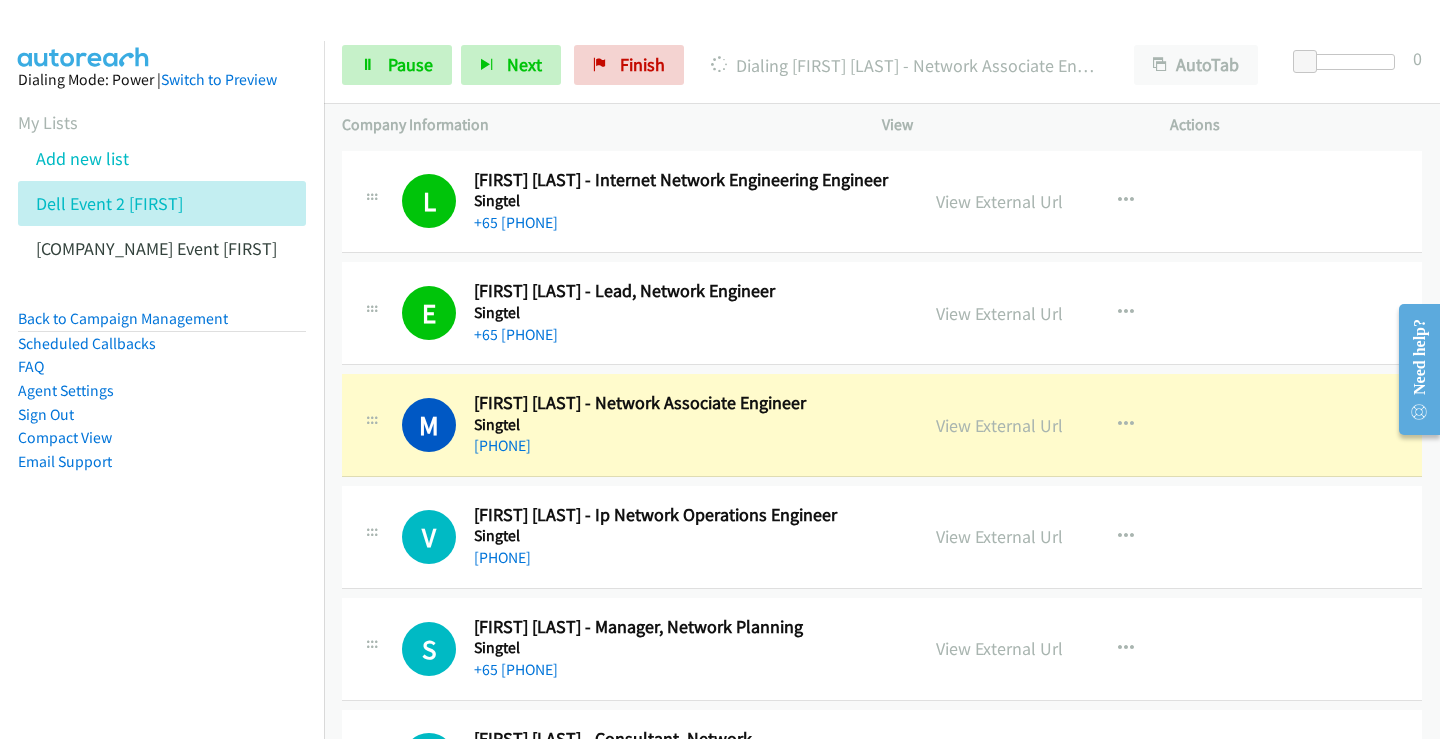 scroll, scrollTop: 100, scrollLeft: 0, axis: vertical 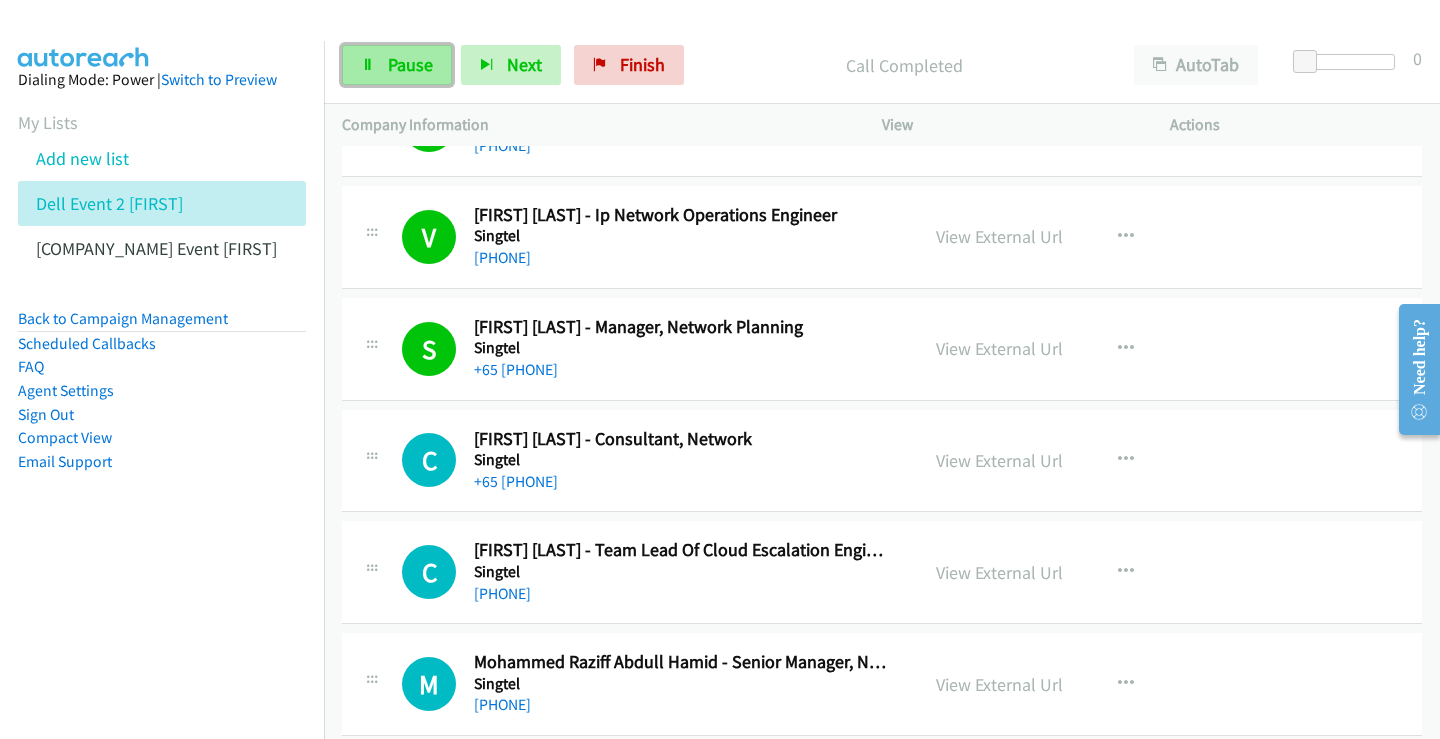 click on "Pause" at bounding box center (410, 64) 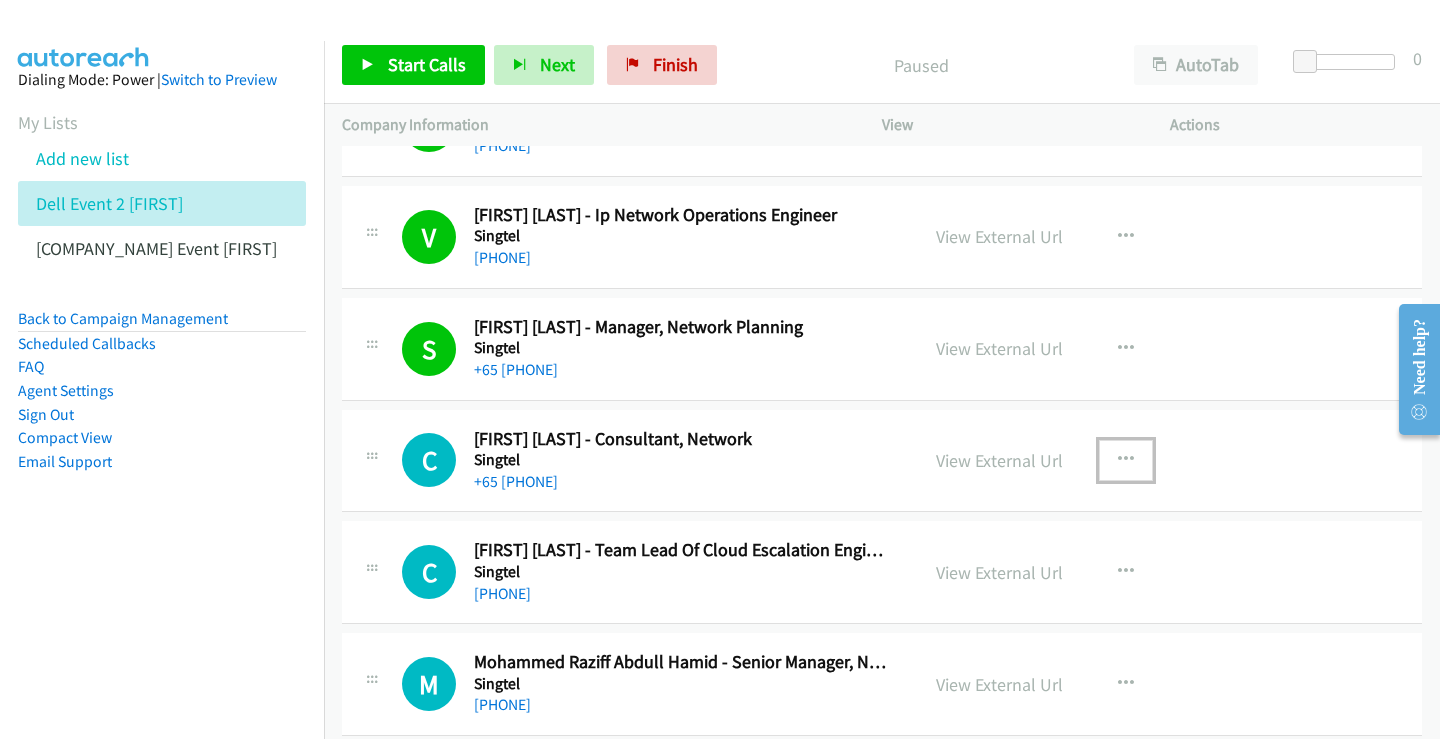 click at bounding box center (1126, 460) 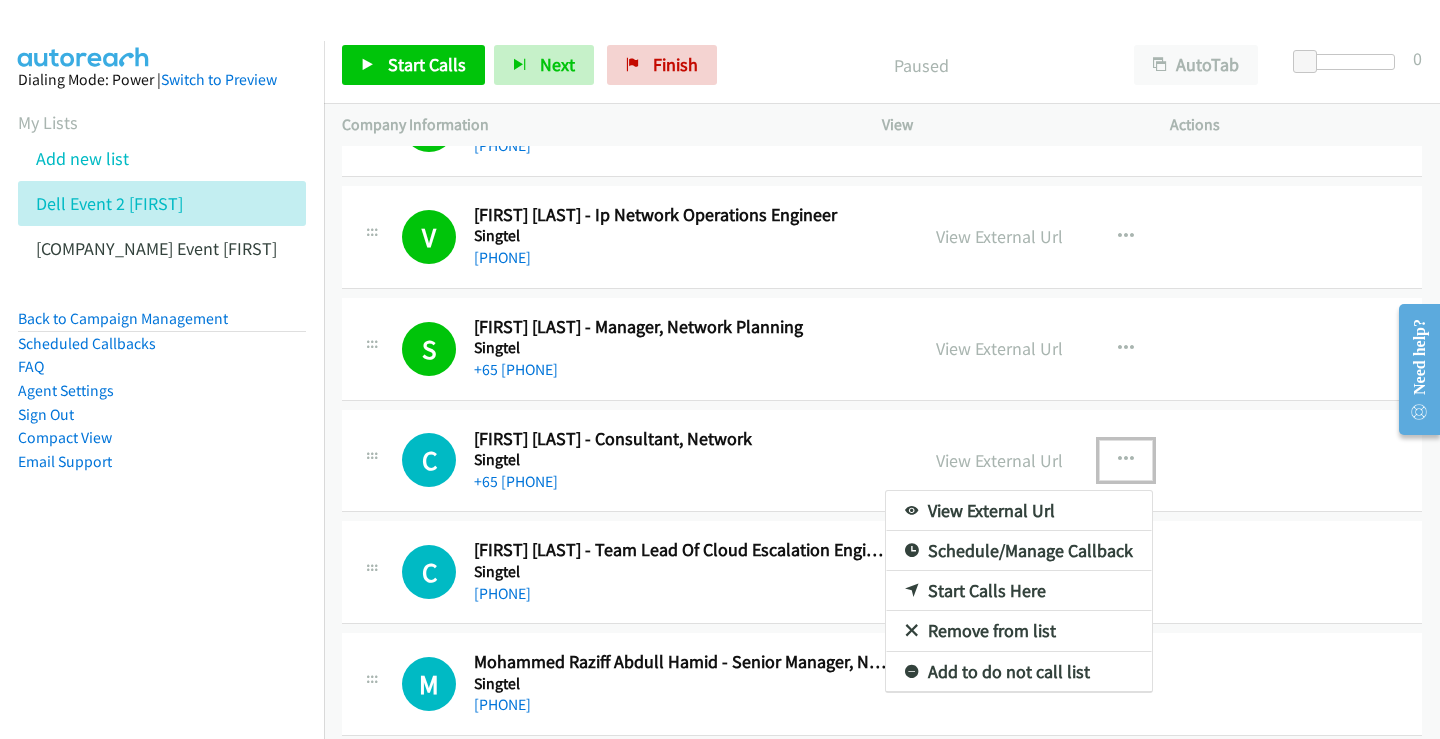 click on "Start Calls Here" at bounding box center [1019, 591] 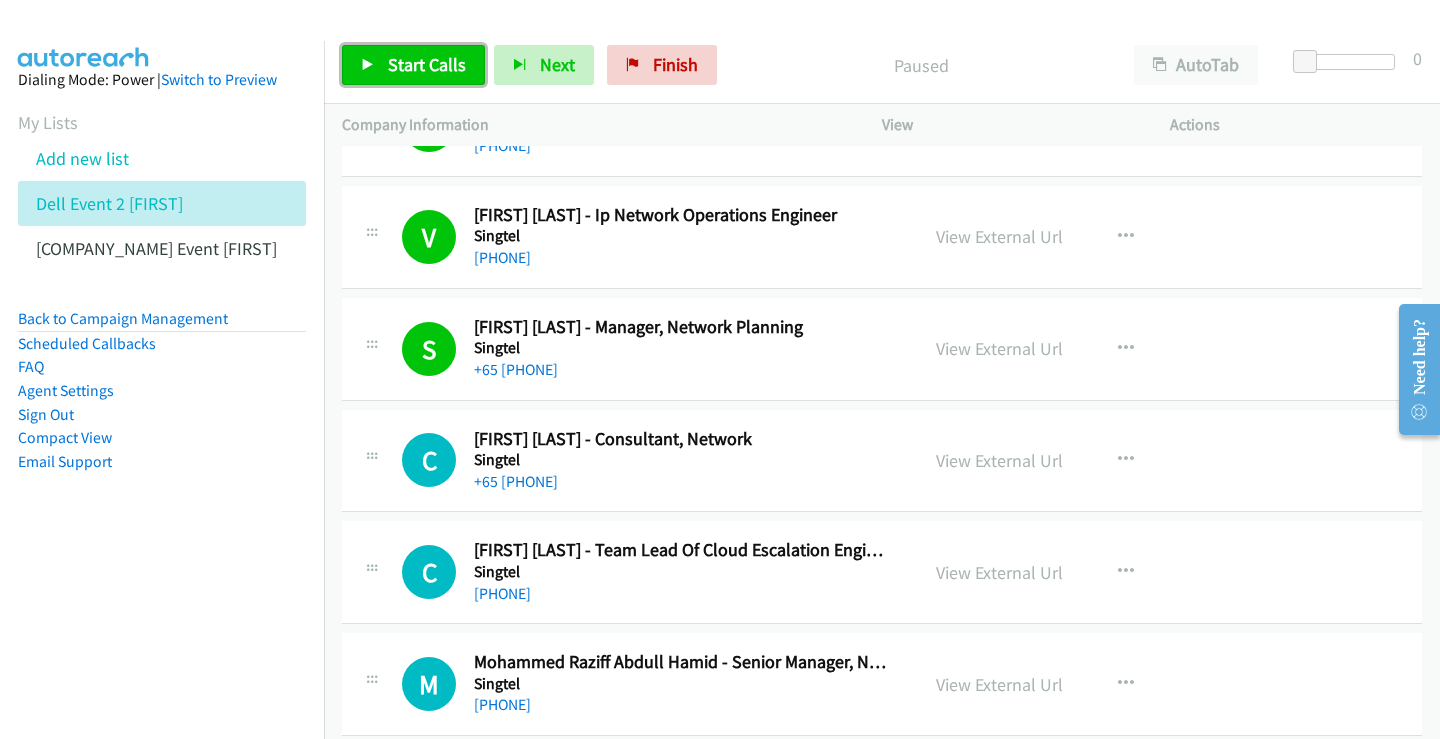 click on "Start Calls" at bounding box center (427, 64) 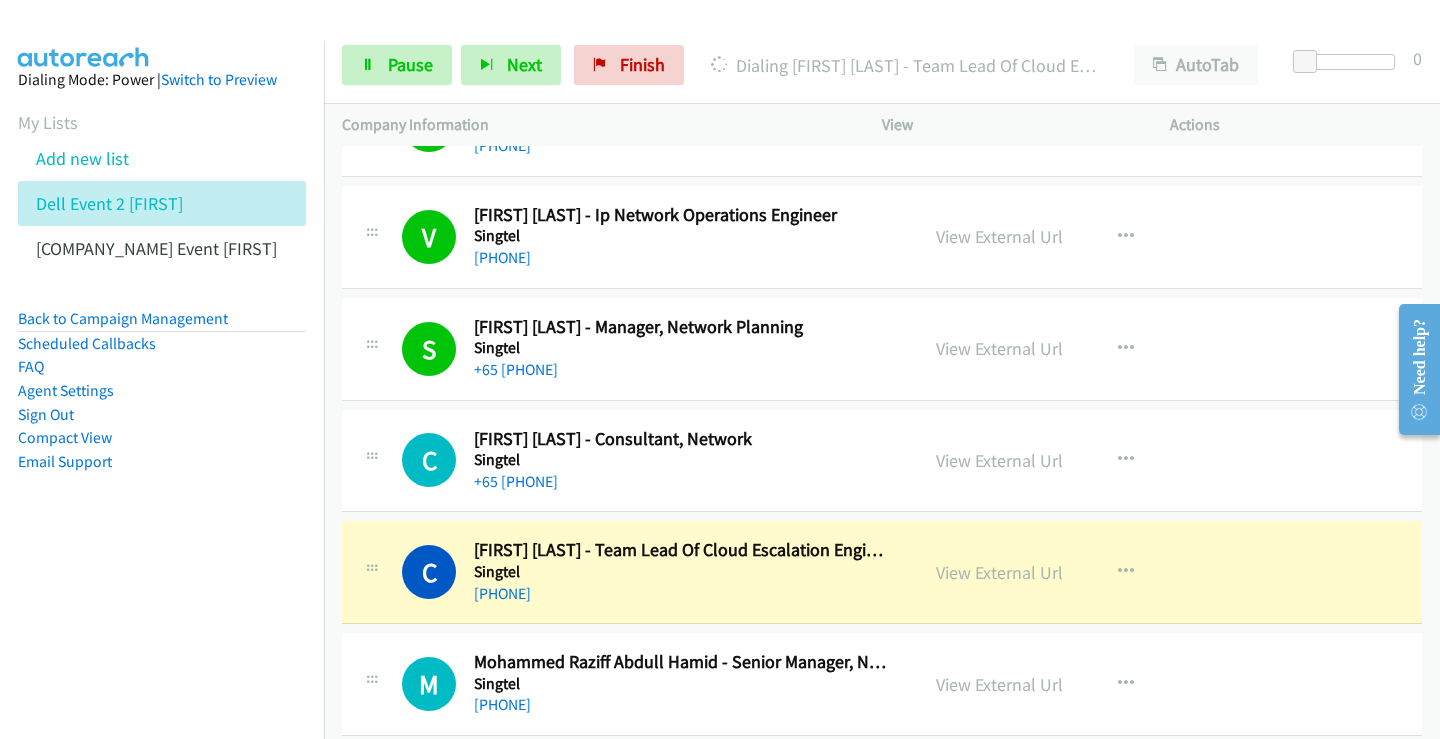scroll, scrollTop: 400, scrollLeft: 0, axis: vertical 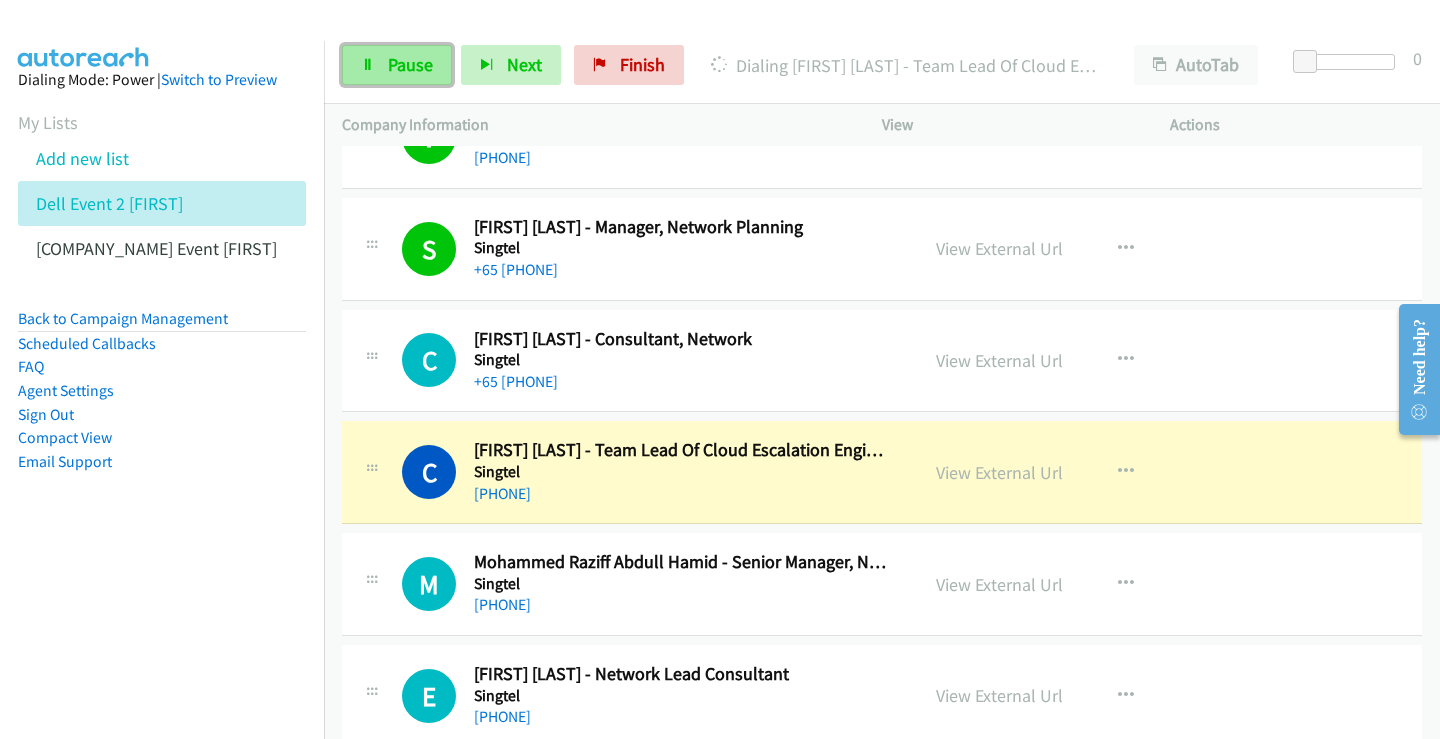 click at bounding box center (368, 66) 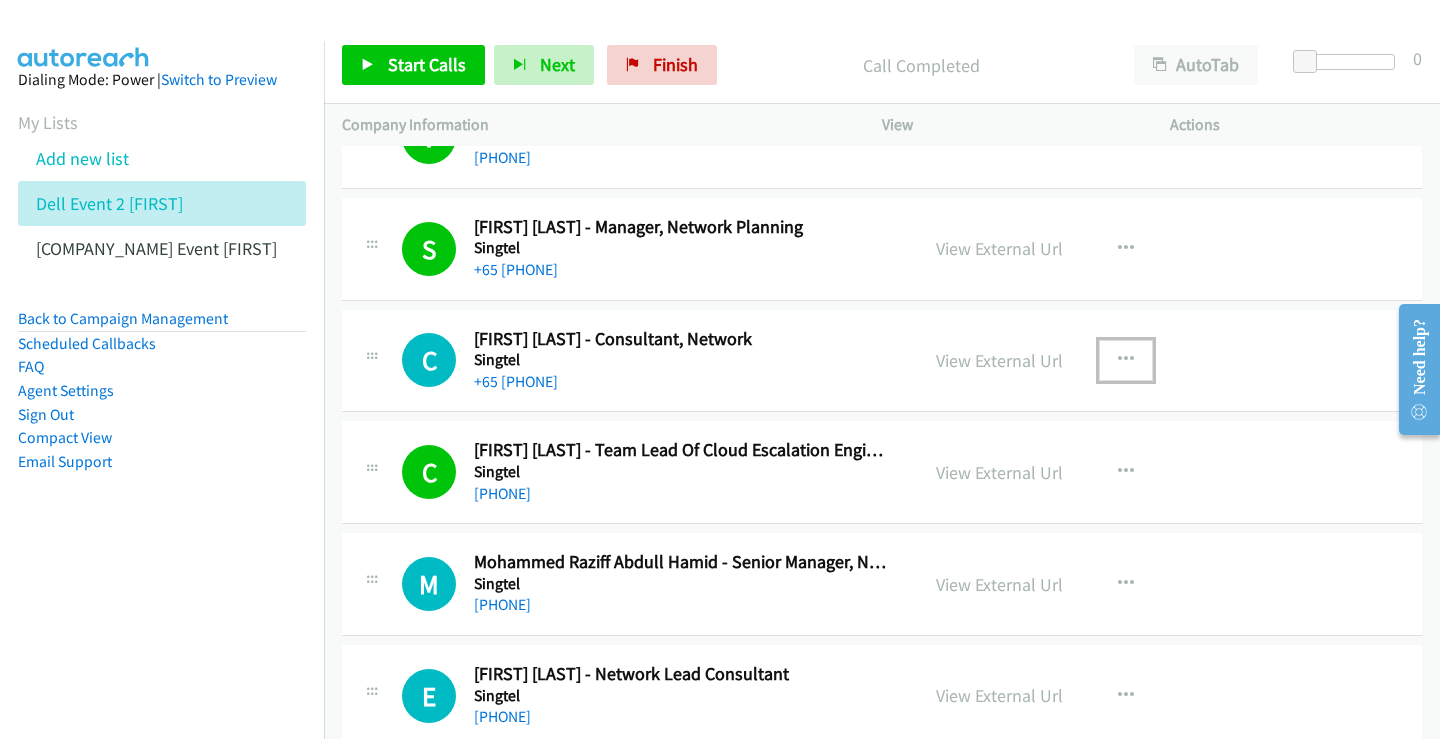 click at bounding box center (1126, 360) 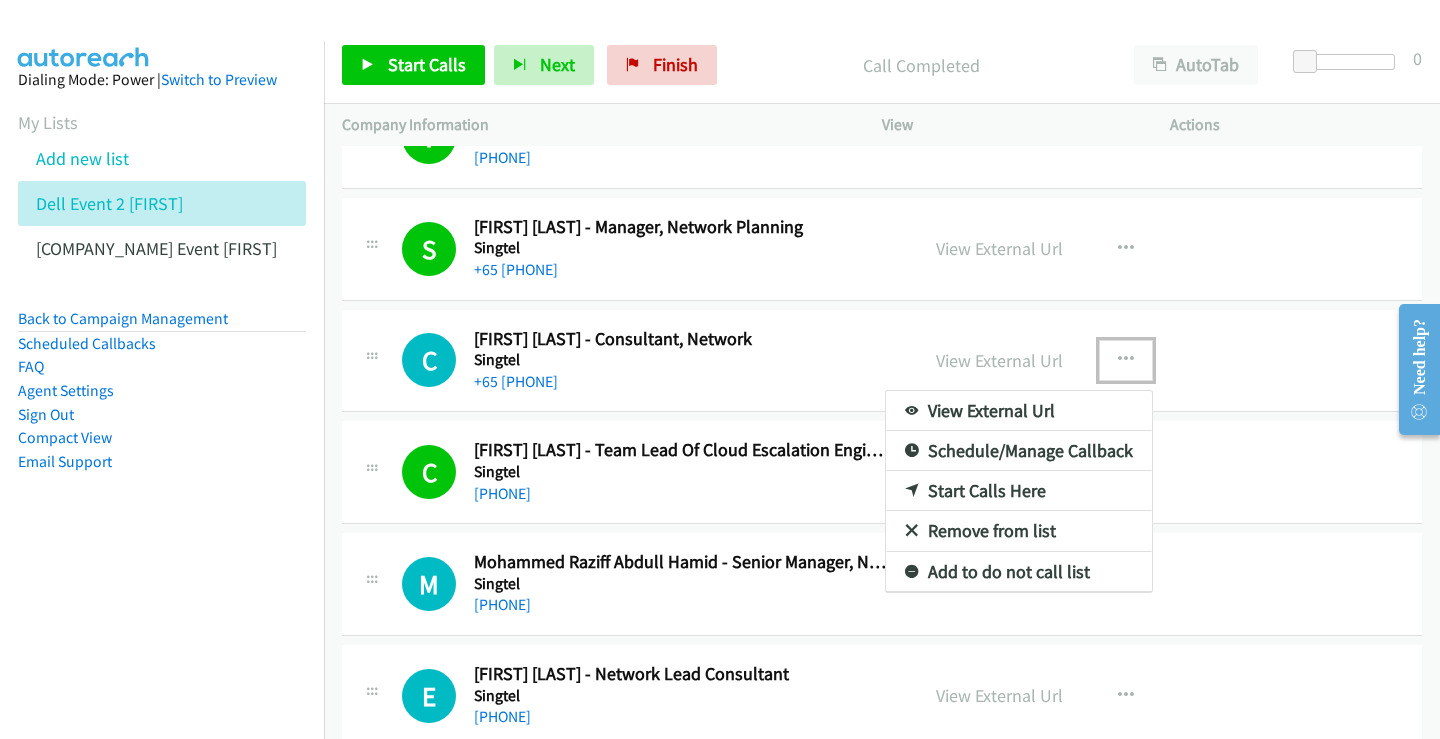 click on "Start Calls Here" at bounding box center (1019, 491) 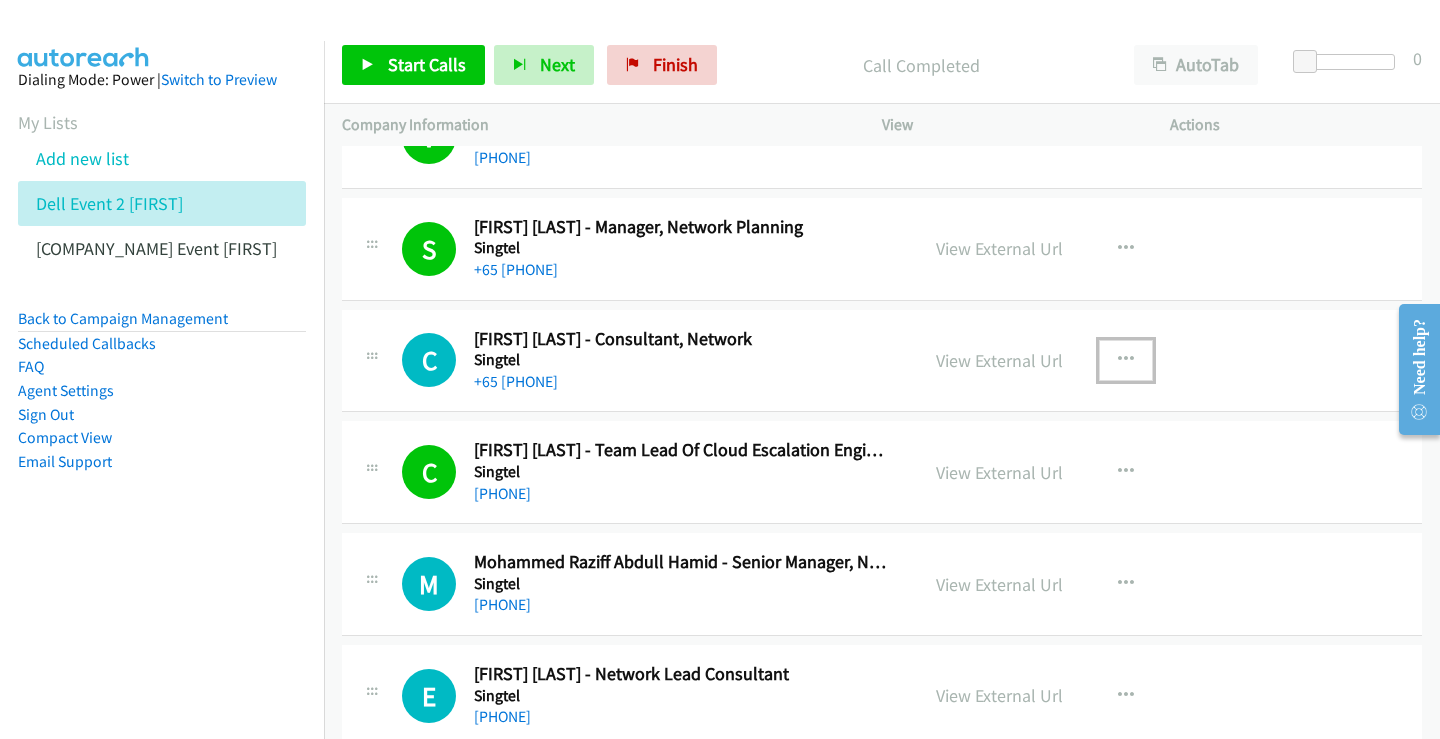 type 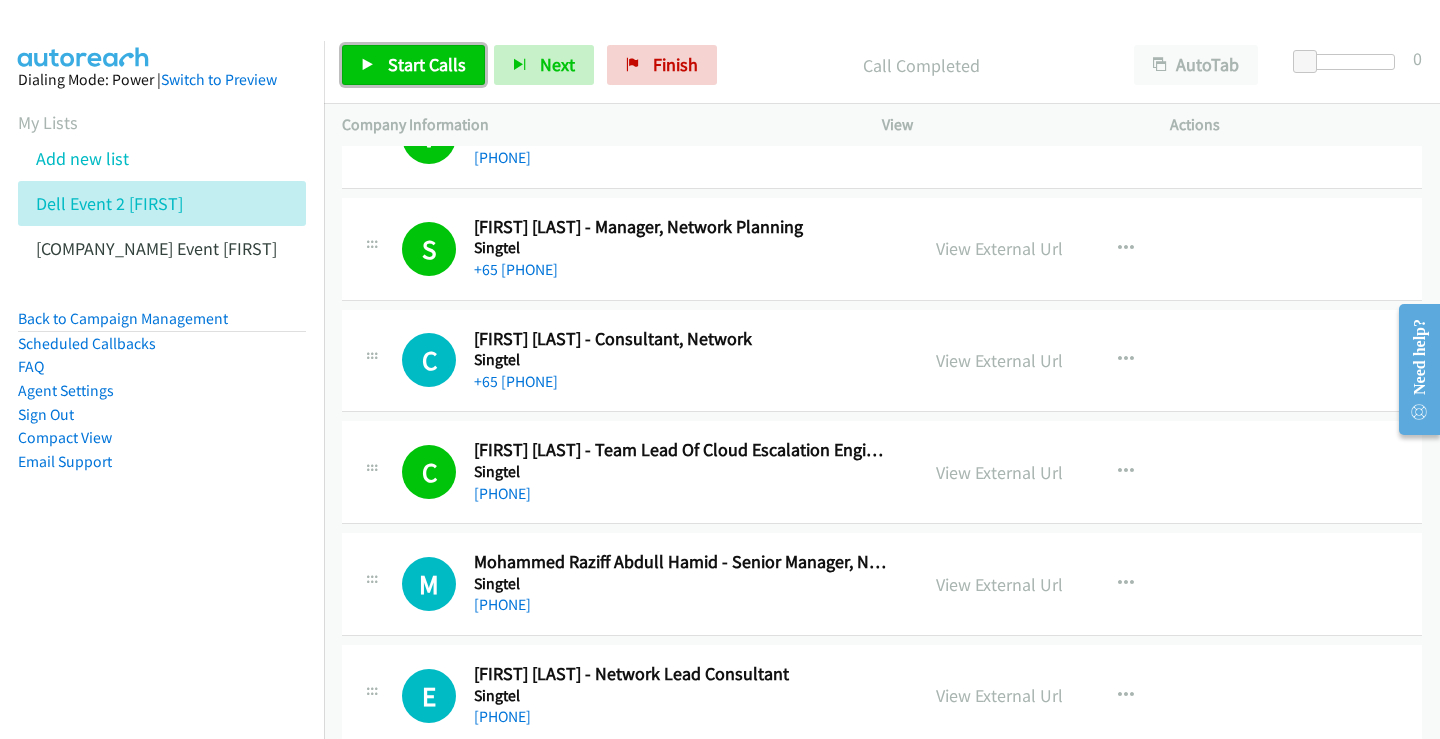 click on "Start Calls" at bounding box center (427, 64) 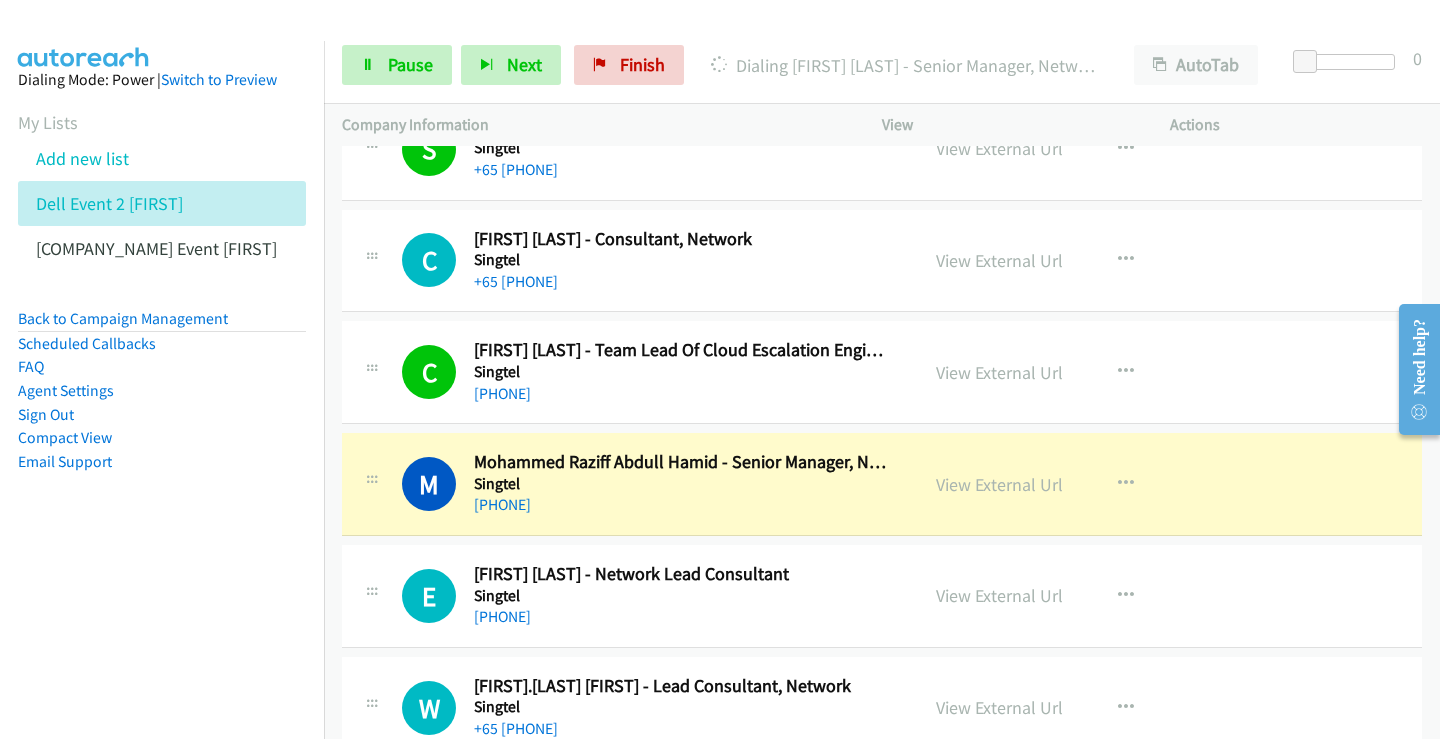 scroll, scrollTop: 600, scrollLeft: 0, axis: vertical 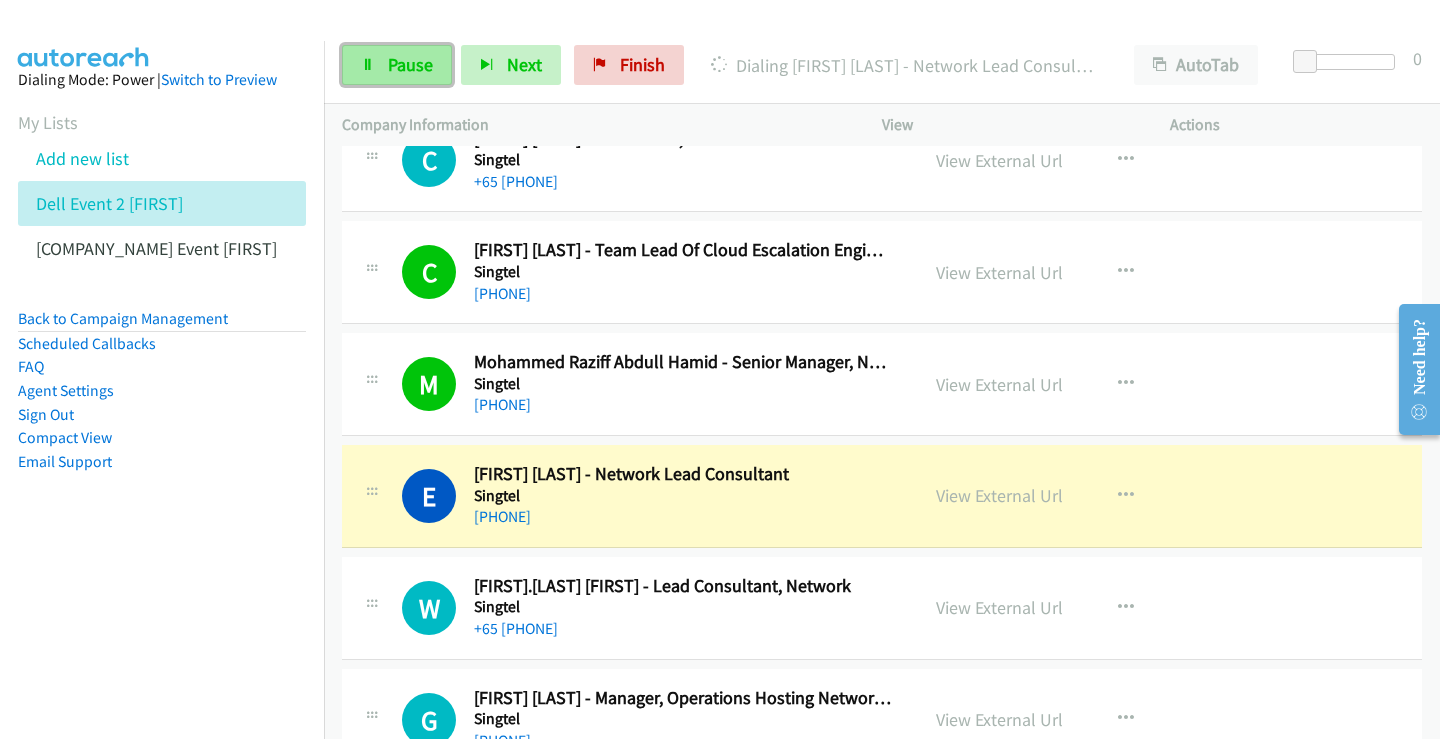 click on "Pause" at bounding box center [397, 65] 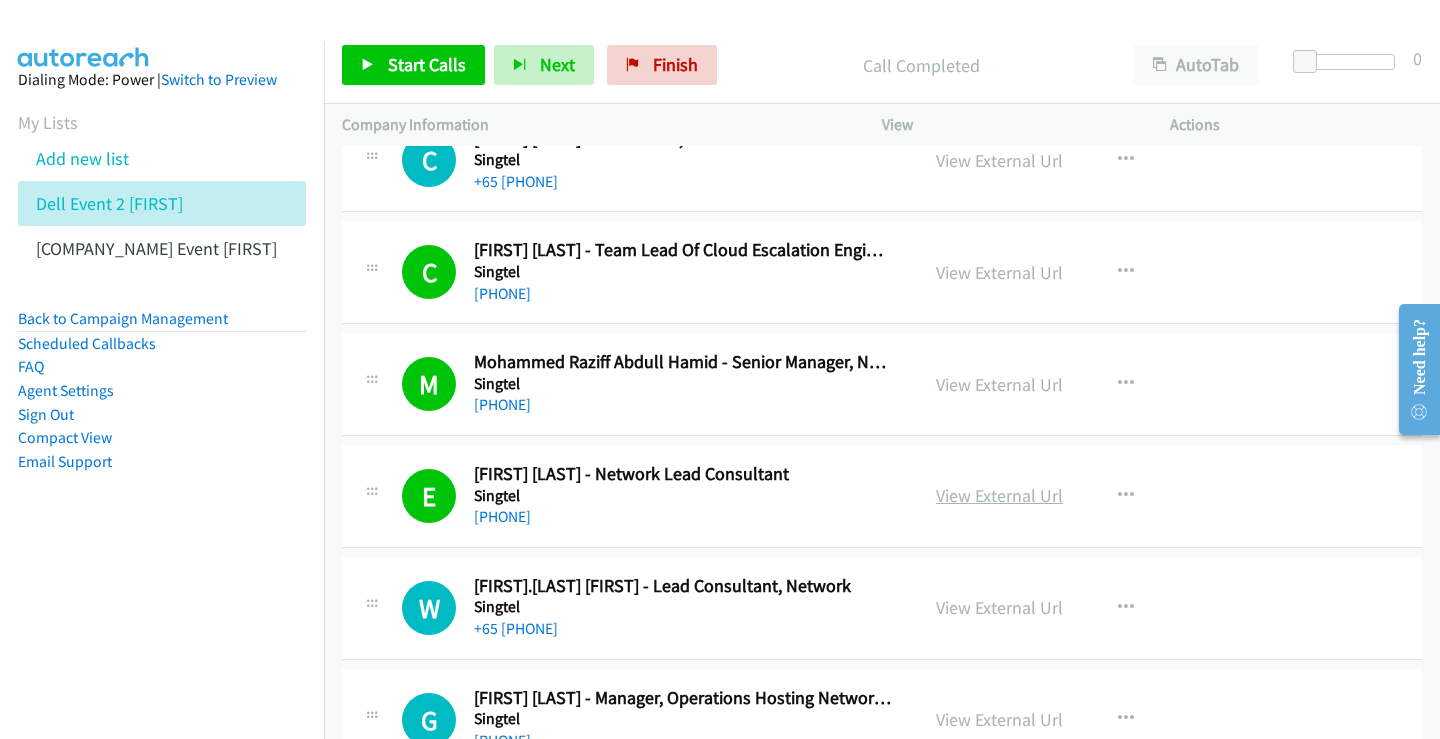 click on "View External Url" at bounding box center [999, 495] 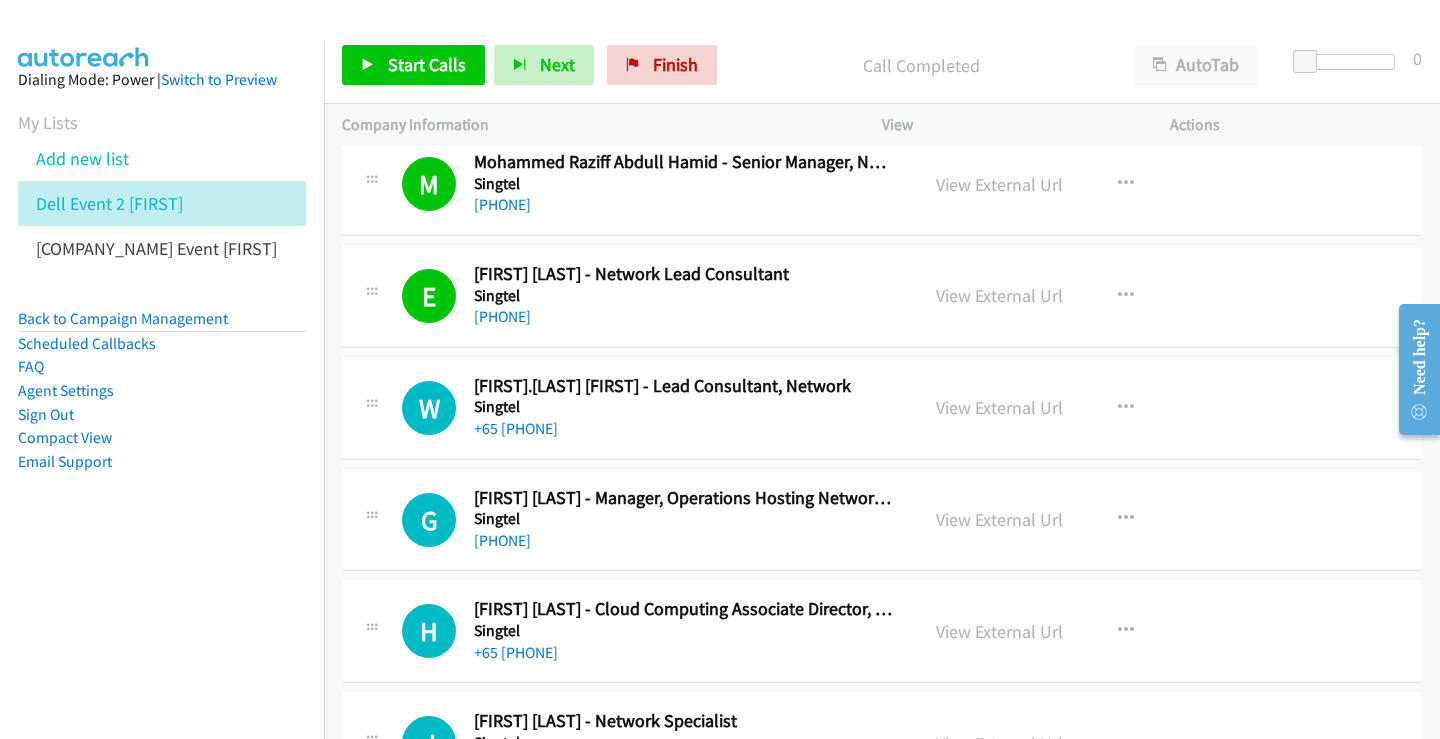 scroll, scrollTop: 1000, scrollLeft: 0, axis: vertical 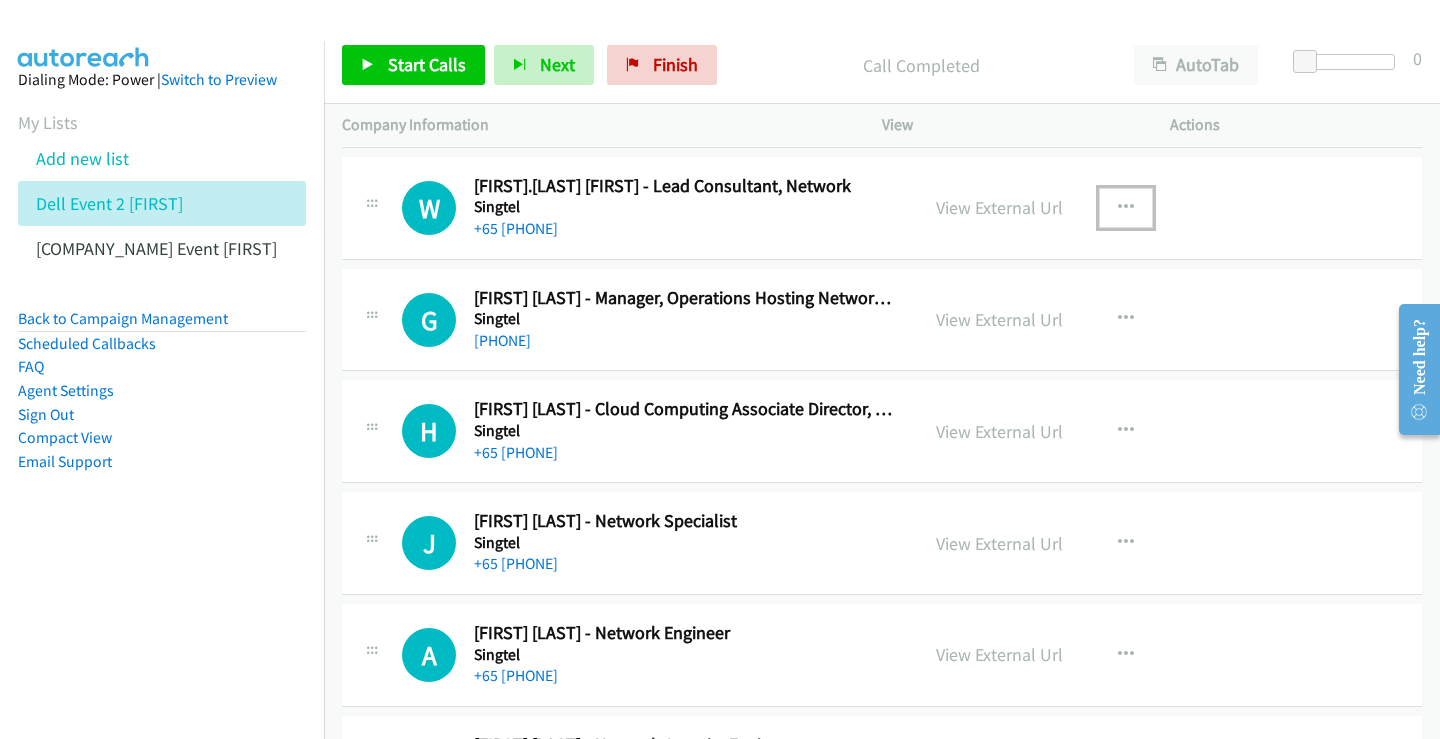 click at bounding box center [1126, 208] 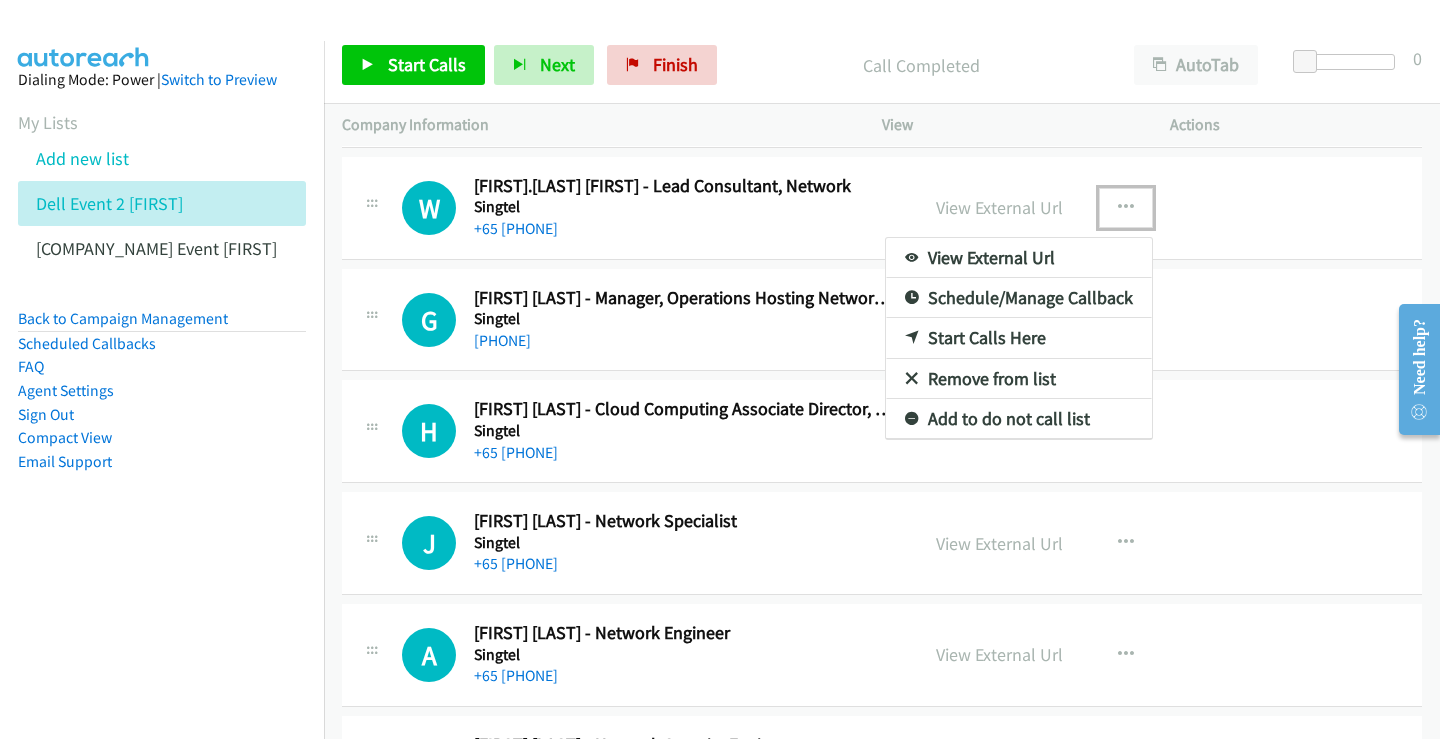 click on "Start Calls Here" at bounding box center [1019, 338] 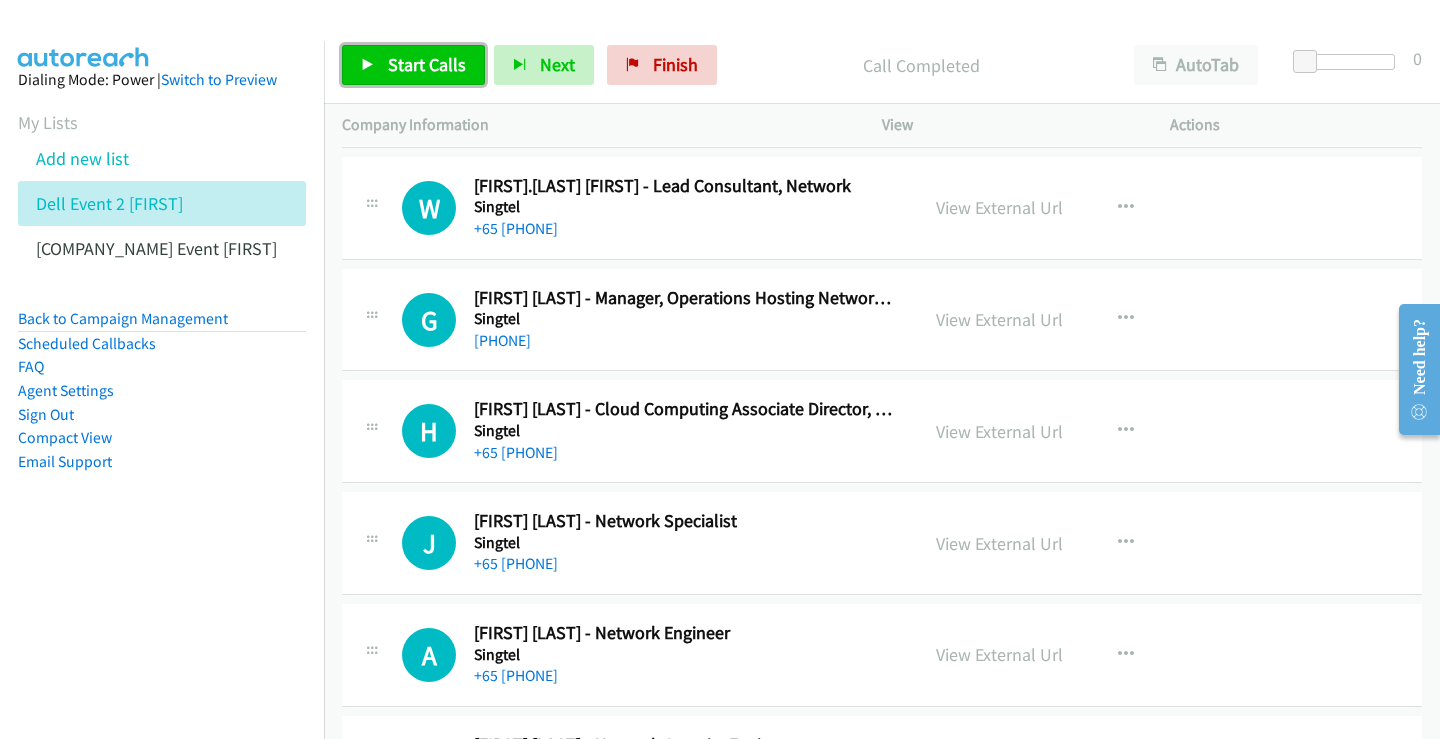 click on "Start Calls" at bounding box center [427, 64] 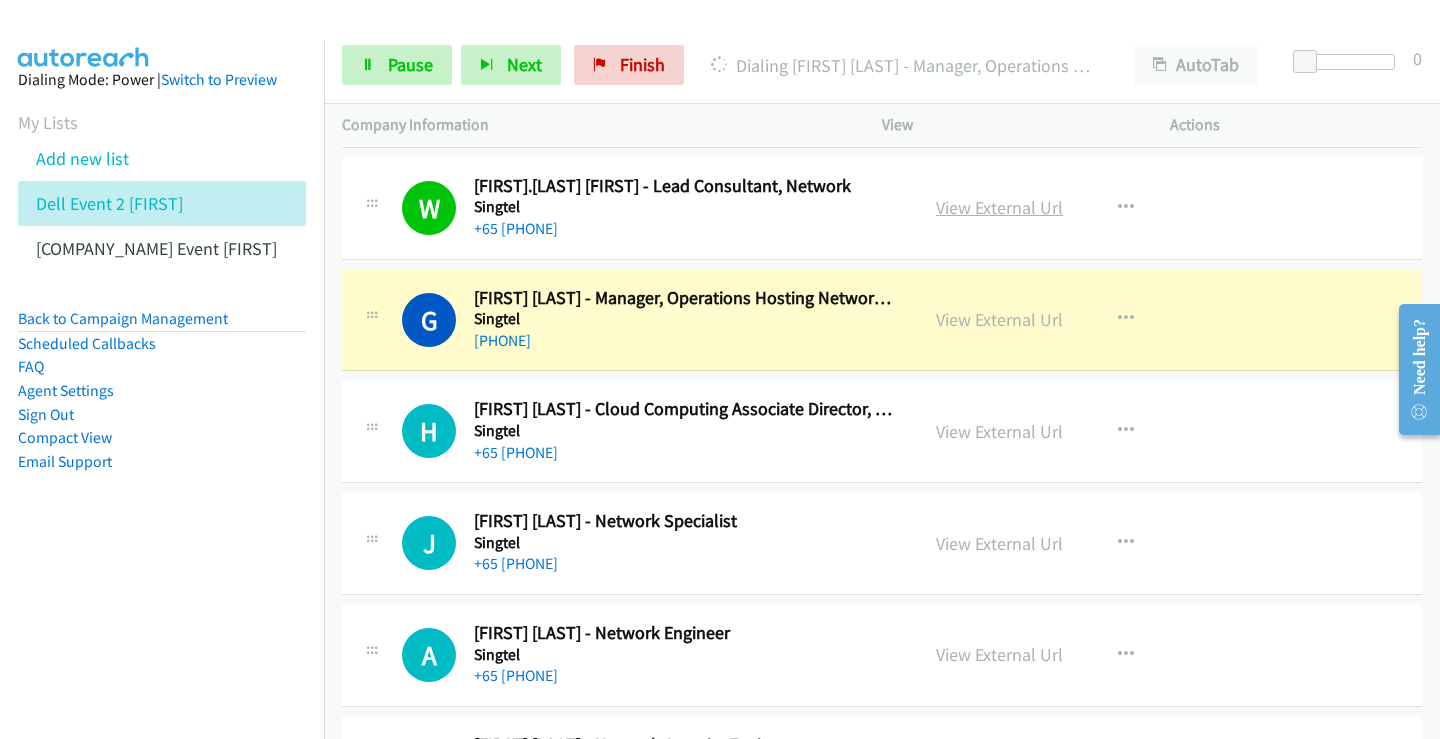 click on "View External Url" at bounding box center (999, 207) 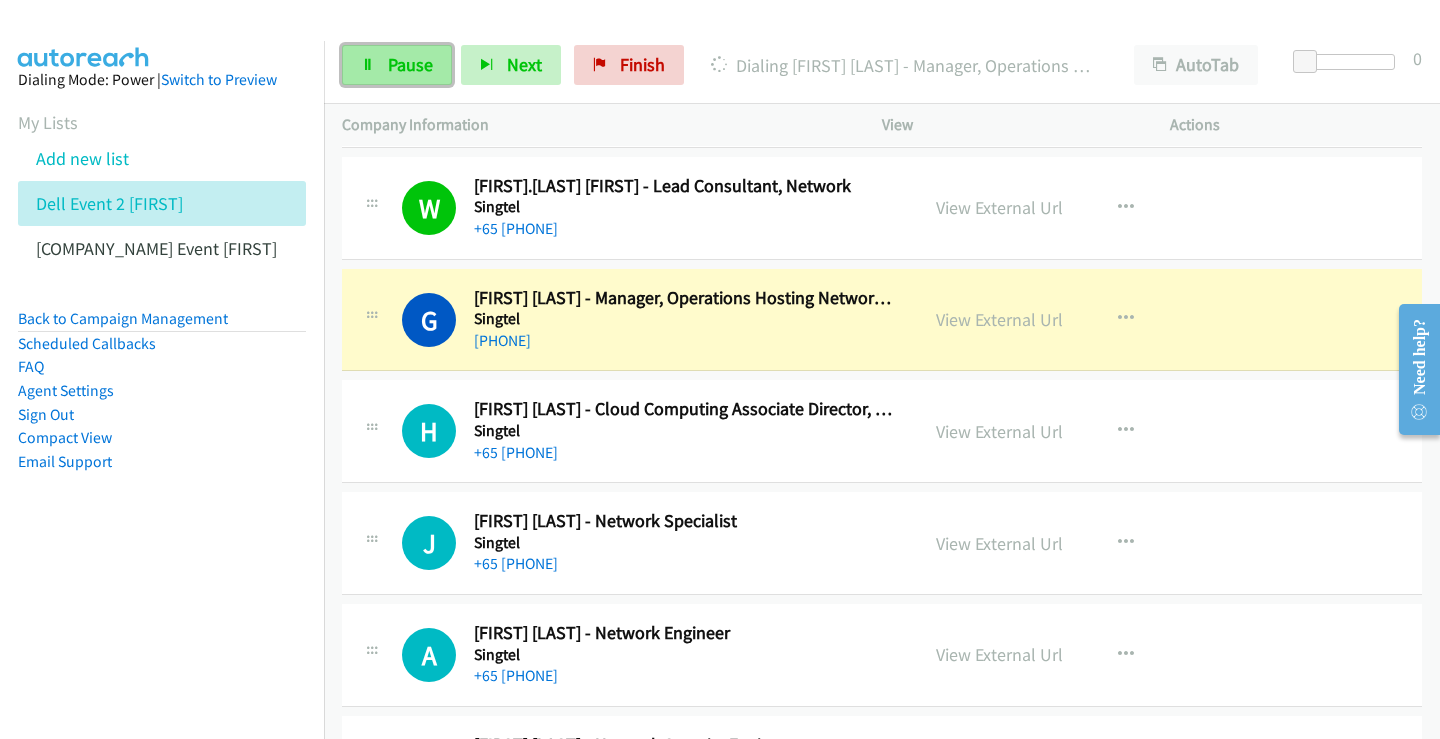 click on "Pause" at bounding box center [410, 64] 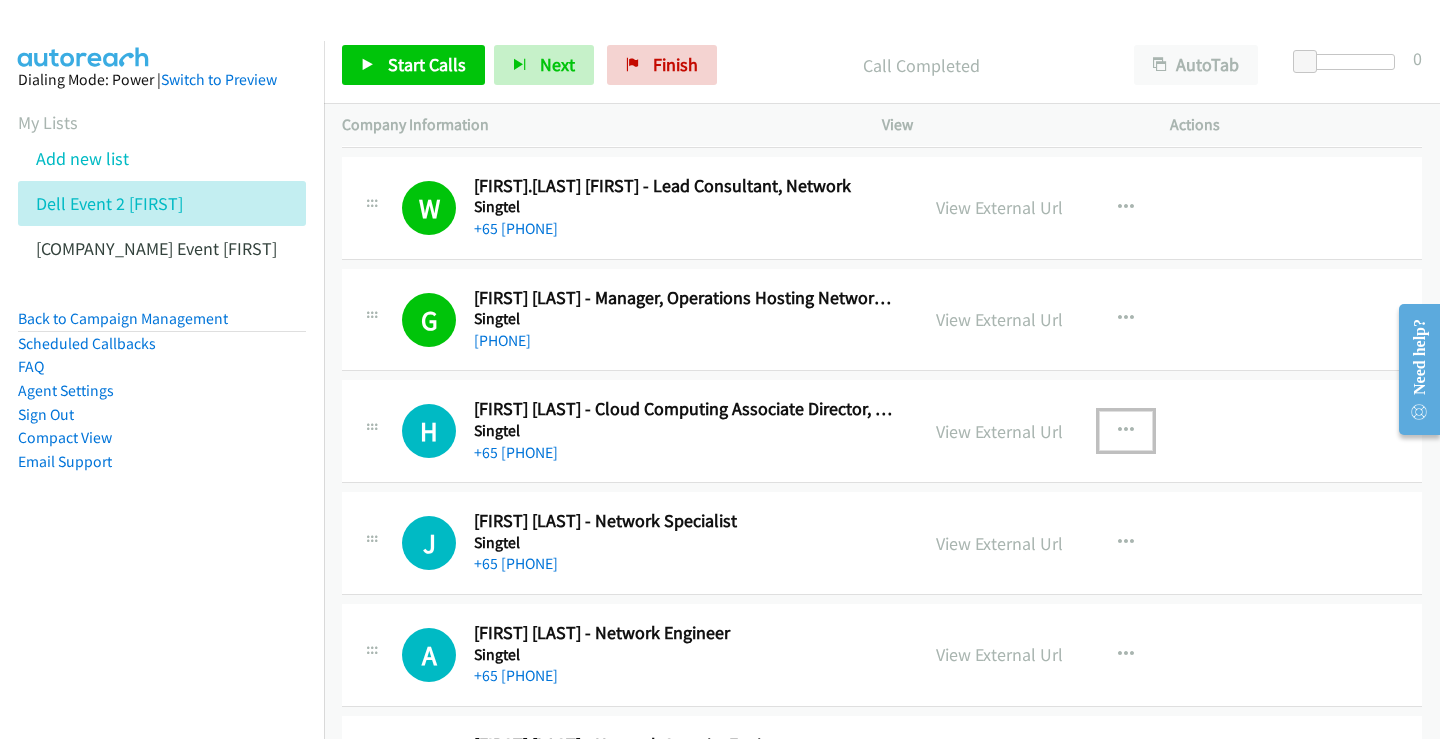 click at bounding box center [1126, 431] 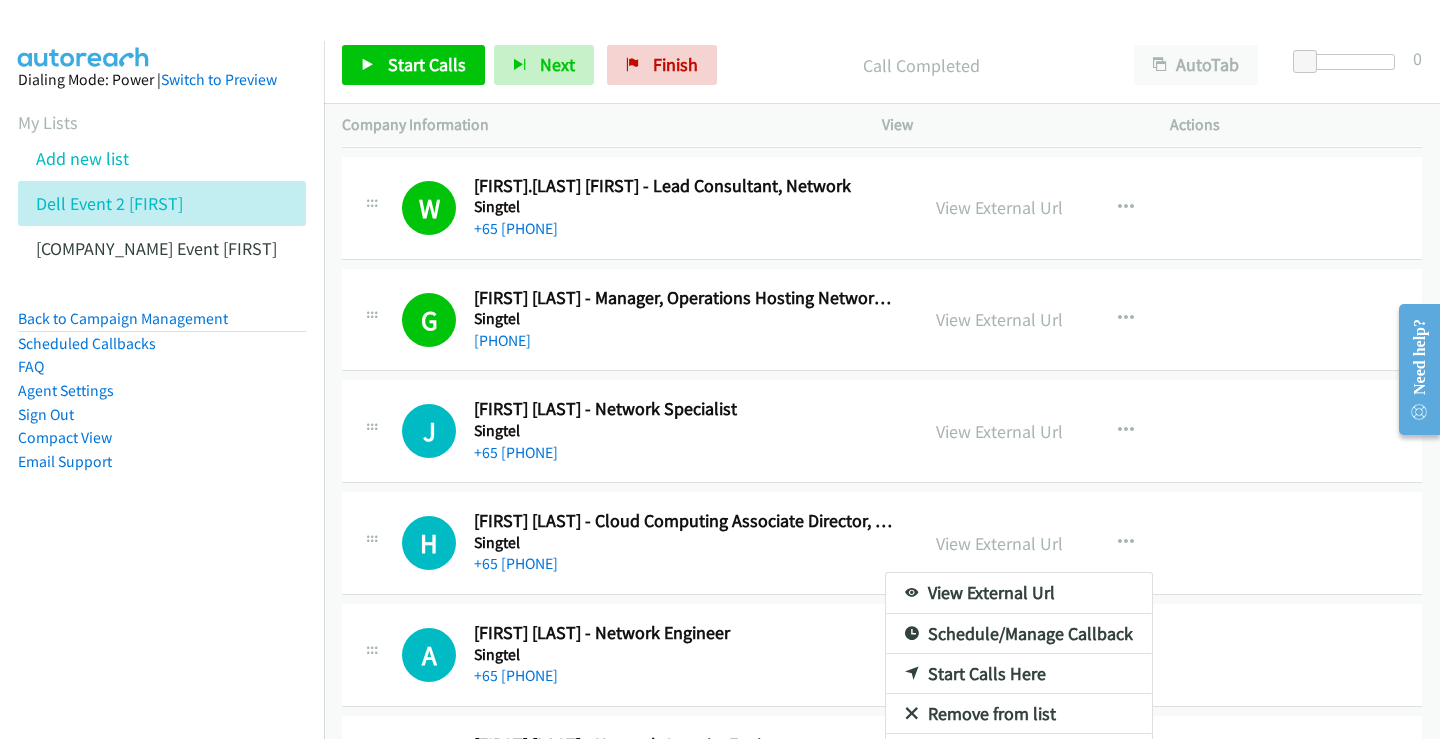 click at bounding box center (720, 369) 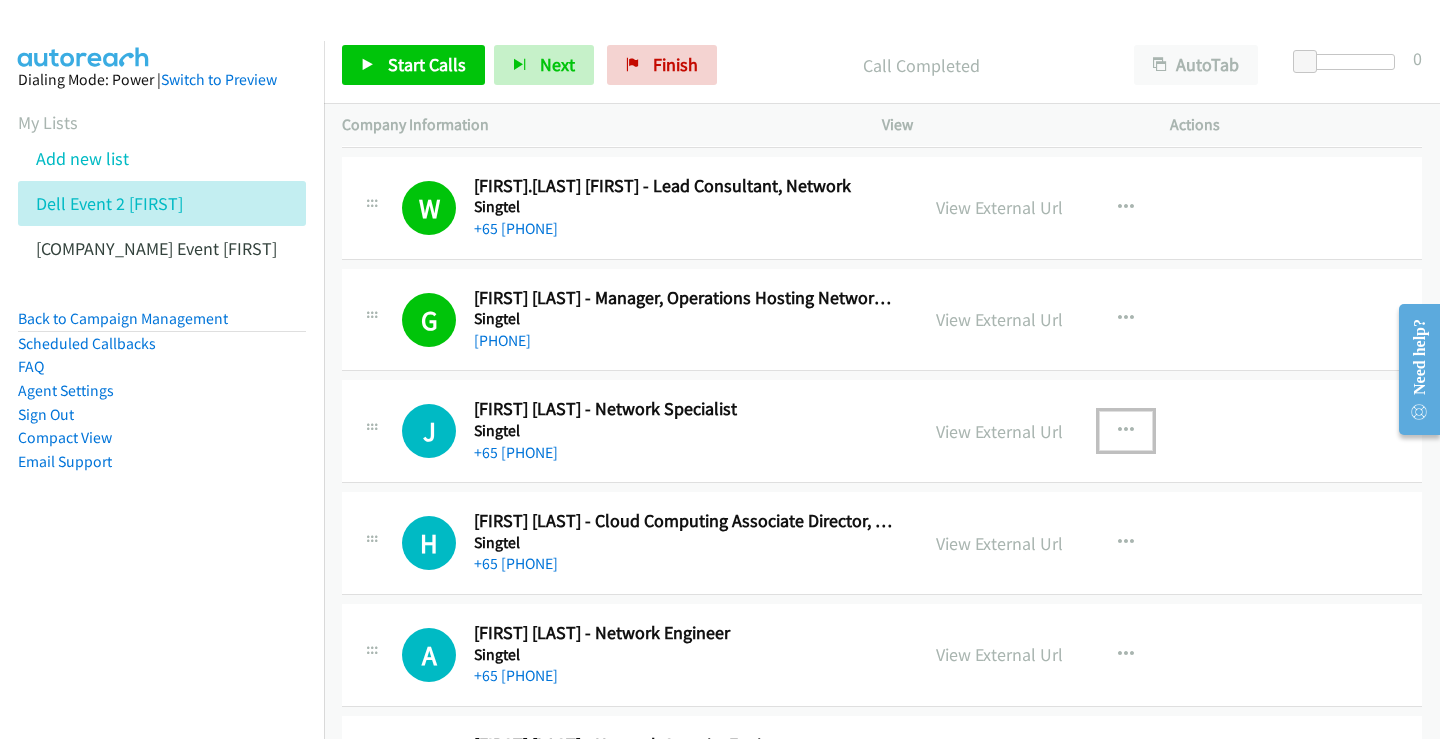 click at bounding box center [1126, 431] 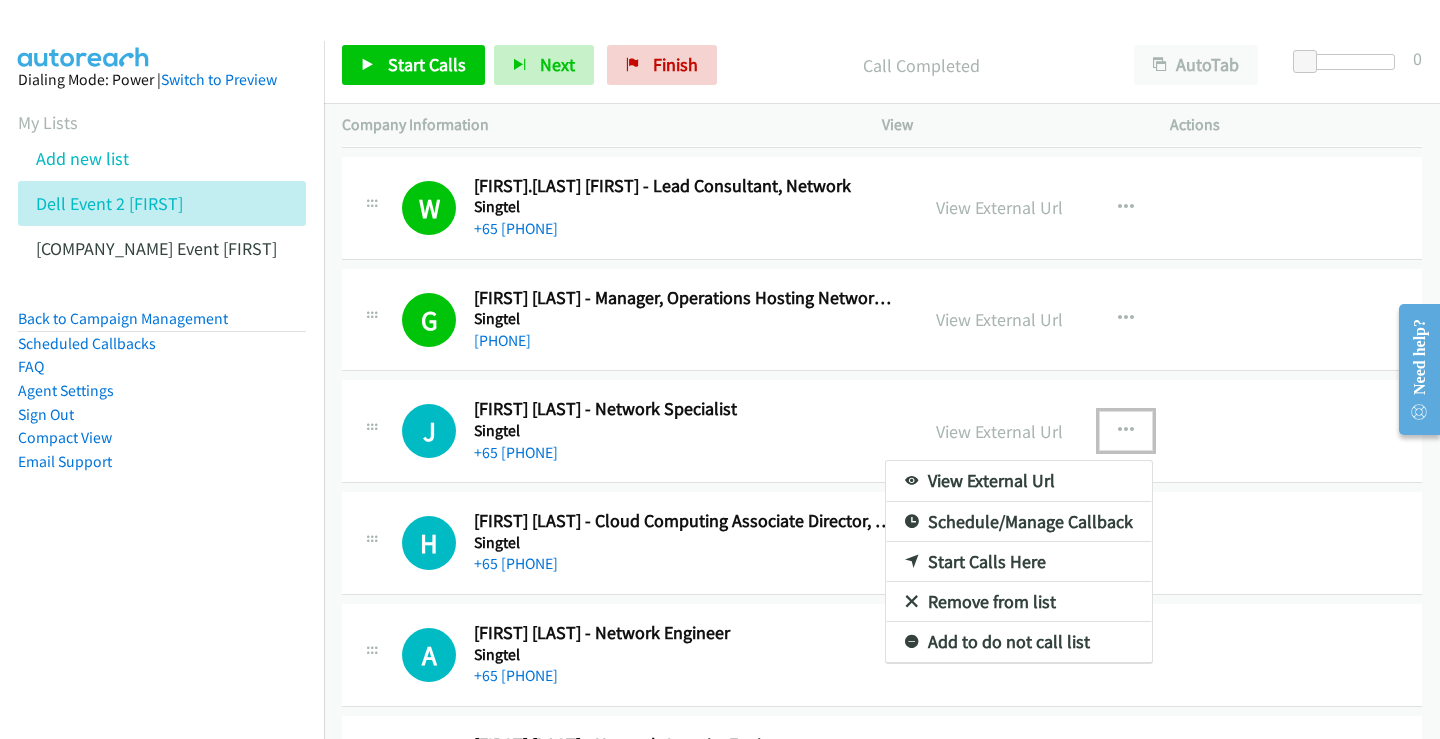 click on "Start Calls Here" at bounding box center (1019, 562) 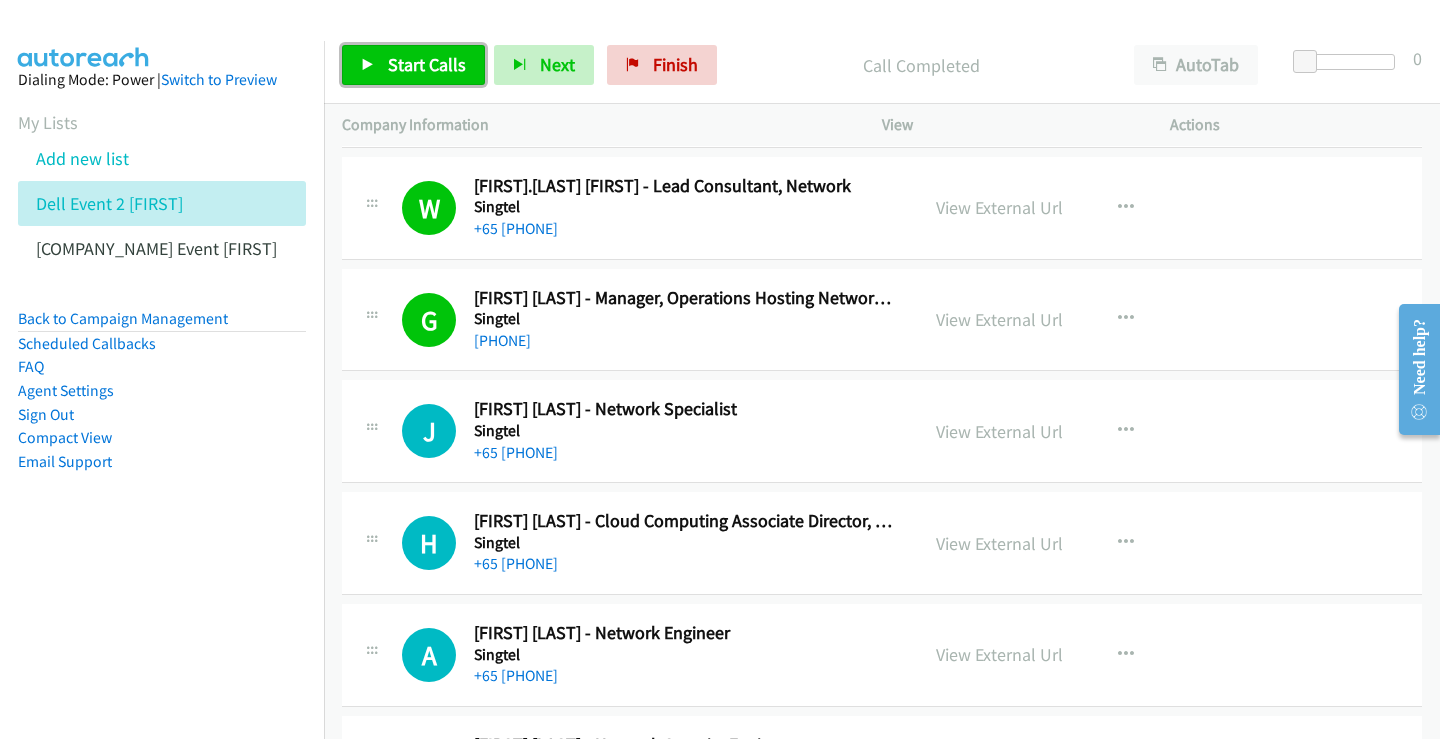 click on "Start Calls" at bounding box center (427, 64) 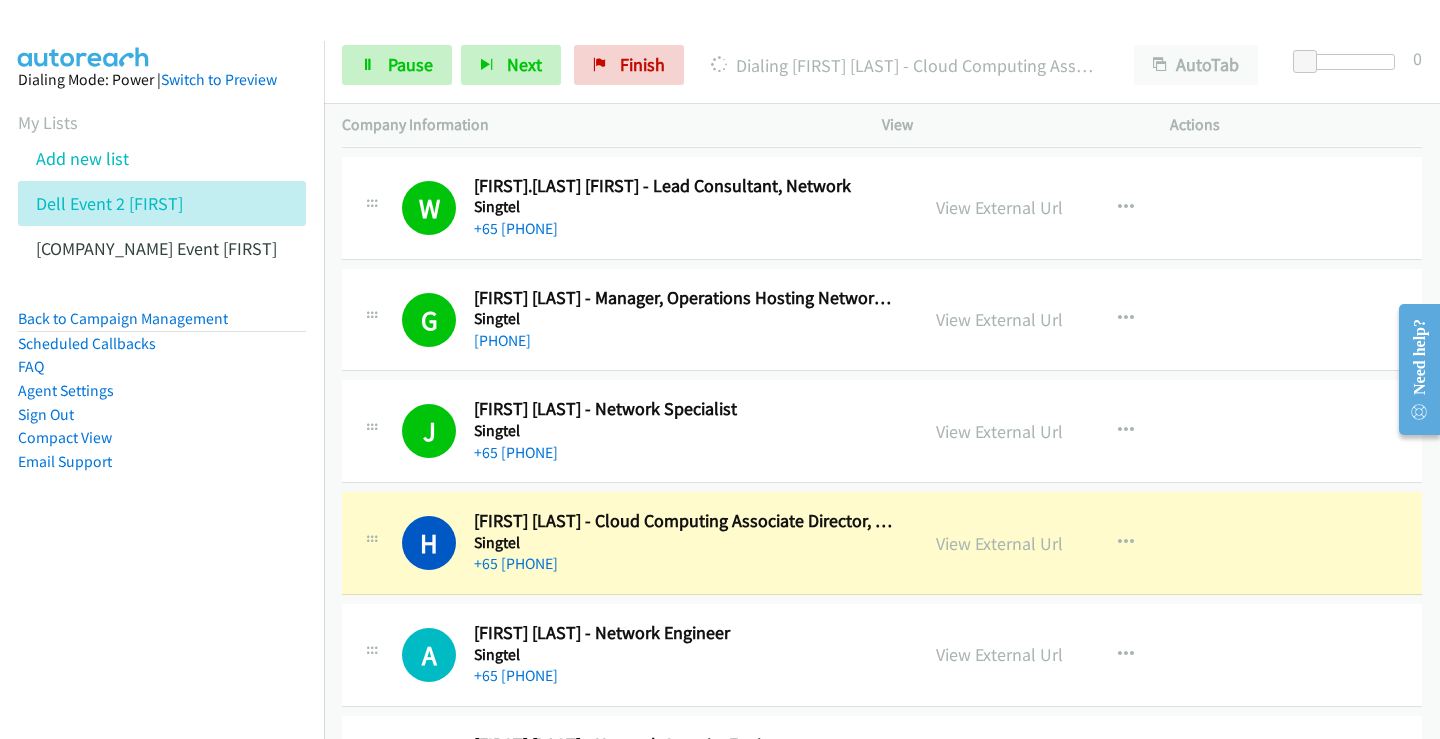 scroll, scrollTop: 1100, scrollLeft: 0, axis: vertical 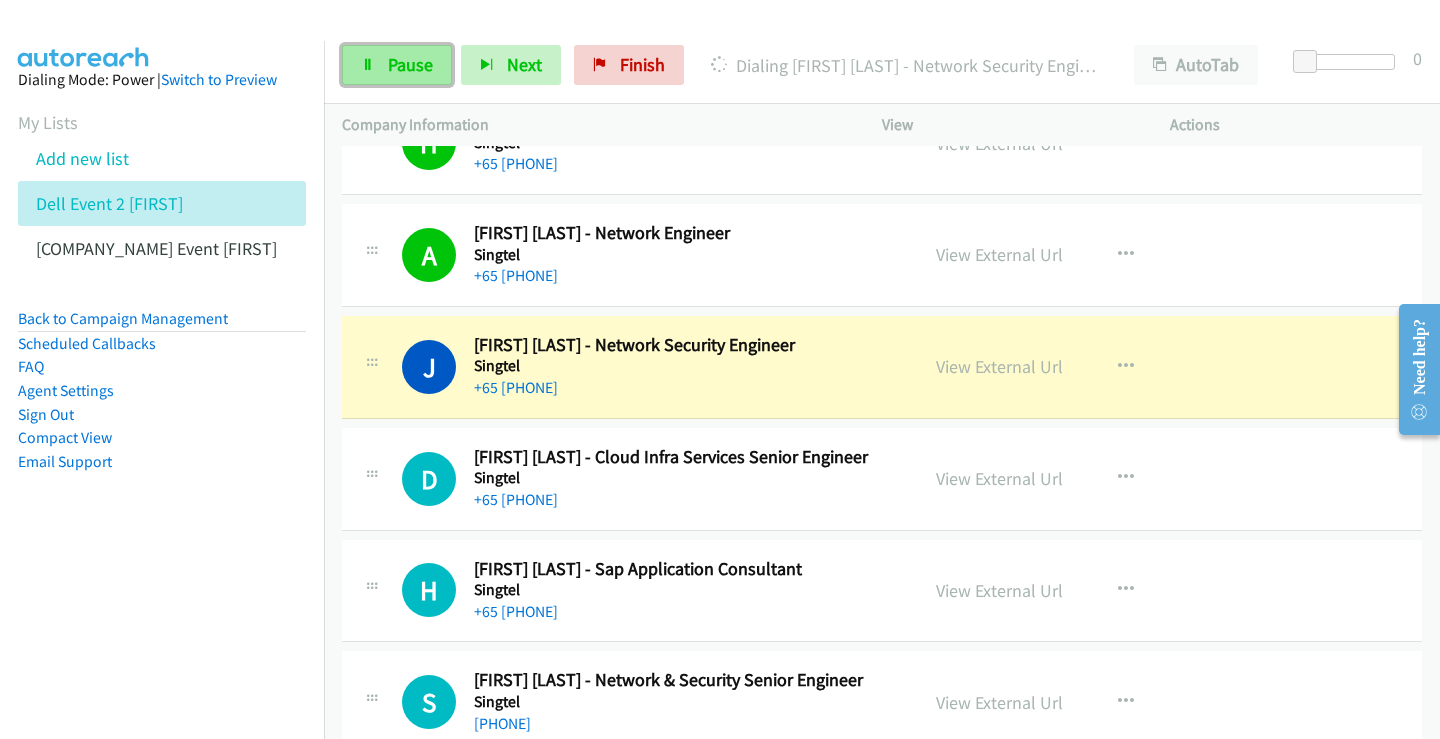 click on "Pause" at bounding box center (410, 64) 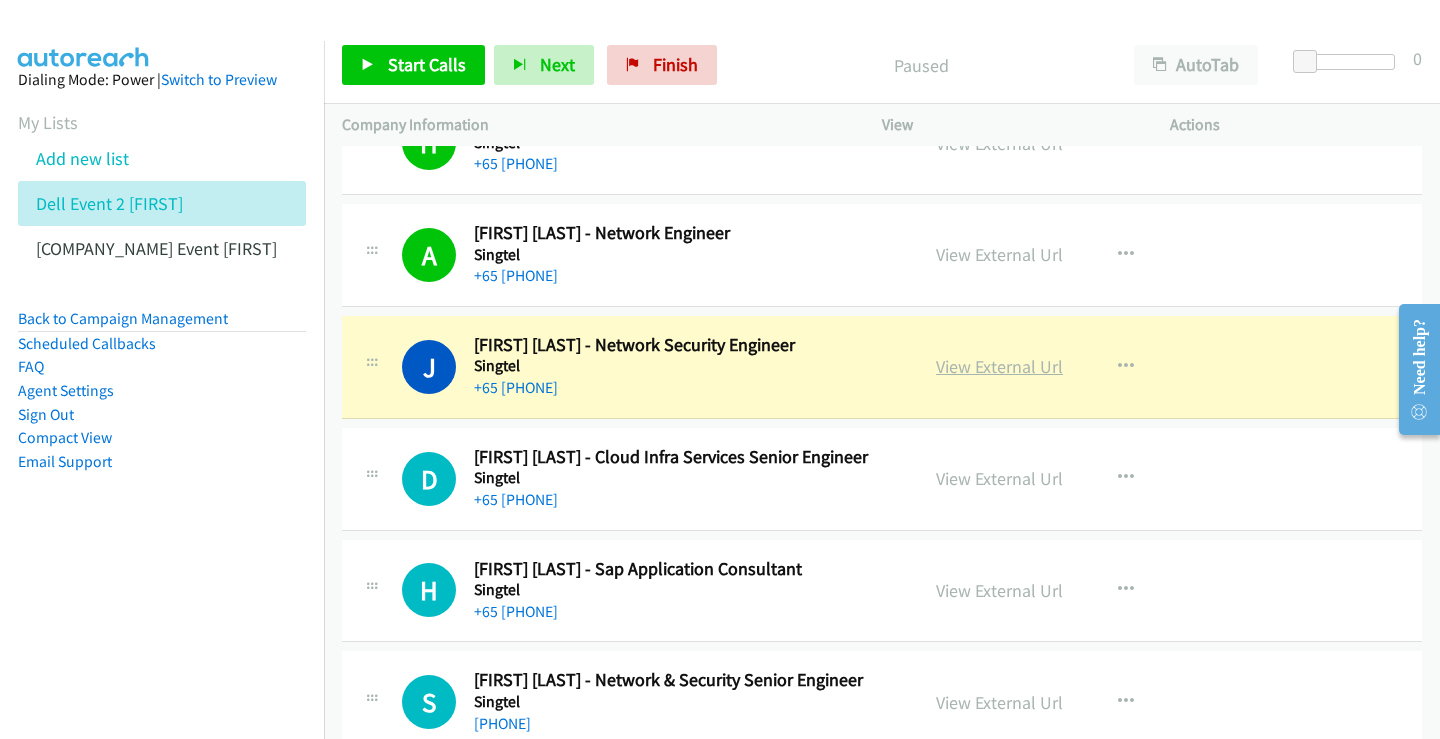 click on "View External Url" at bounding box center [999, 366] 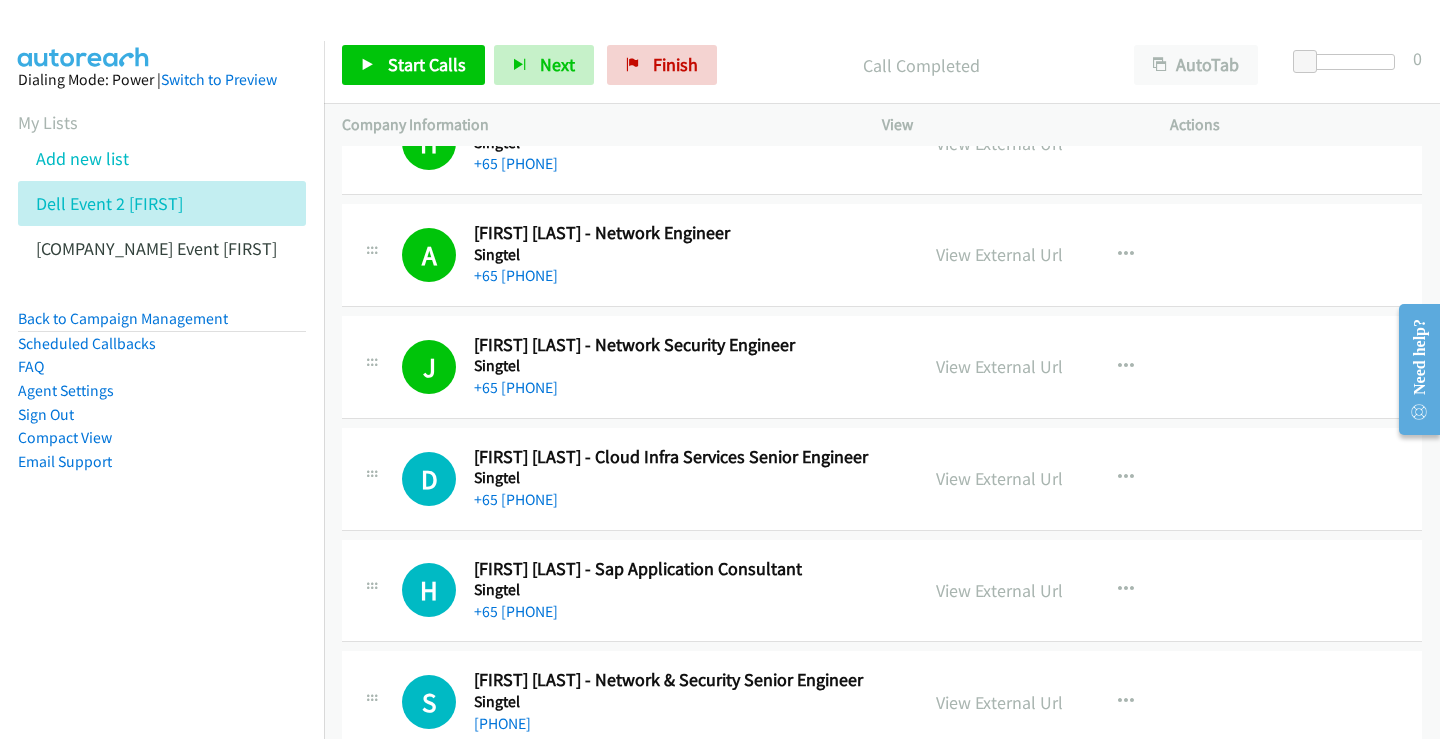 scroll, scrollTop: 1600, scrollLeft: 0, axis: vertical 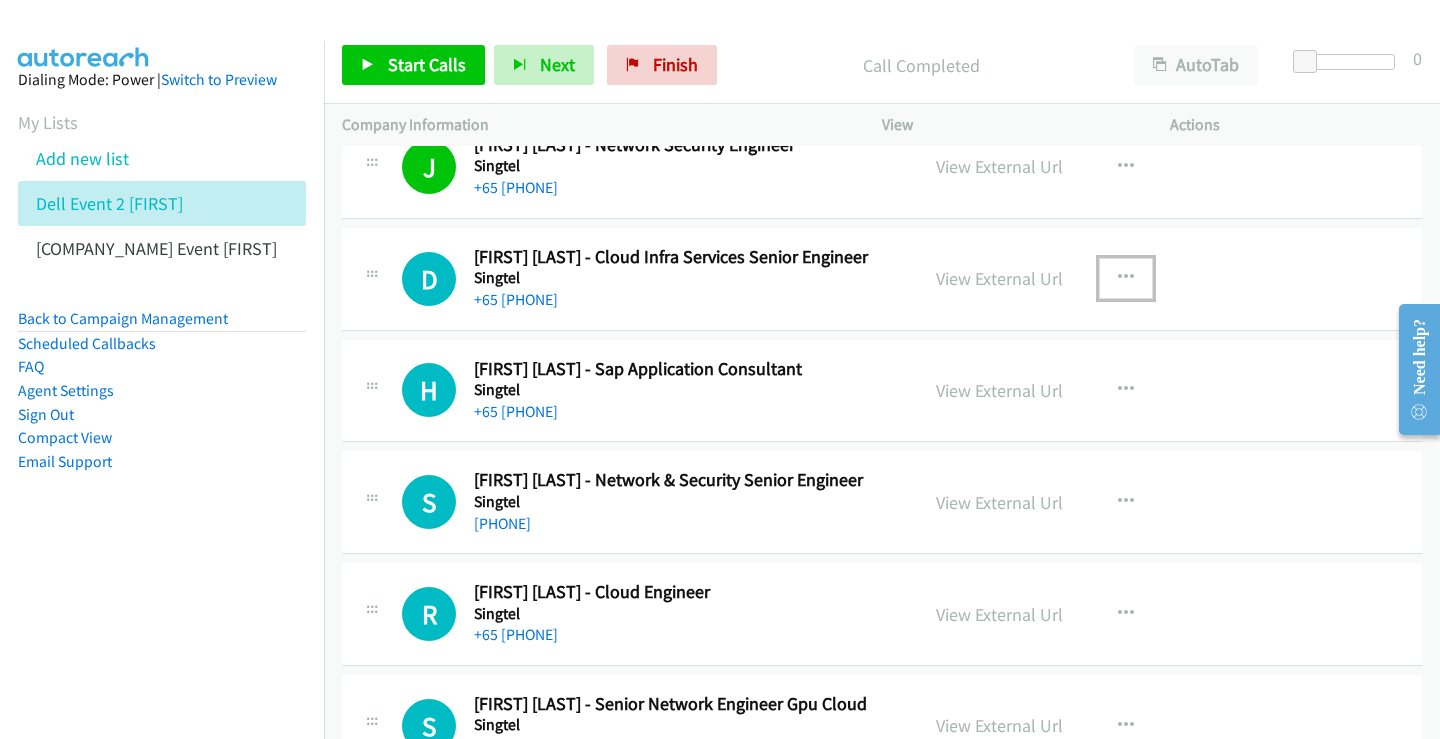 click at bounding box center (1126, 278) 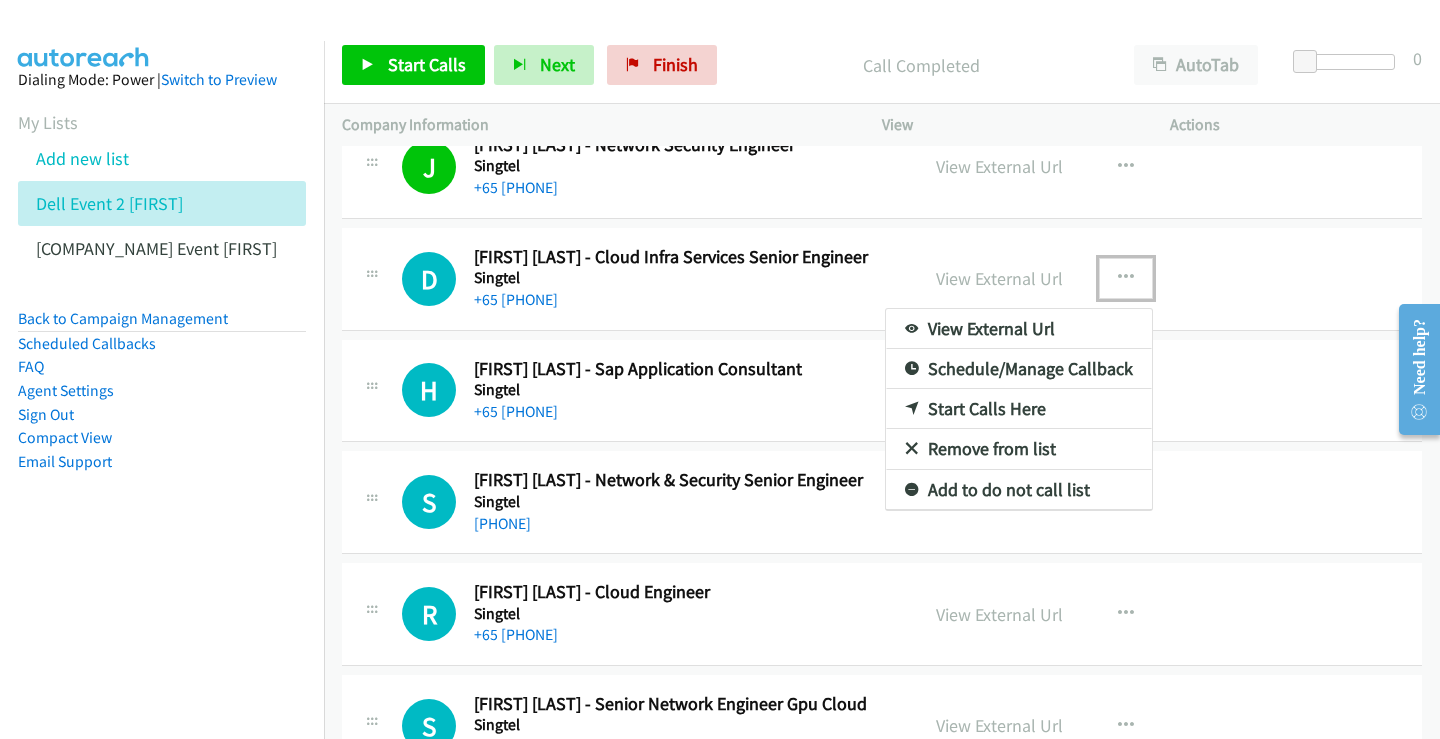 click on "Start Calls Here" at bounding box center [1019, 409] 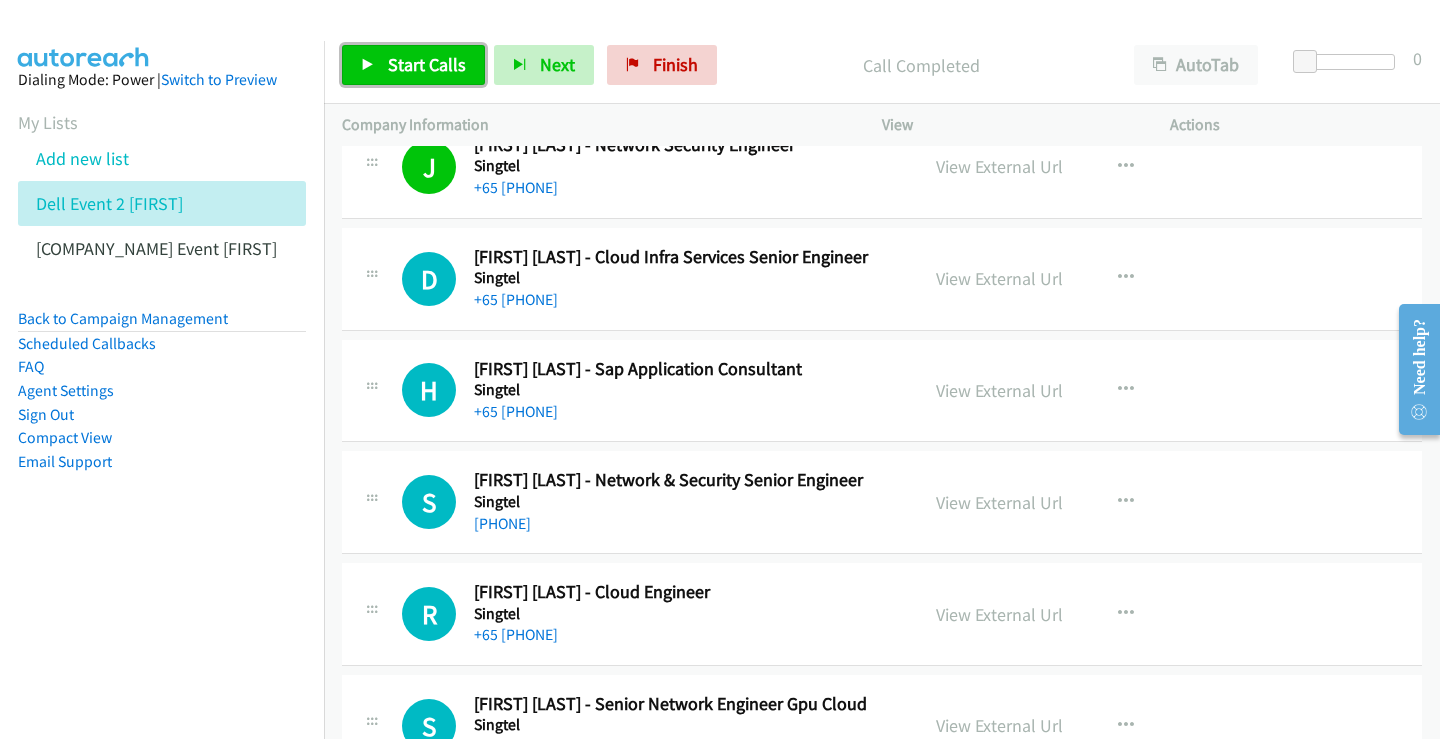 click on "Start Calls" at bounding box center [427, 64] 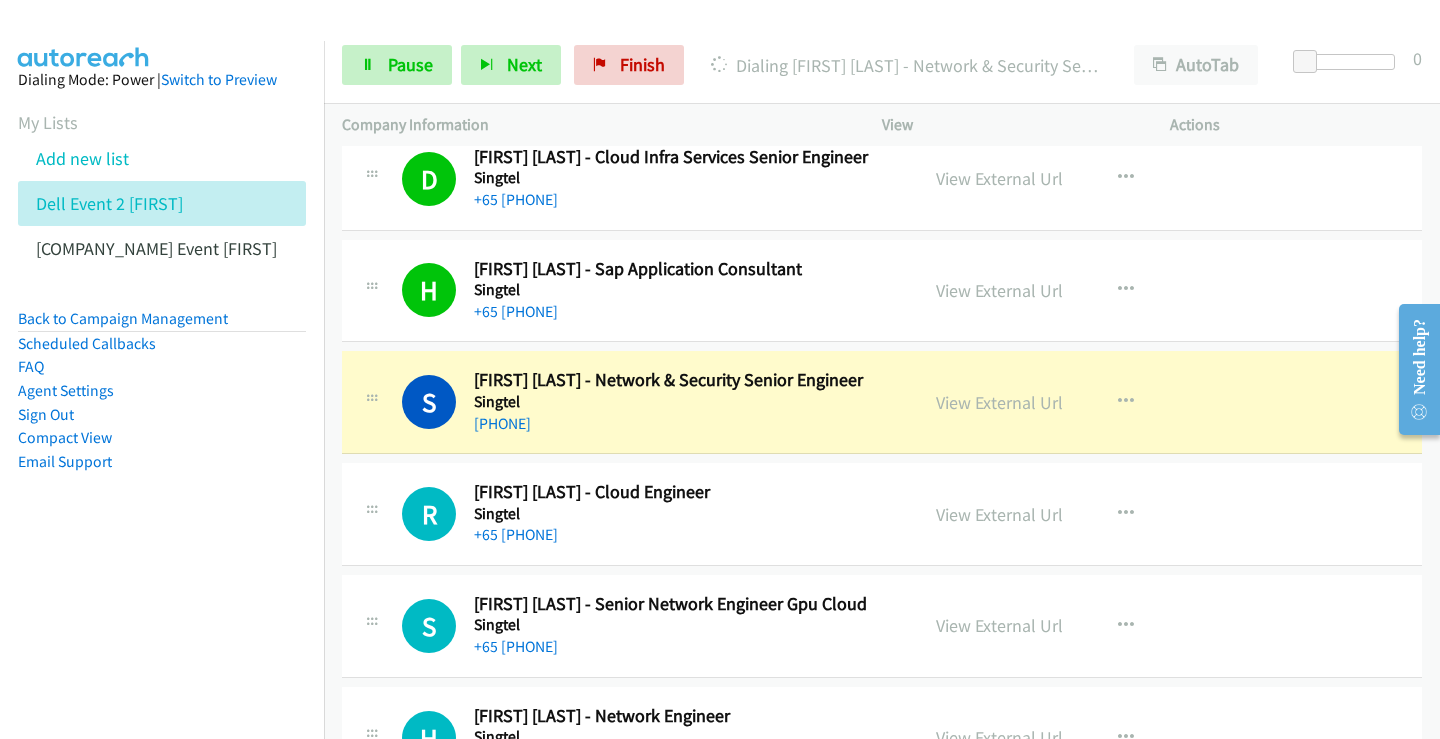 scroll, scrollTop: 1800, scrollLeft: 0, axis: vertical 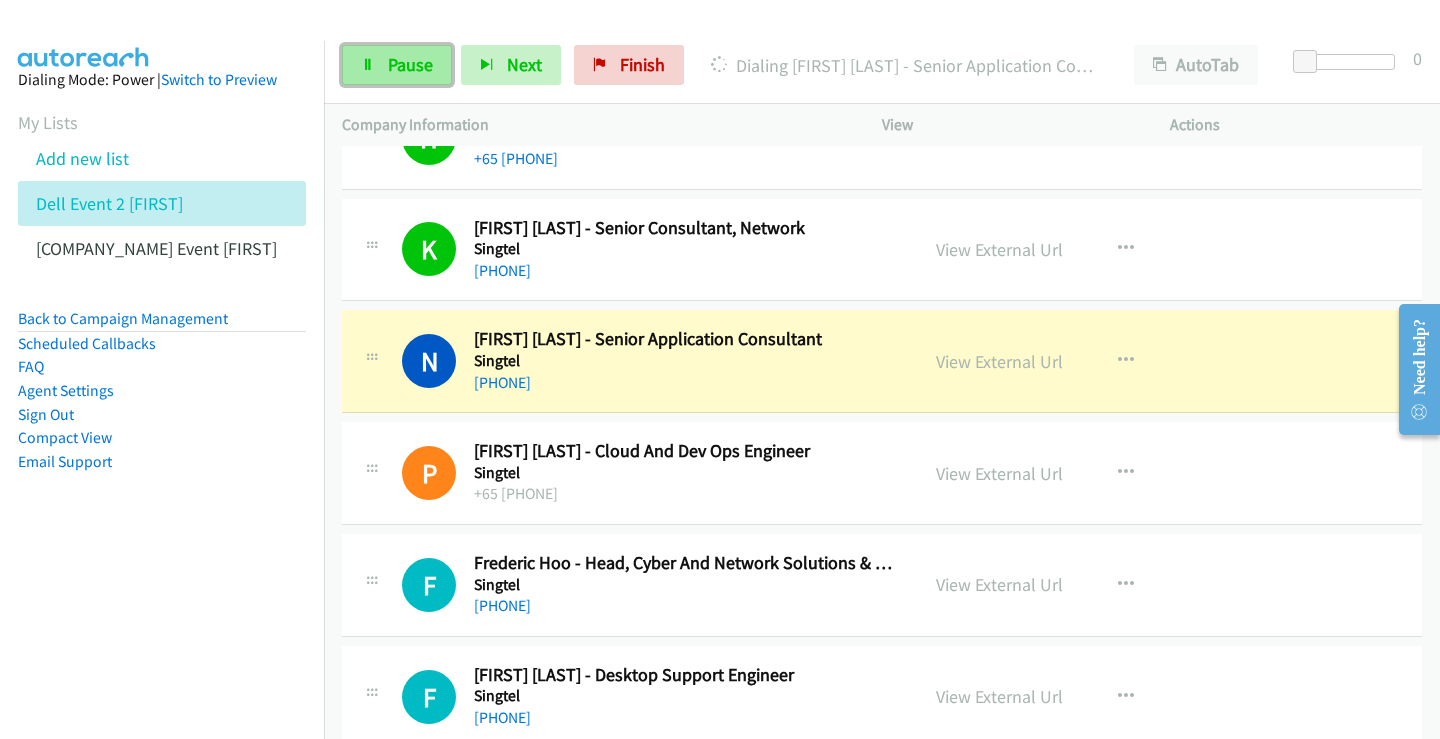 click on "Pause" at bounding box center (410, 64) 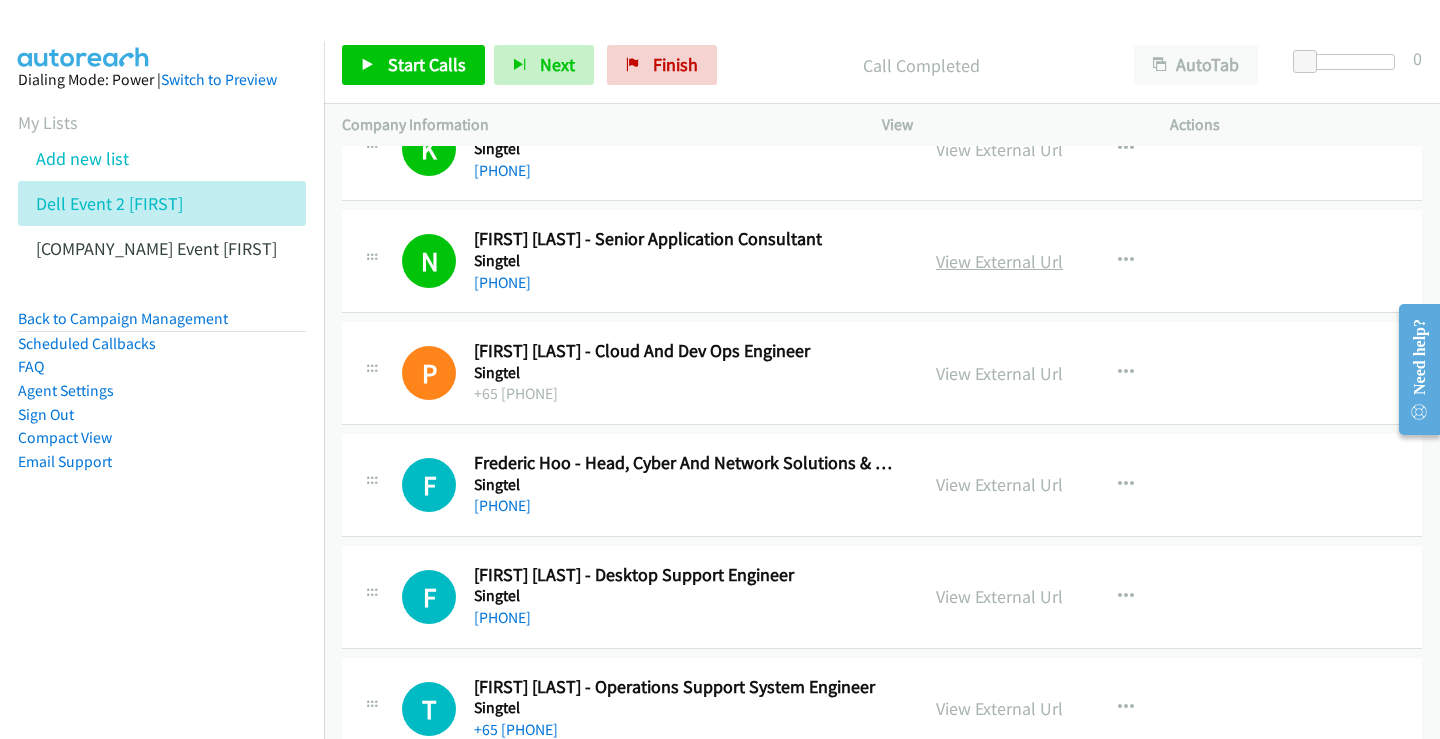 scroll, scrollTop: 2500, scrollLeft: 0, axis: vertical 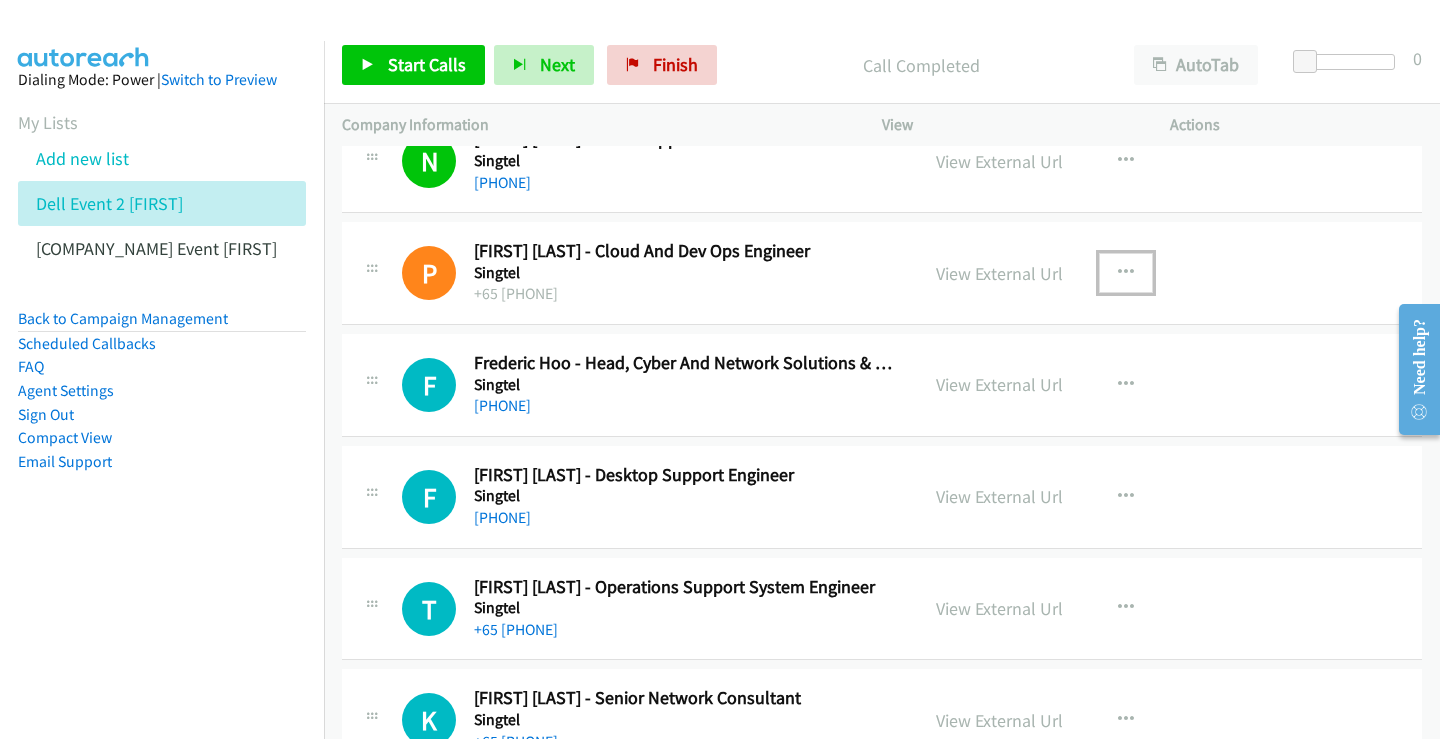 click at bounding box center (1126, 273) 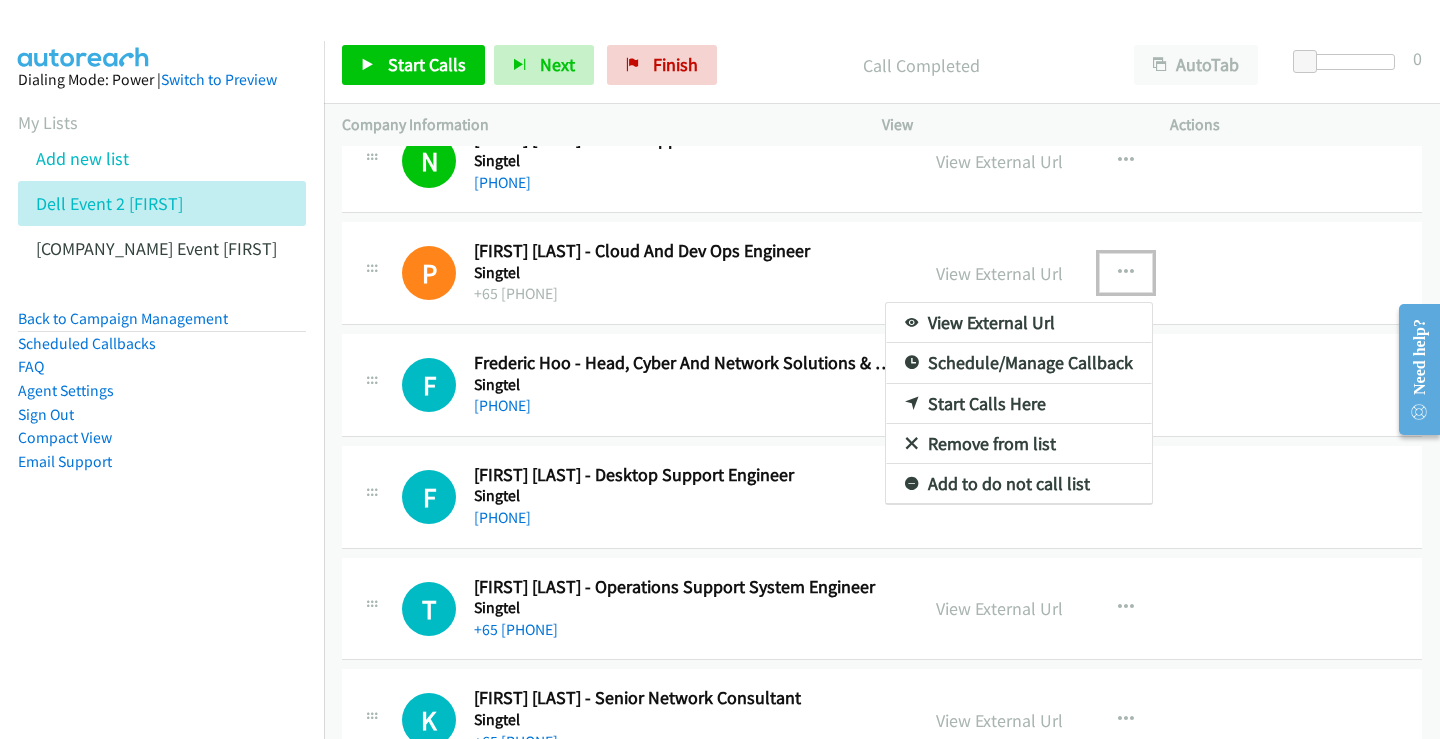 click on "Start Calls Here" at bounding box center [1019, 404] 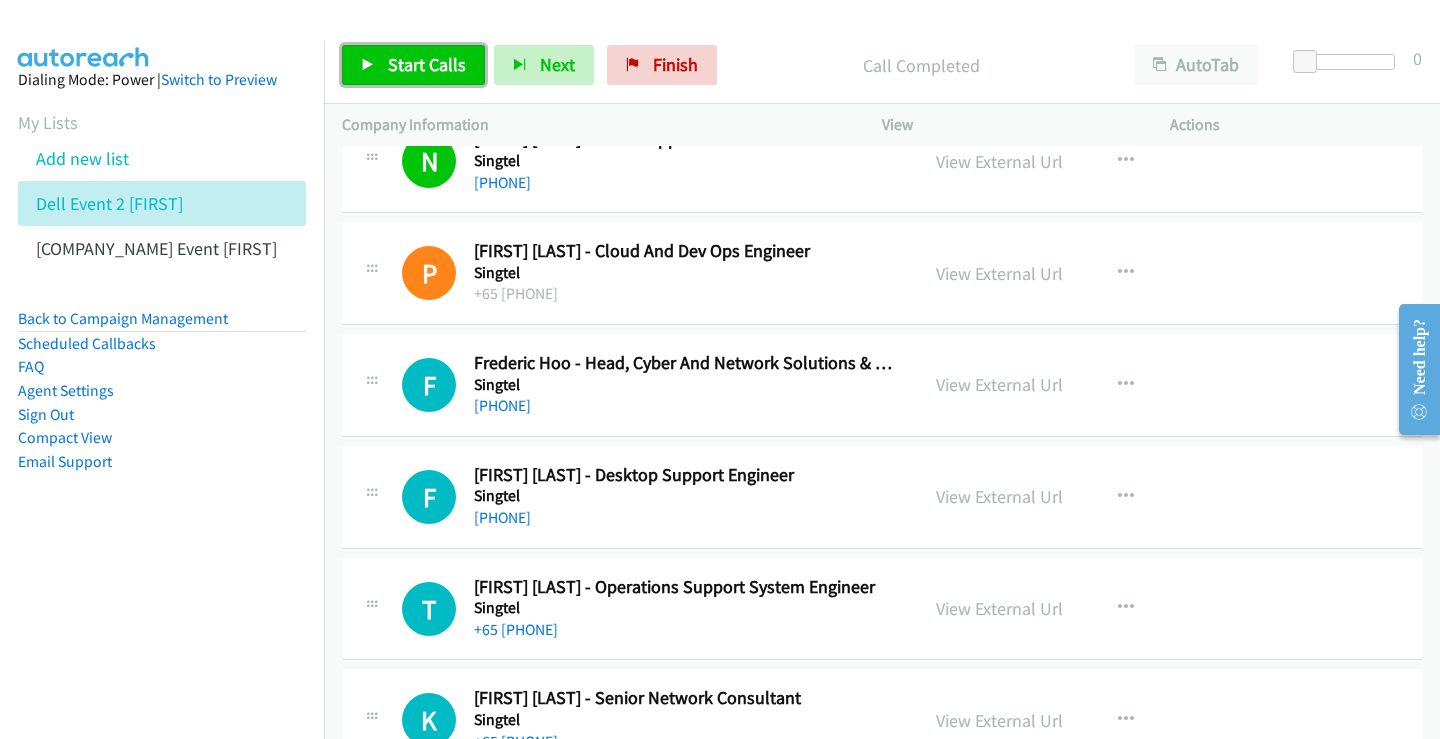 click on "Start Calls" at bounding box center [427, 64] 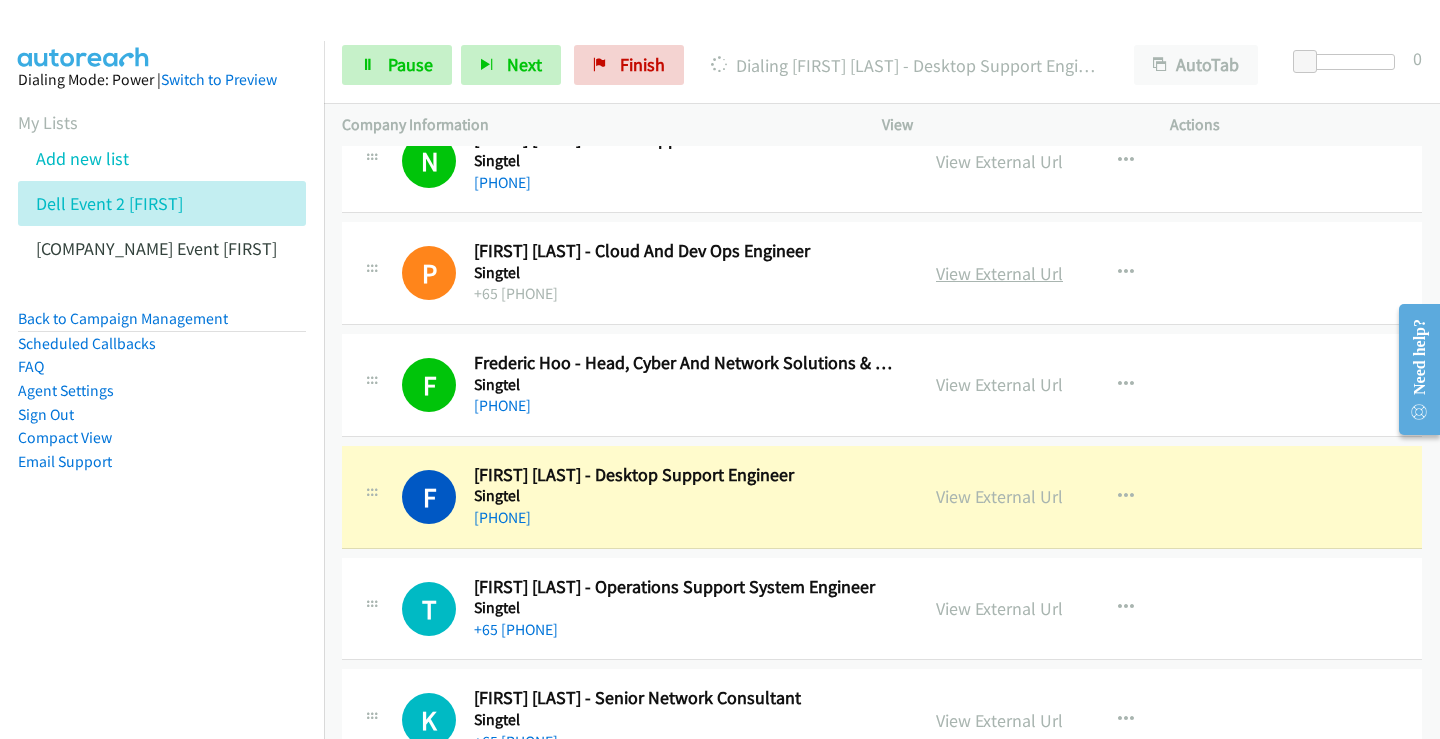 scroll, scrollTop: 2600, scrollLeft: 0, axis: vertical 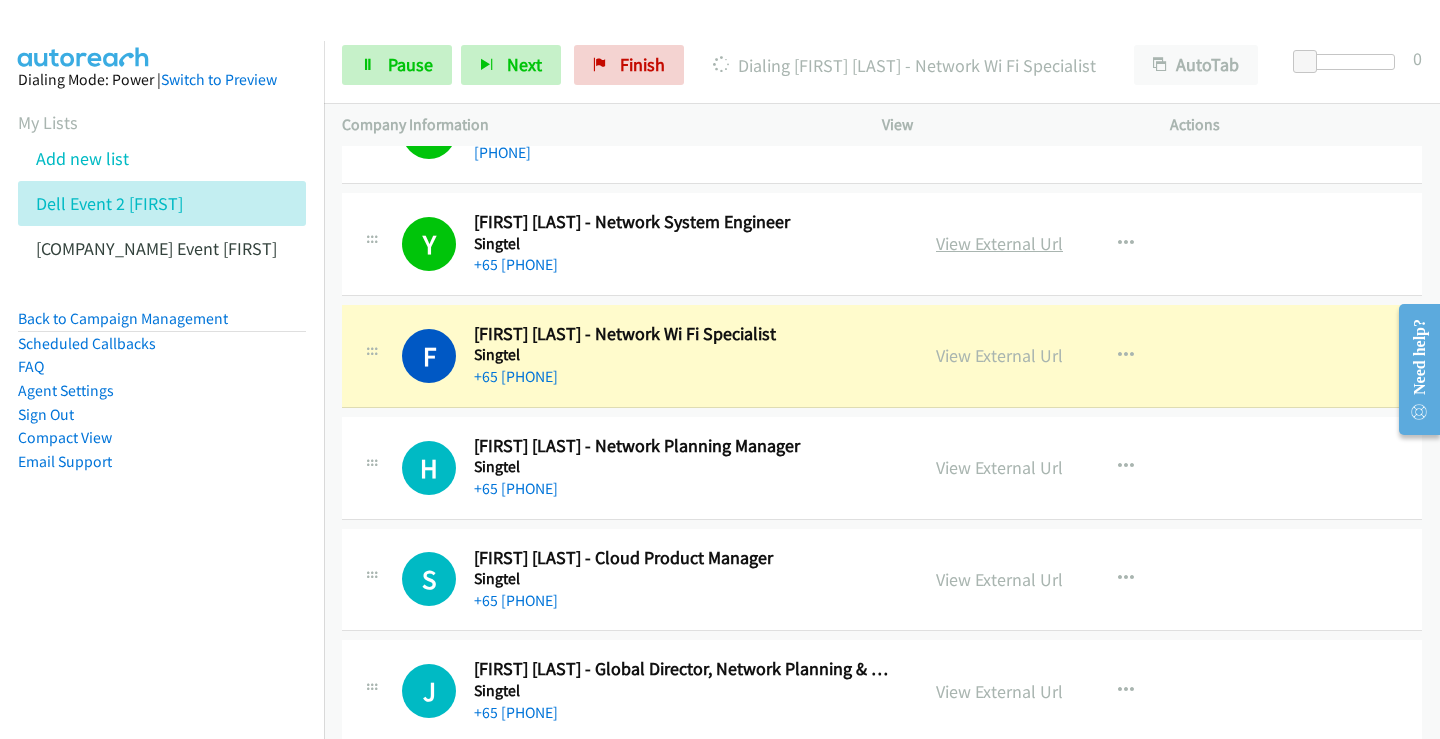 click on "View External Url" at bounding box center (999, 243) 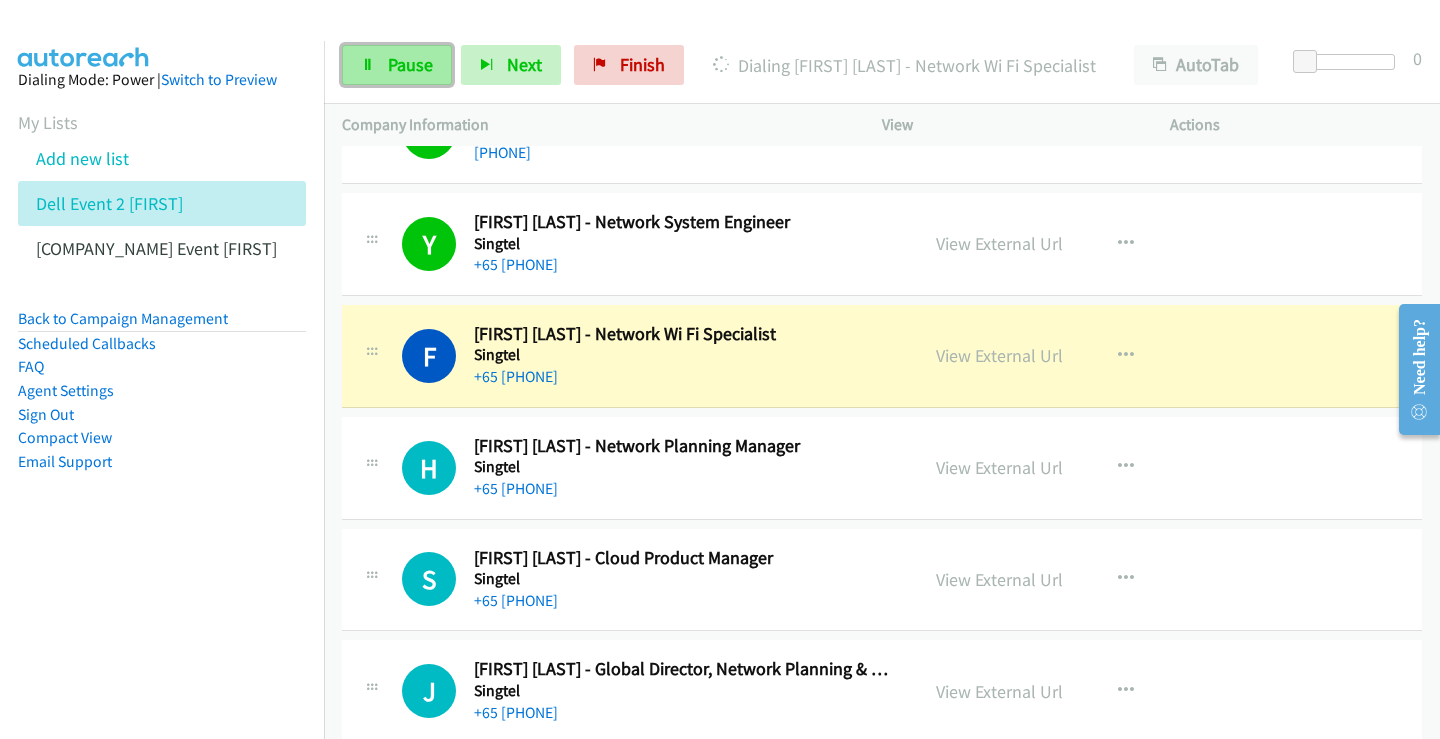 click on "Pause" at bounding box center [410, 64] 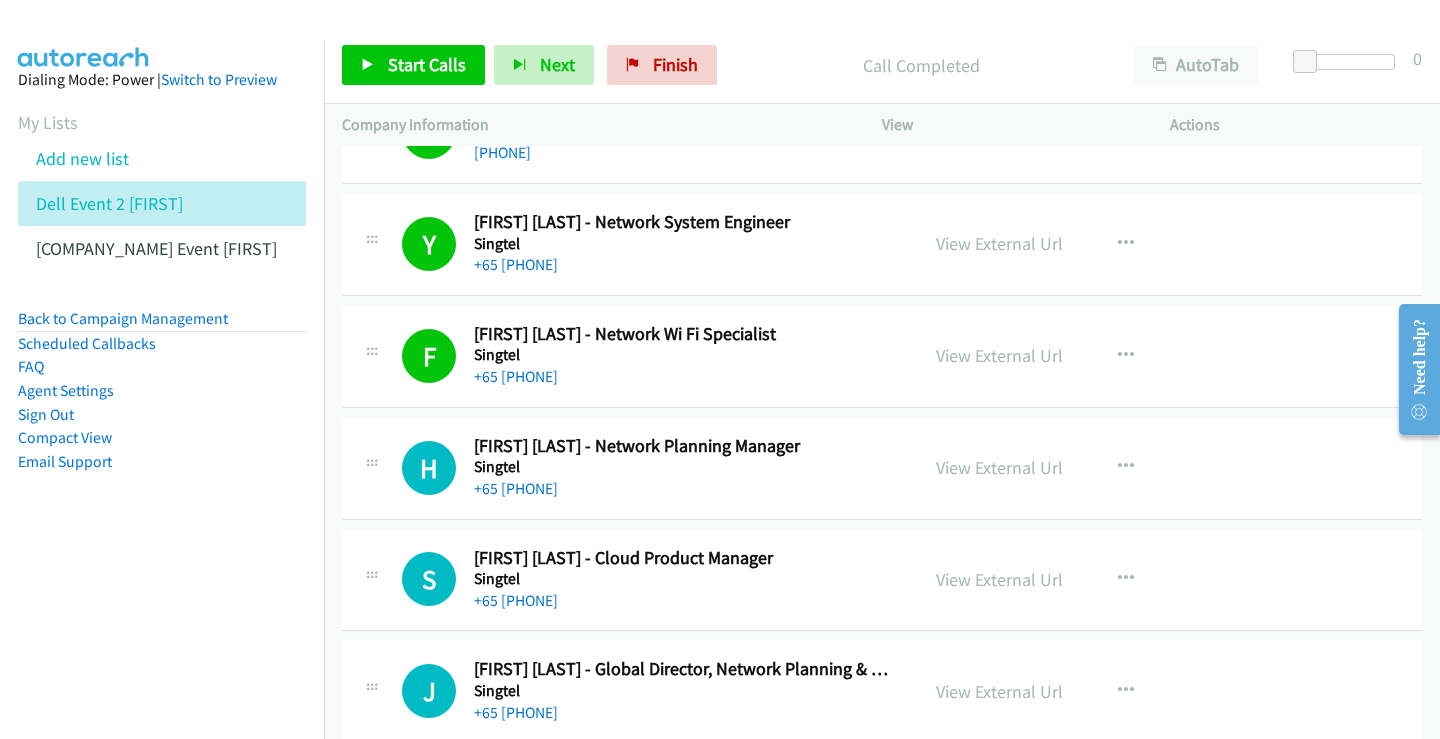 scroll, scrollTop: 3300, scrollLeft: 0, axis: vertical 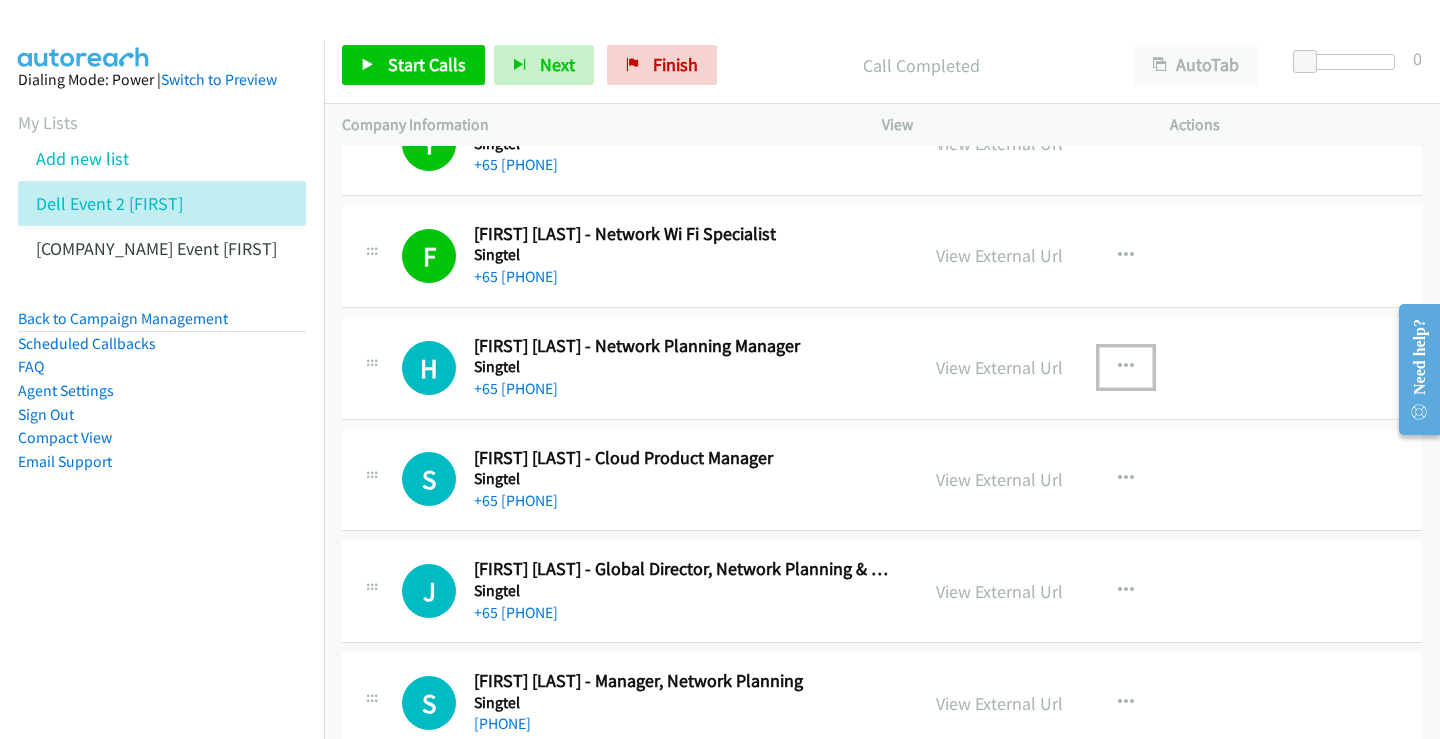 click at bounding box center [1126, 367] 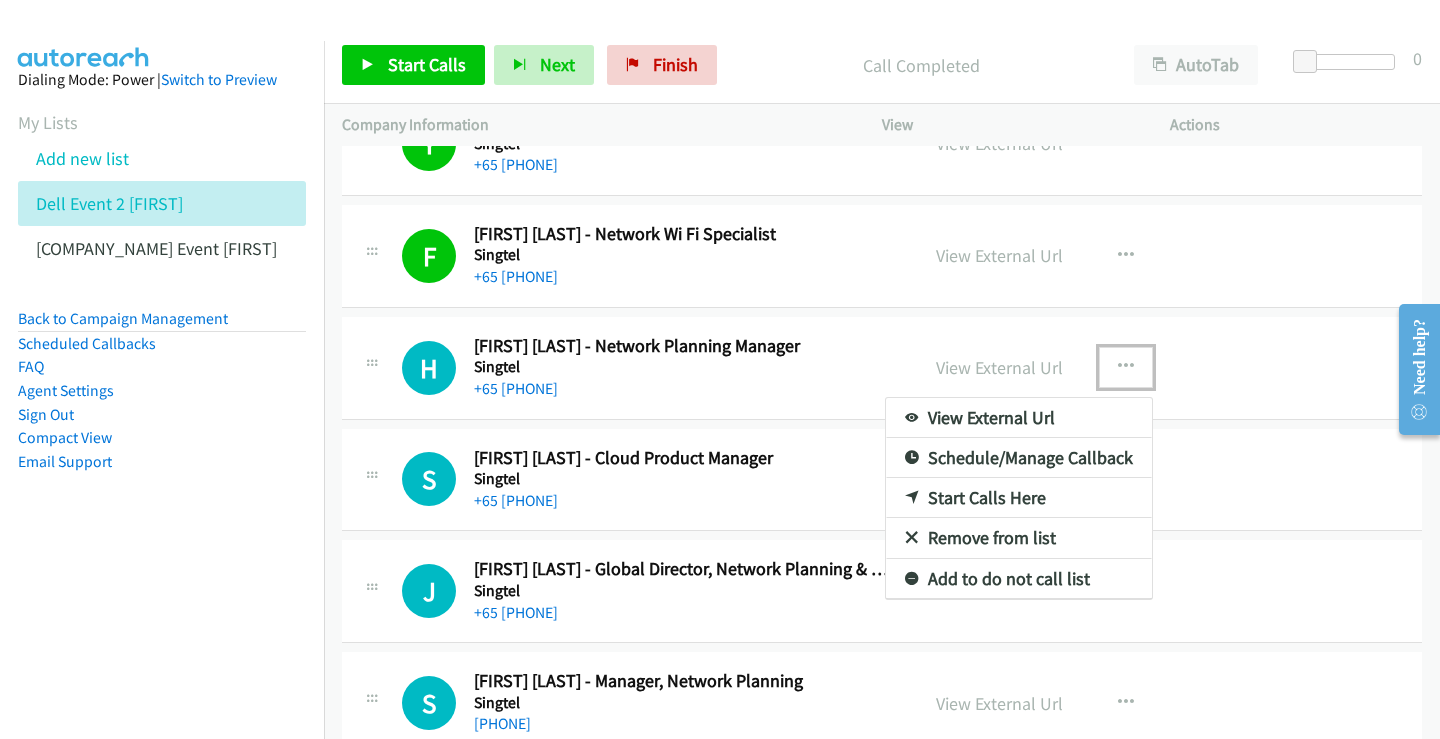 click on "Start Calls Here" at bounding box center (1019, 498) 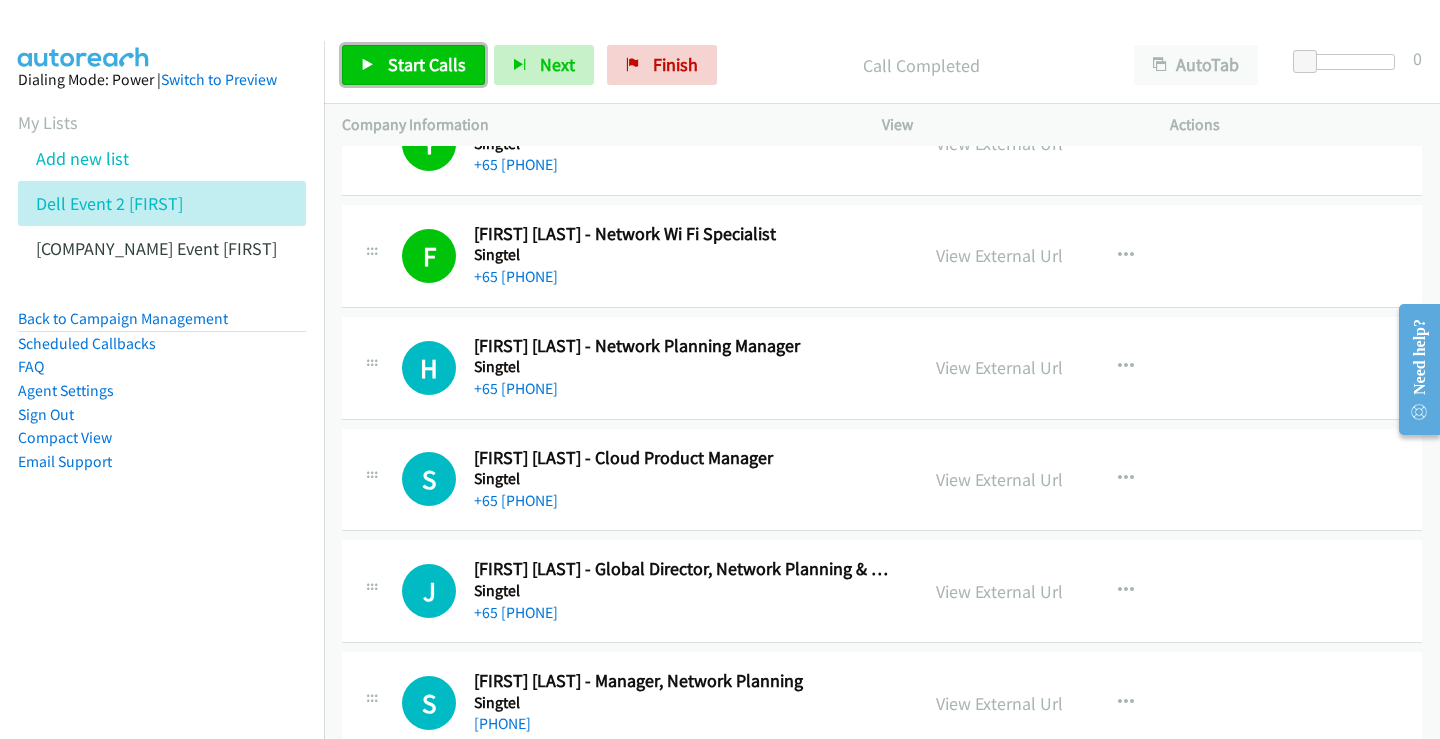 click on "Start Calls" at bounding box center [413, 65] 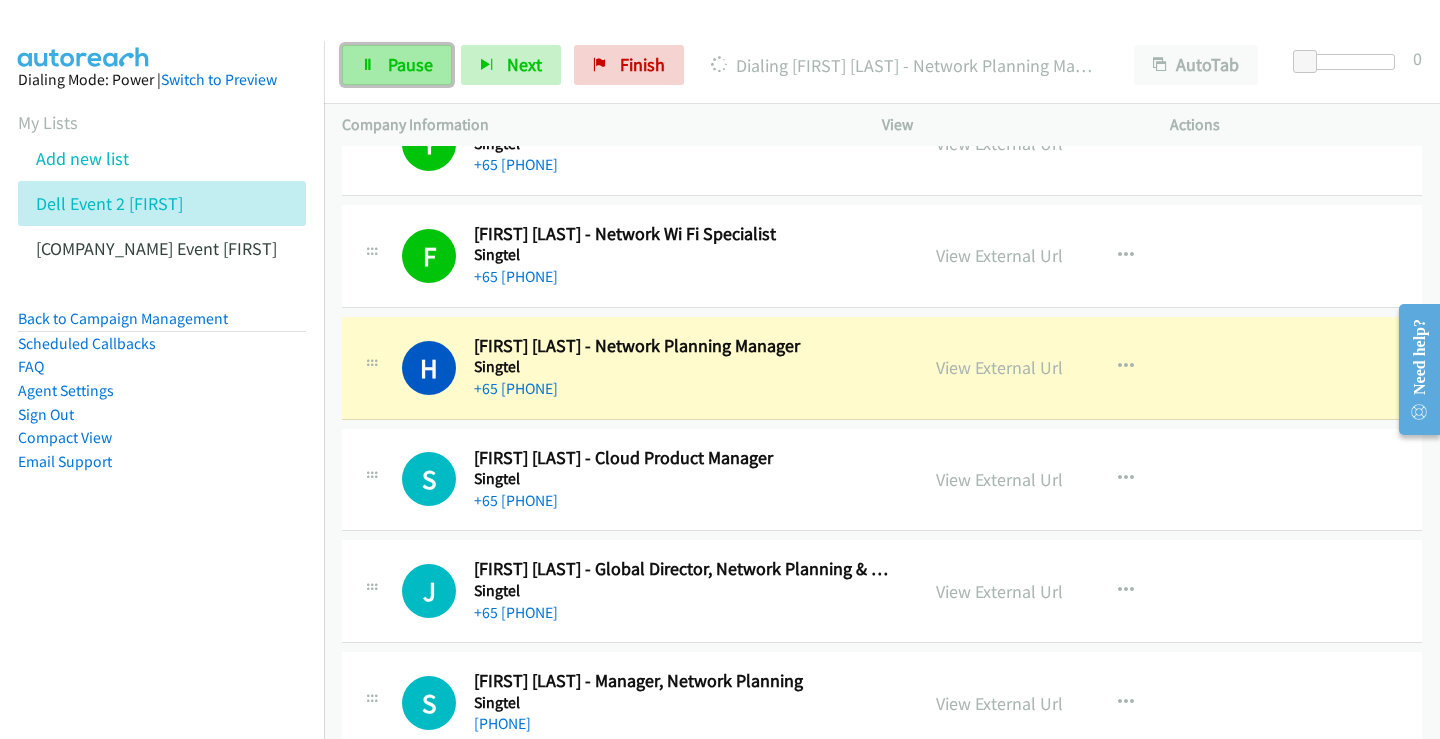 click on "Pause" at bounding box center (410, 64) 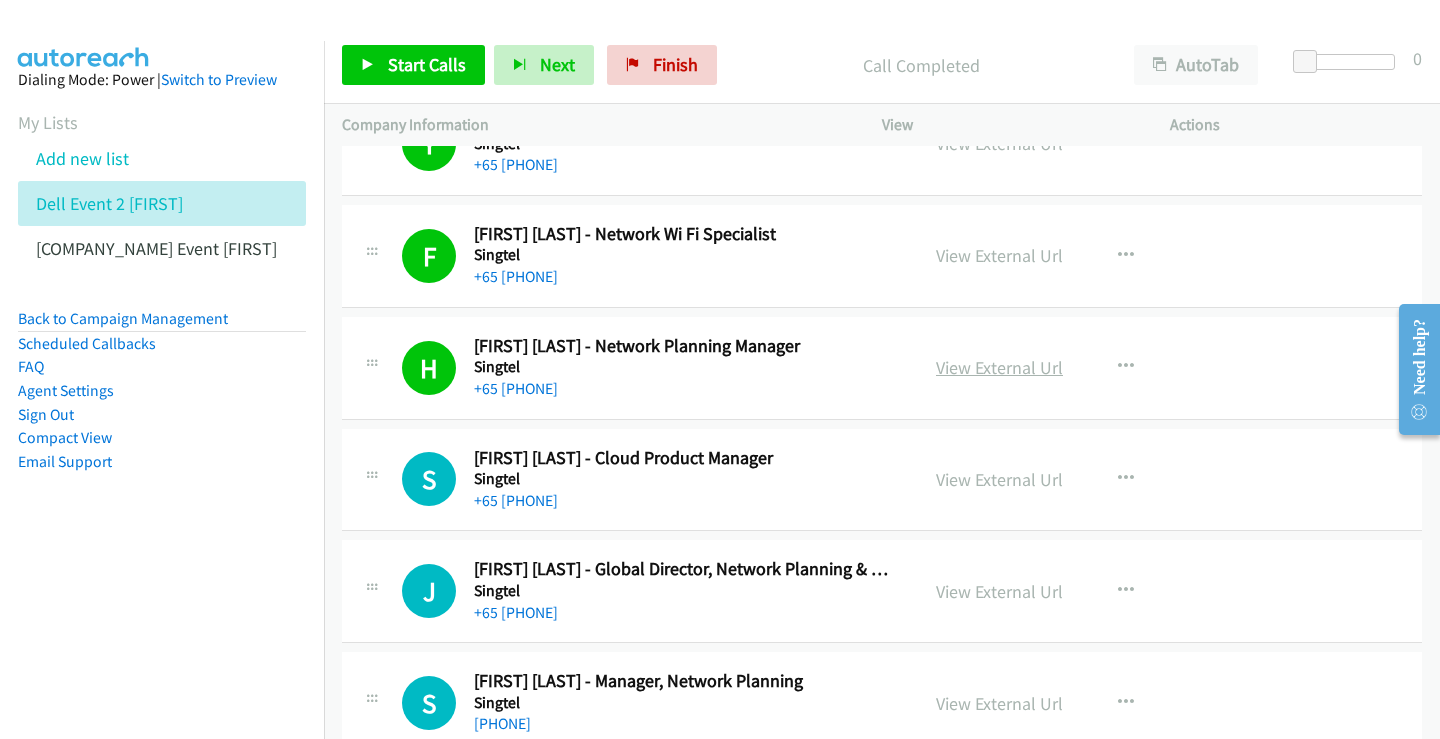 click on "View External Url" at bounding box center [999, 367] 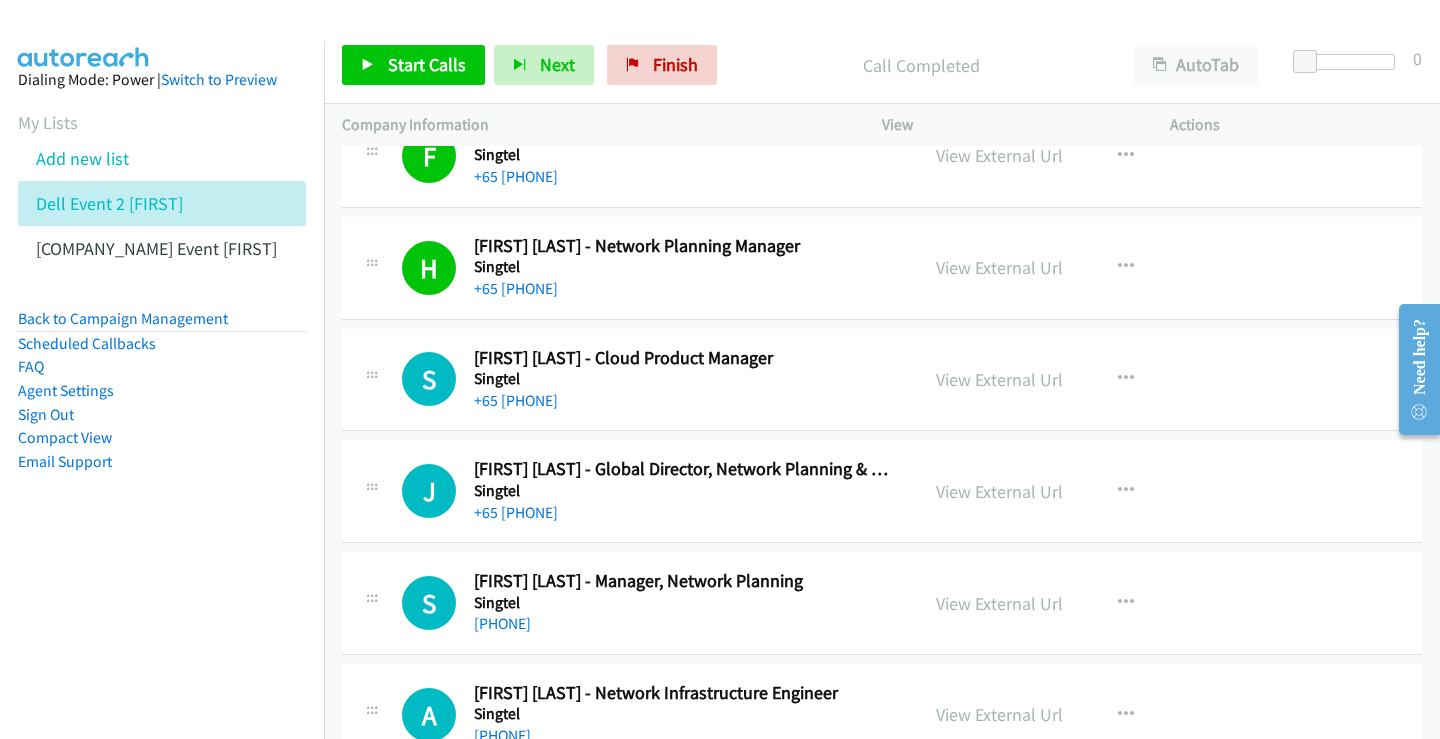 scroll, scrollTop: 3500, scrollLeft: 0, axis: vertical 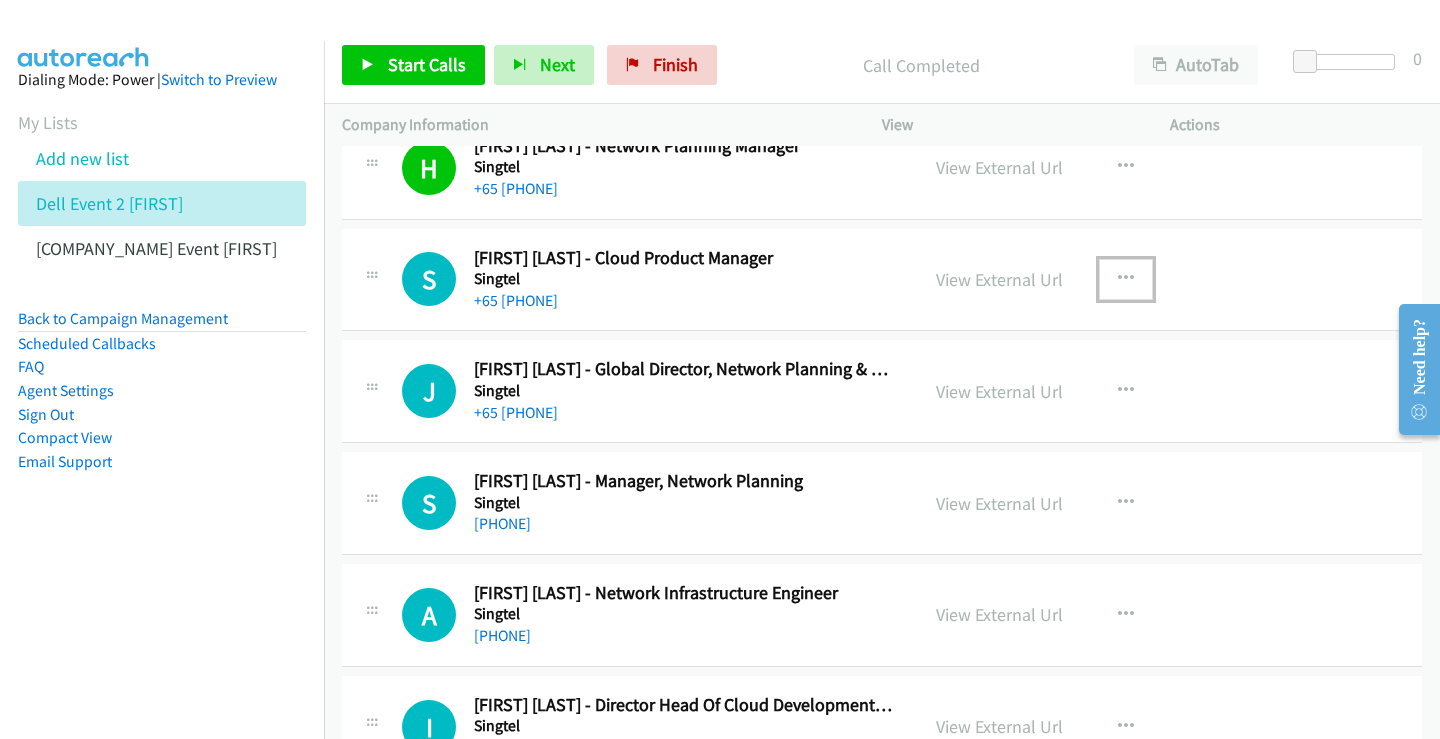click at bounding box center [1126, 279] 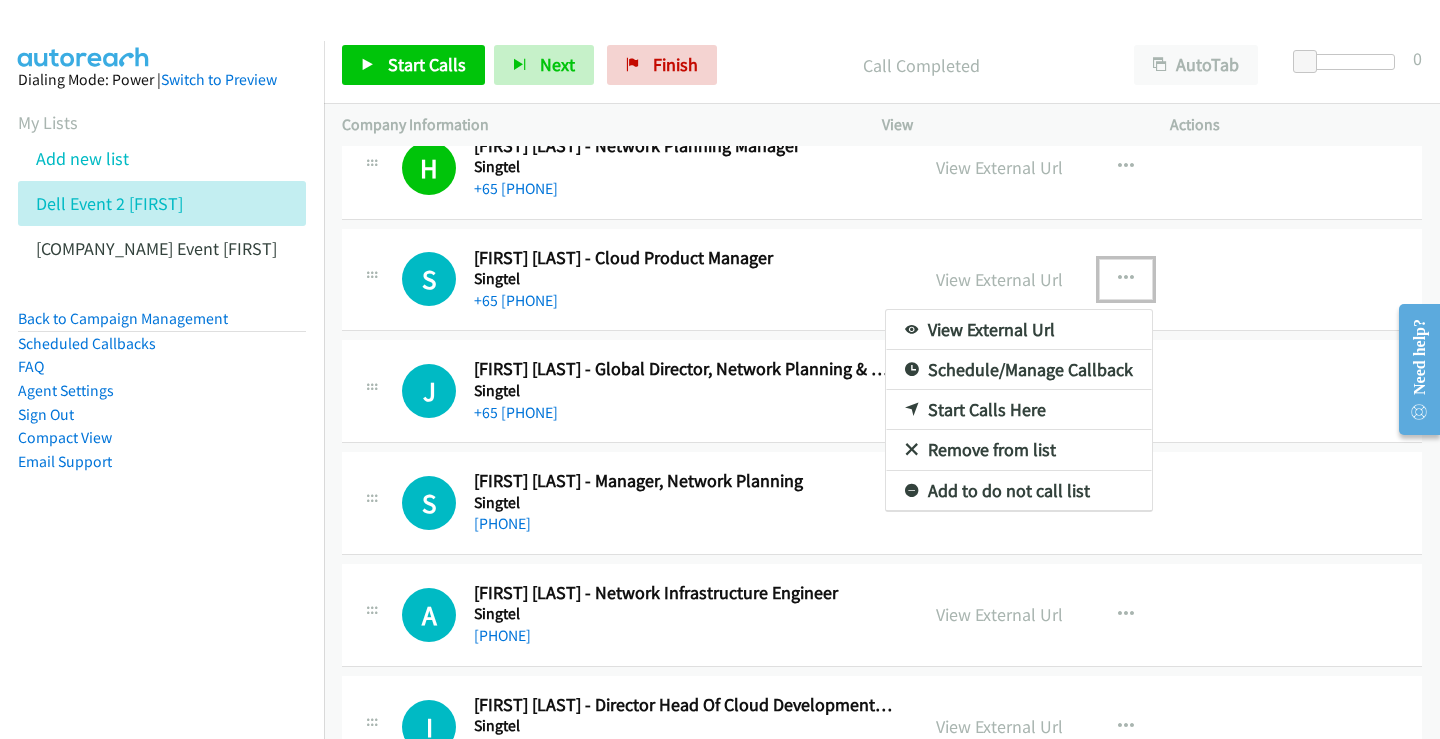 click on "Start Calls Here" at bounding box center (1019, 410) 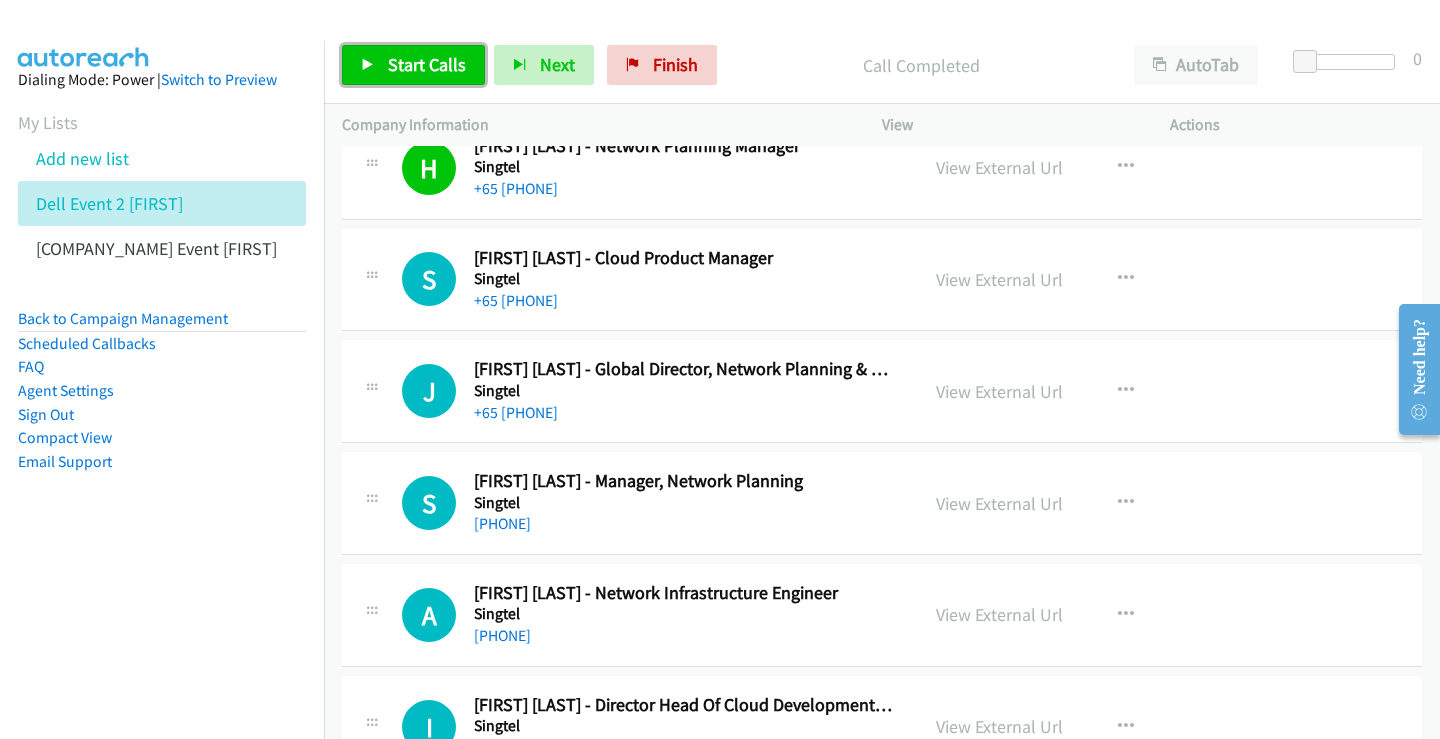 click on "Start Calls" at bounding box center (427, 64) 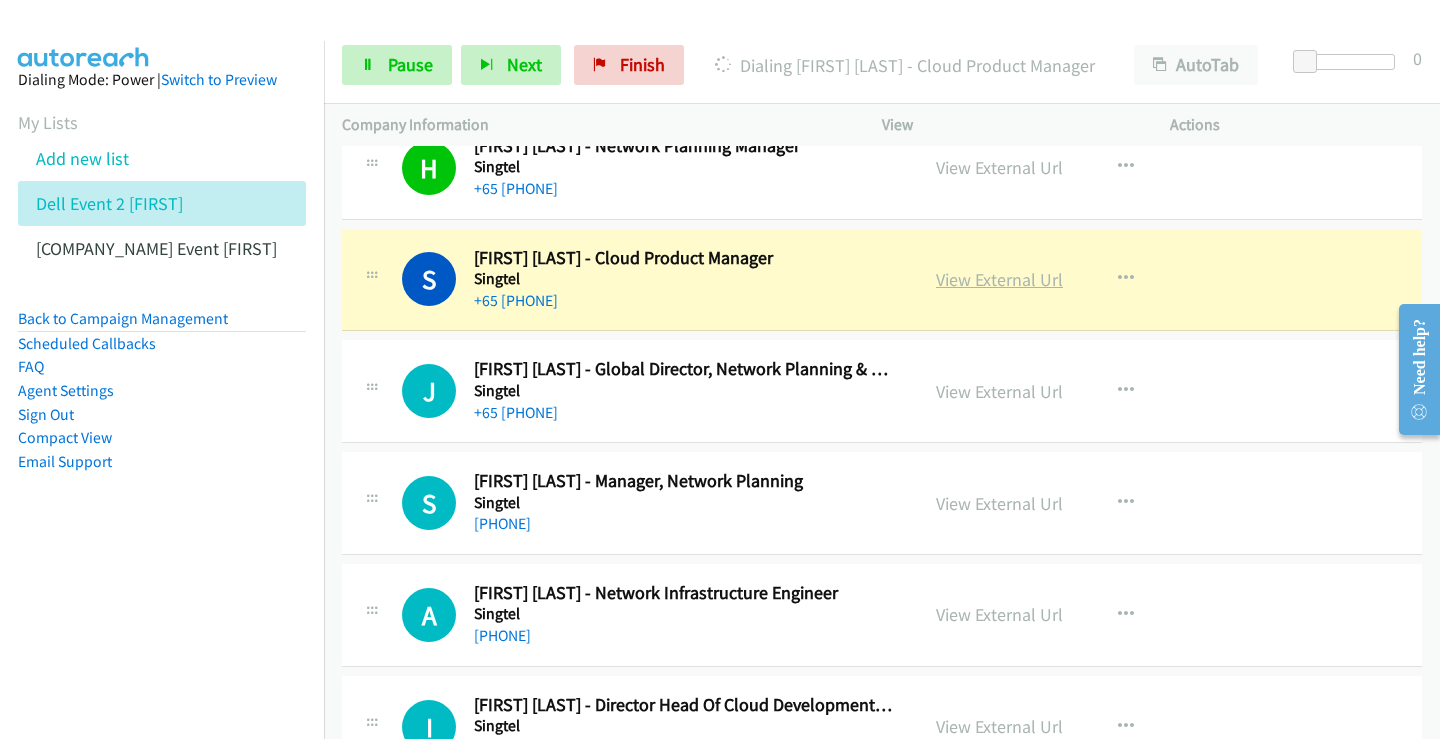 click on "View External Url" at bounding box center [999, 279] 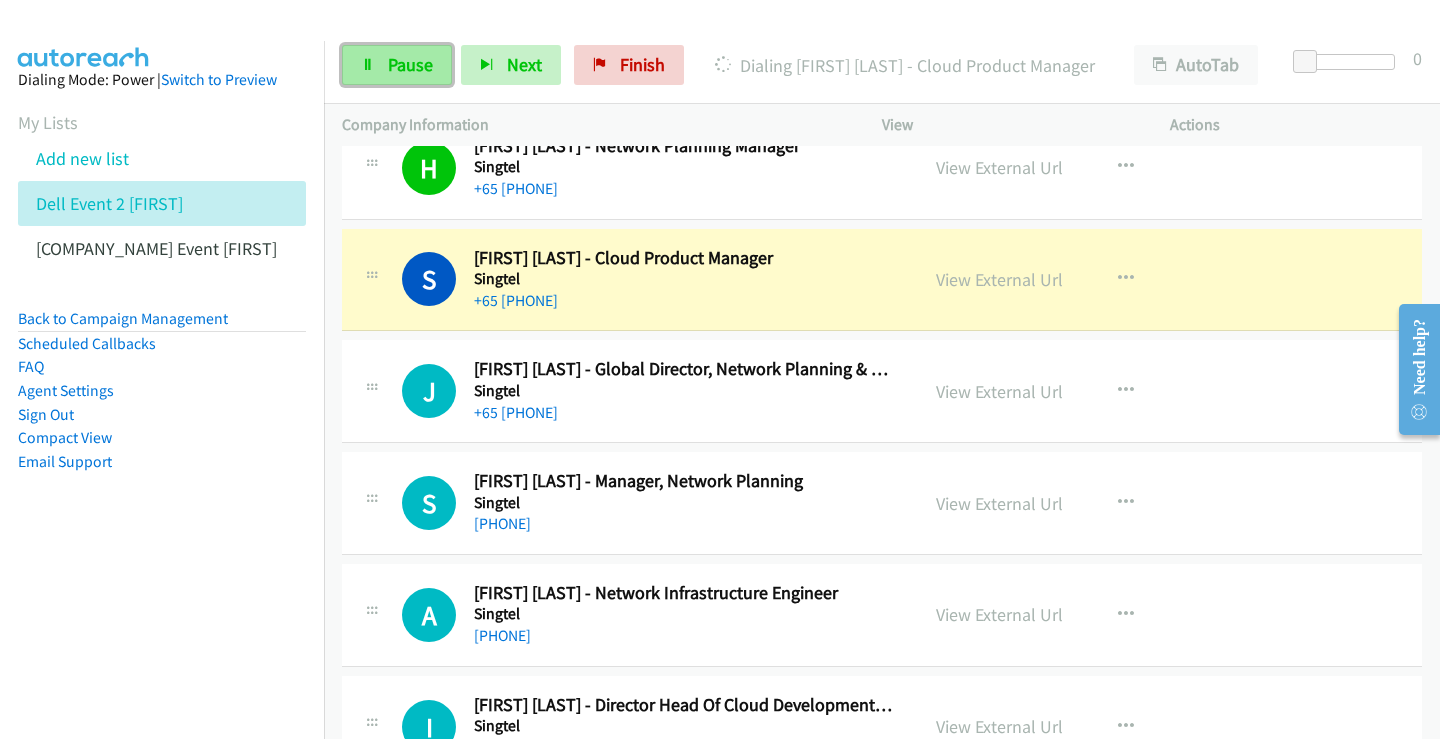click on "Pause" at bounding box center [410, 64] 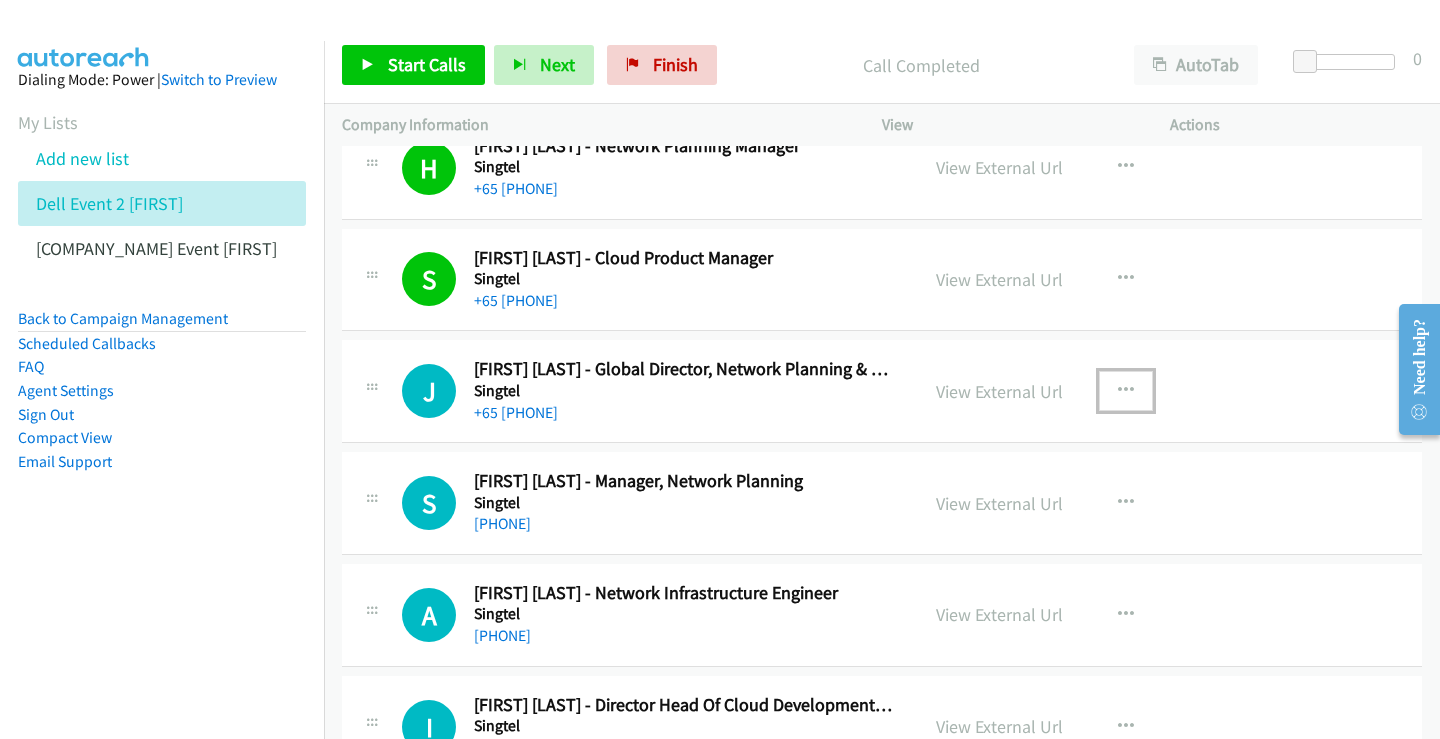 click at bounding box center [1126, 391] 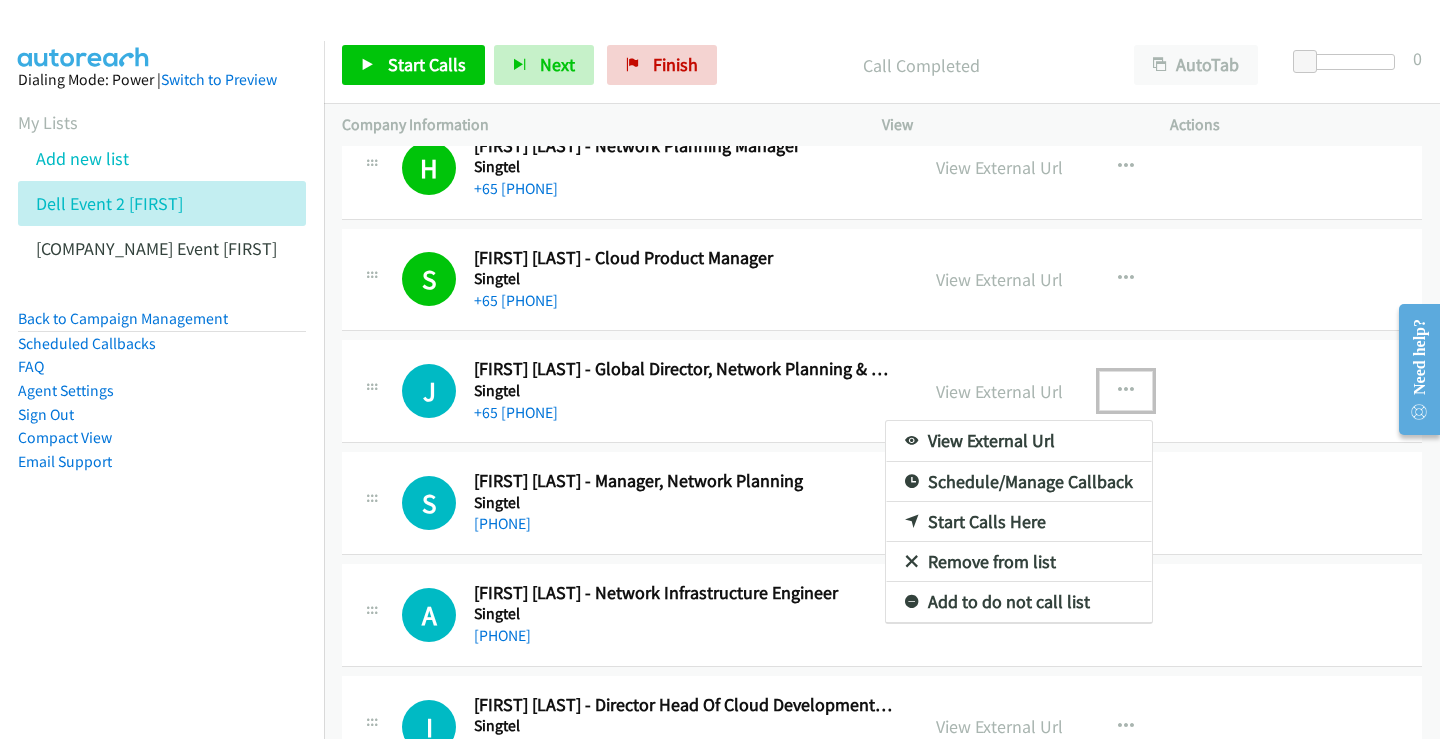 click on "Start Calls Here" at bounding box center [1019, 522] 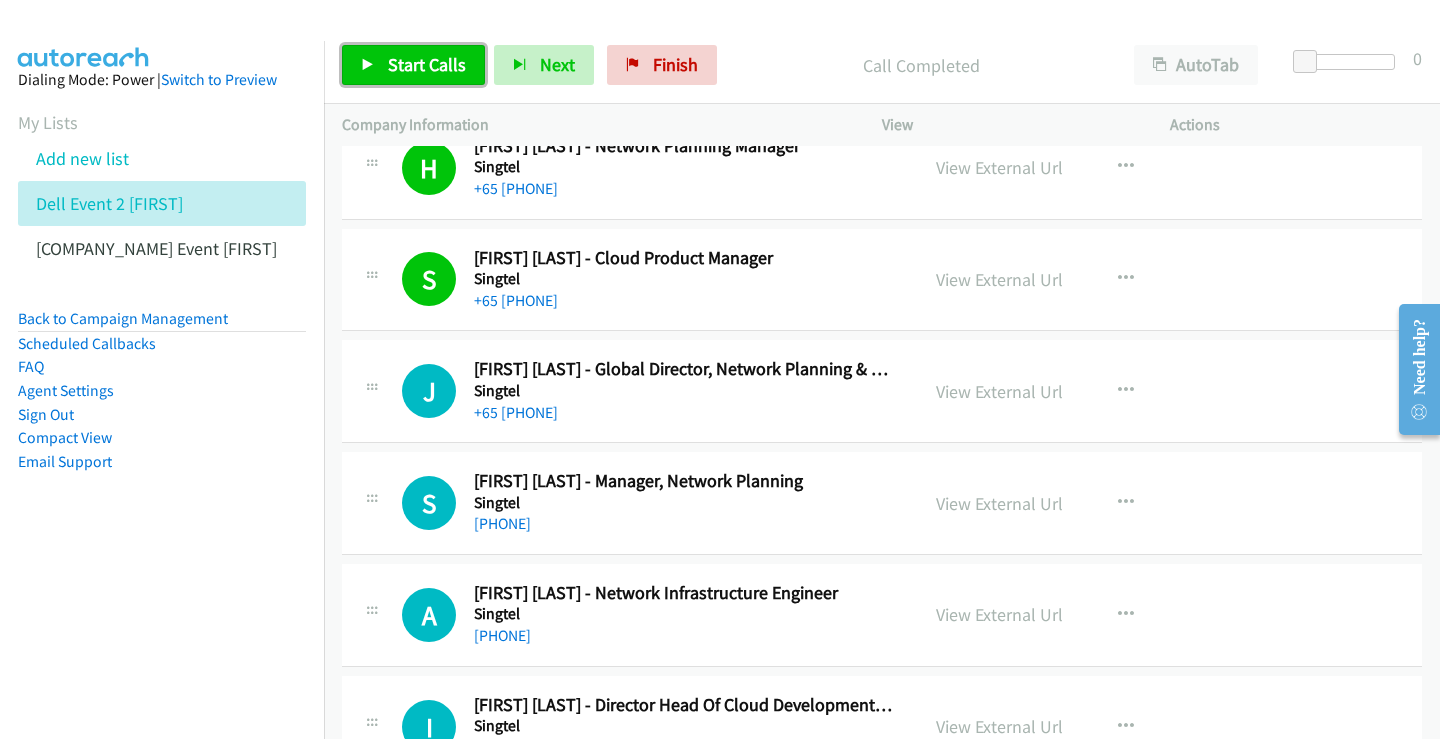 click on "Start Calls" at bounding box center [427, 64] 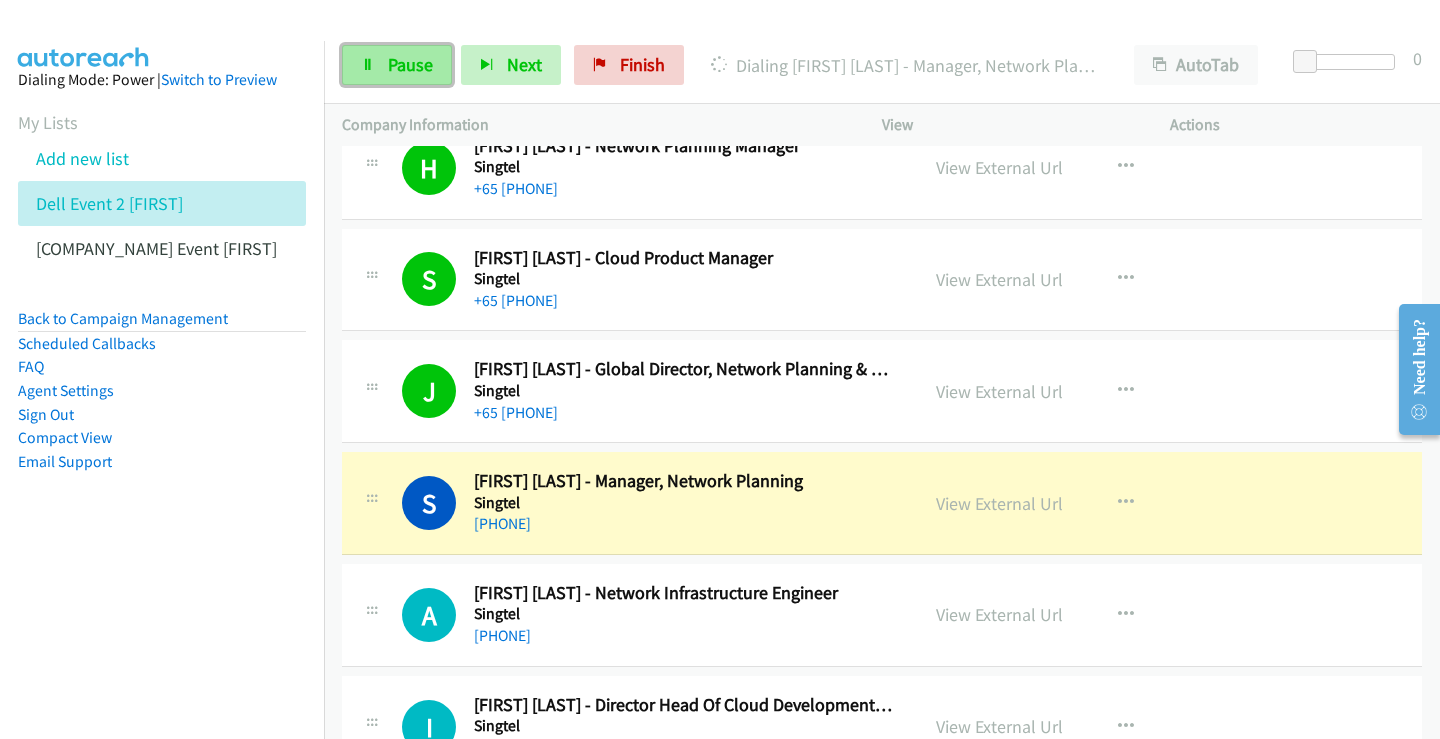 click on "Pause" at bounding box center (410, 64) 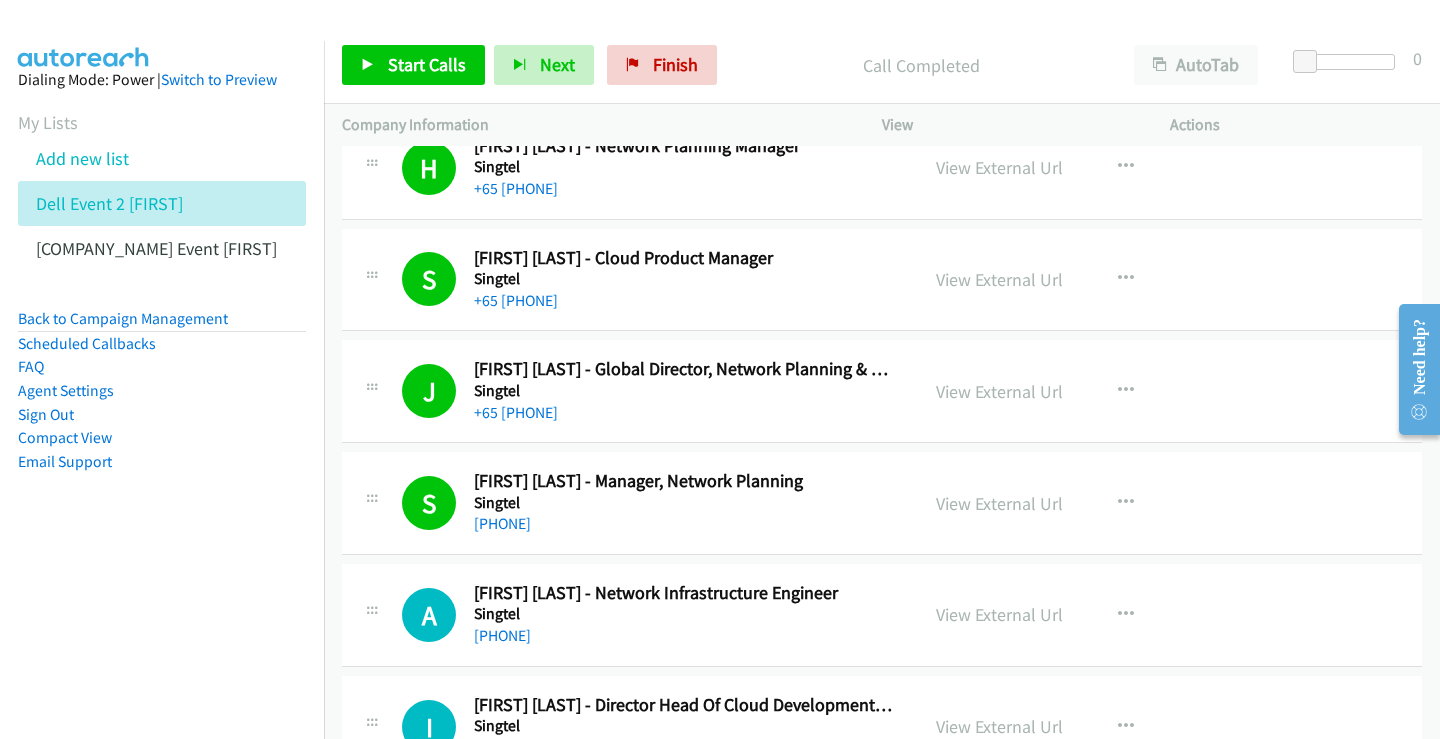 scroll, scrollTop: 3700, scrollLeft: 0, axis: vertical 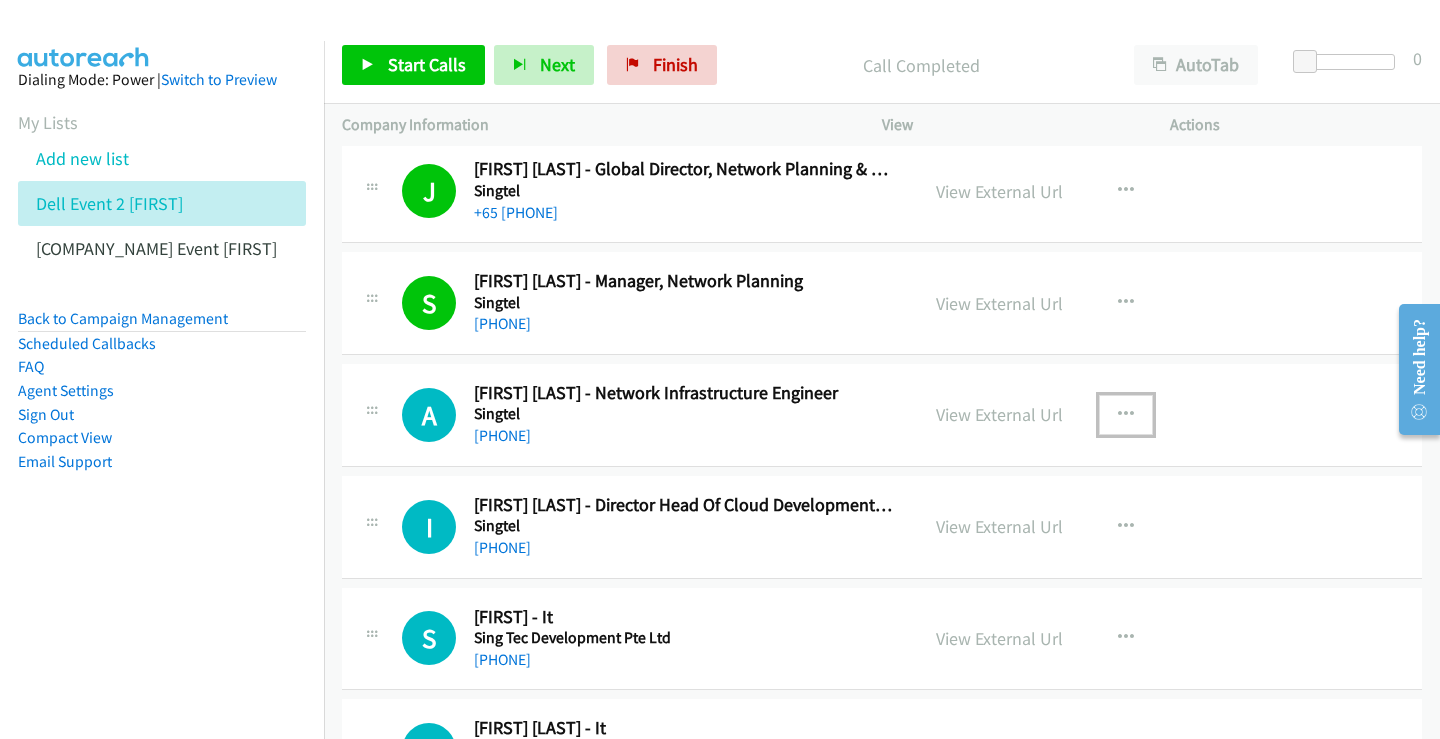 click at bounding box center (1126, 415) 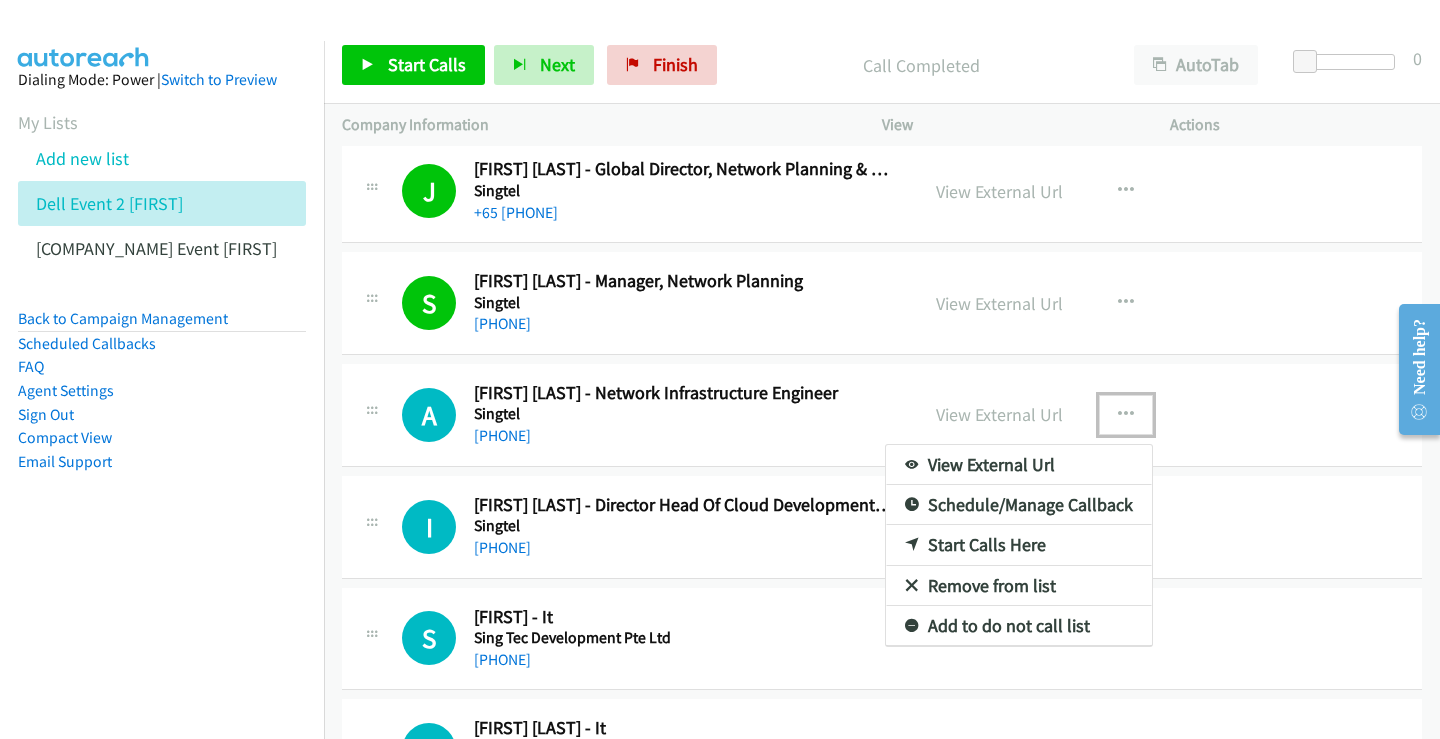click on "Start Calls Here" at bounding box center [1019, 545] 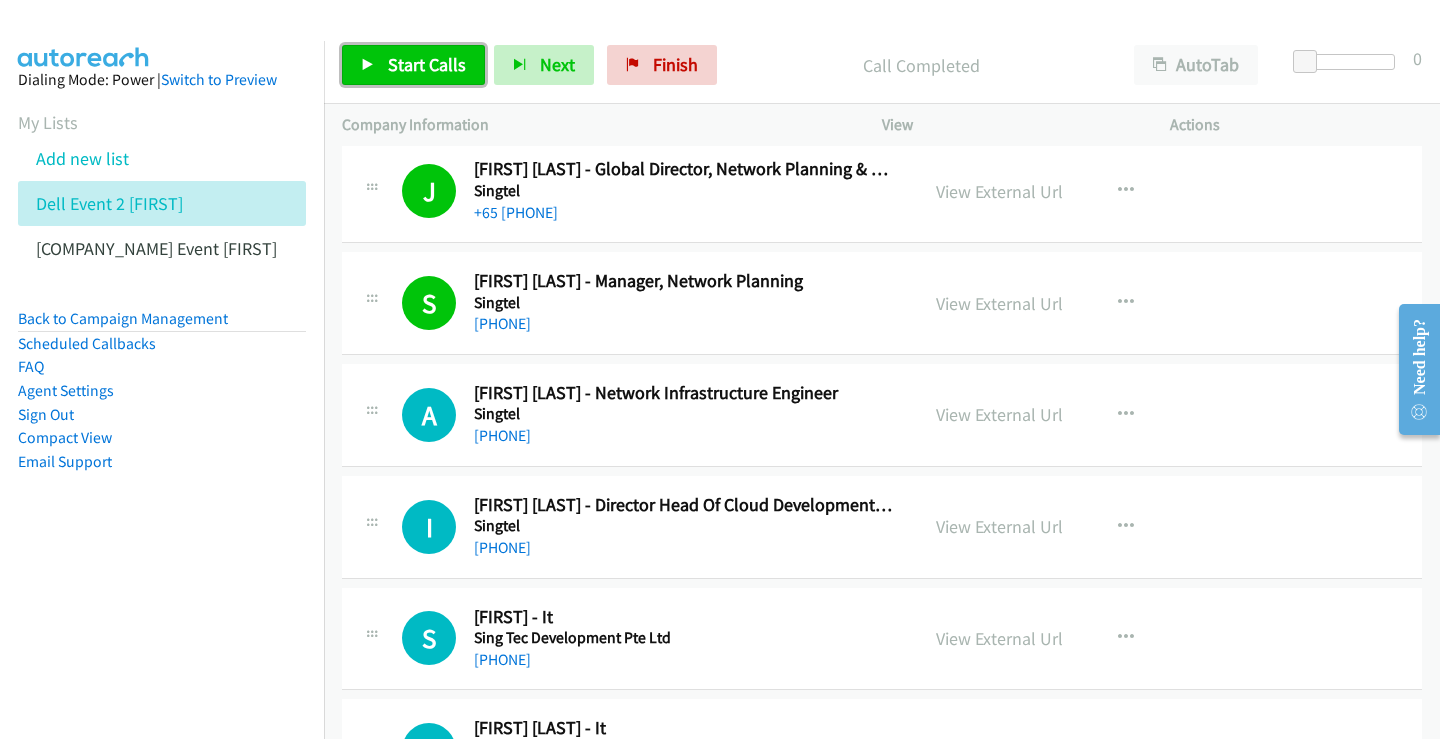 click on "Start Calls" at bounding box center (427, 64) 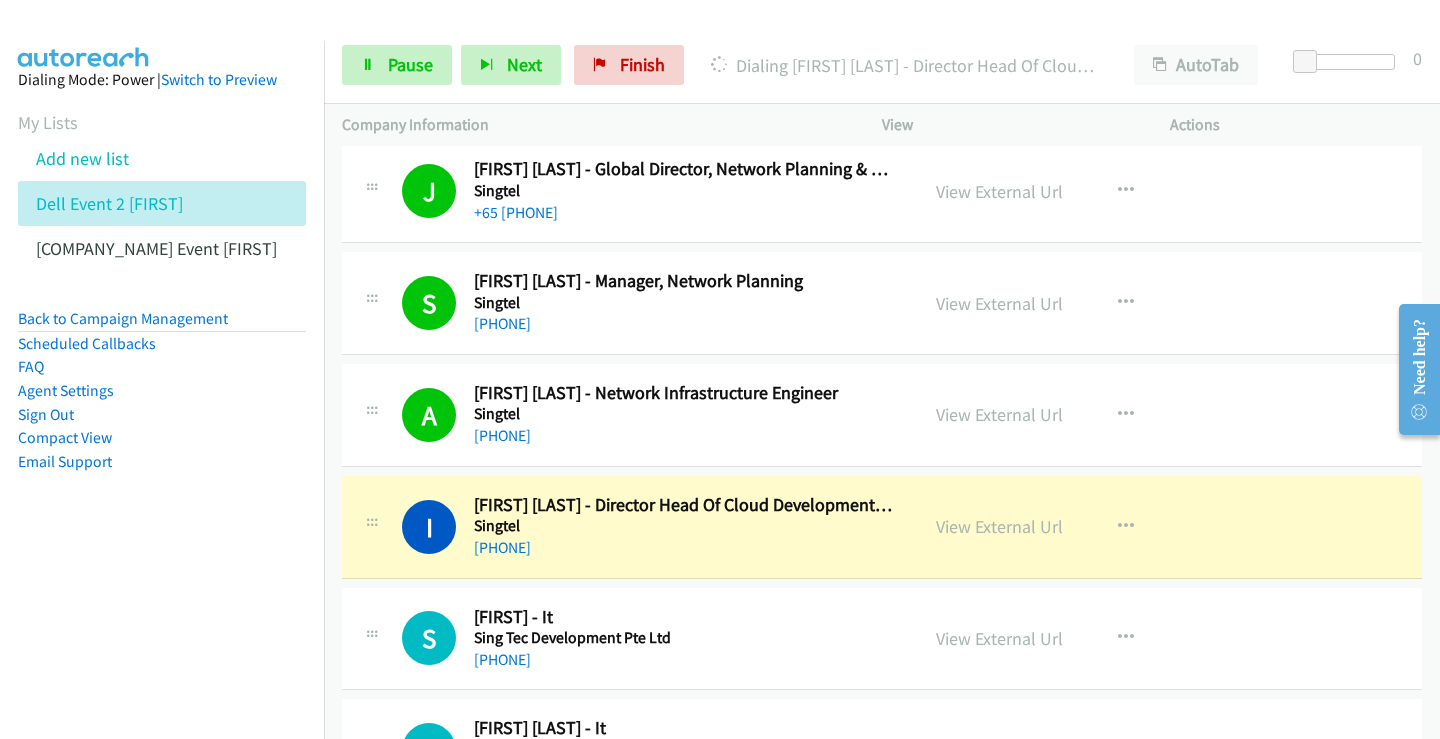 scroll, scrollTop: 3800, scrollLeft: 0, axis: vertical 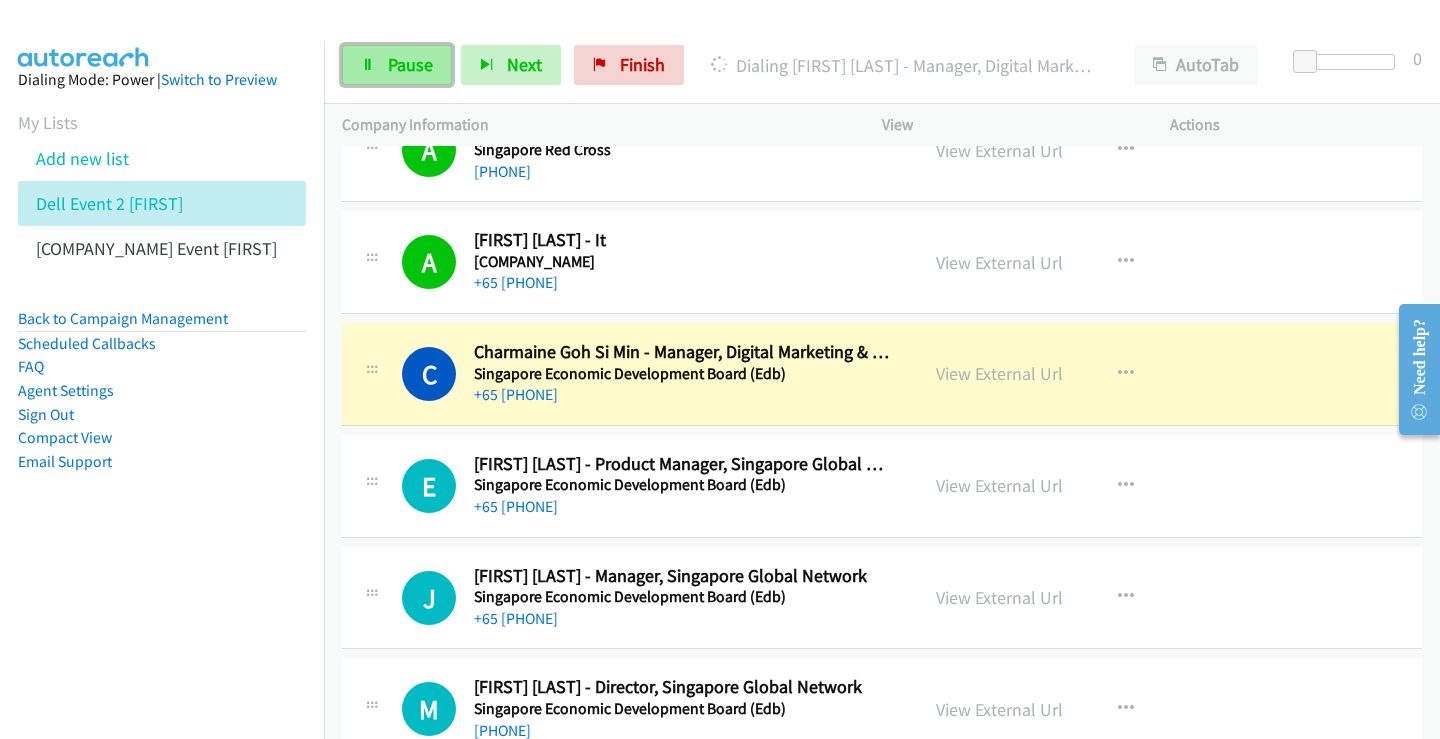 click on "Pause" at bounding box center (410, 64) 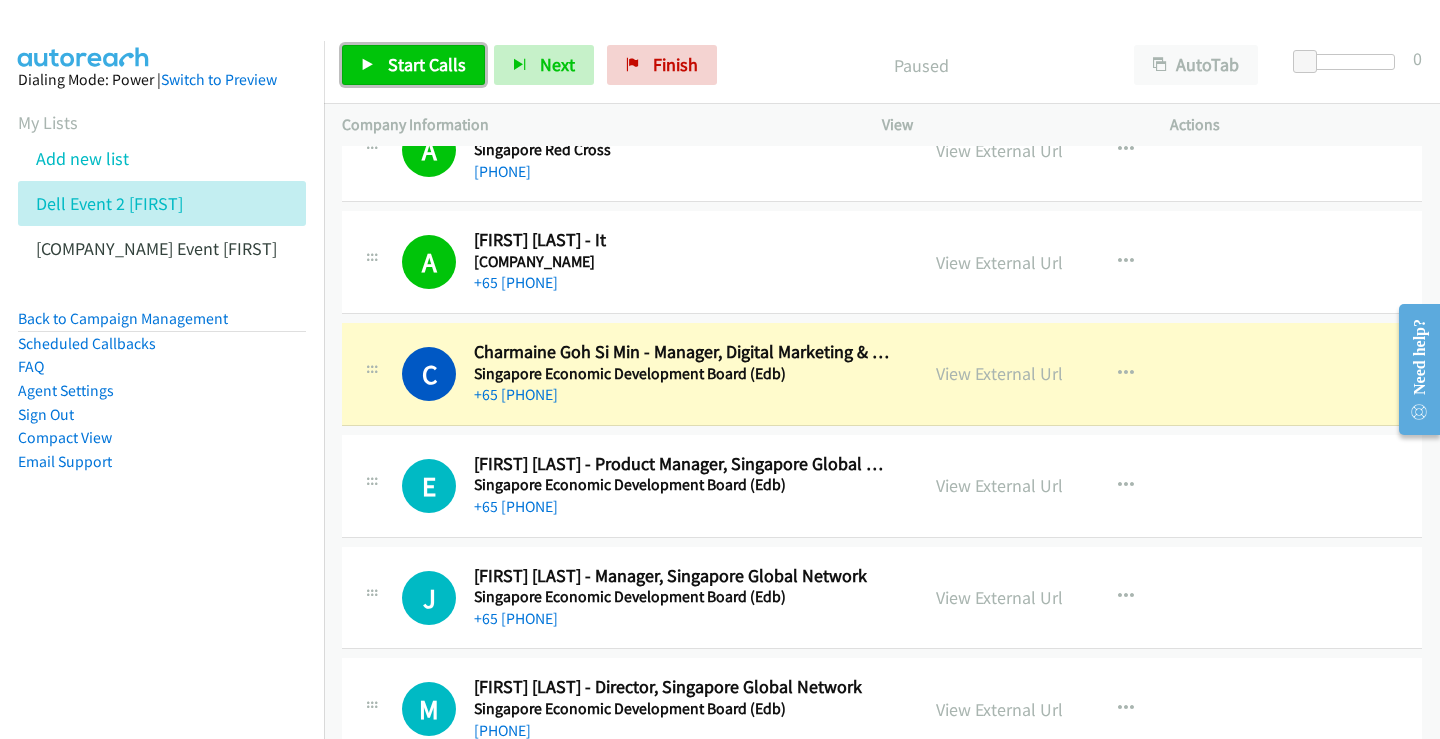 click on "Start Calls" at bounding box center [413, 65] 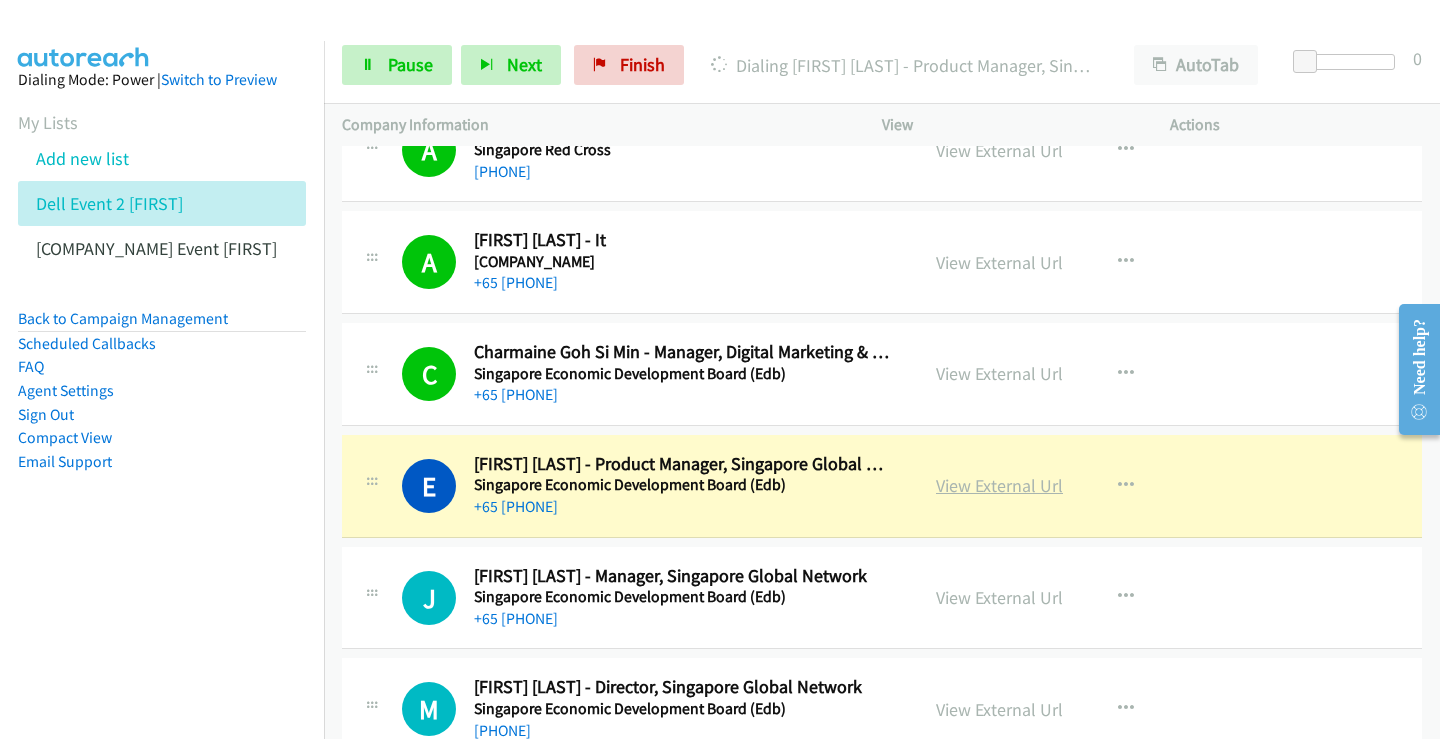 click on "View External Url" at bounding box center [999, 485] 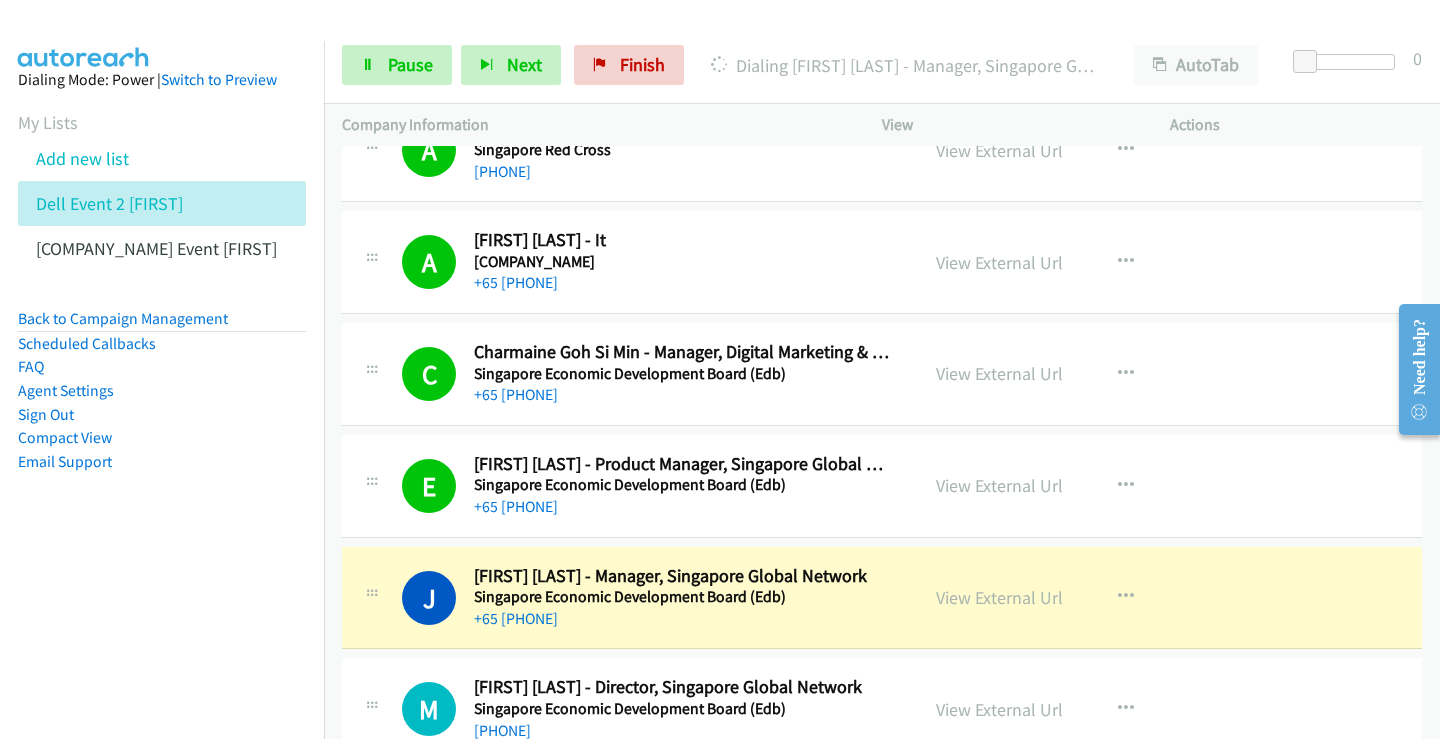 scroll, scrollTop: 4400, scrollLeft: 0, axis: vertical 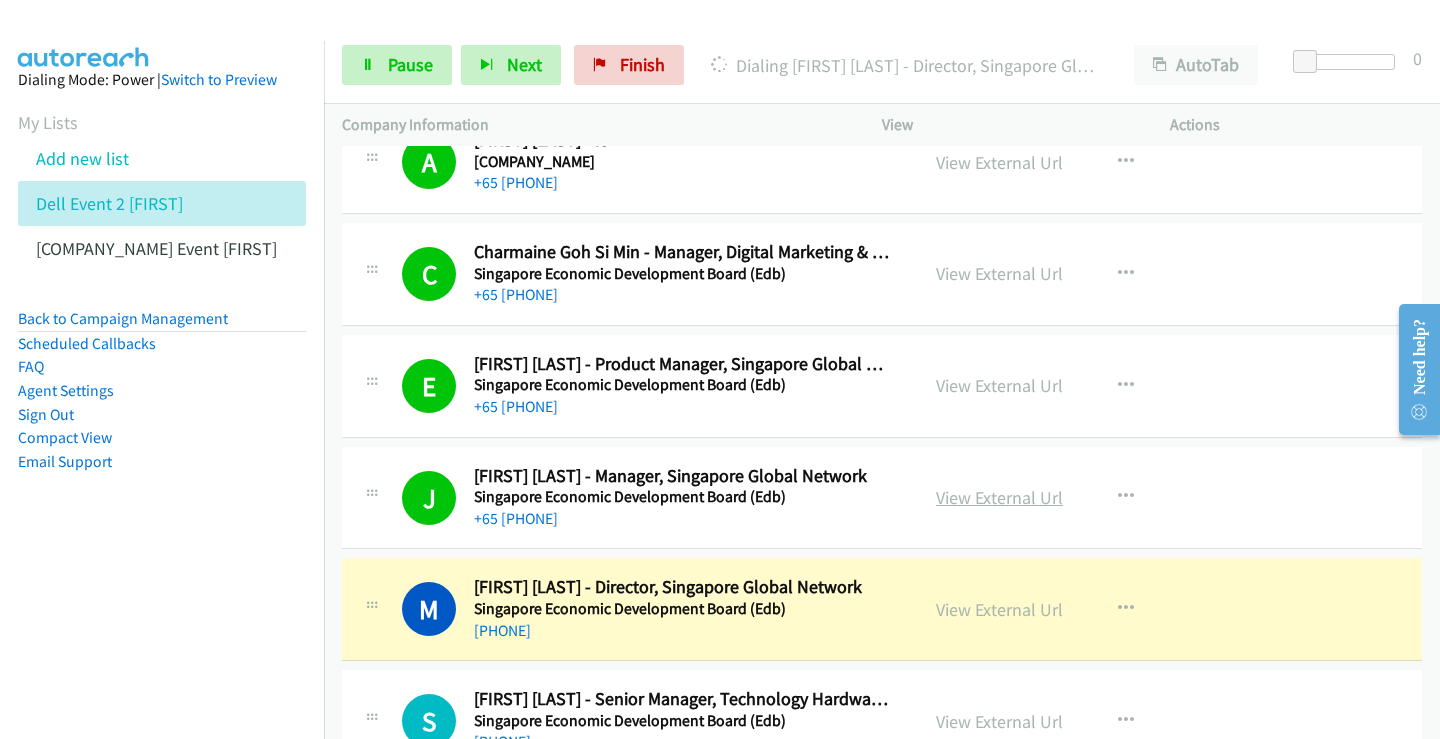click on "View External Url" at bounding box center (999, 497) 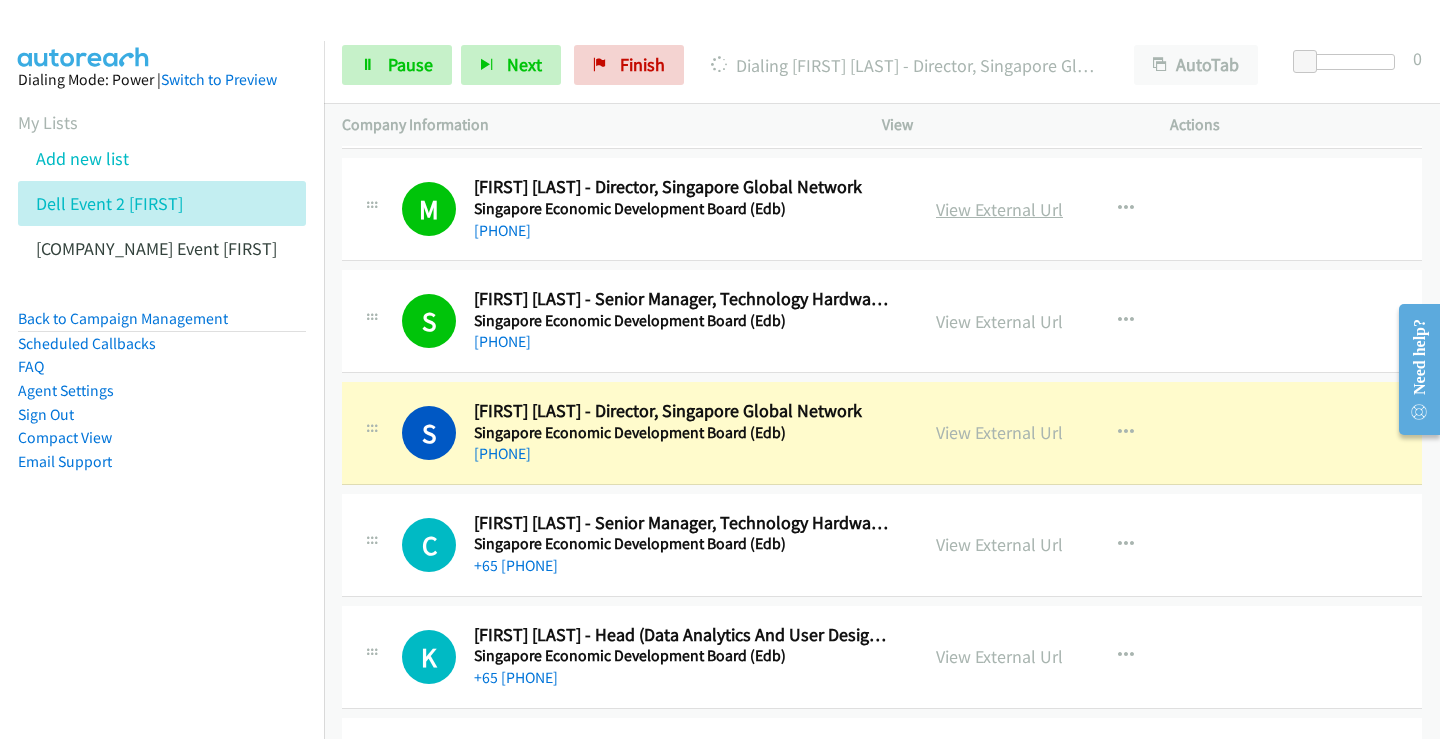 scroll, scrollTop: 4900, scrollLeft: 0, axis: vertical 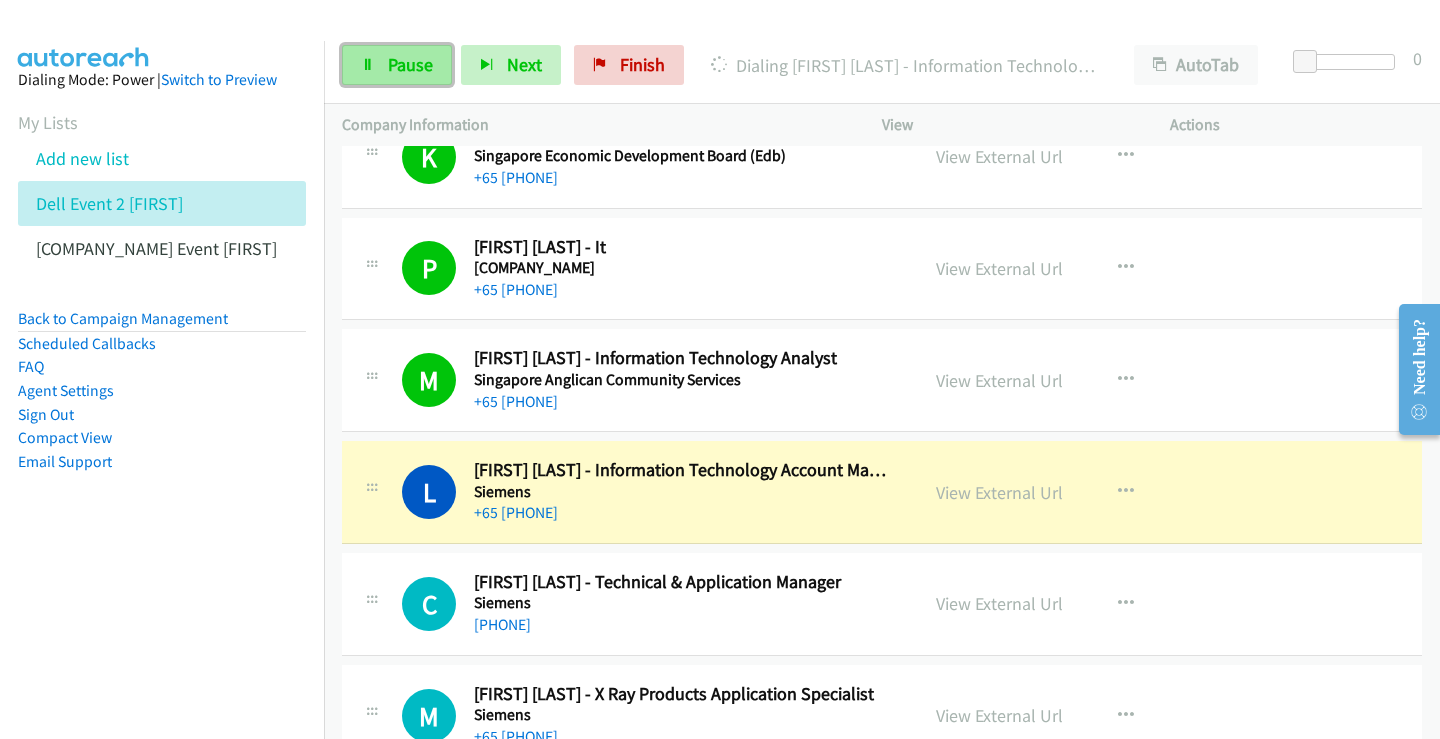 drag, startPoint x: 411, startPoint y: 58, endPoint x: 418, endPoint y: 67, distance: 11.401754 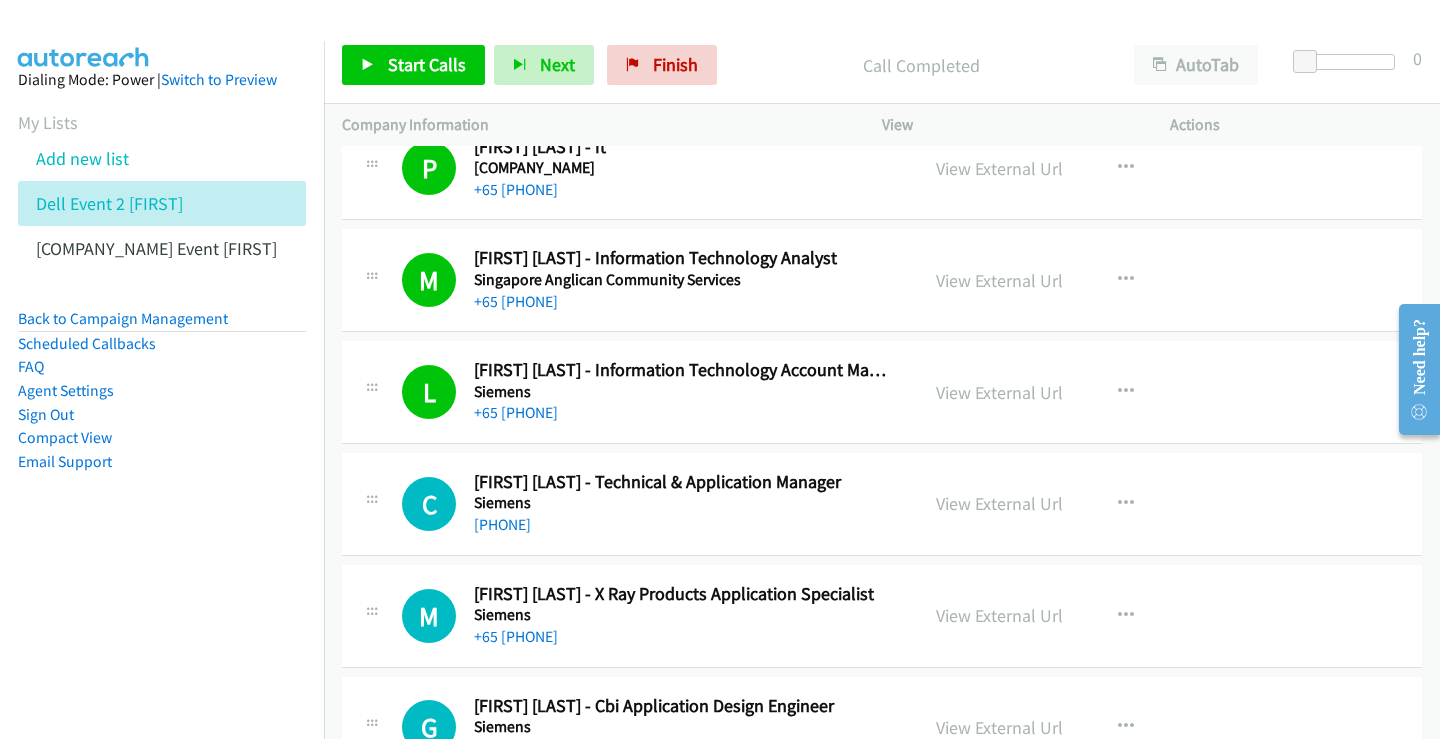 scroll, scrollTop: 5500, scrollLeft: 0, axis: vertical 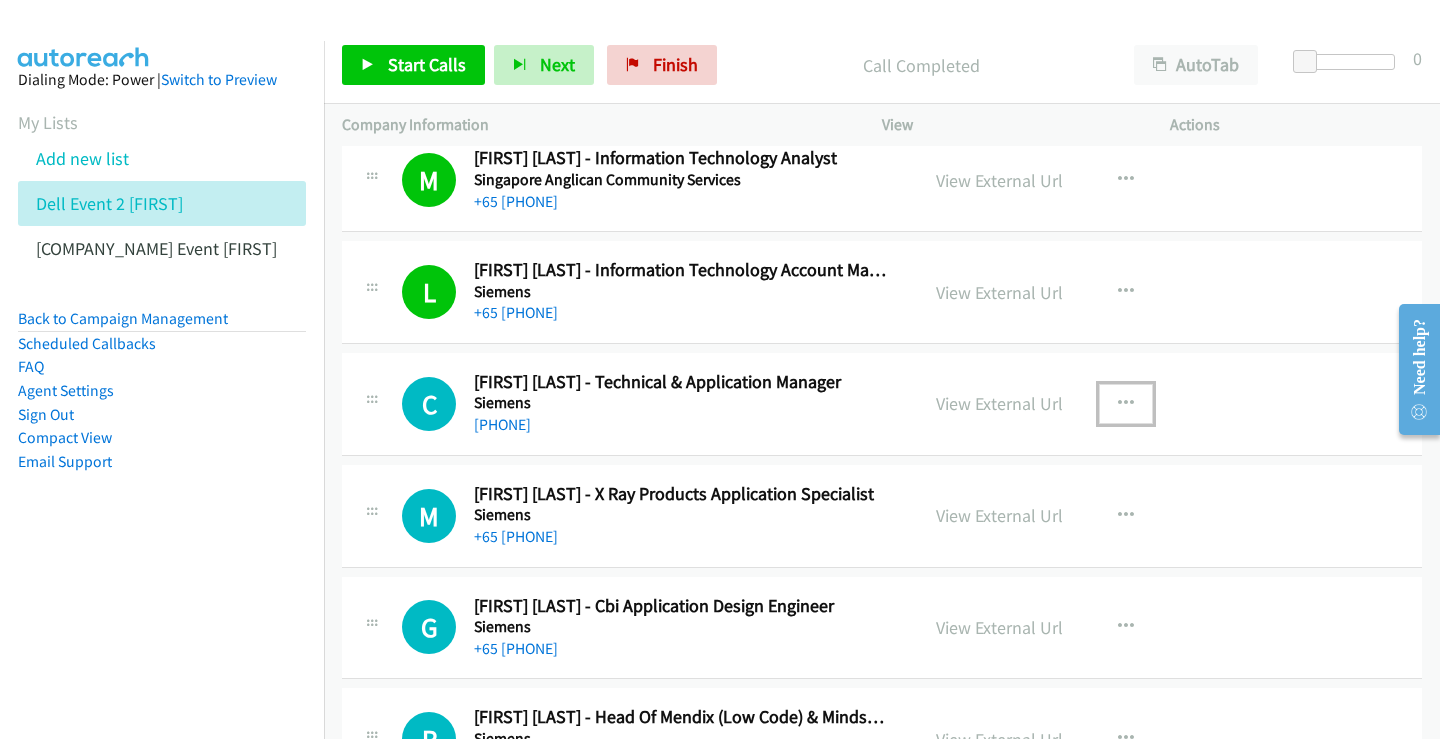 click at bounding box center (1126, 404) 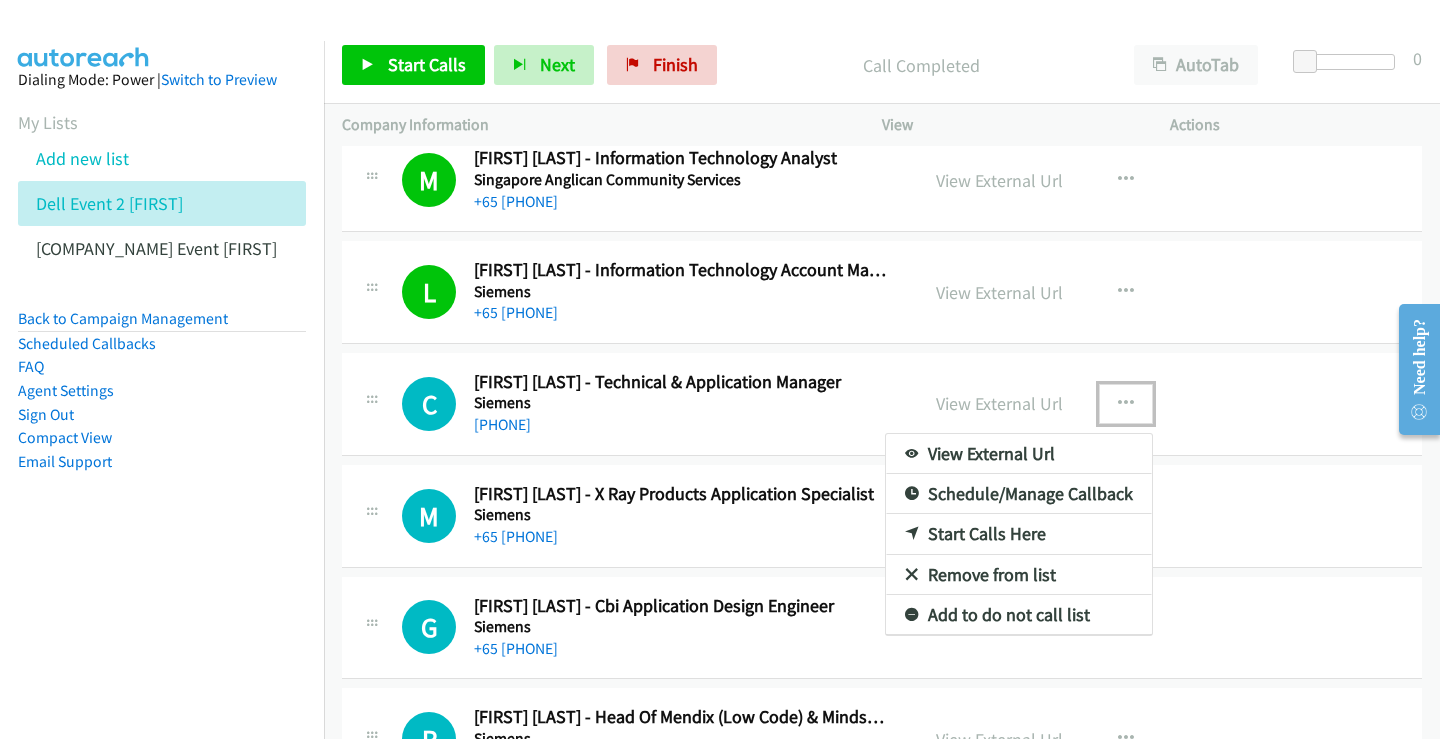click on "Start Calls Here" at bounding box center (1019, 534) 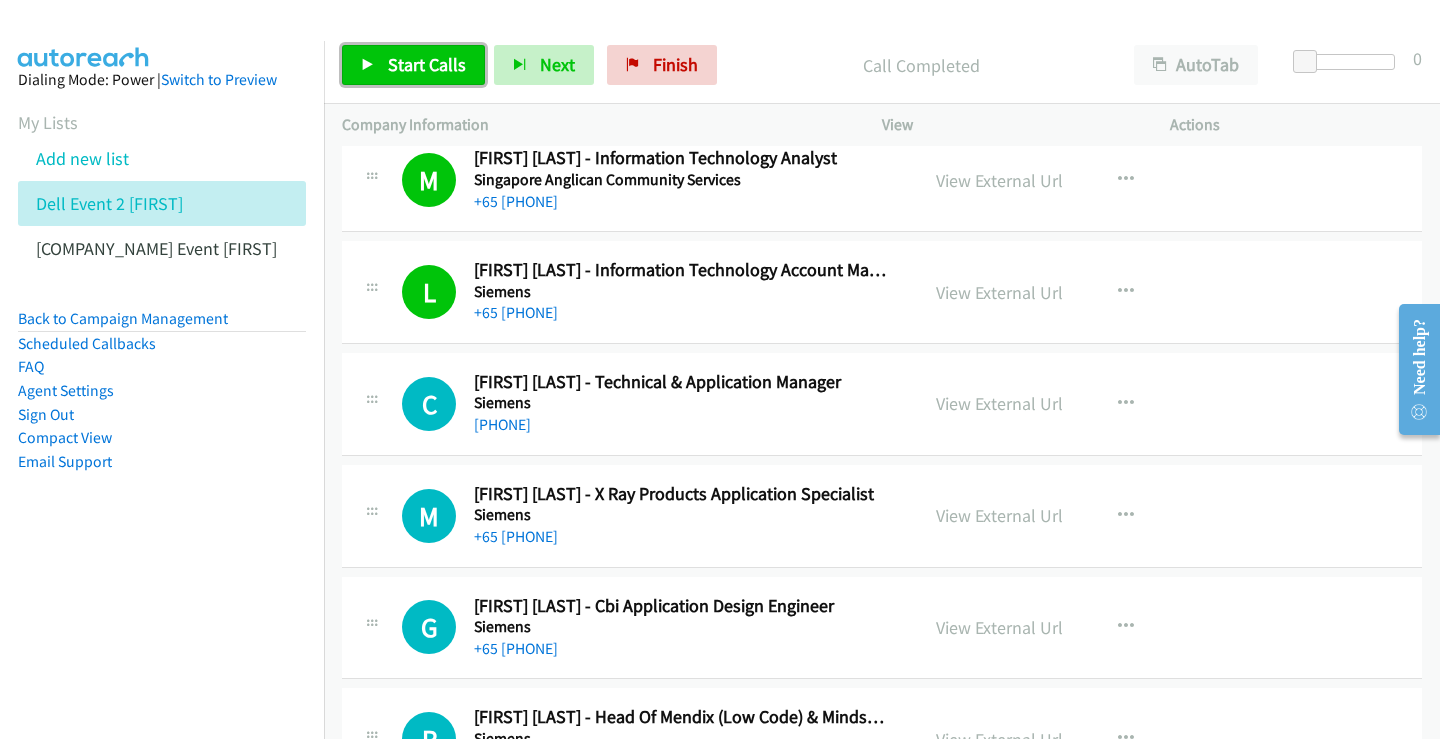click on "Start Calls" at bounding box center (427, 64) 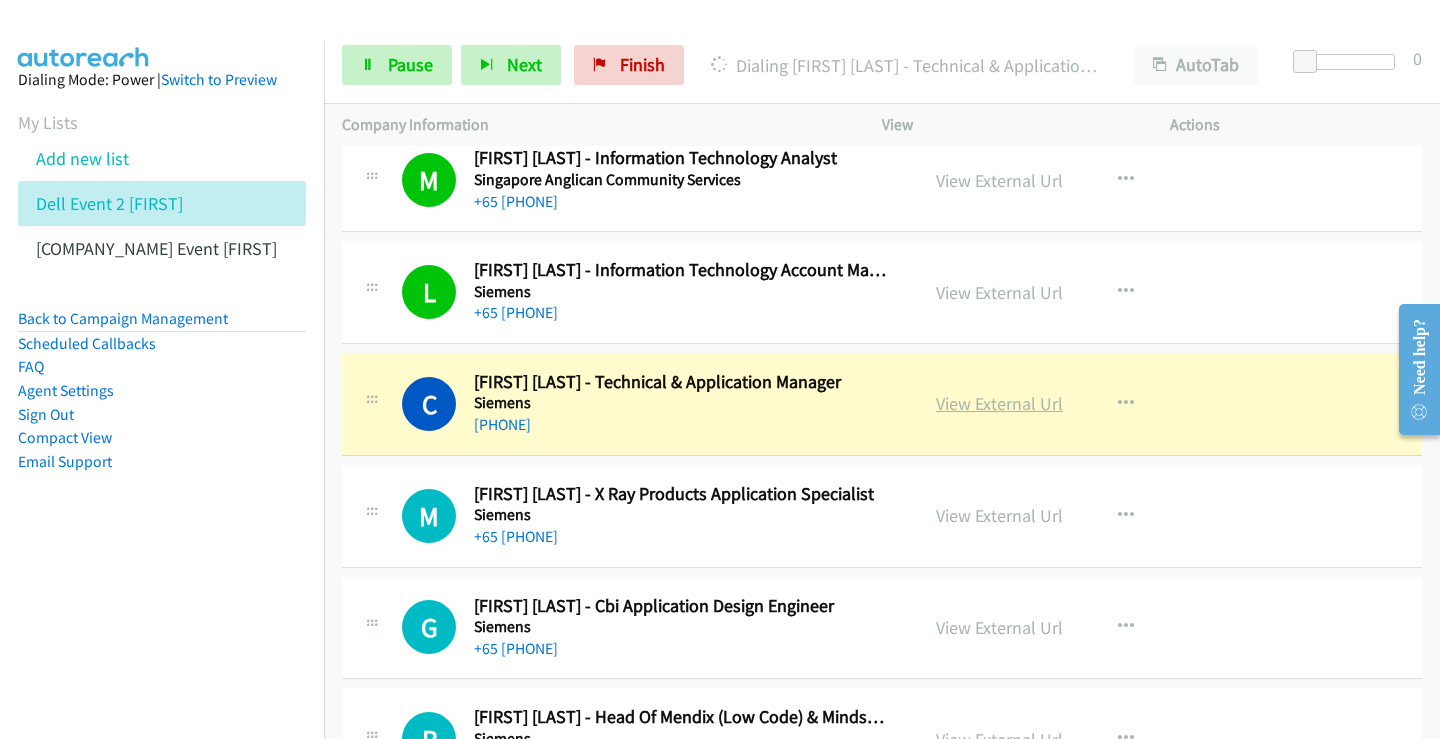 click on "View External Url" at bounding box center (999, 403) 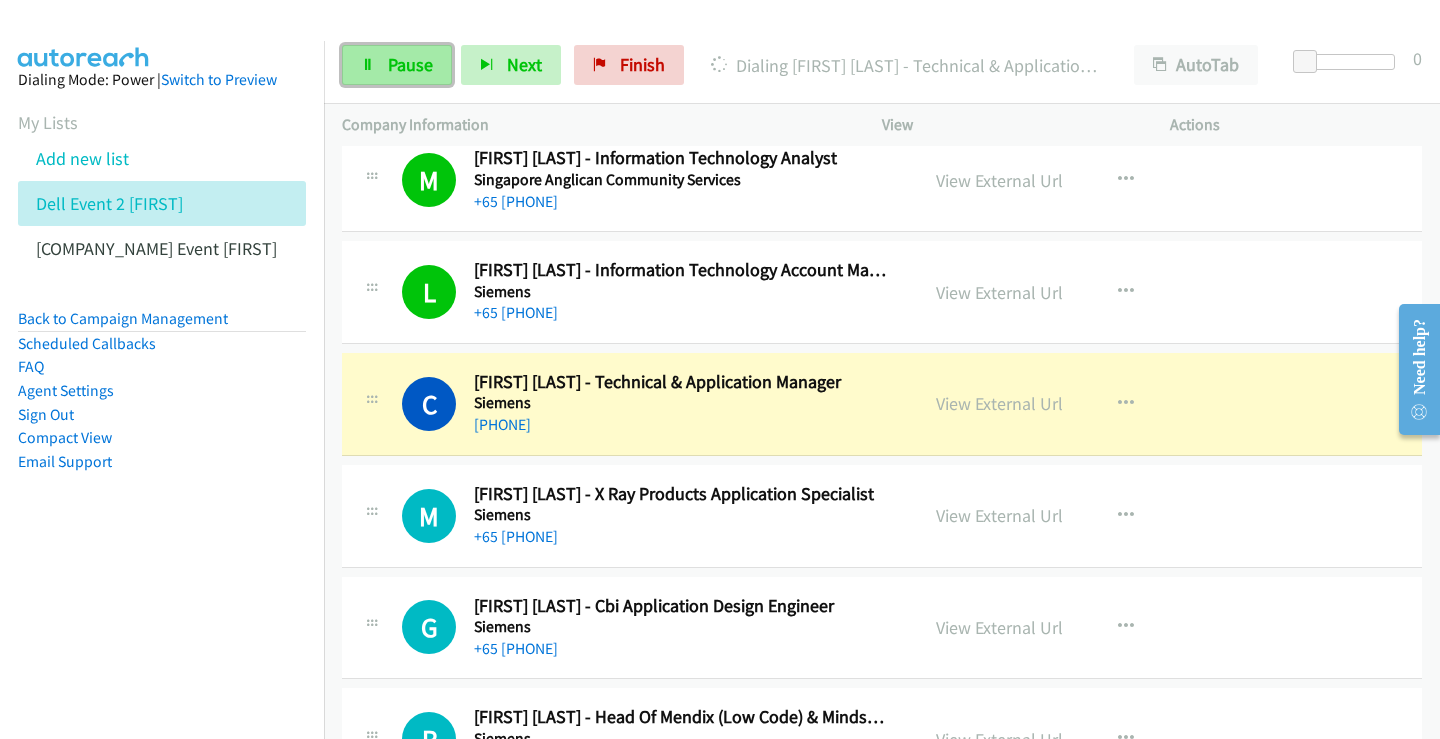 click on "Pause" at bounding box center (410, 64) 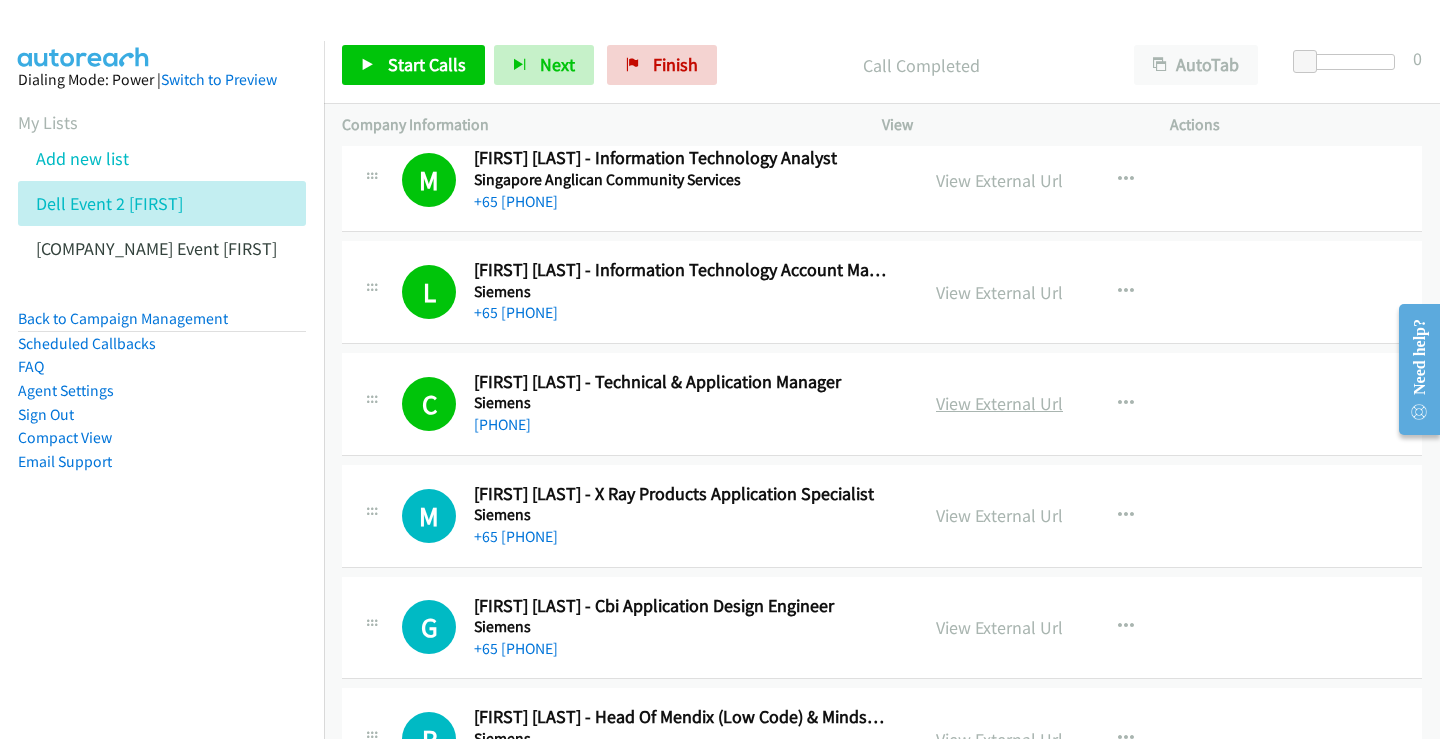 scroll, scrollTop: 5600, scrollLeft: 0, axis: vertical 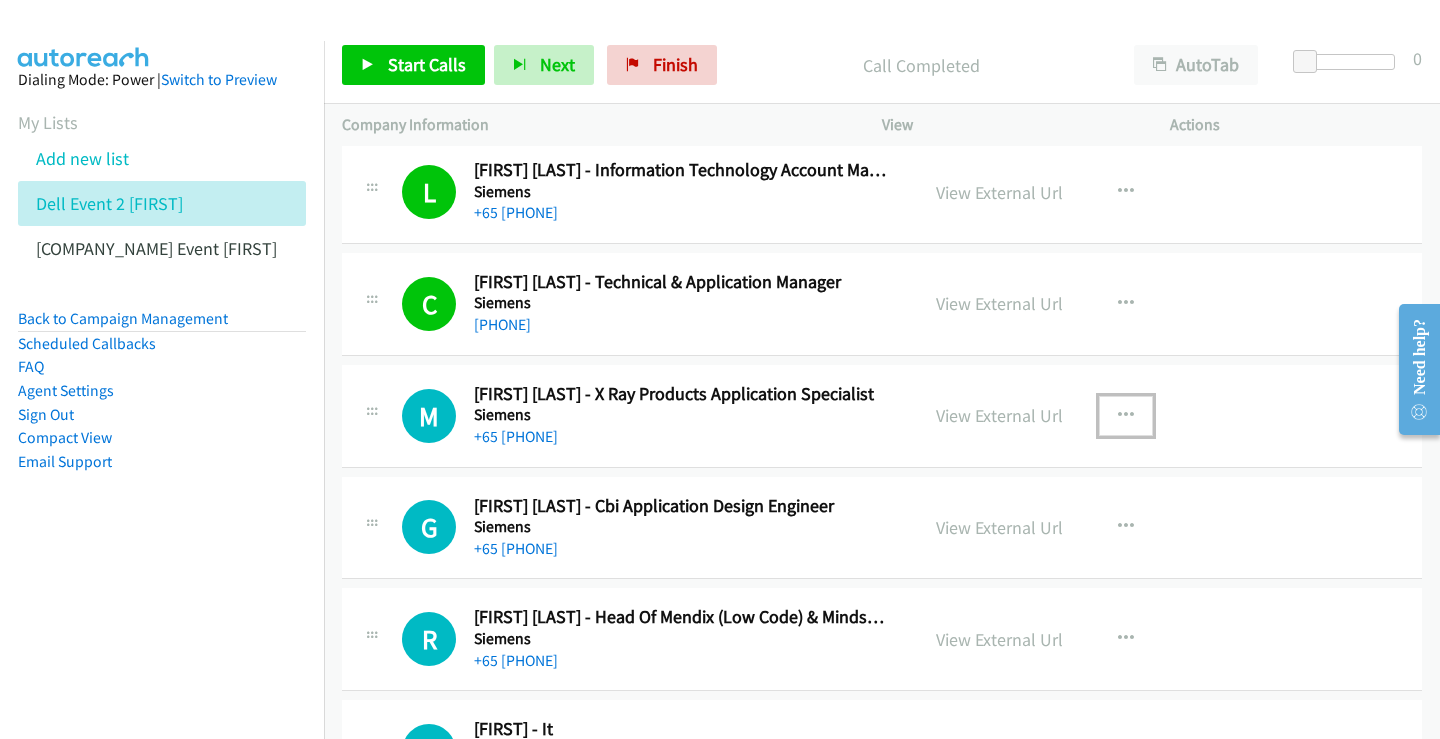 click at bounding box center [1126, 416] 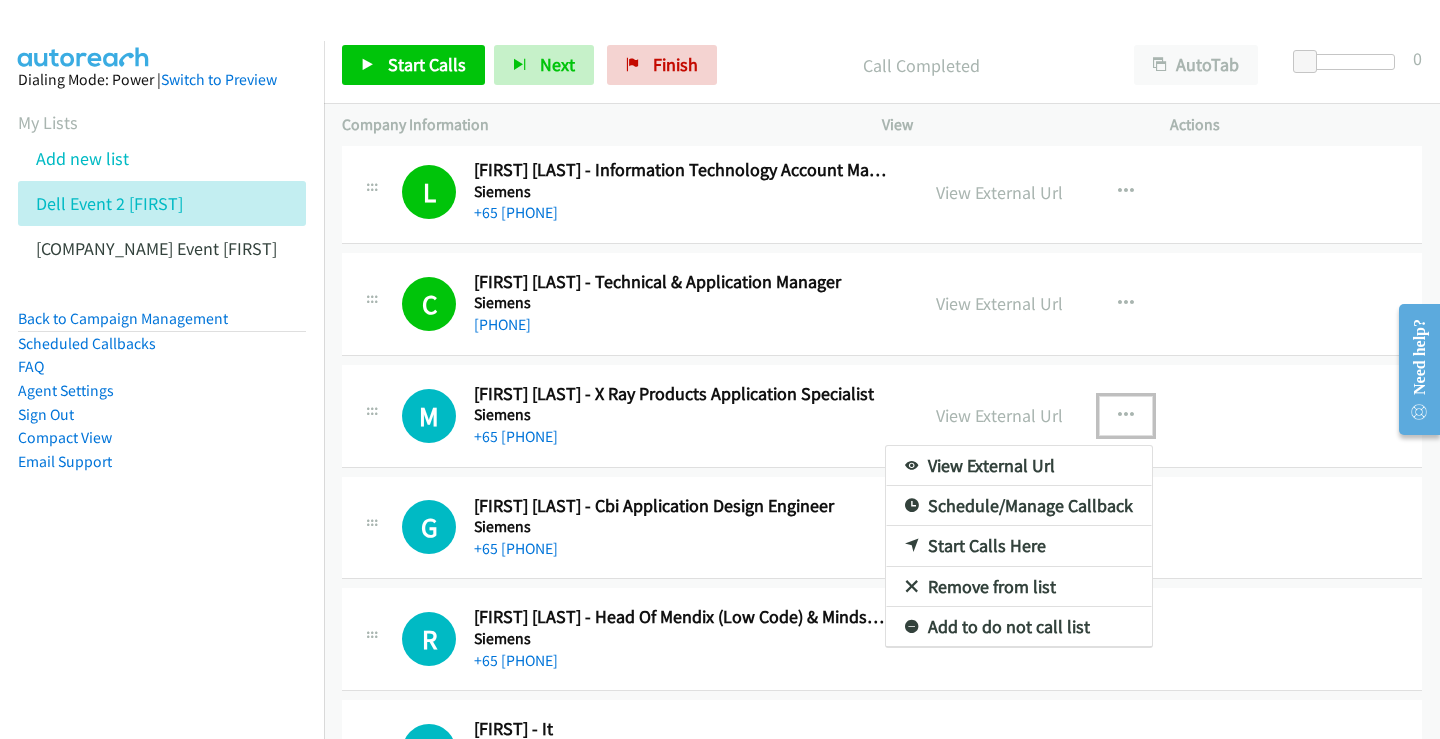 click on "Start Calls Here" at bounding box center [1019, 546] 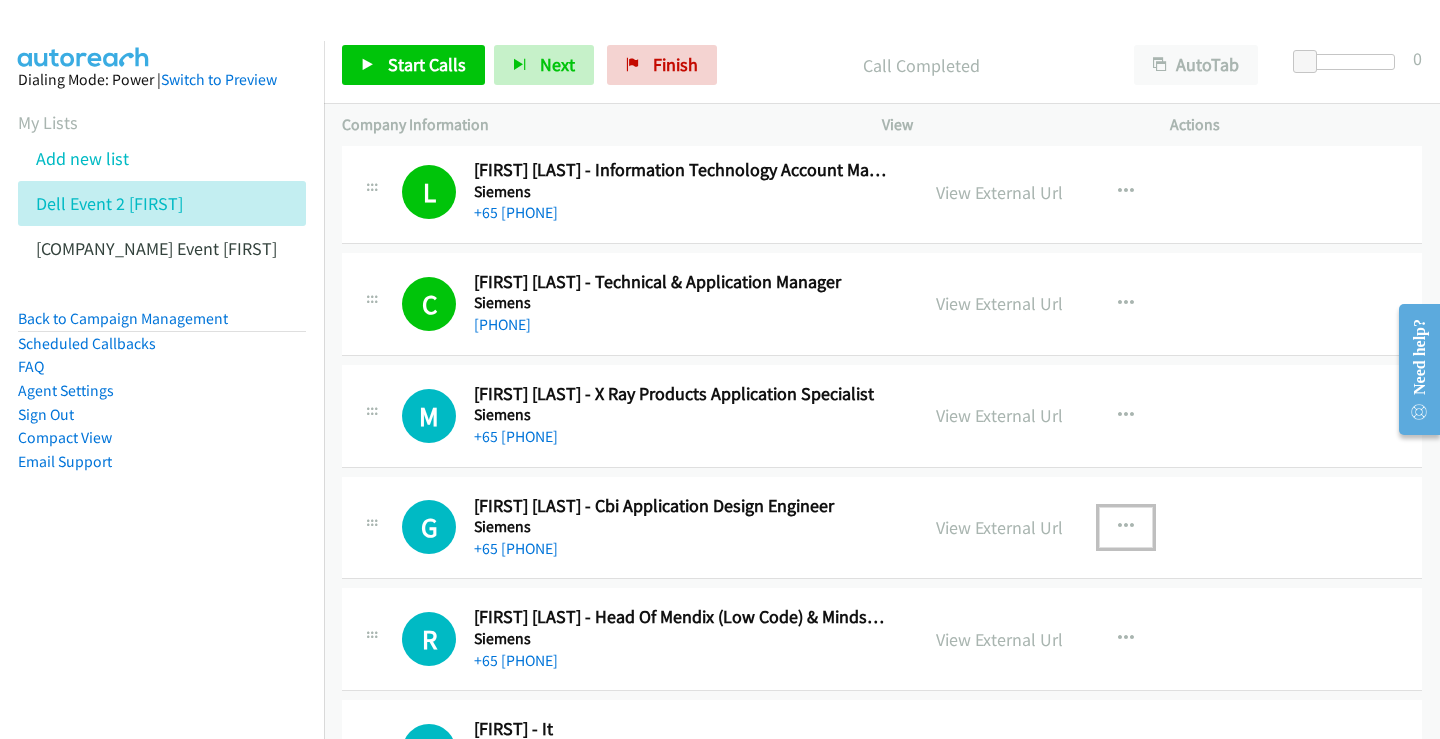 click at bounding box center [1126, 527] 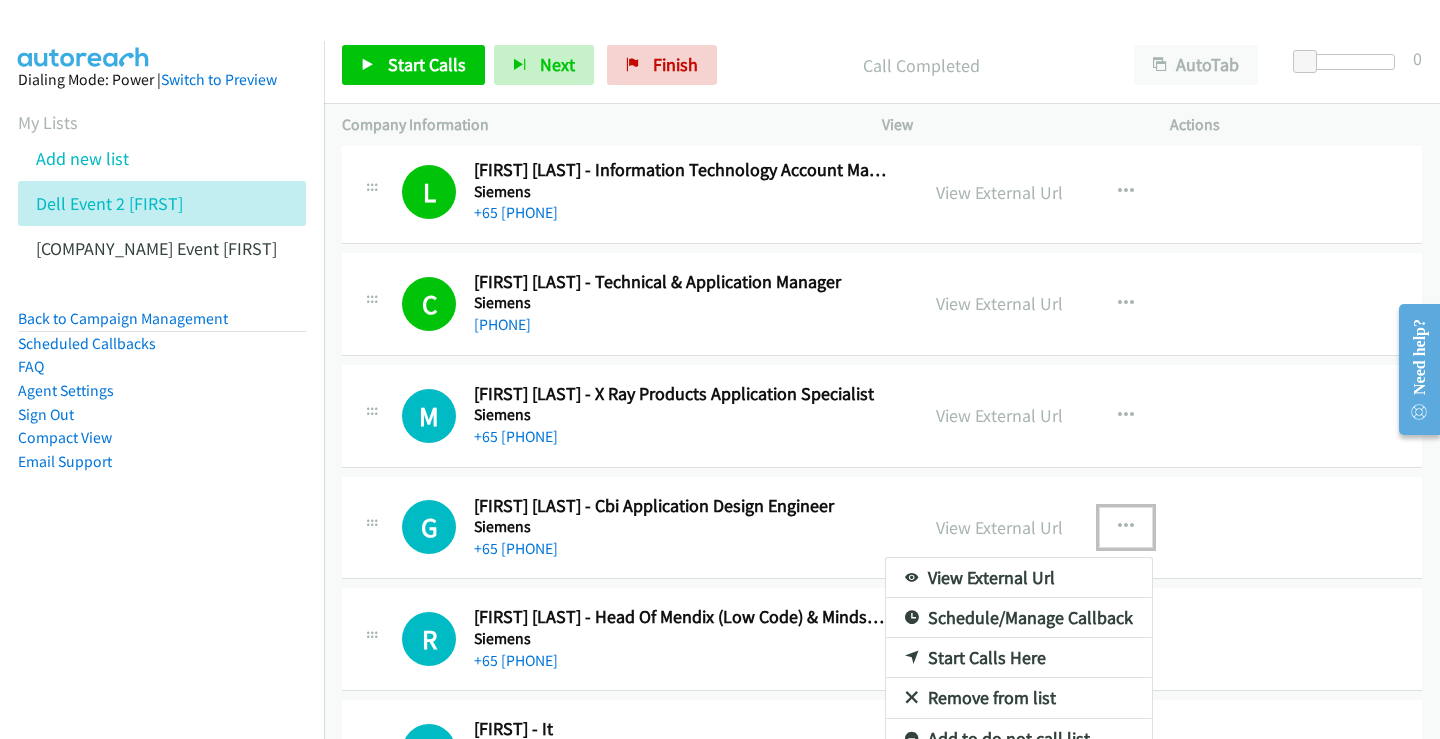 click on "Start Calls Here" at bounding box center [1019, 658] 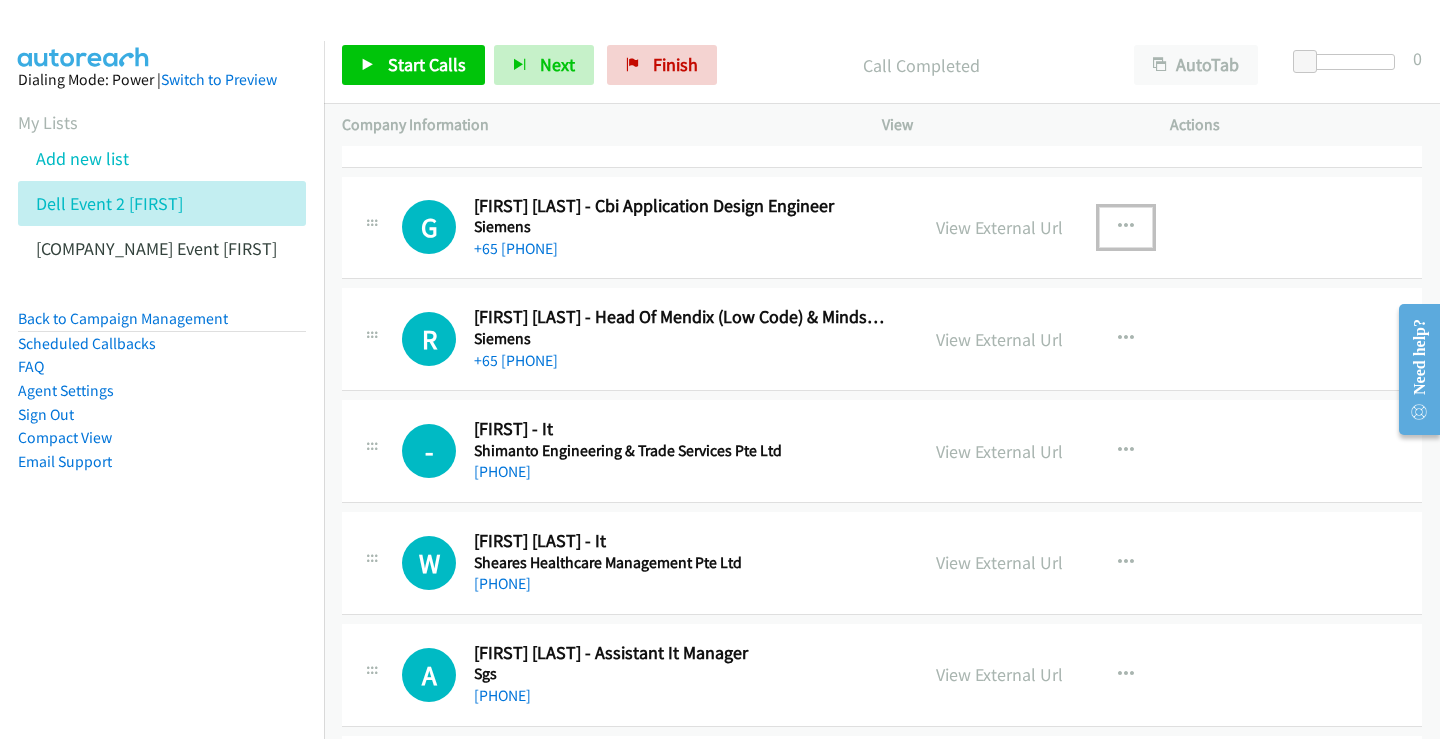 scroll, scrollTop: 6000, scrollLeft: 0, axis: vertical 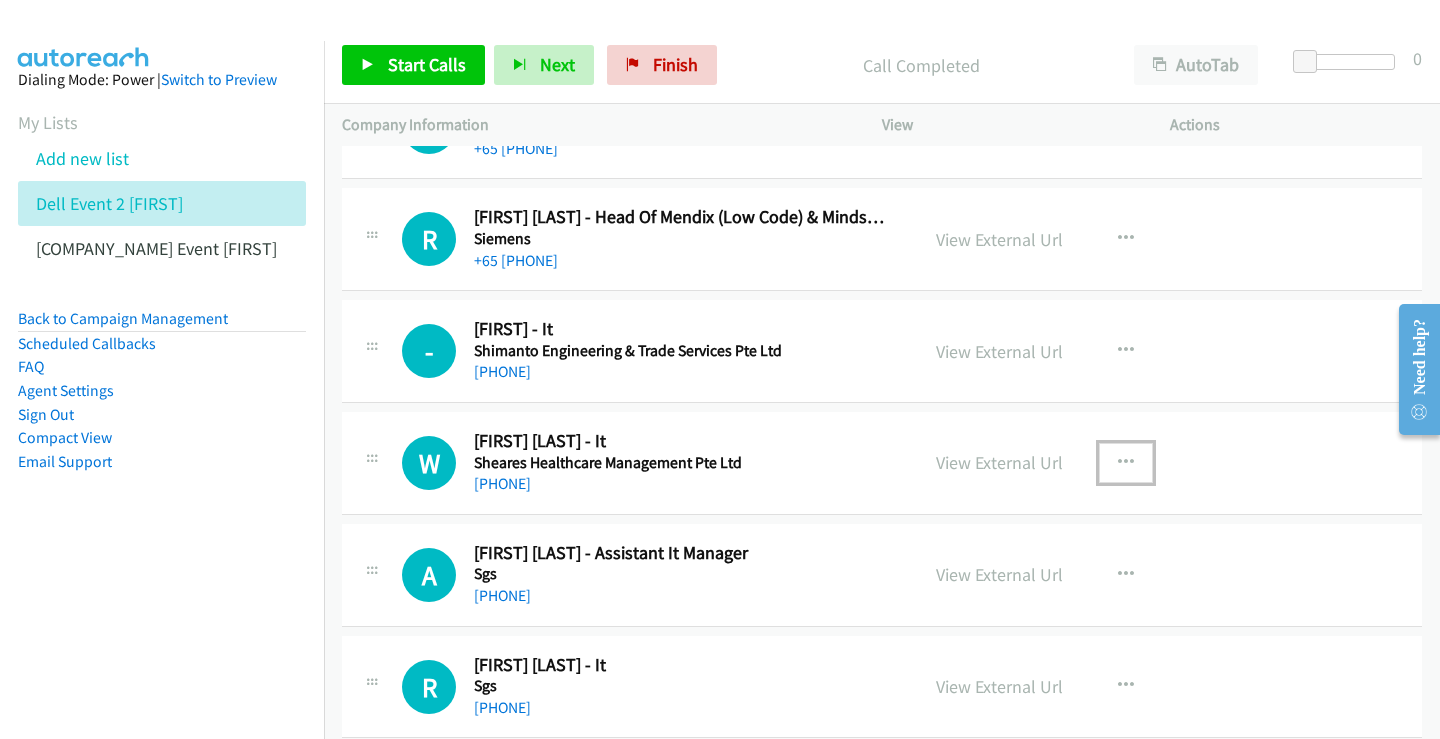 click at bounding box center [1126, 463] 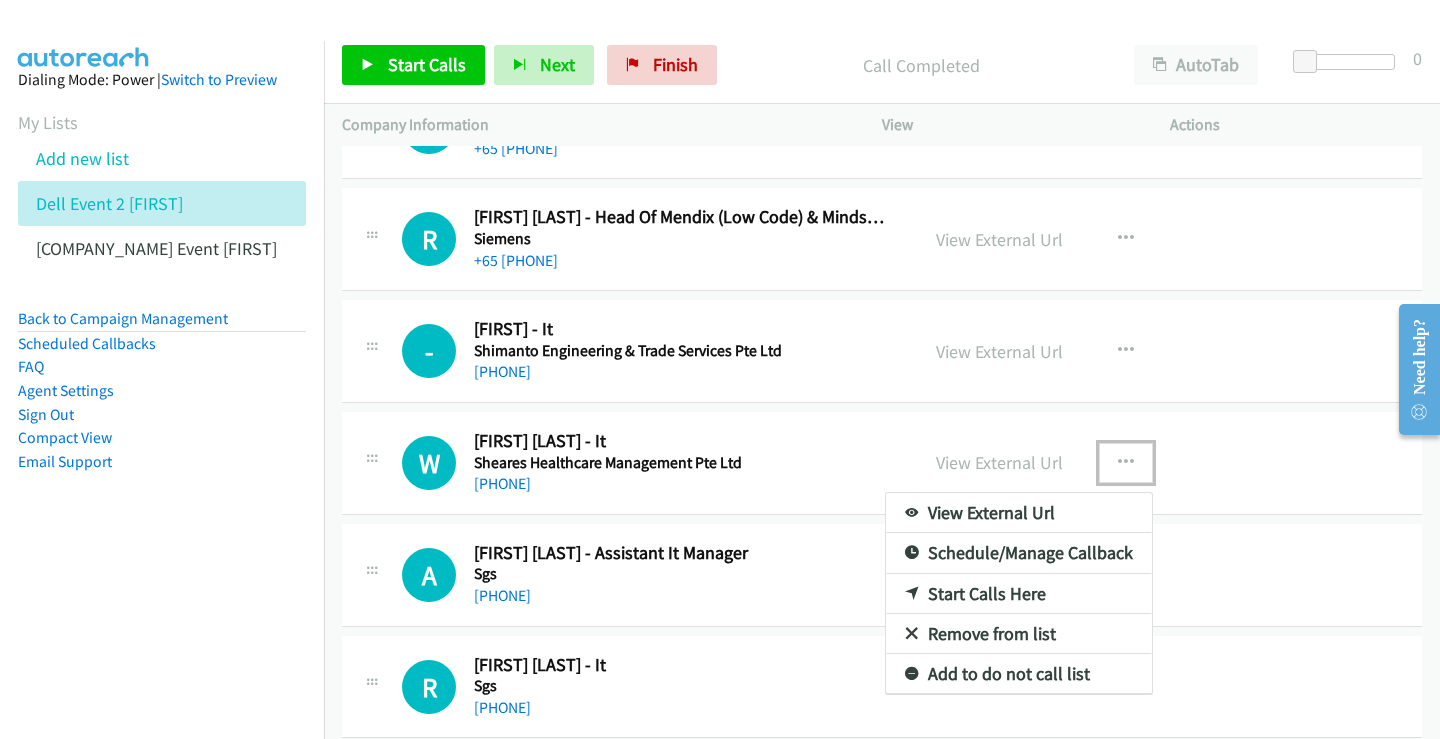 click on "Start Calls Here" at bounding box center [1019, 594] 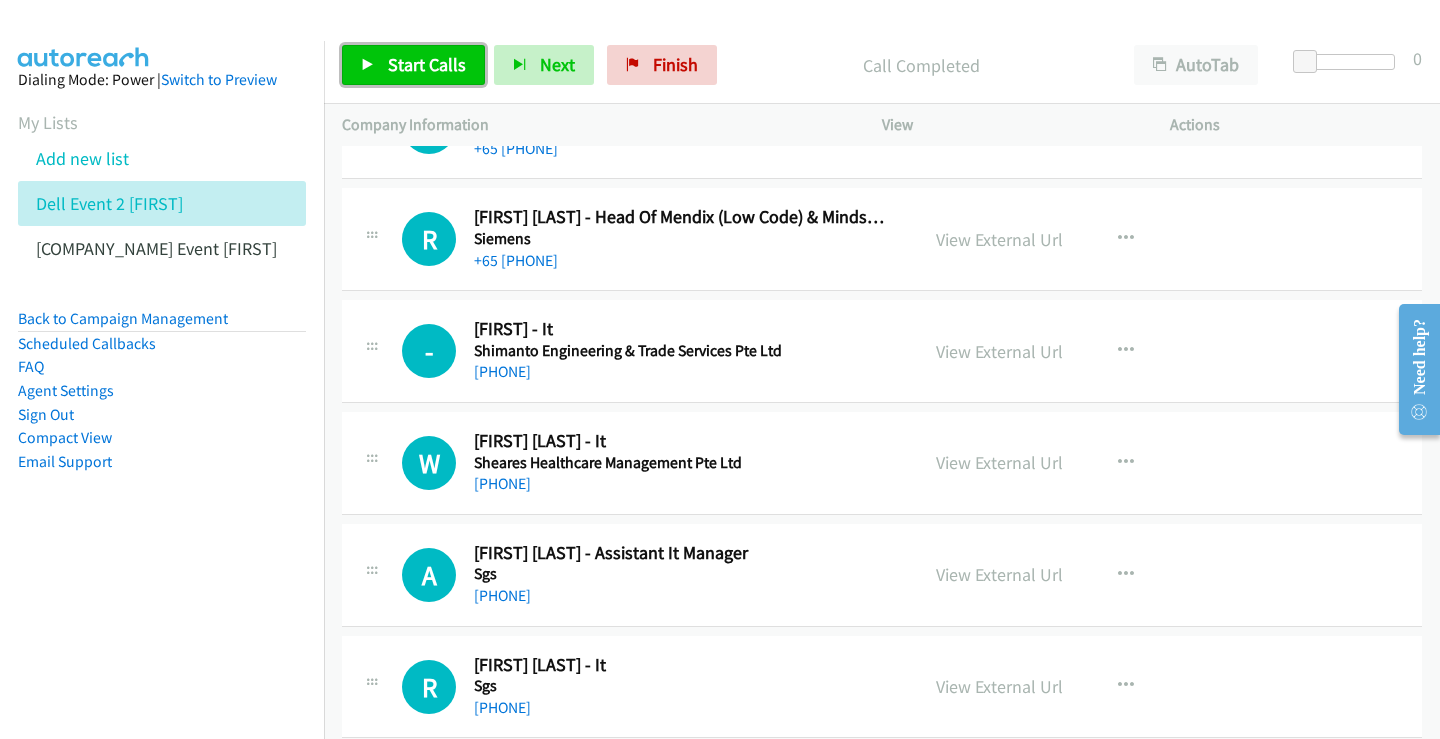 click on "Start Calls" at bounding box center [427, 64] 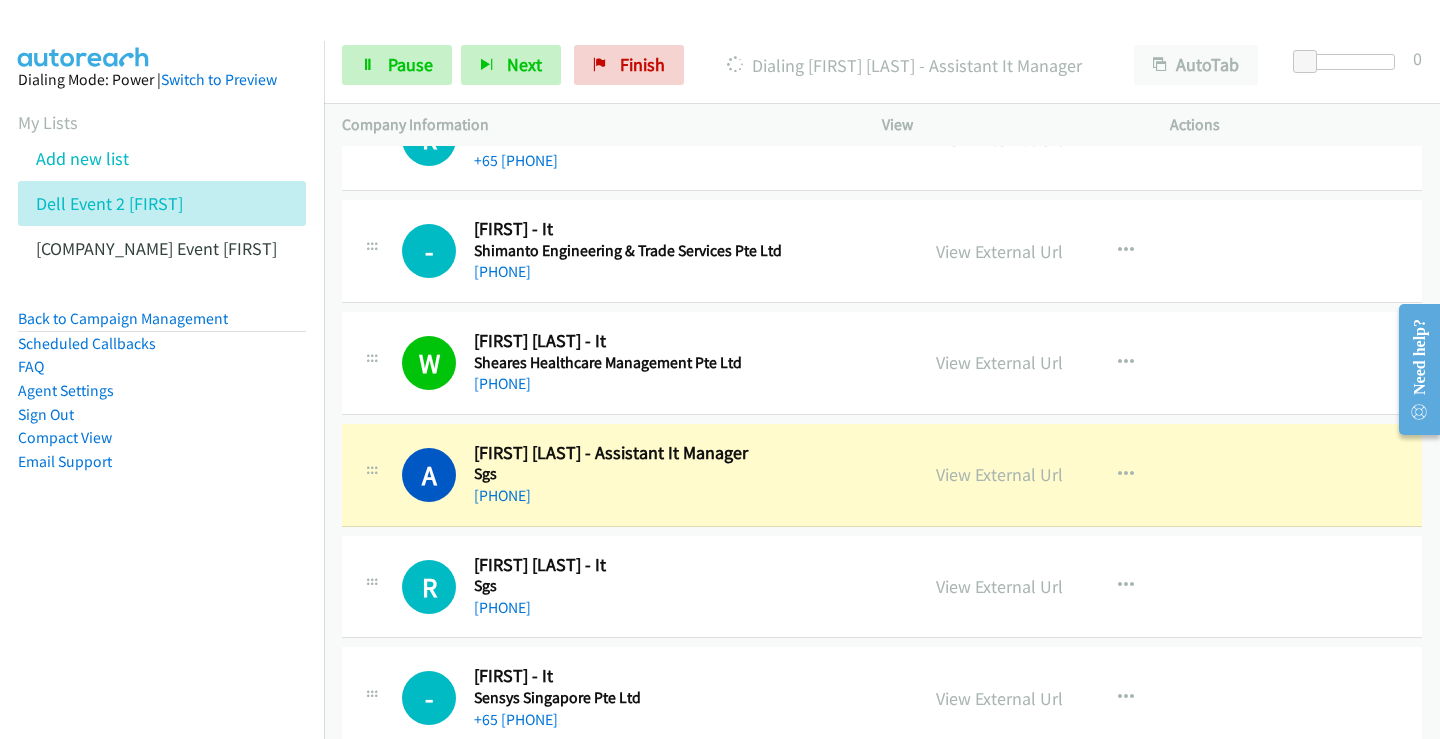 scroll, scrollTop: 6200, scrollLeft: 0, axis: vertical 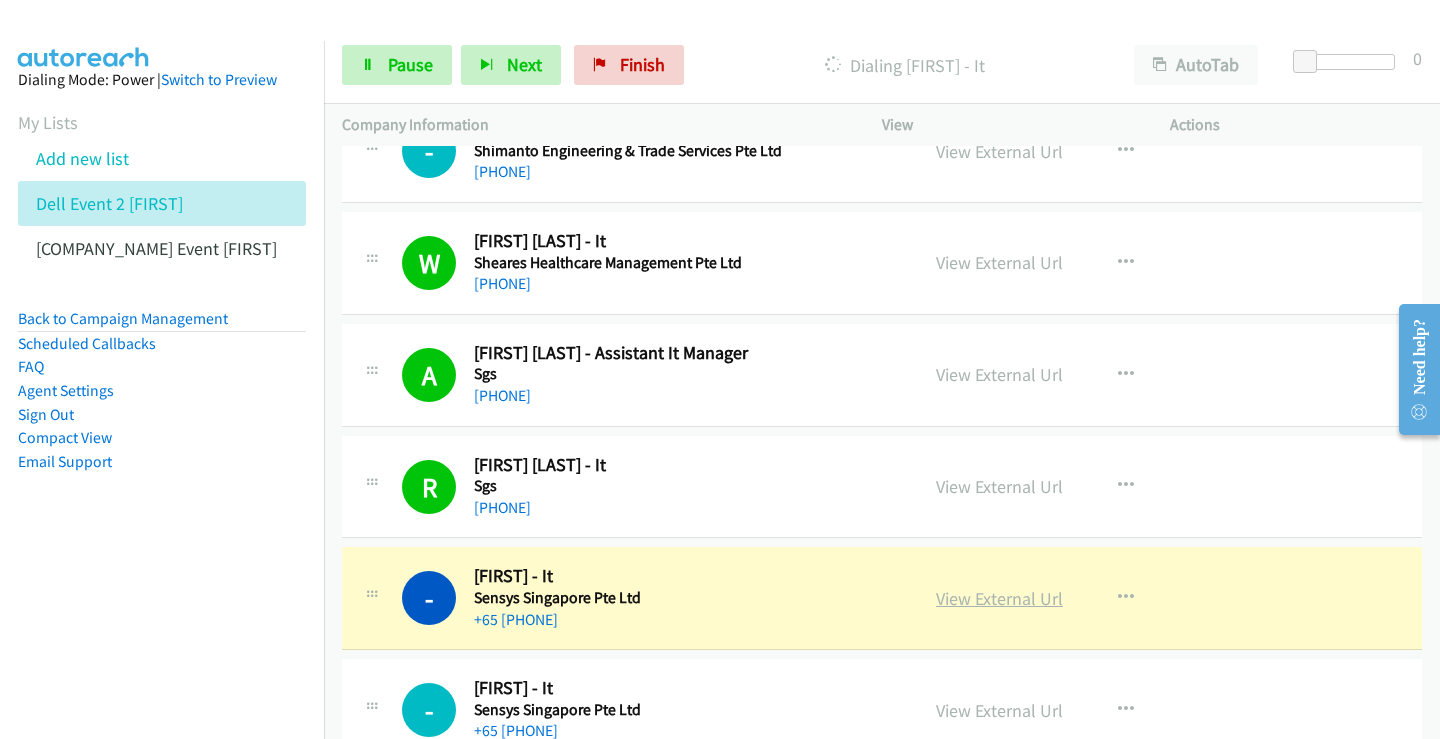 click on "View External Url" at bounding box center (999, 598) 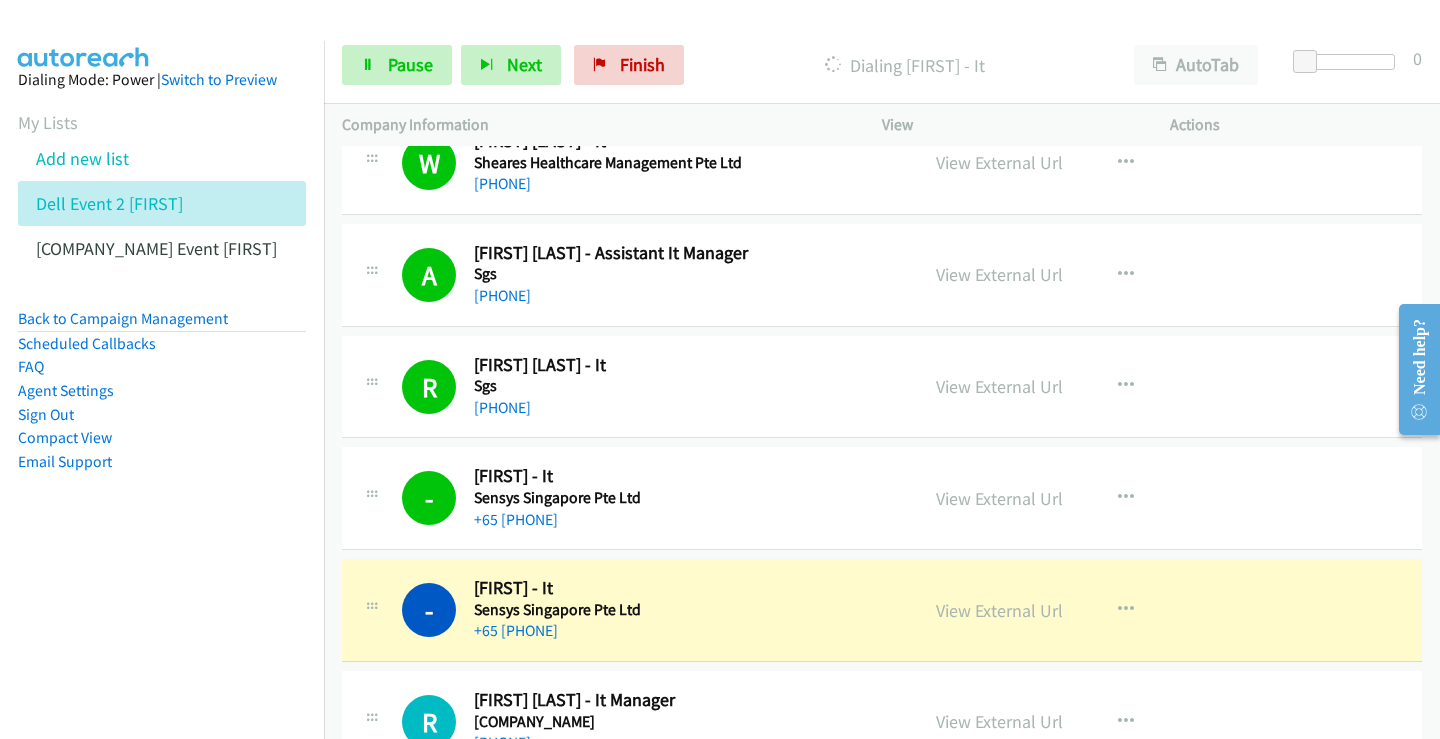 scroll, scrollTop: 6400, scrollLeft: 0, axis: vertical 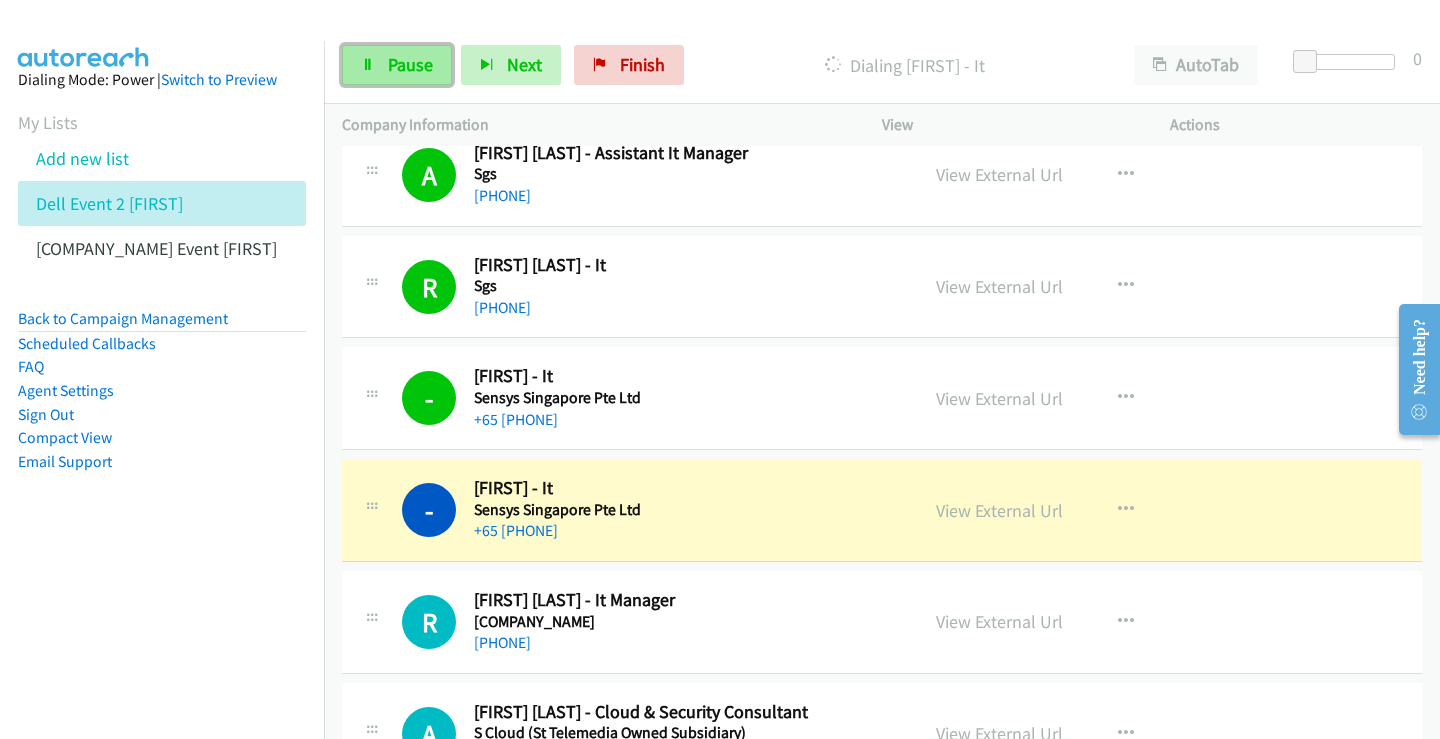 click on "Pause" at bounding box center [410, 64] 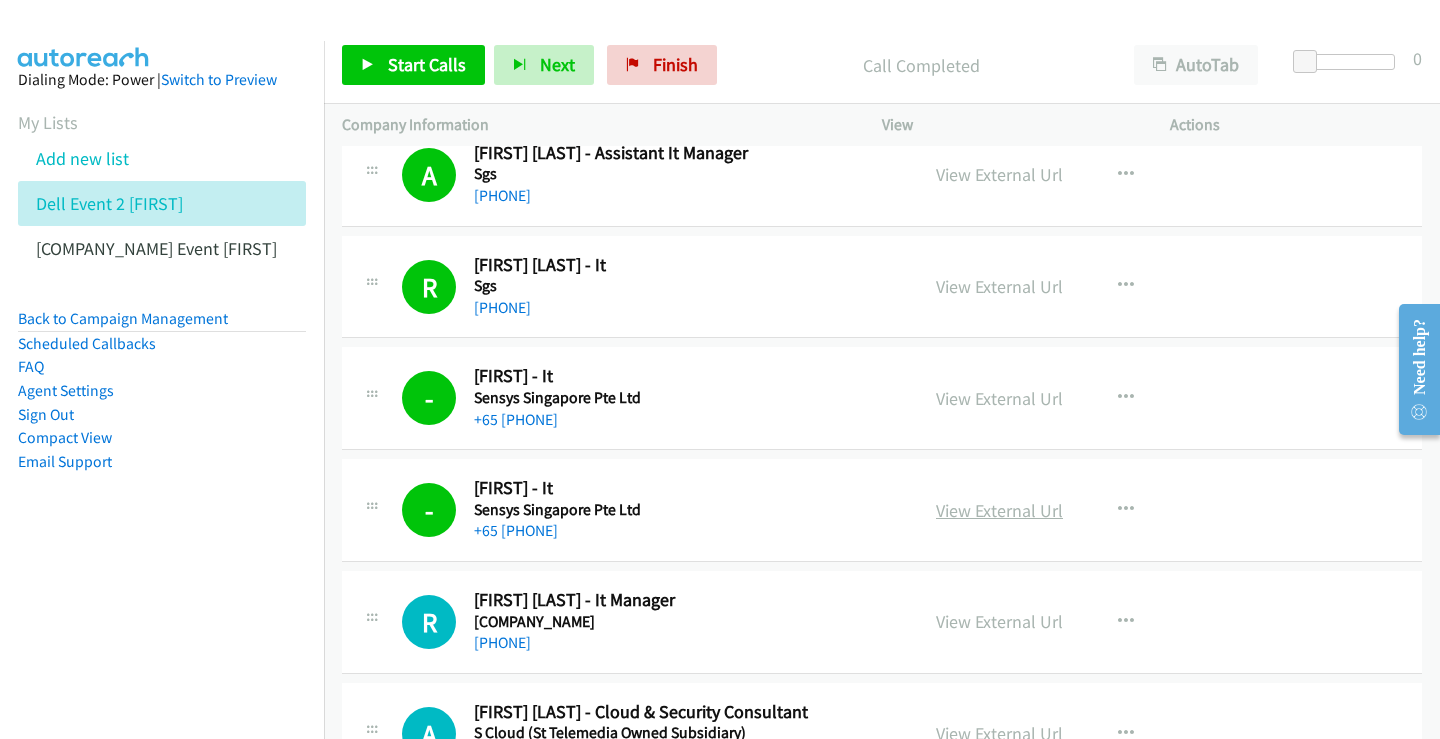 click on "View External Url" at bounding box center [999, 510] 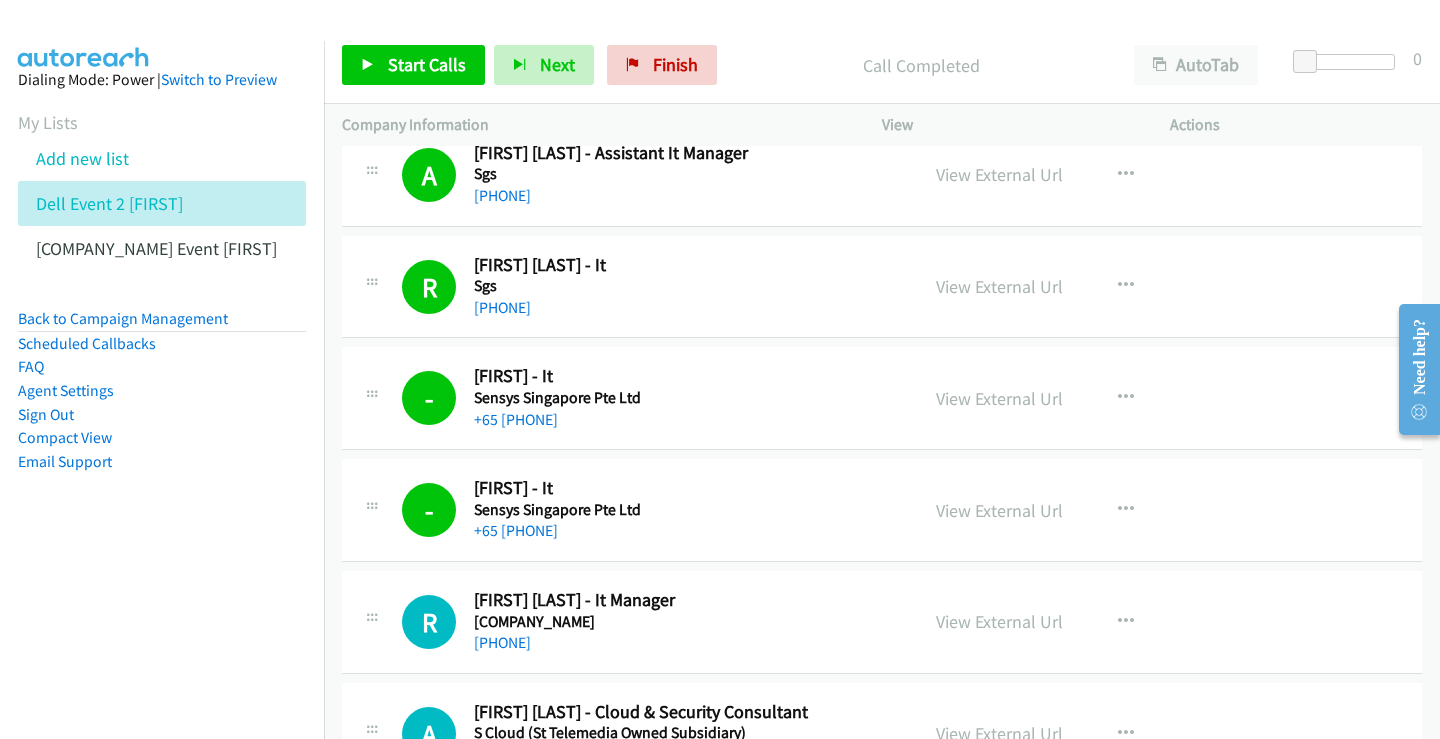 scroll, scrollTop: 6700, scrollLeft: 0, axis: vertical 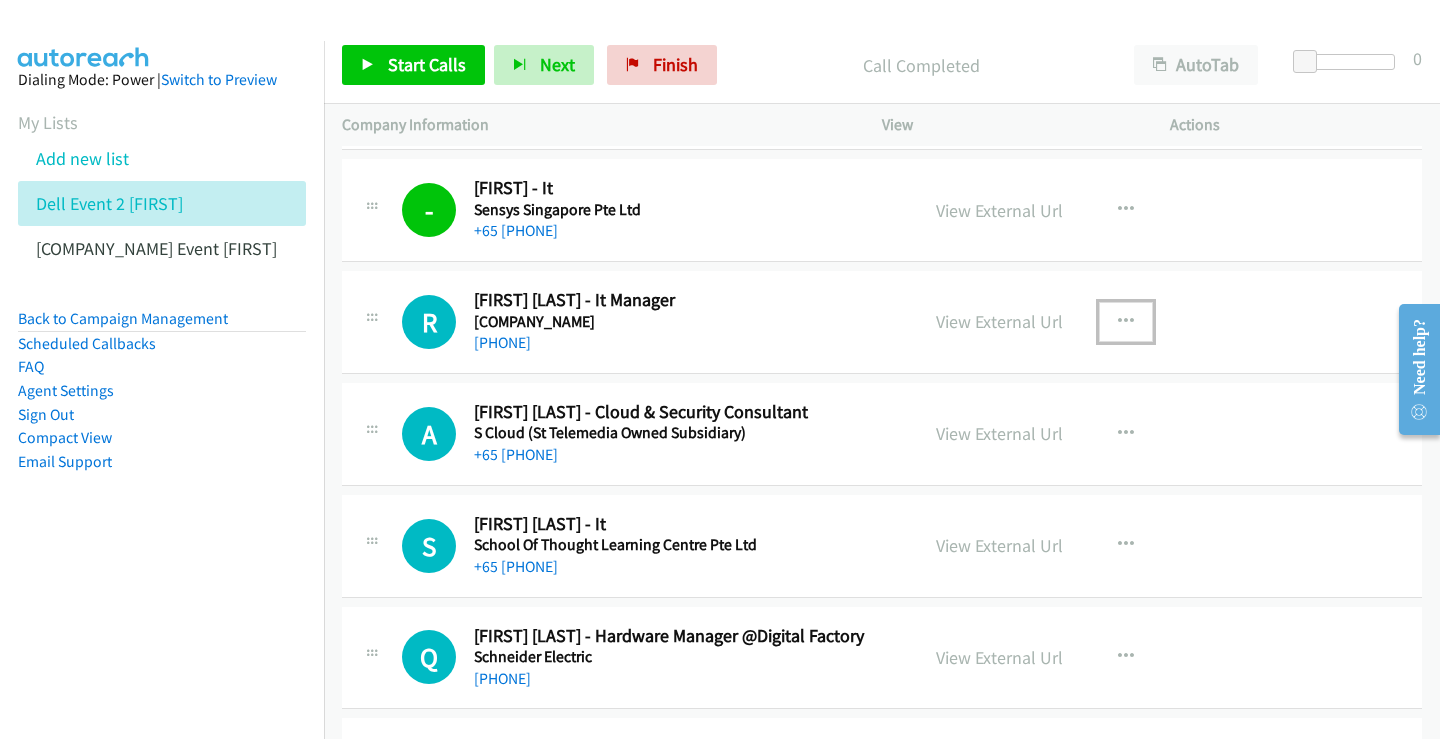 click at bounding box center (1126, 322) 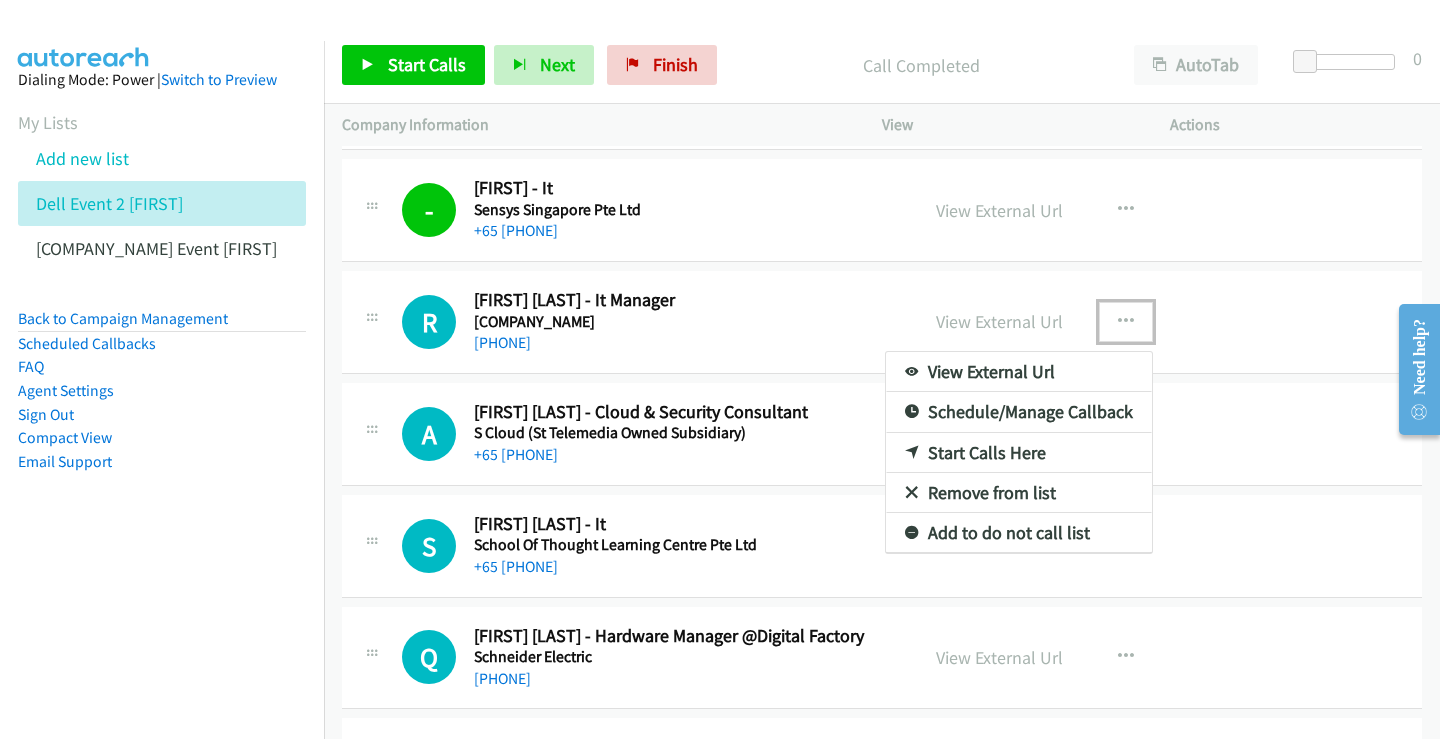 click on "Start Calls Here" at bounding box center [1019, 453] 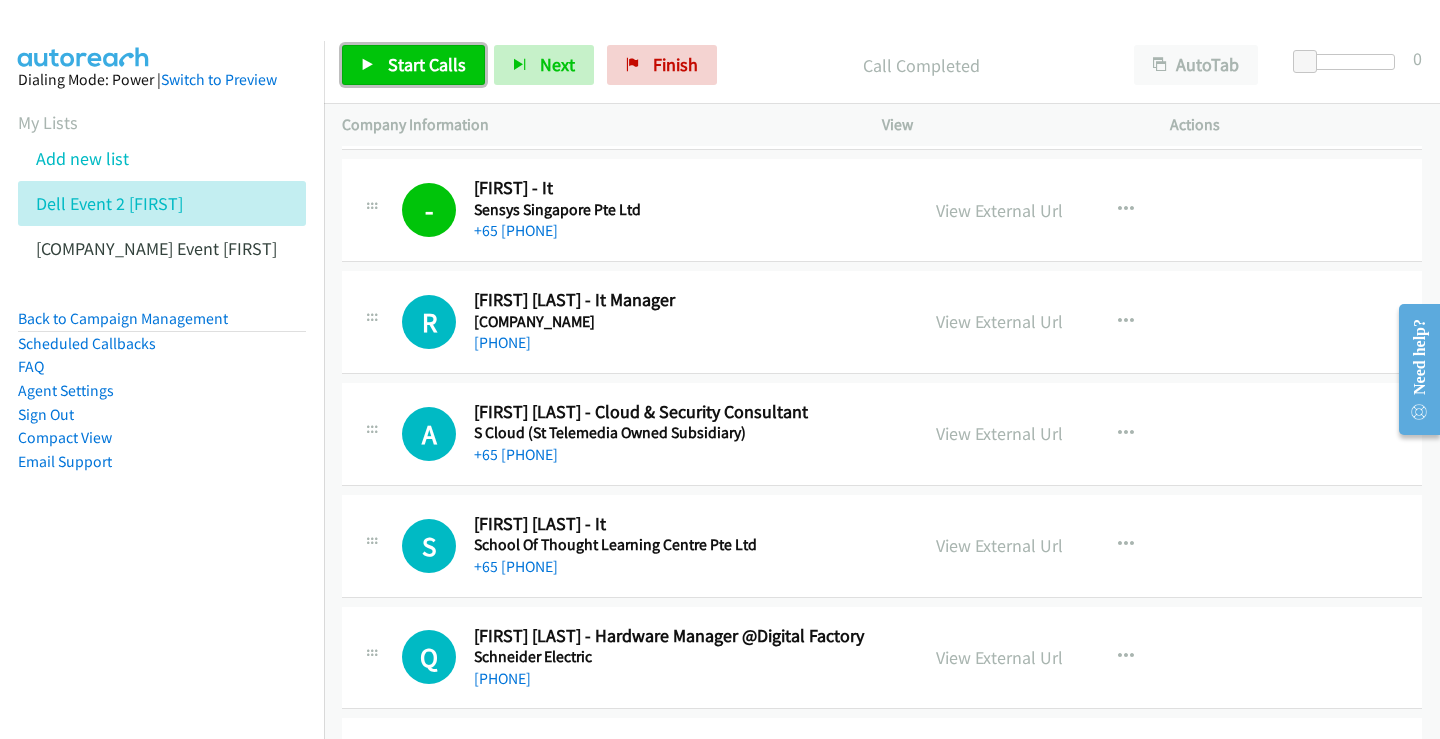 click on "Start Calls" at bounding box center [427, 64] 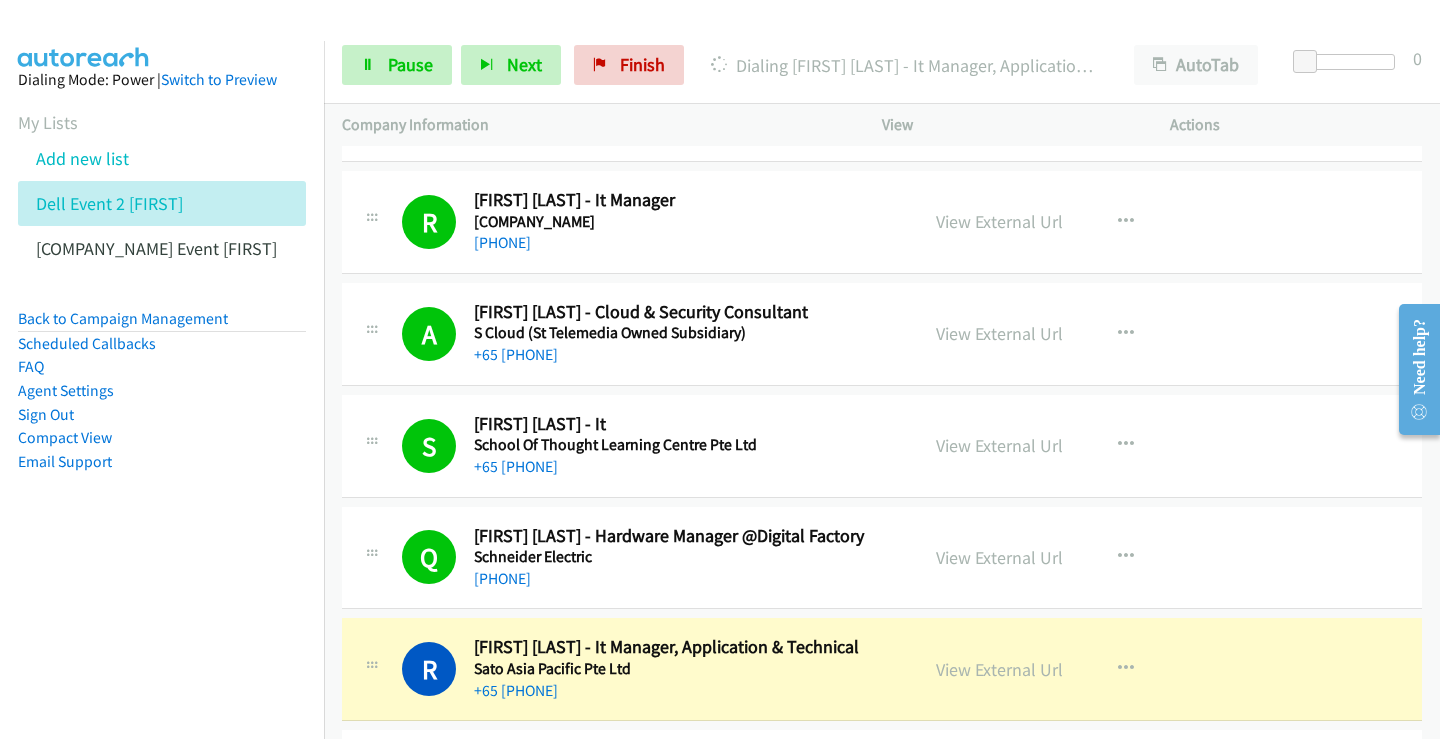 scroll, scrollTop: 6900, scrollLeft: 0, axis: vertical 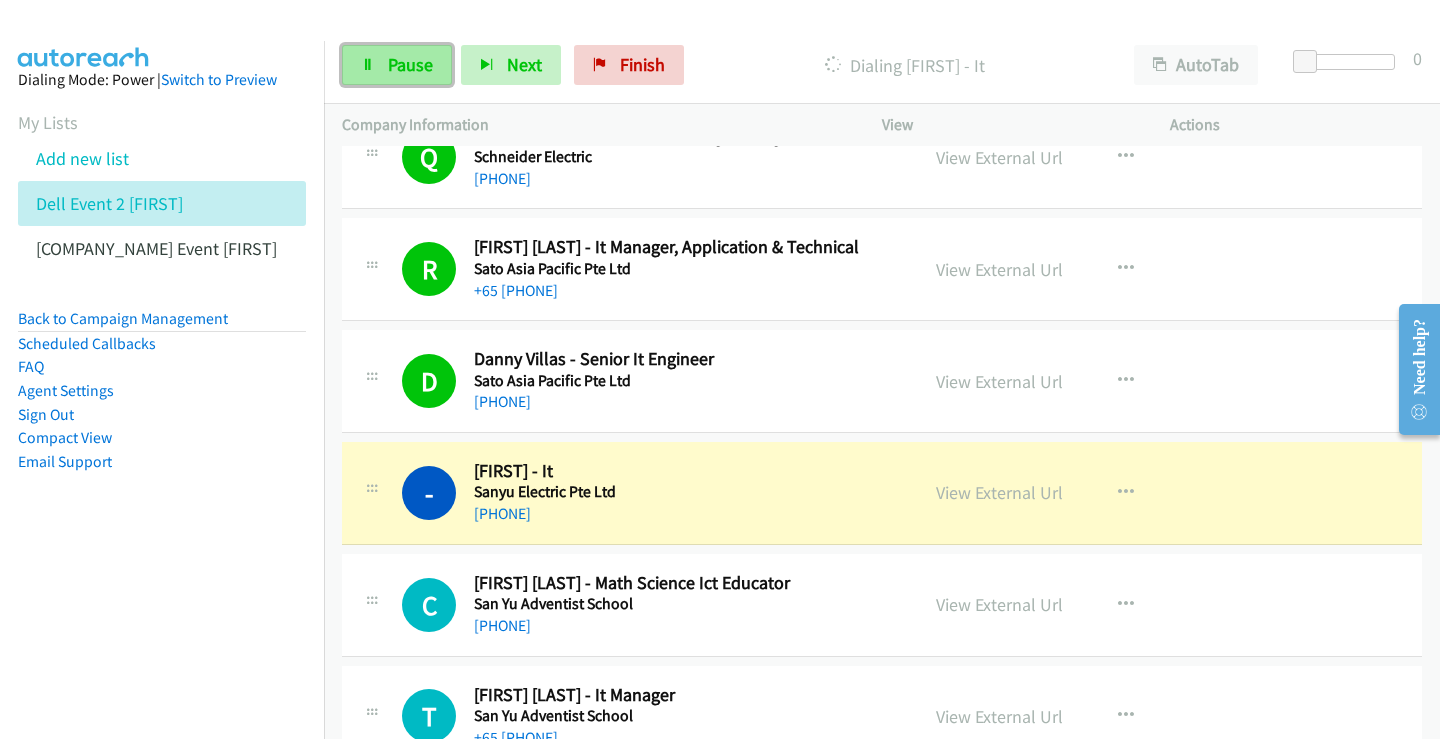 click on "Pause" at bounding box center (410, 64) 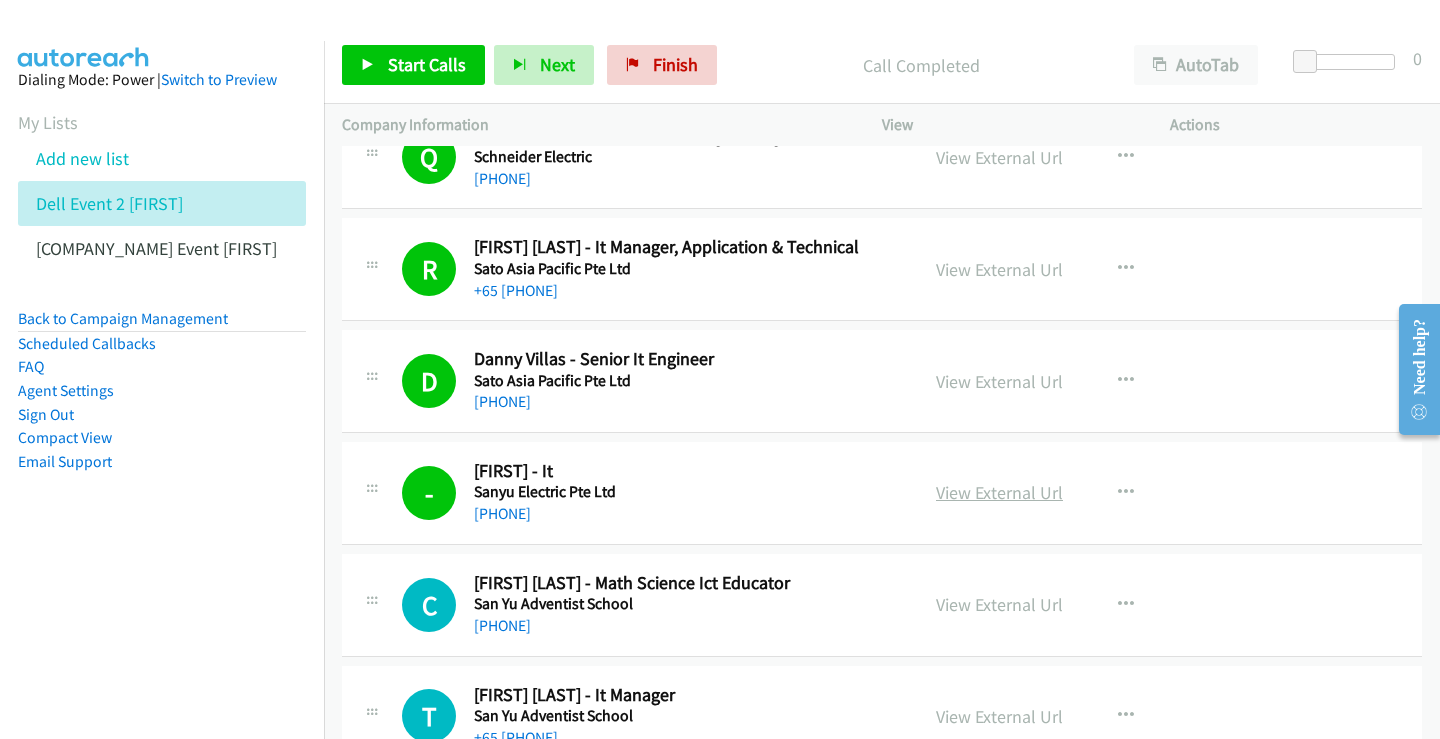 click on "View External Url" at bounding box center [999, 492] 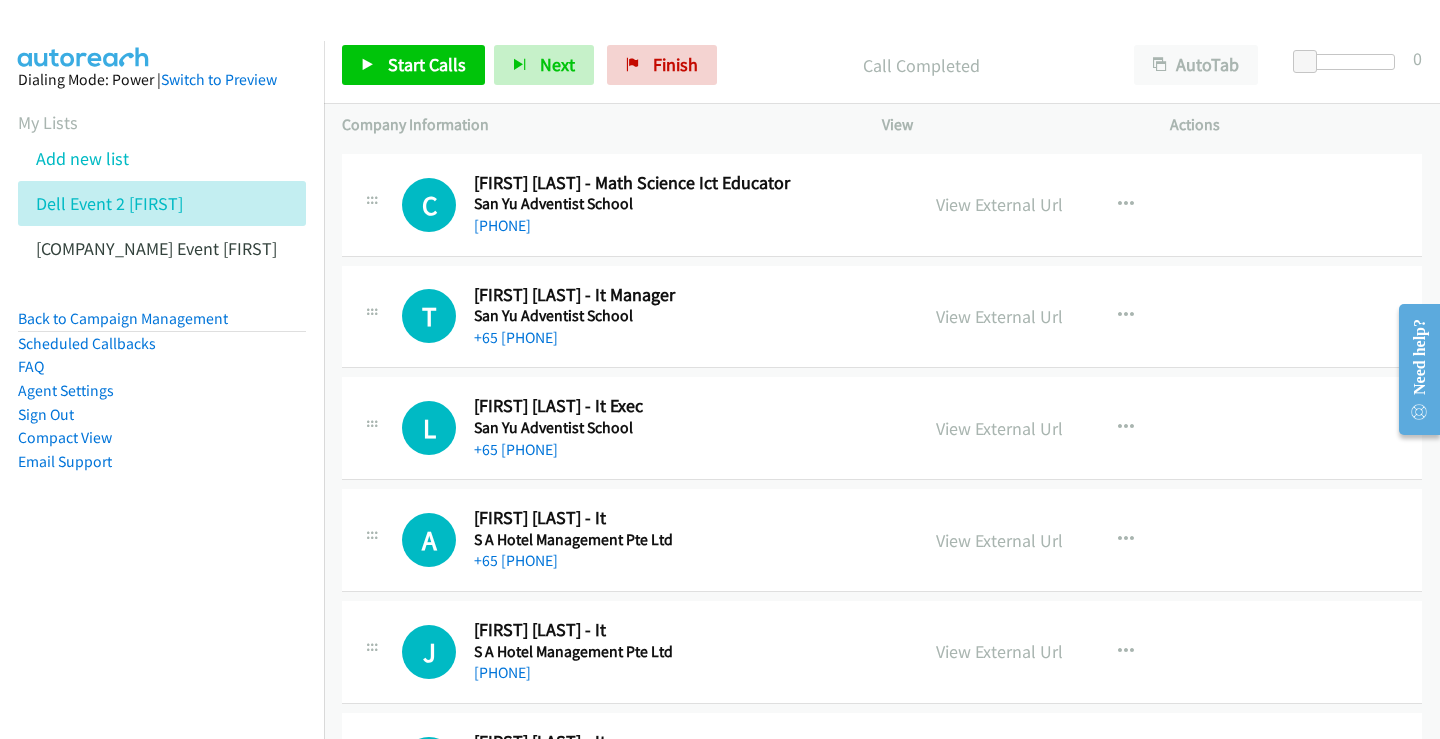 scroll, scrollTop: 7400, scrollLeft: 0, axis: vertical 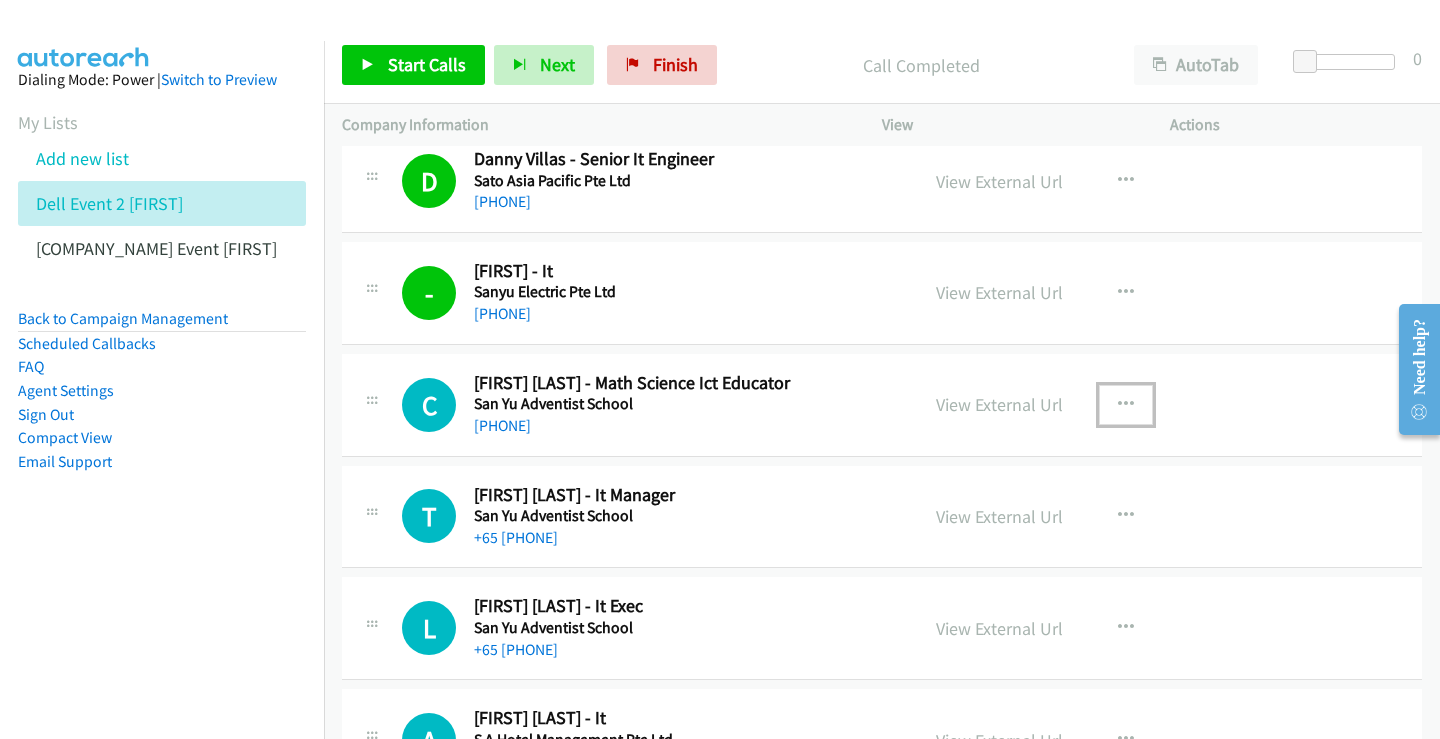 click at bounding box center [1126, 405] 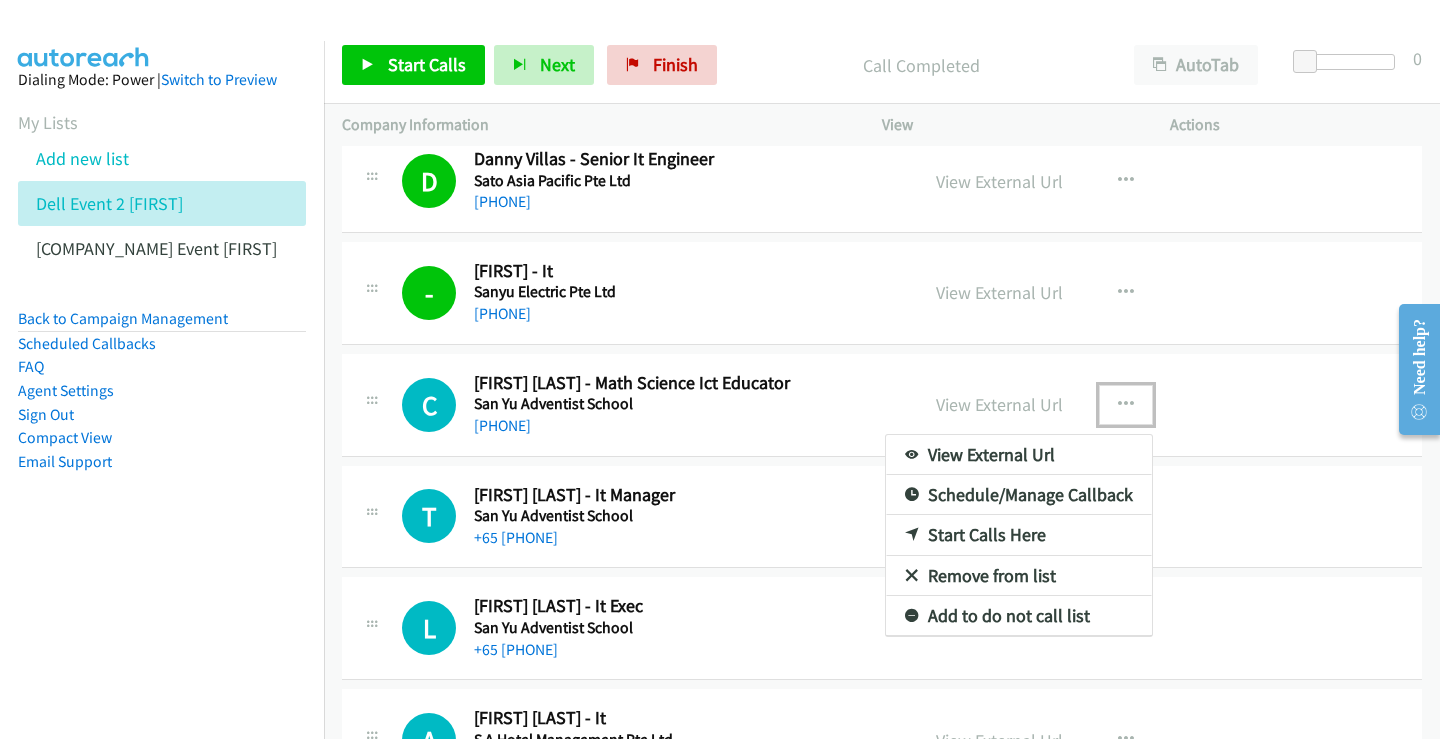 click on "Start Calls Here" at bounding box center (1019, 535) 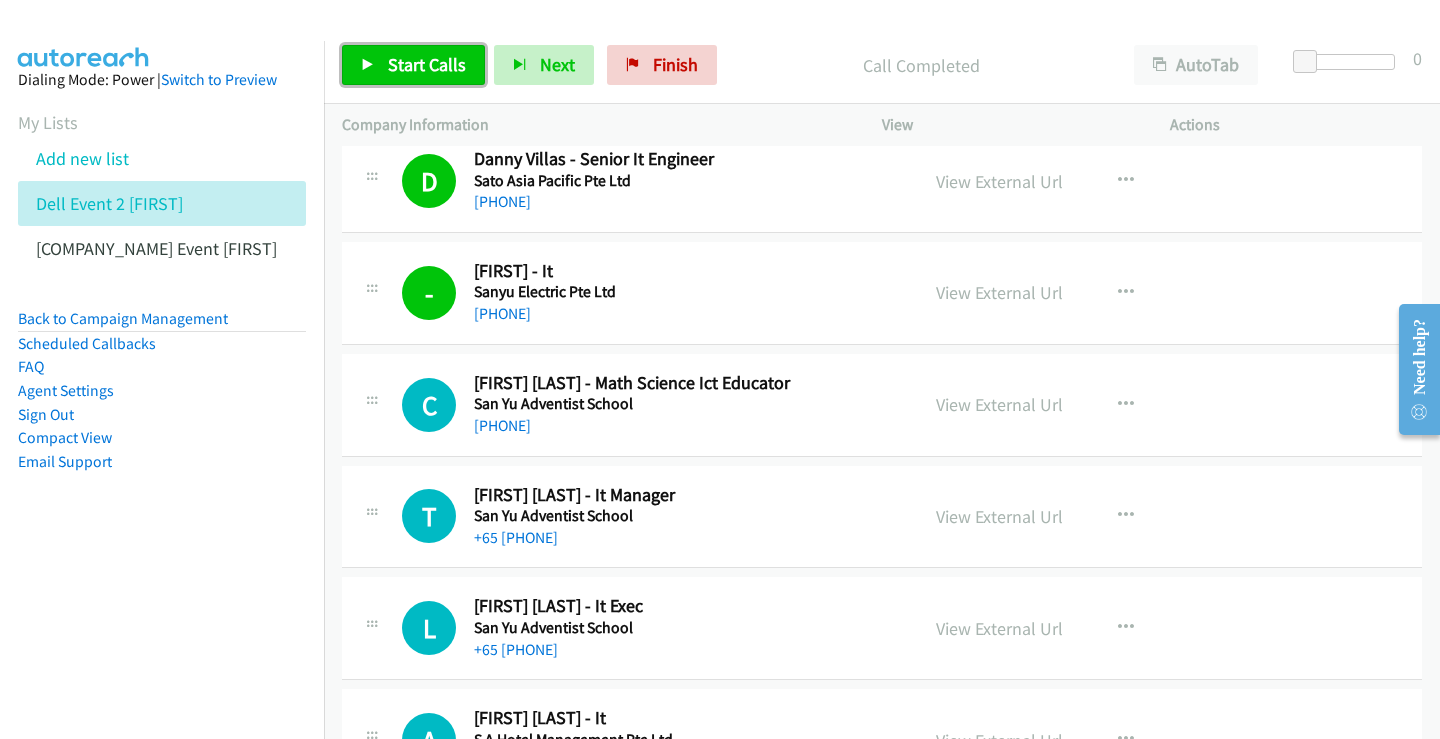 click on "Start Calls" at bounding box center [427, 64] 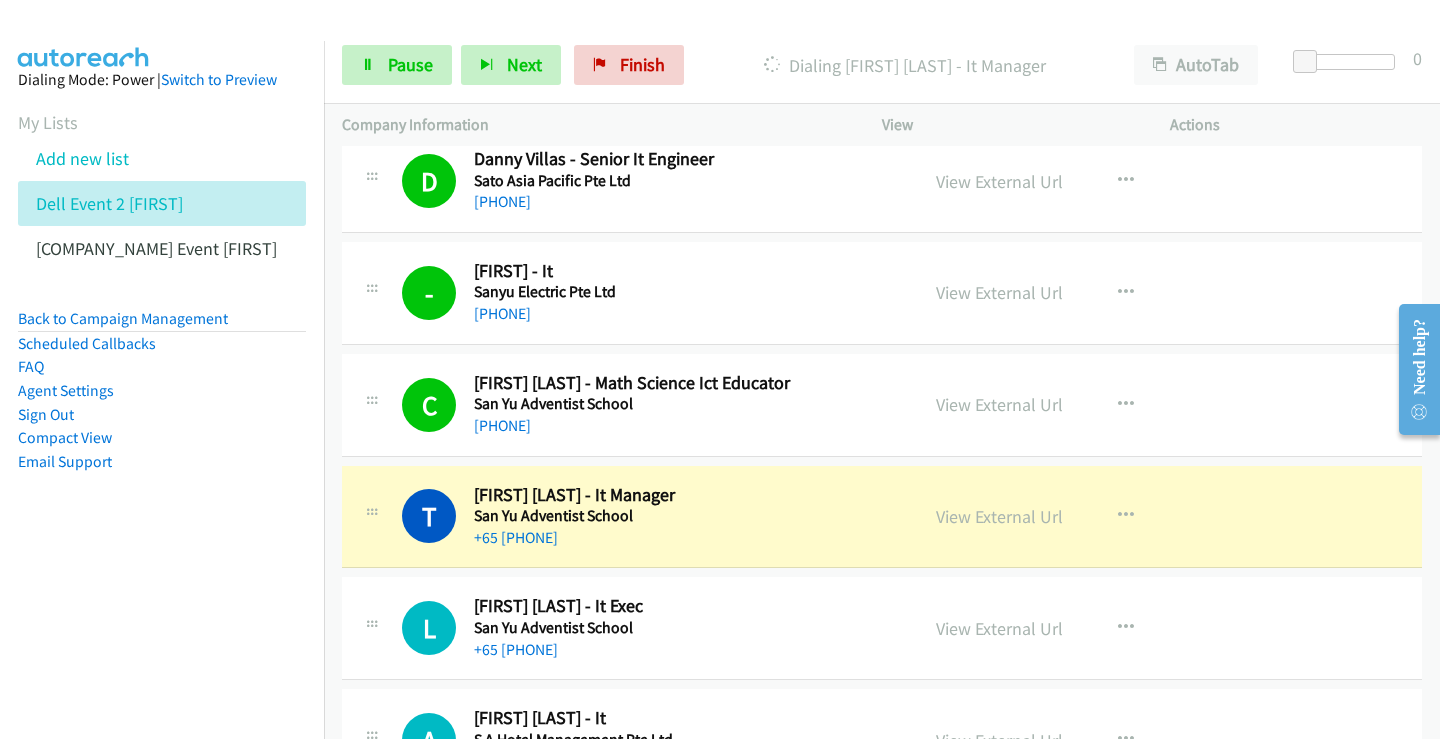 scroll, scrollTop: 7500, scrollLeft: 0, axis: vertical 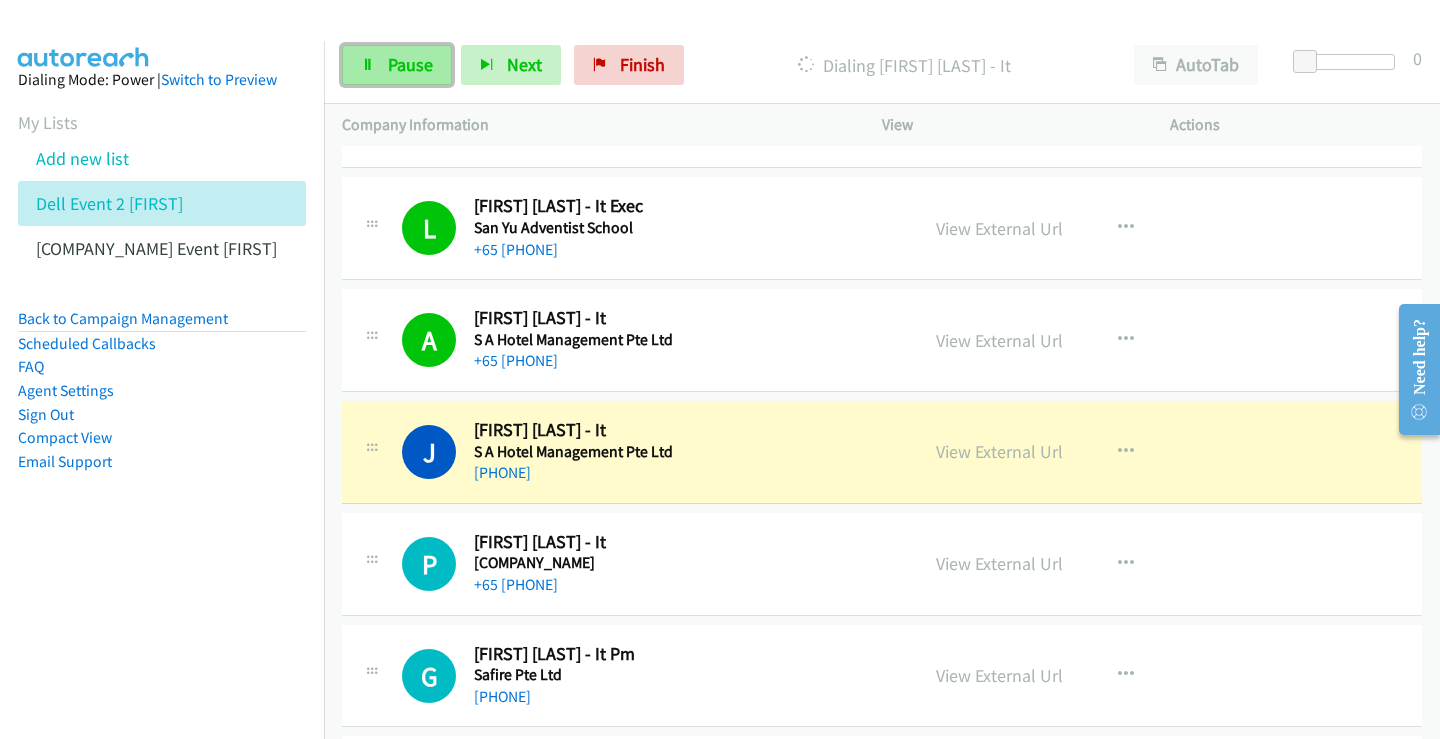 click on "Pause" at bounding box center (410, 64) 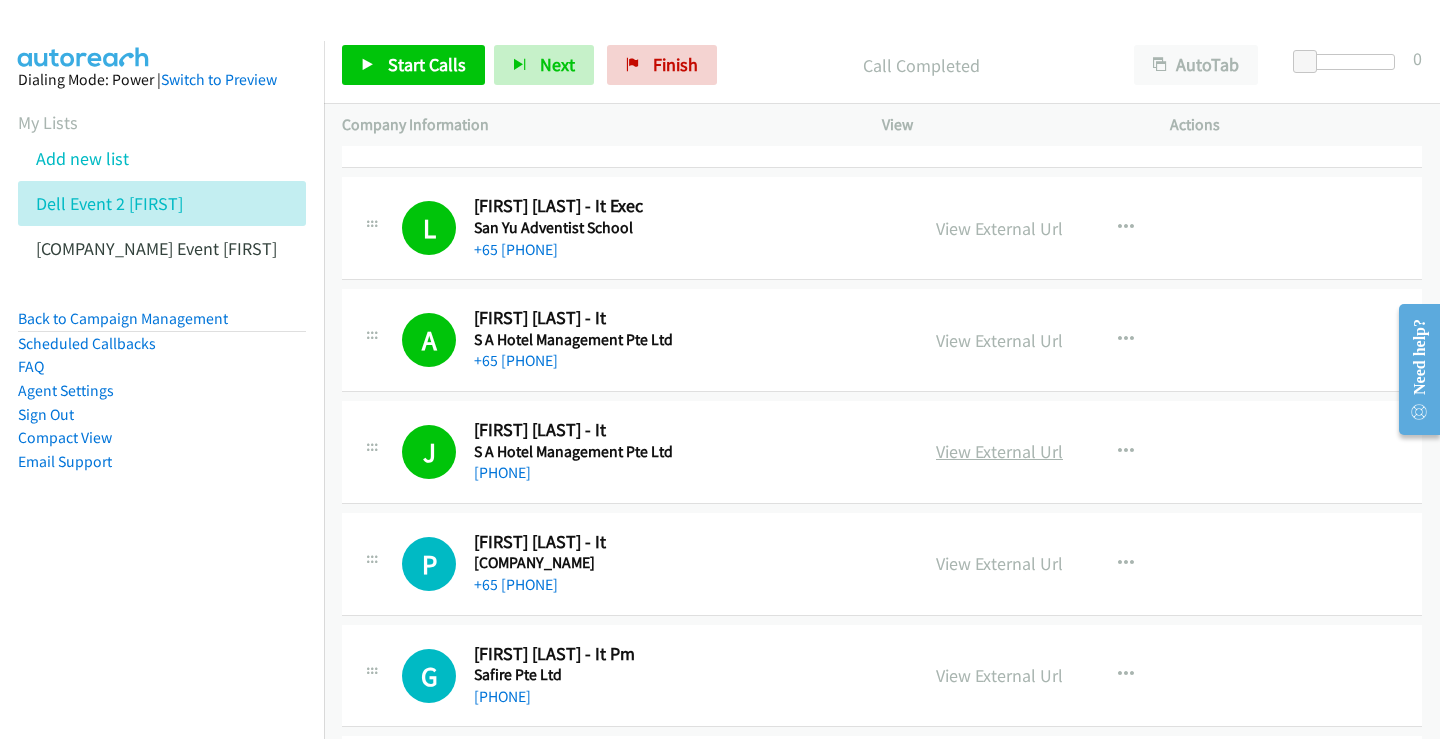 click on "View External Url" at bounding box center (999, 451) 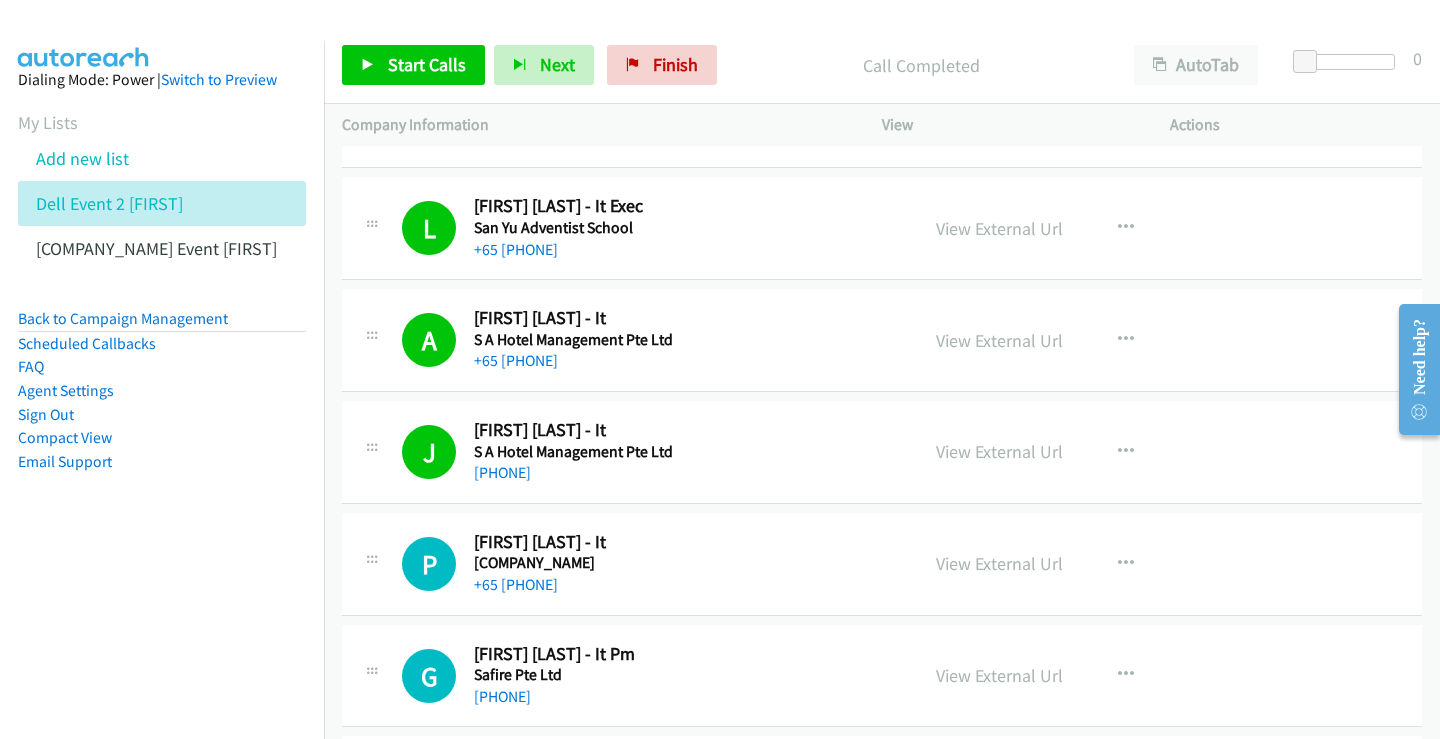 scroll, scrollTop: 7900, scrollLeft: 0, axis: vertical 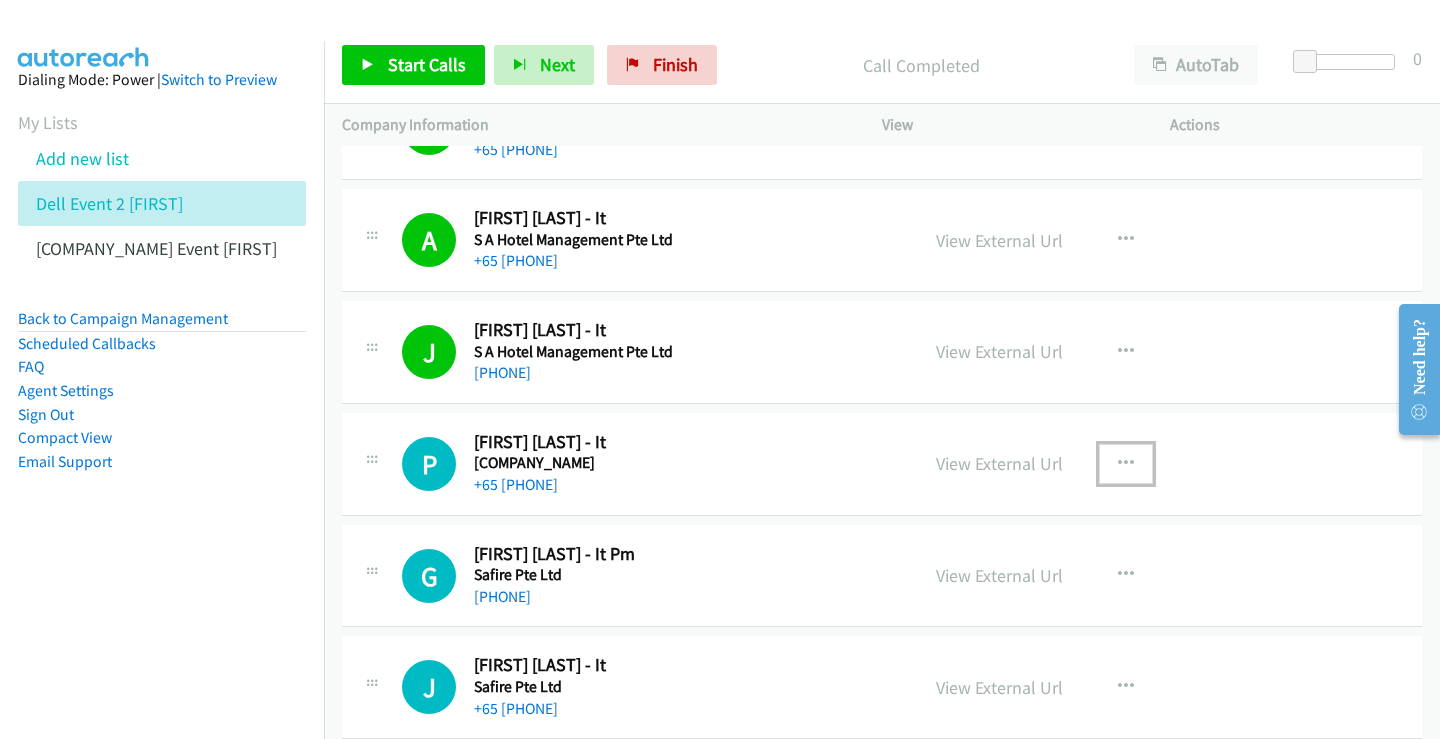 click at bounding box center (1126, 464) 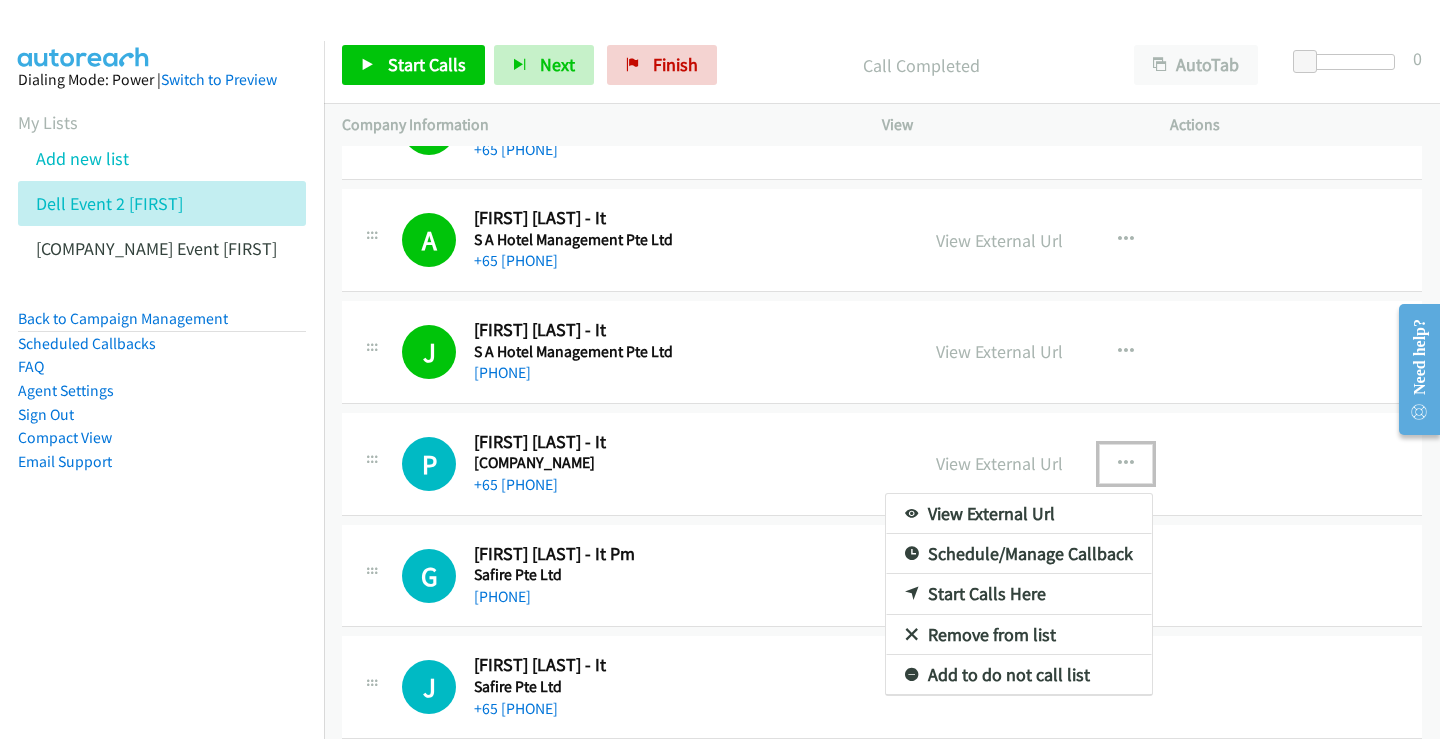 click on "Start Calls Here" at bounding box center [1019, 594] 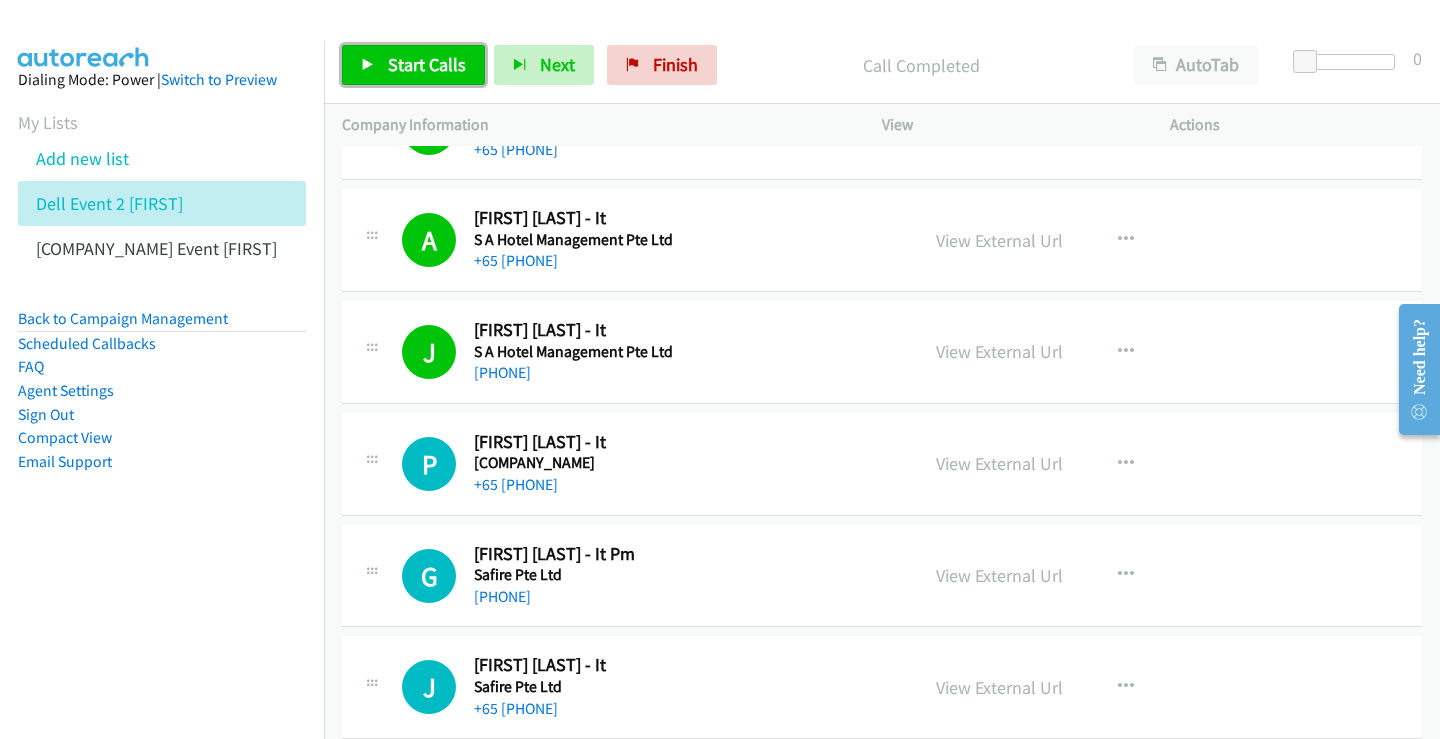 click on "Start Calls" at bounding box center (427, 64) 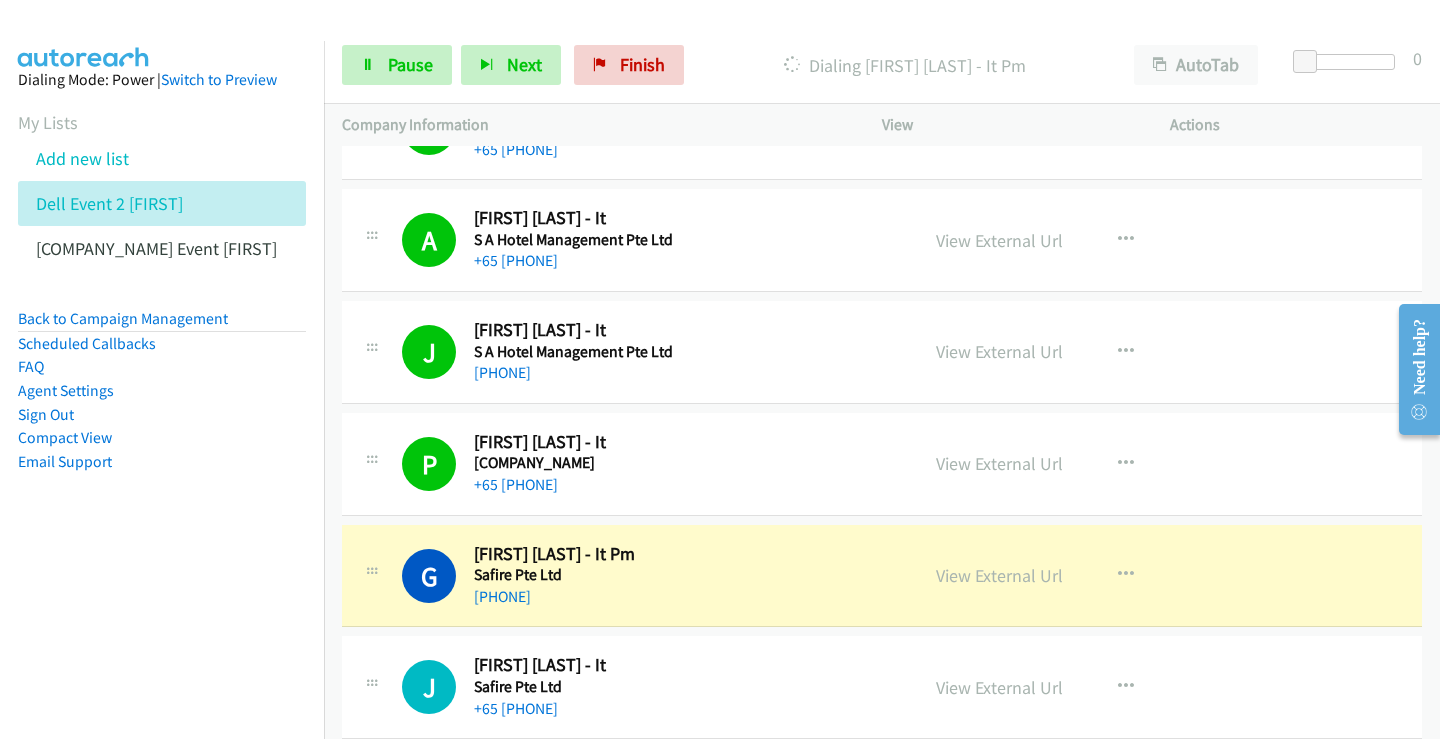 scroll, scrollTop: 8100, scrollLeft: 0, axis: vertical 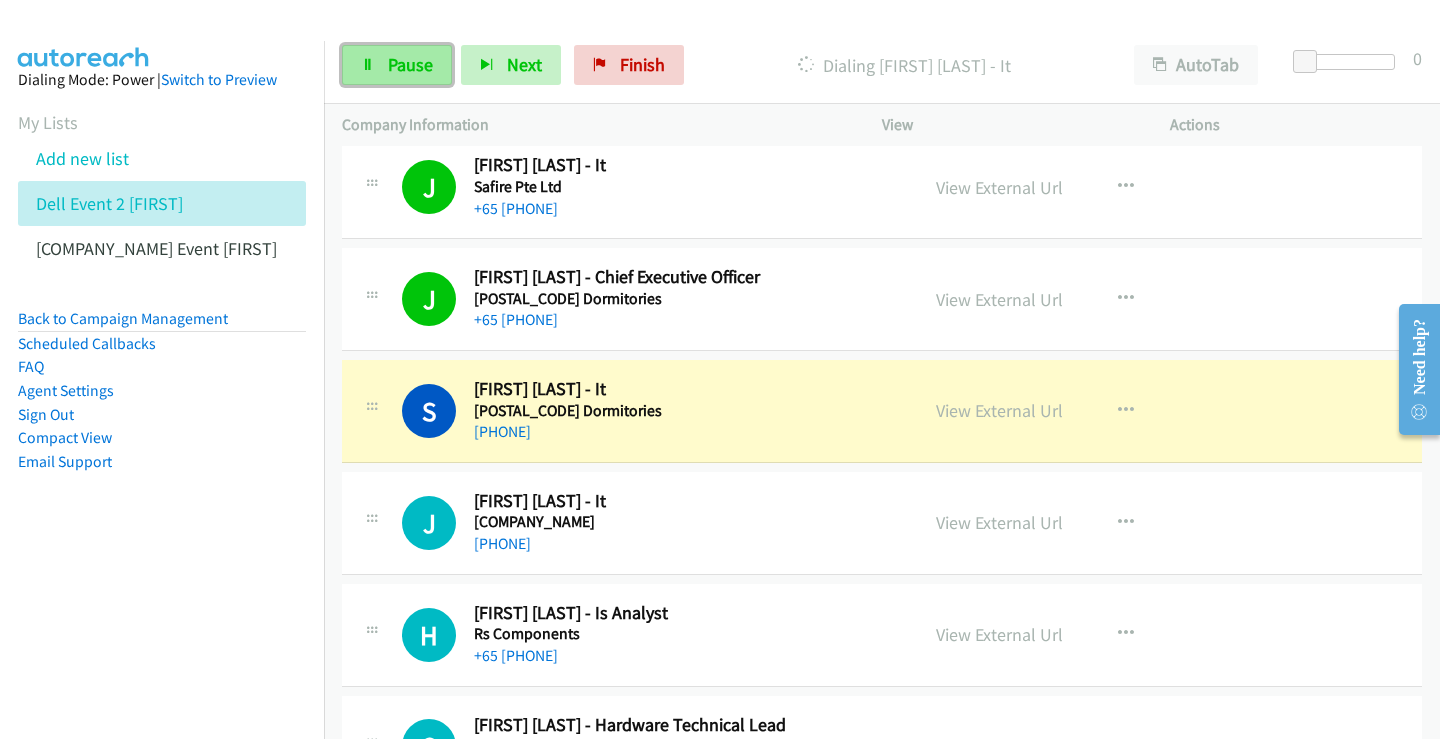 click on "Pause" at bounding box center (410, 64) 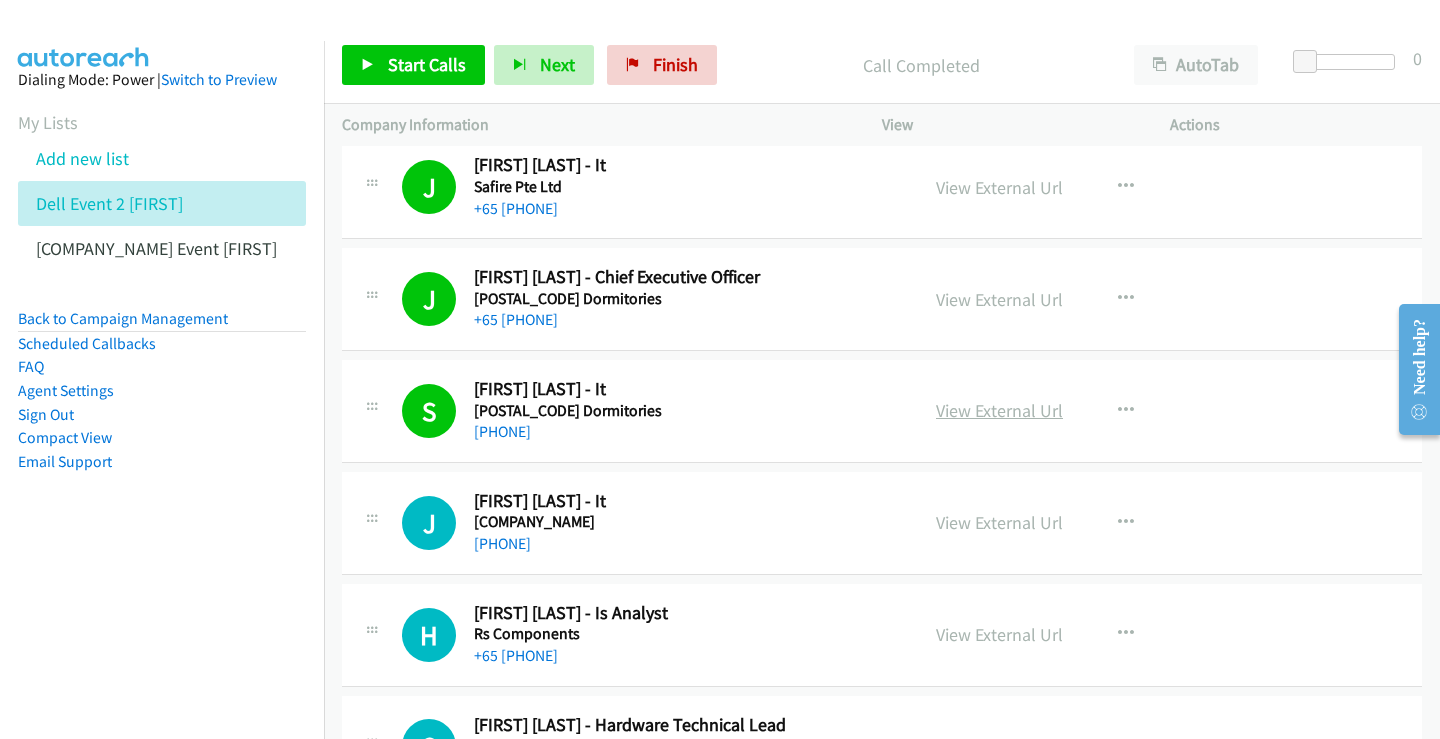 click on "View External Url" at bounding box center [999, 410] 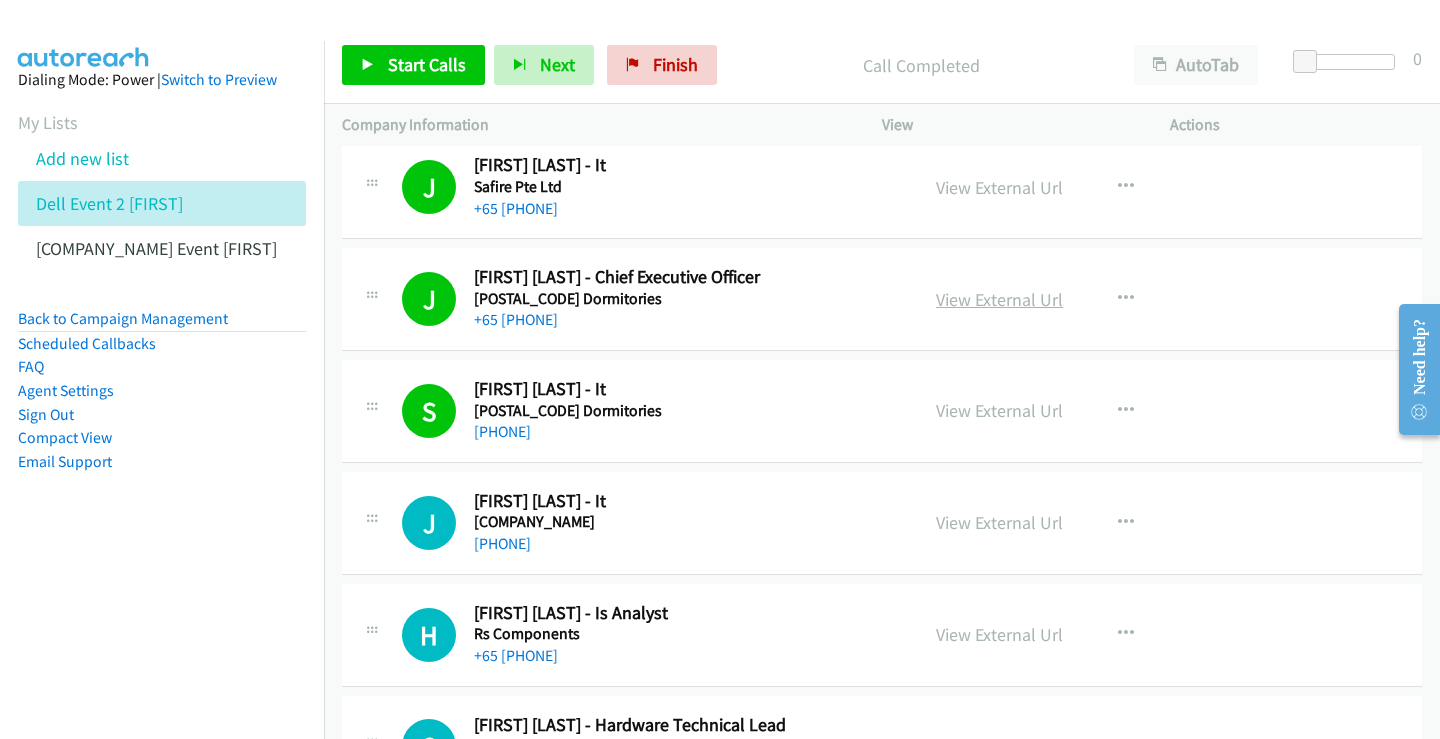 scroll, scrollTop: 8500, scrollLeft: 0, axis: vertical 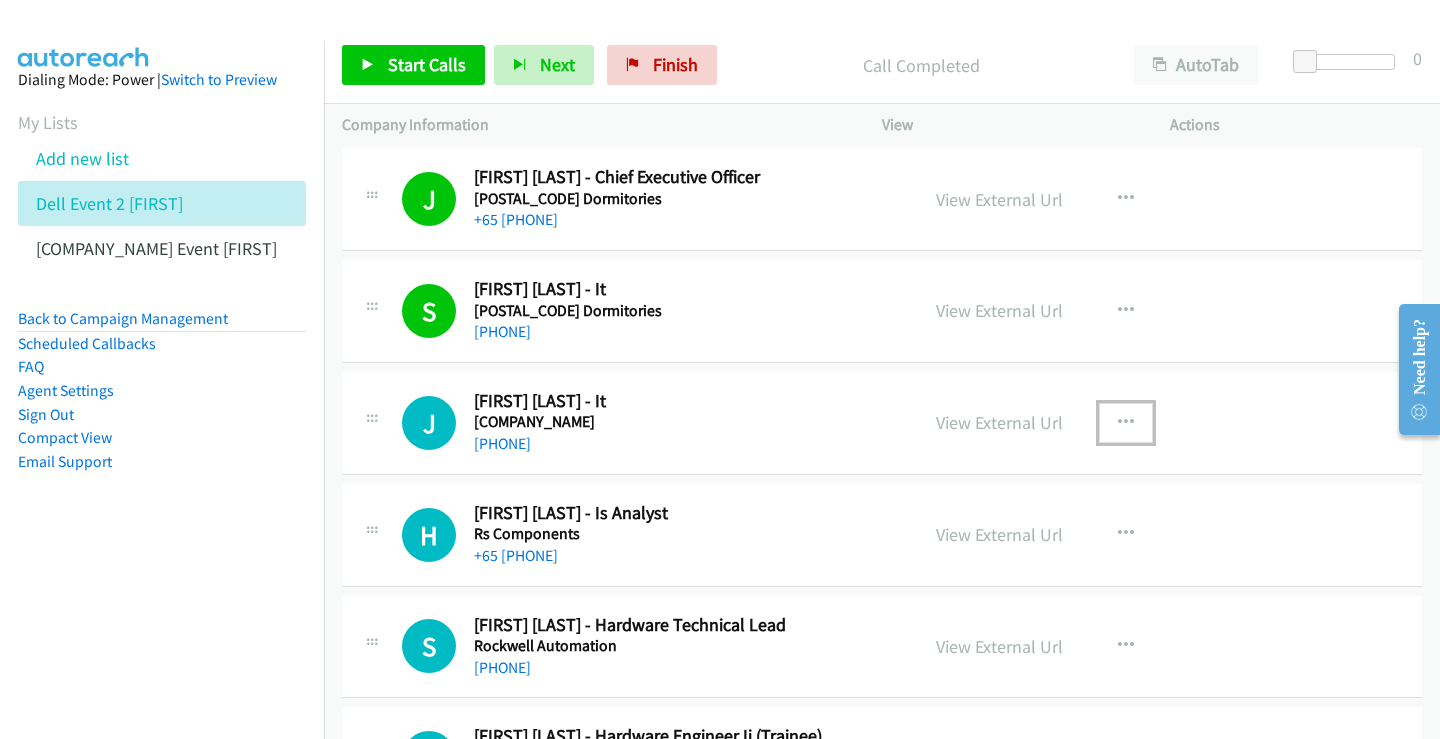 click at bounding box center [1126, 423] 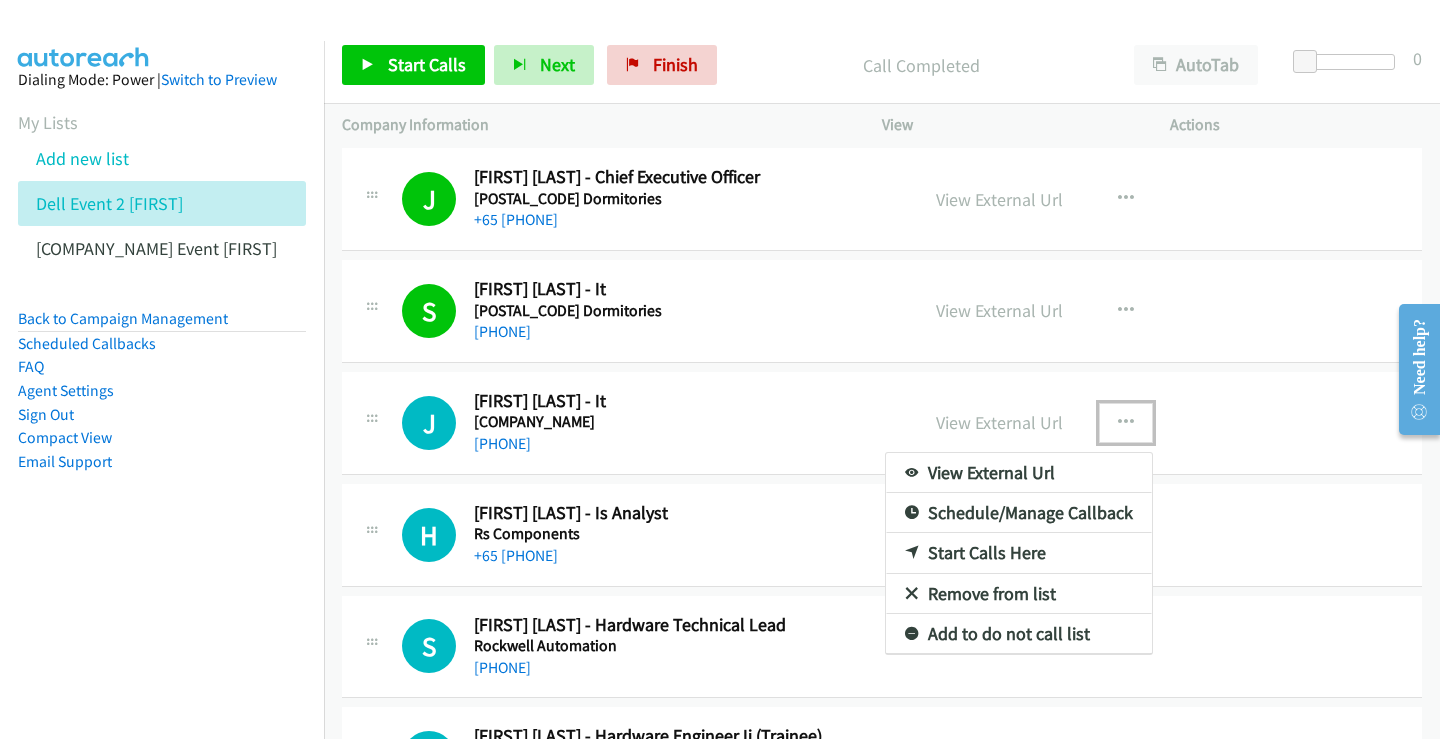click on "Start Calls Here" at bounding box center [1019, 553] 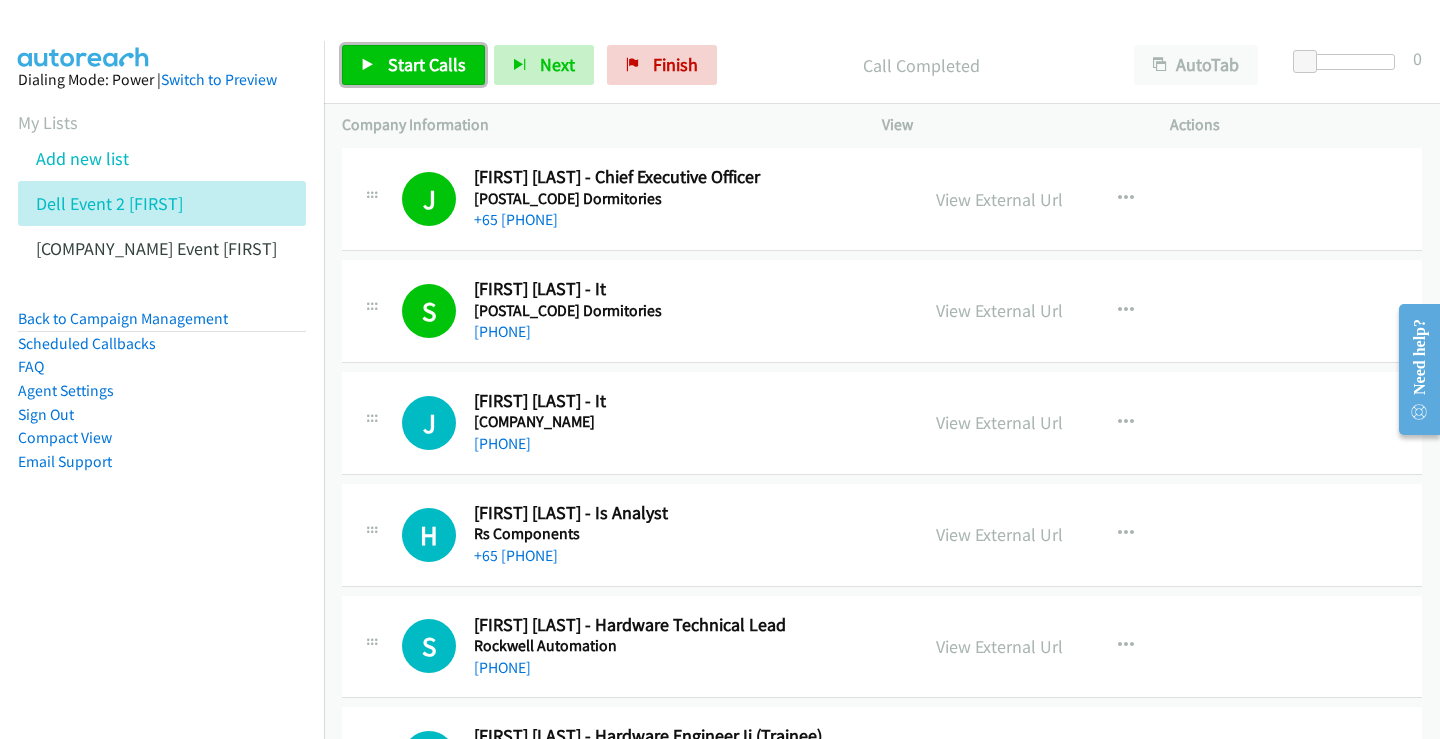 click on "Start Calls" at bounding box center (427, 64) 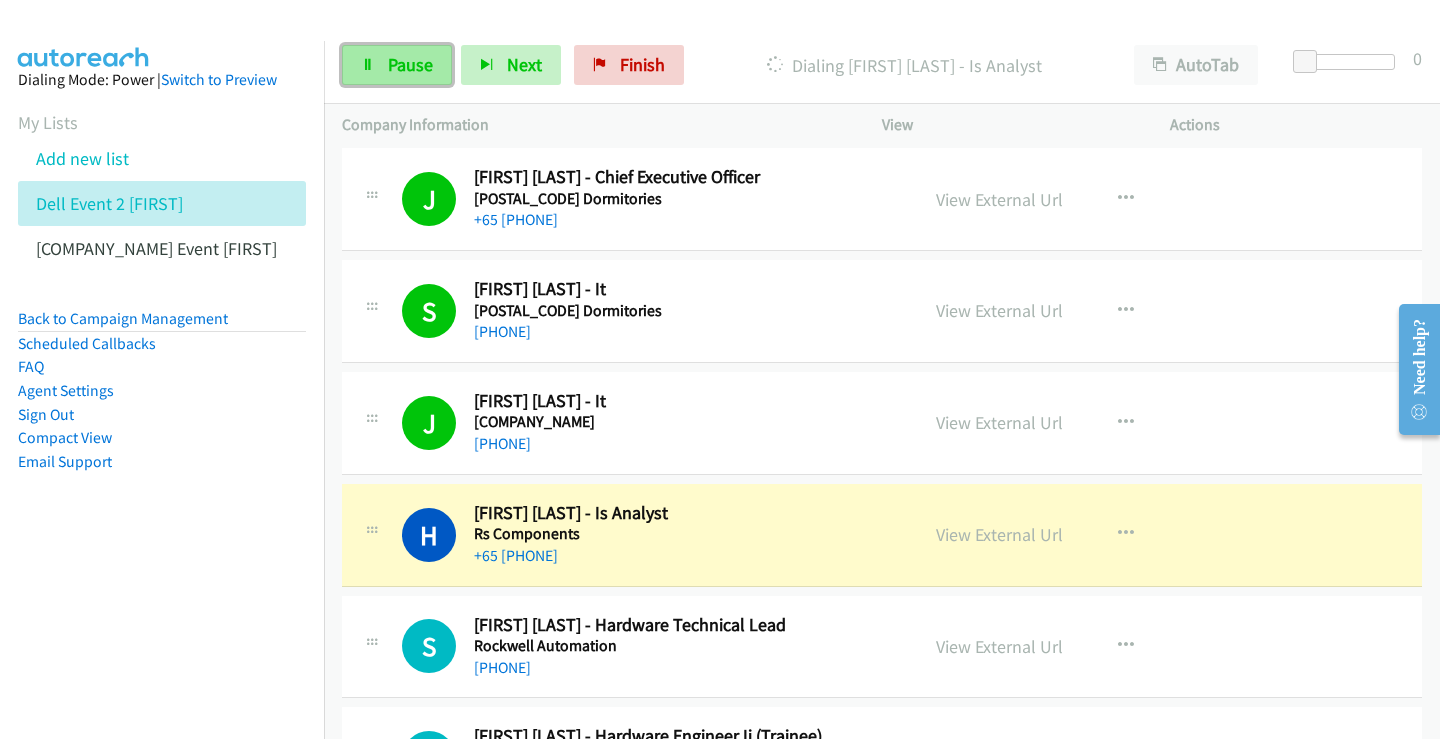 click on "Pause" at bounding box center (397, 65) 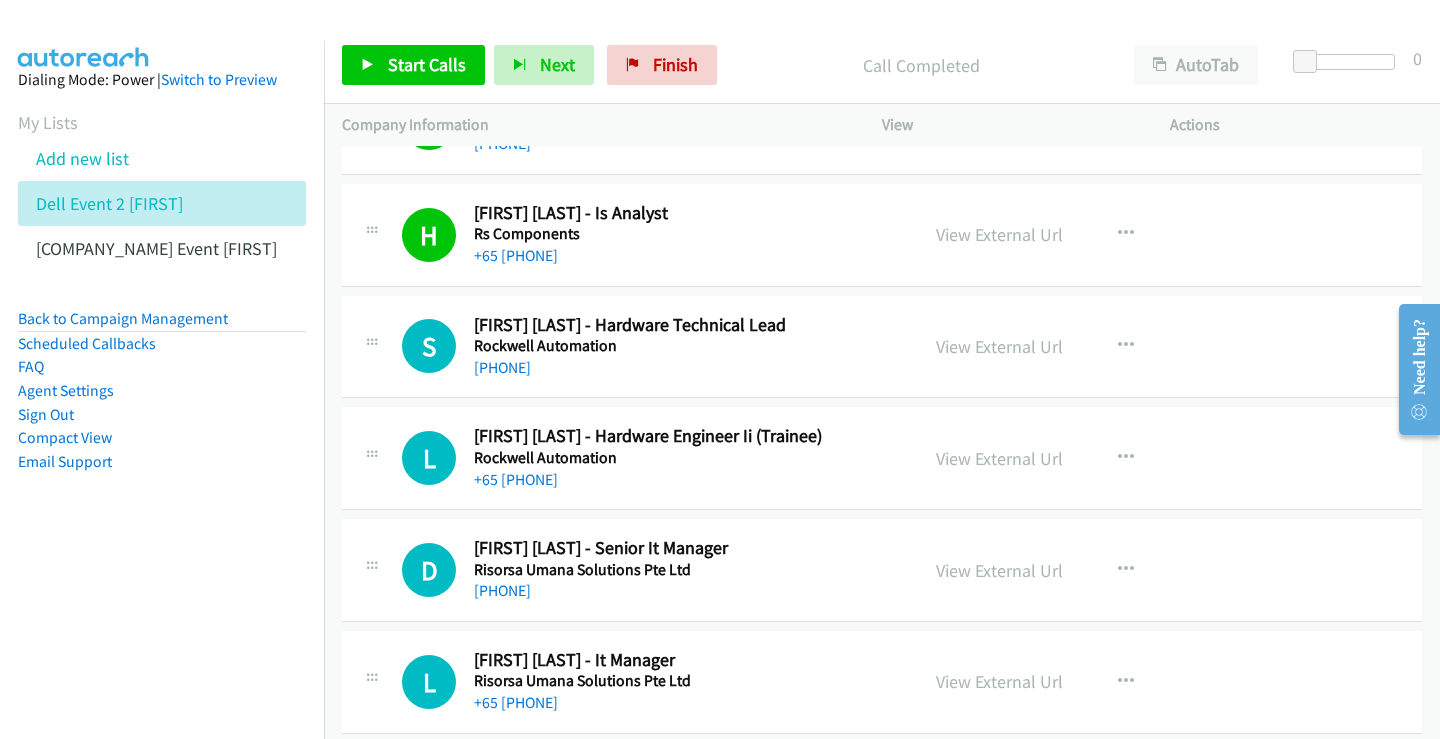 scroll, scrollTop: 8900, scrollLeft: 0, axis: vertical 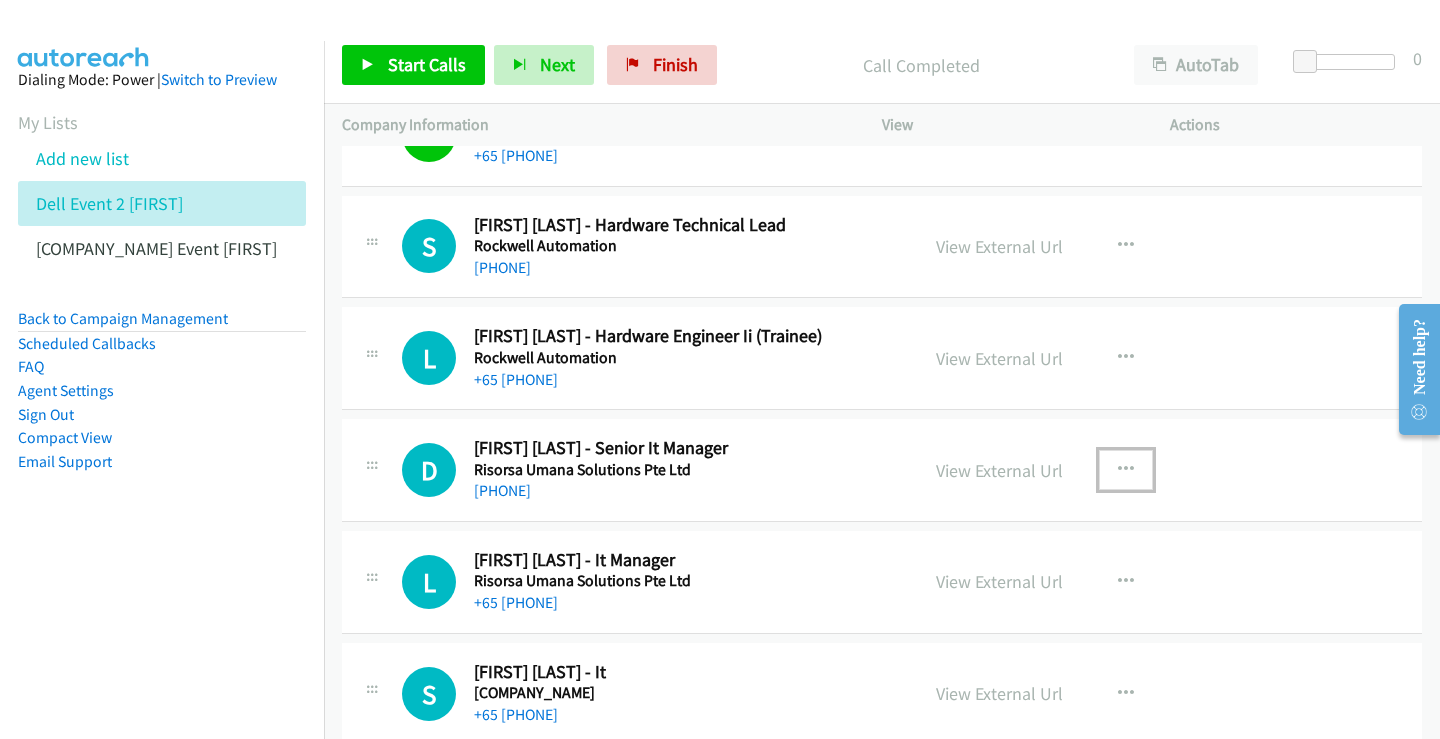 click at bounding box center (1126, 470) 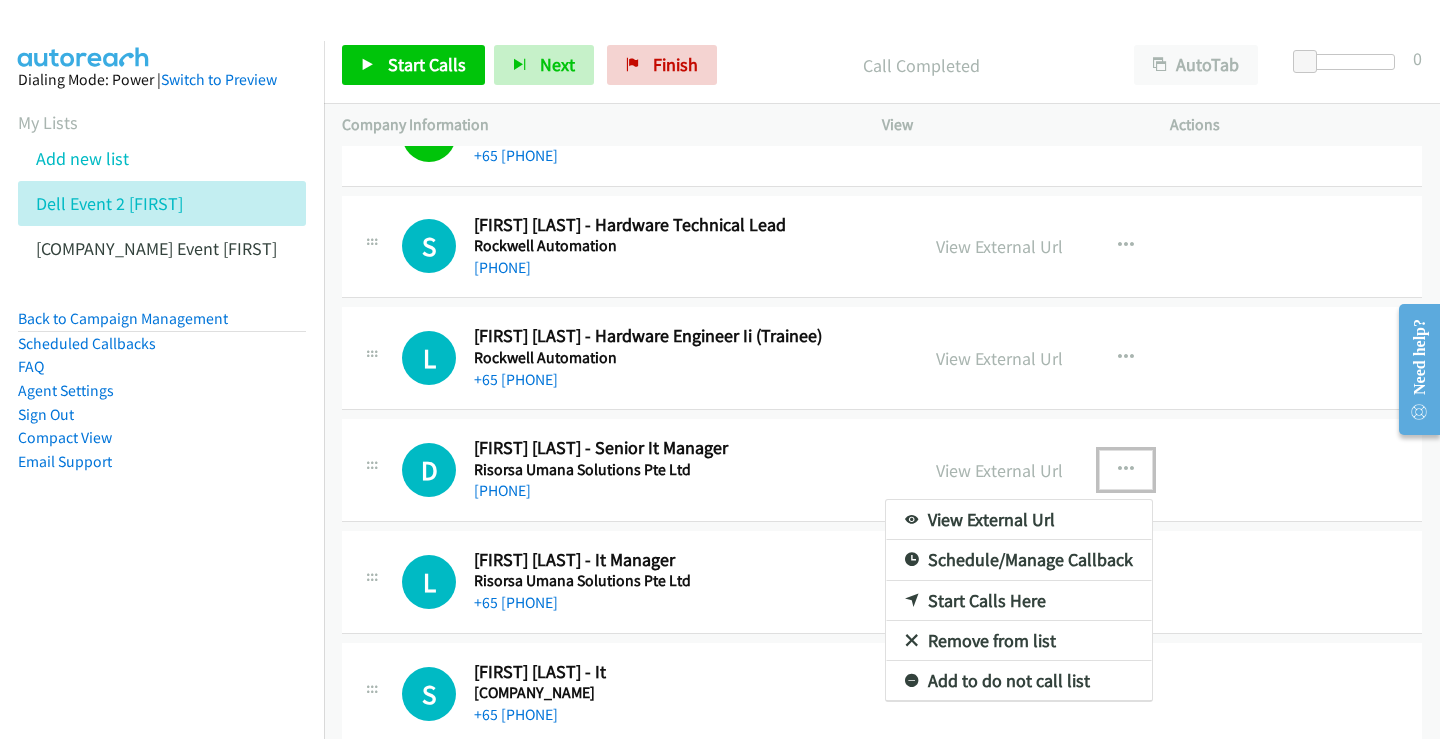 click on "Start Calls Here" at bounding box center (1019, 601) 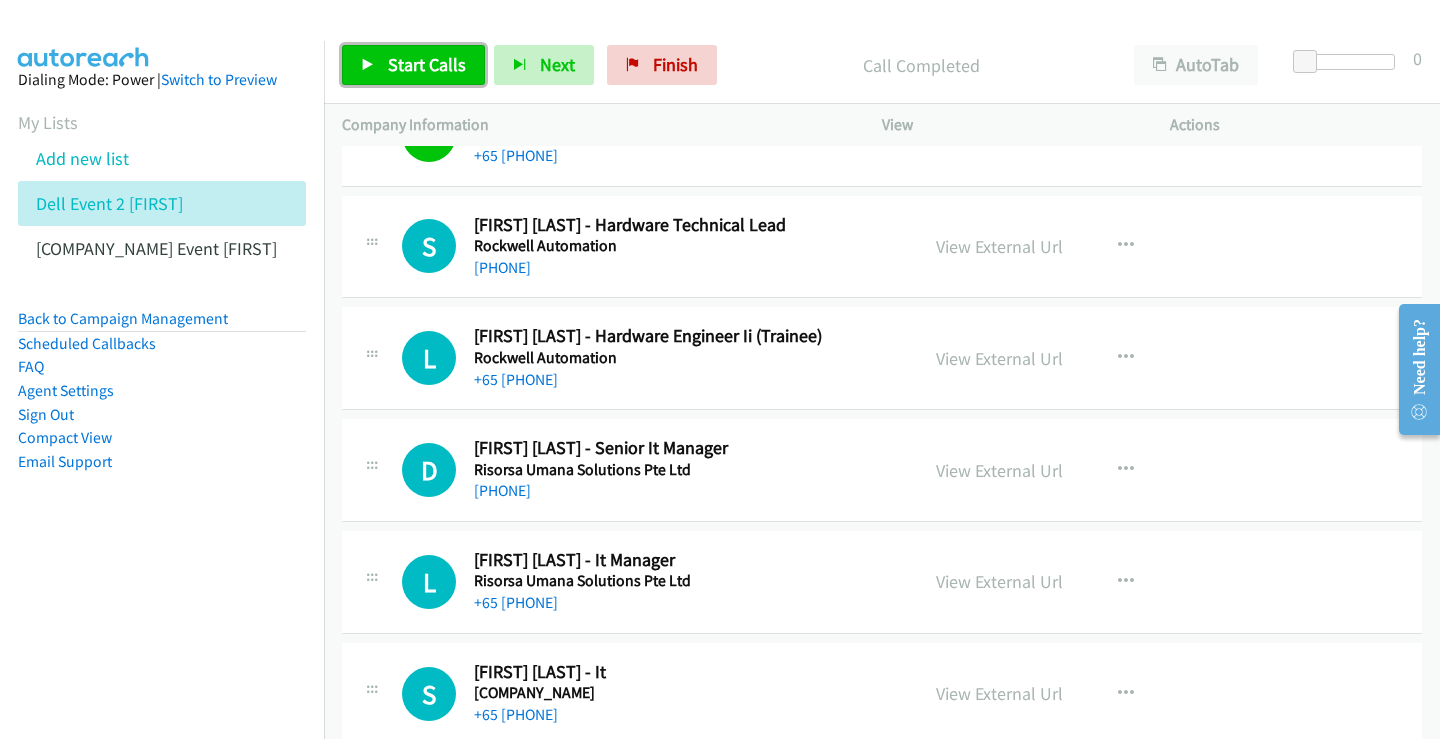 click on "Start Calls" at bounding box center [427, 64] 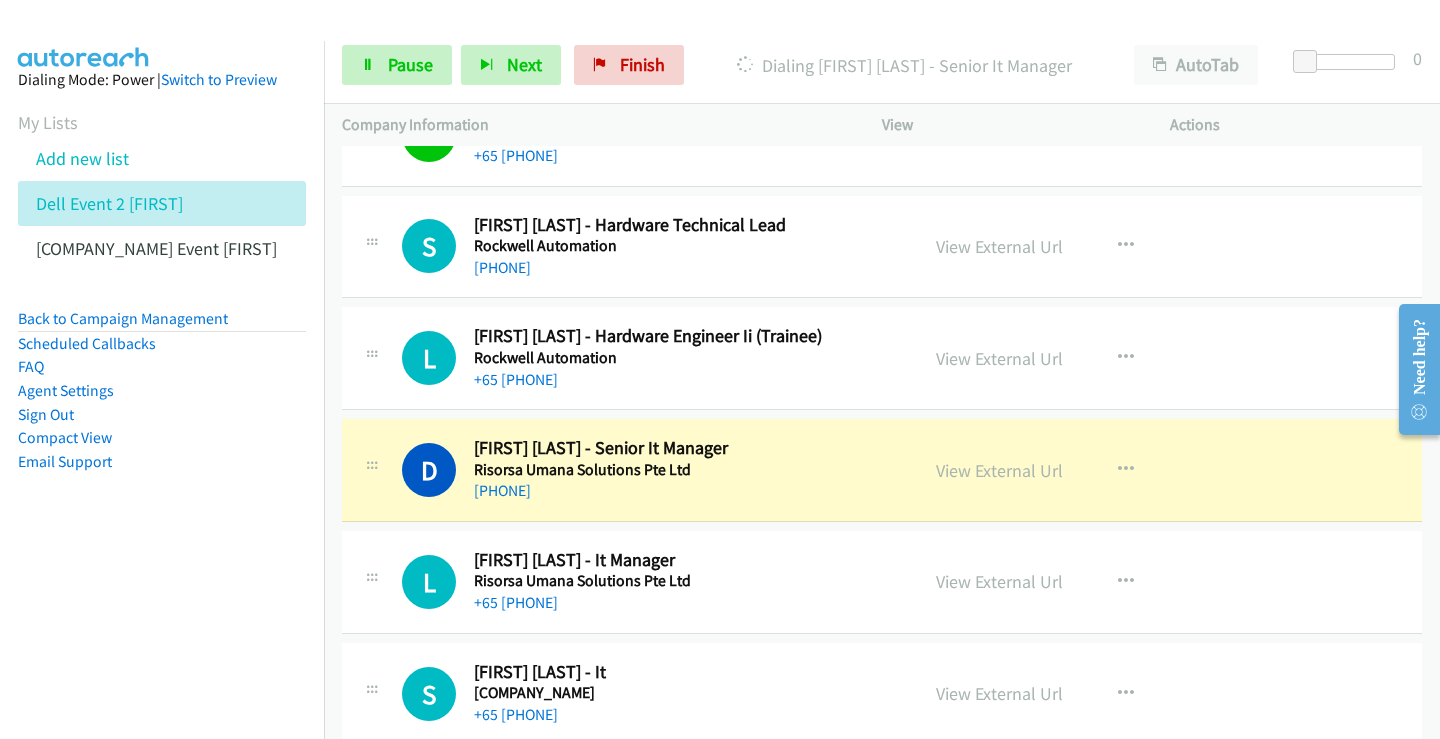 scroll, scrollTop: 9000, scrollLeft: 0, axis: vertical 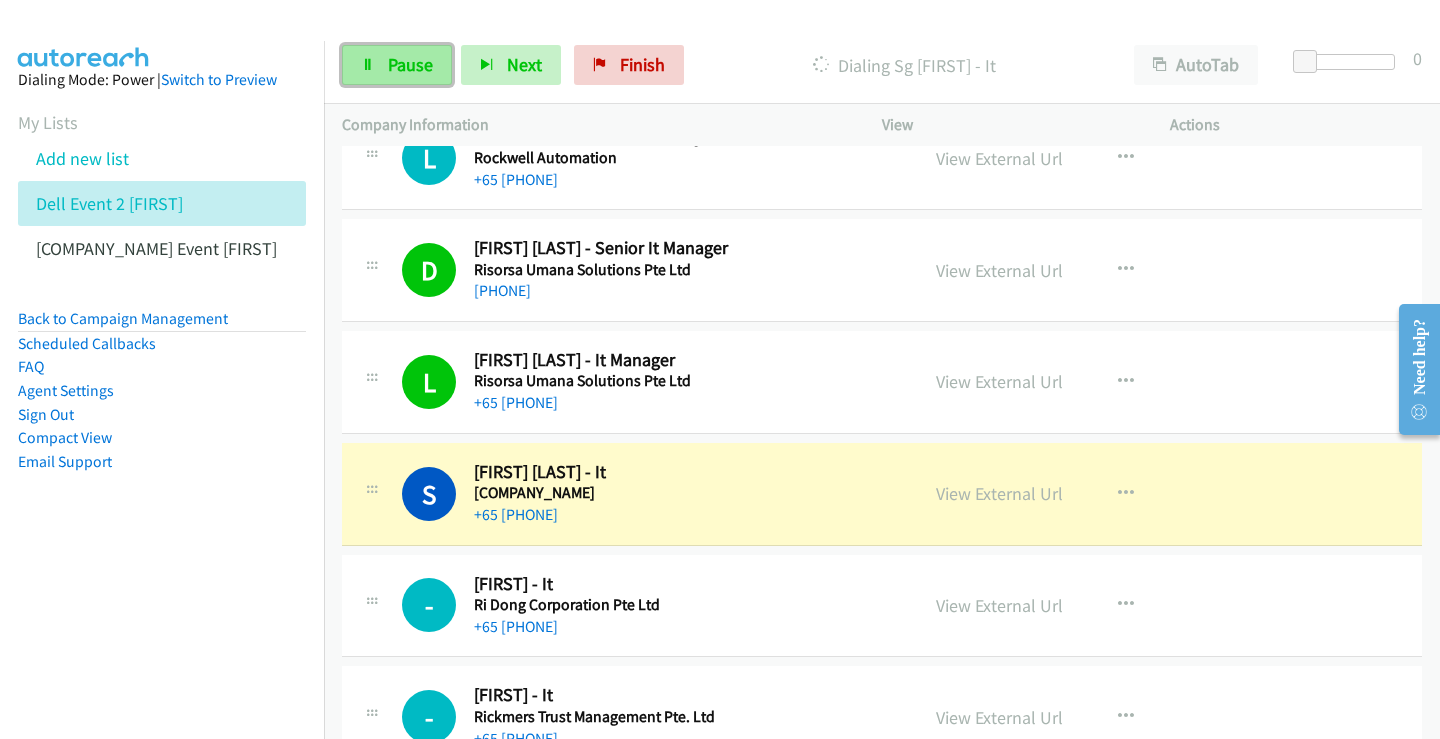 click on "Pause" at bounding box center (410, 64) 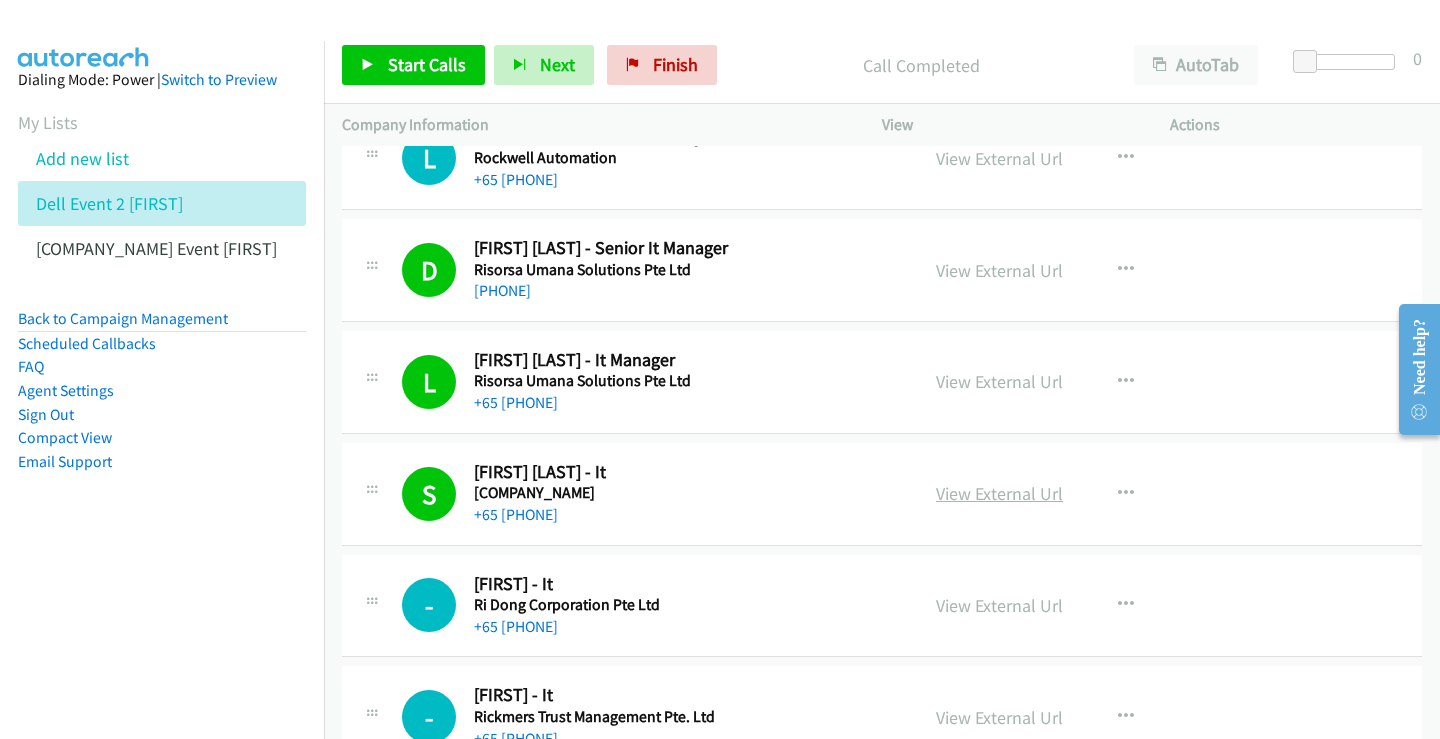 click on "View External Url" at bounding box center [999, 493] 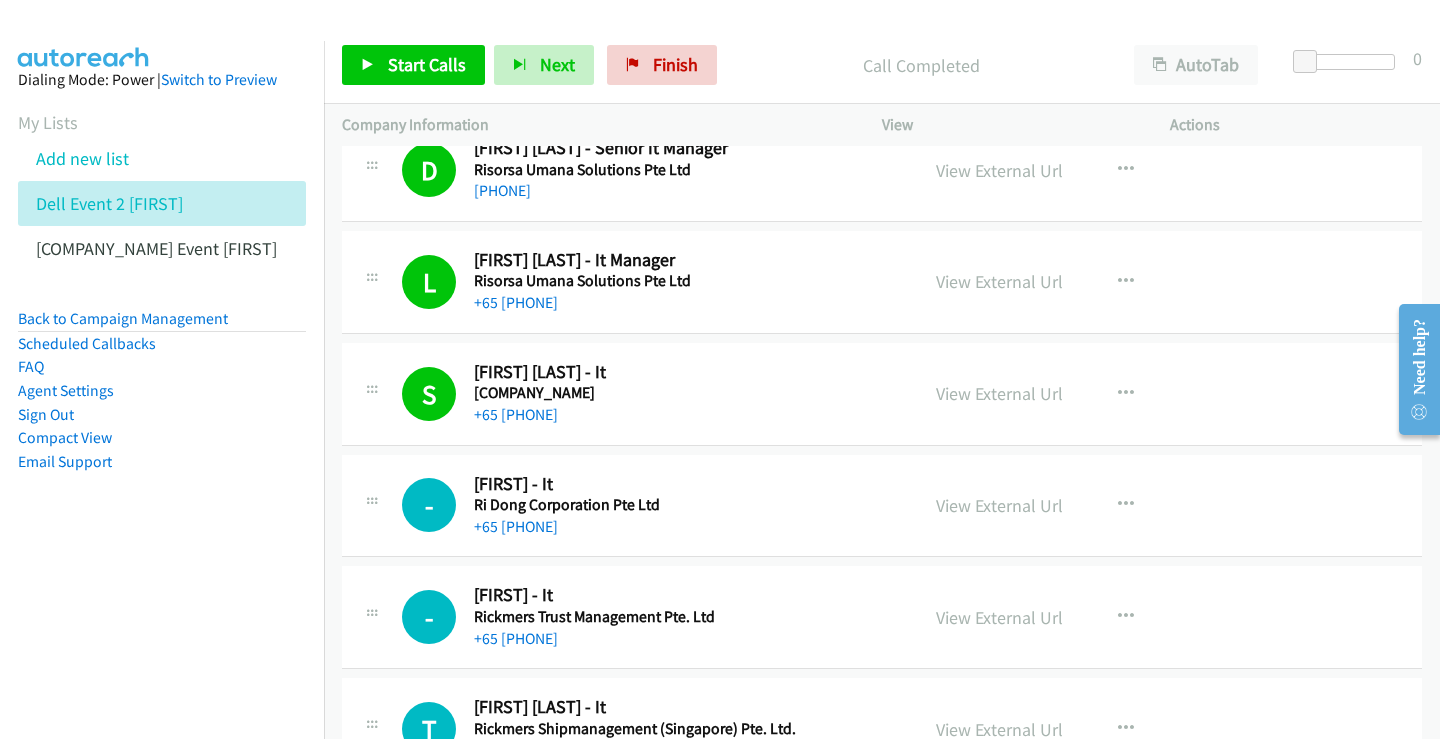 scroll, scrollTop: 9300, scrollLeft: 0, axis: vertical 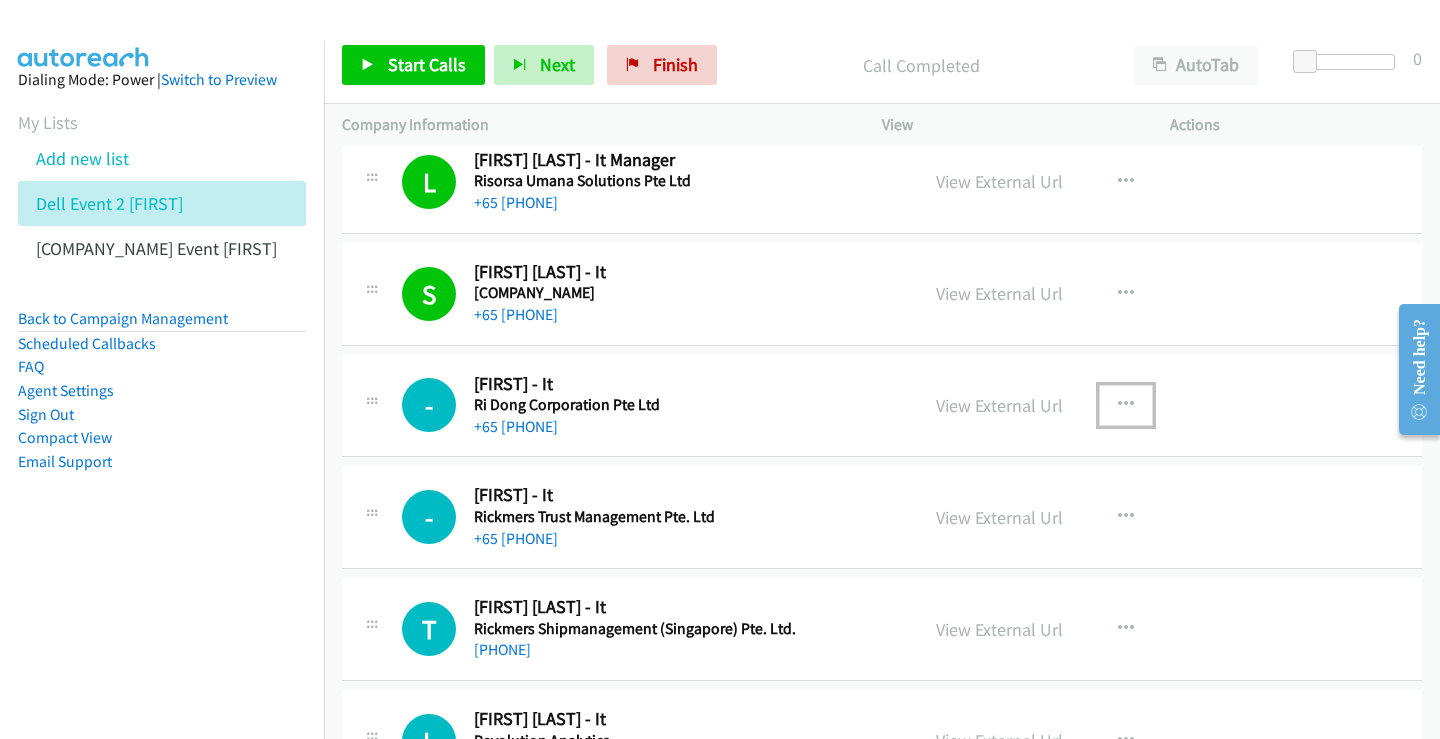 click at bounding box center [1126, 405] 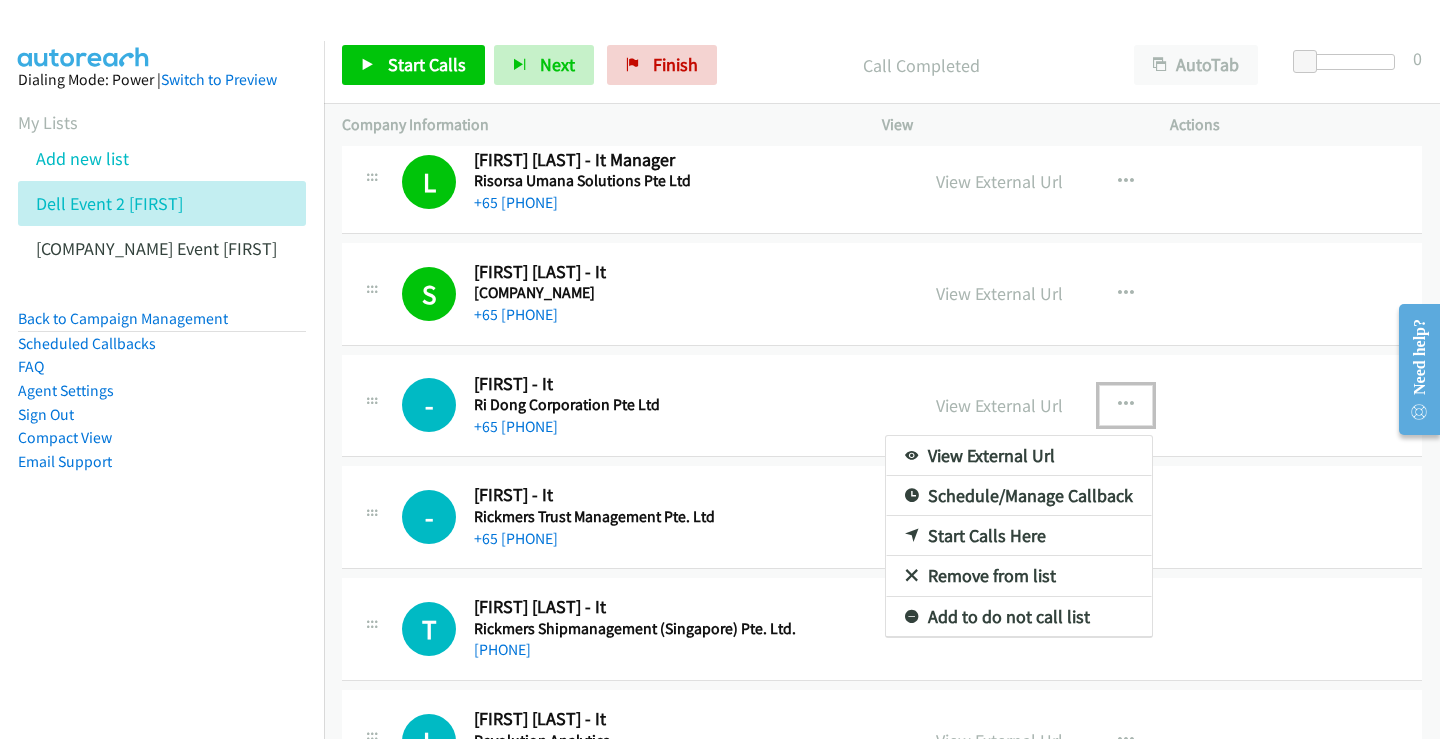 click on "Start Calls Here" at bounding box center (1019, 536) 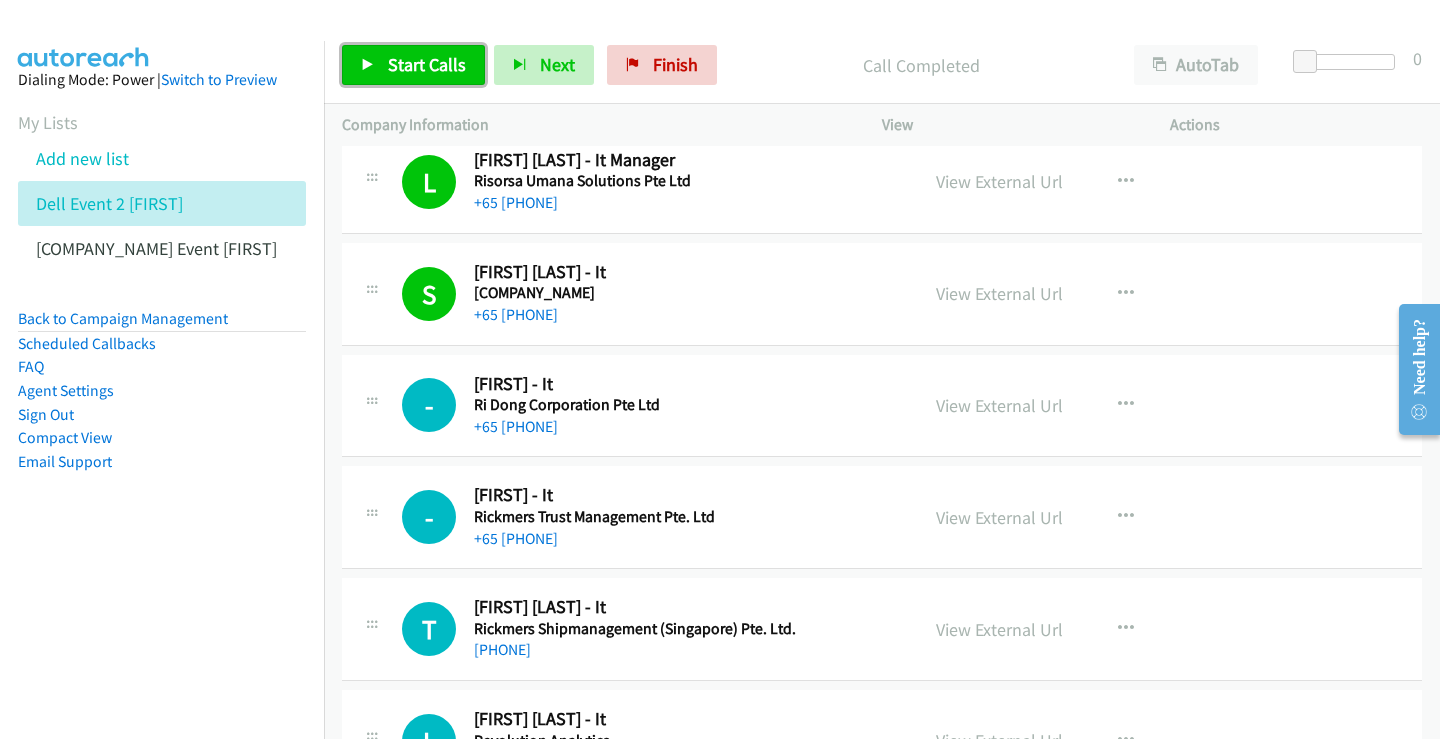 click on "Start Calls" at bounding box center [427, 64] 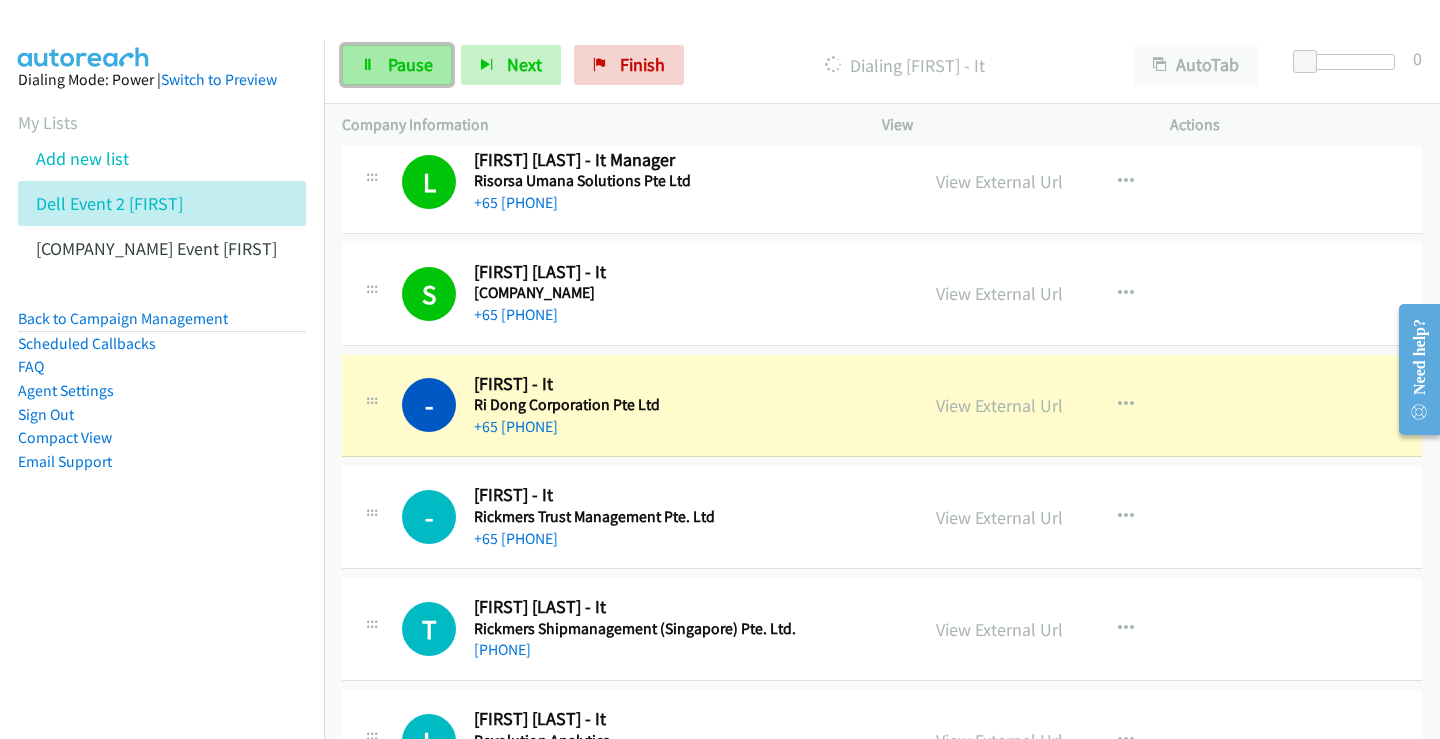 click on "Pause" at bounding box center (397, 65) 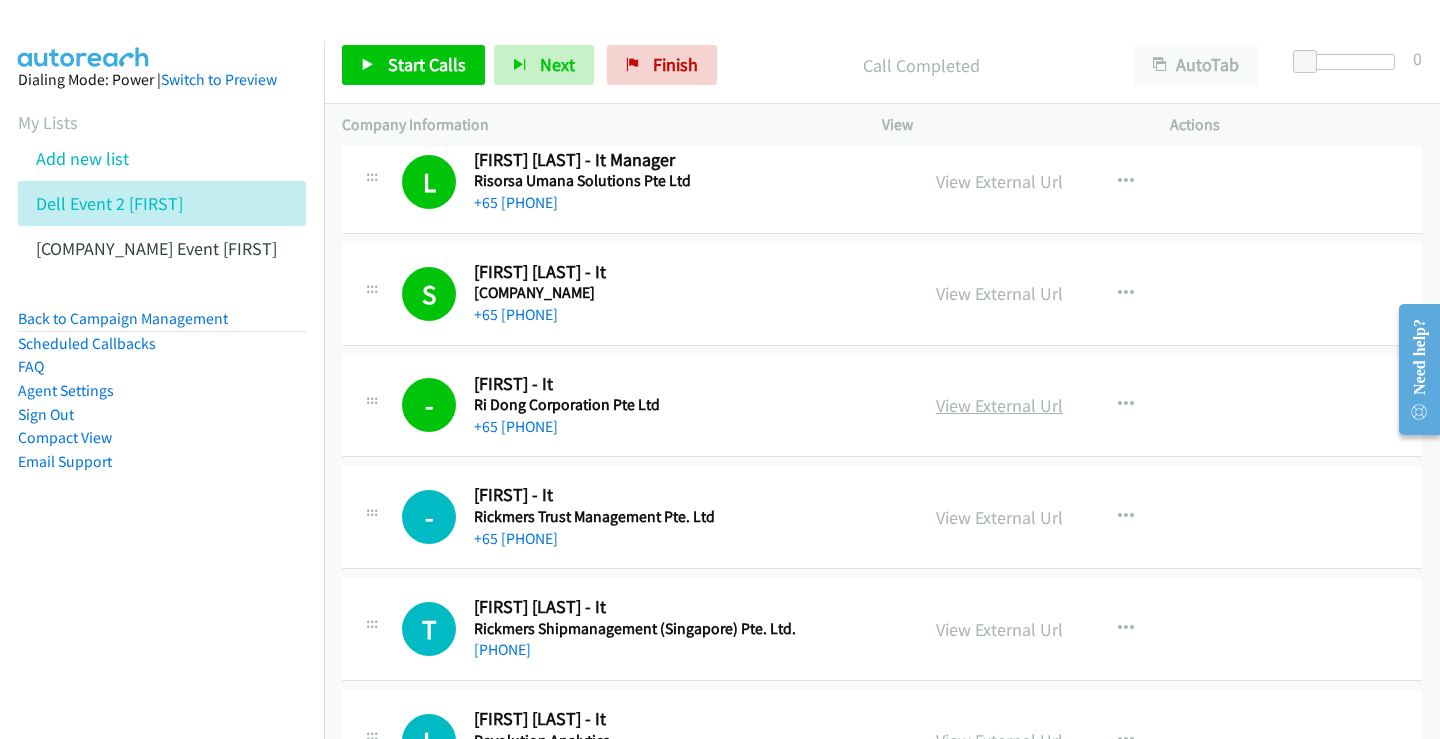 click on "View External Url" at bounding box center (999, 405) 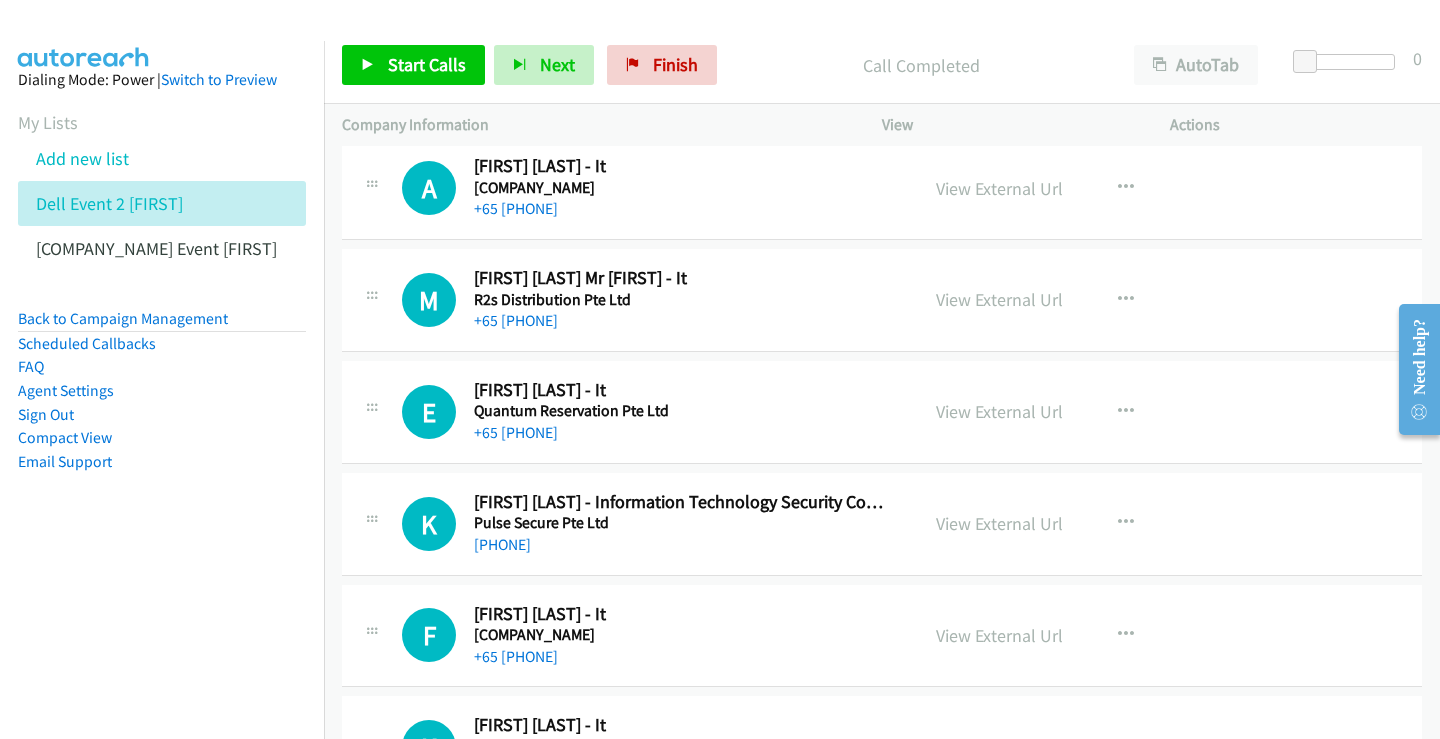 scroll, scrollTop: 10400, scrollLeft: 0, axis: vertical 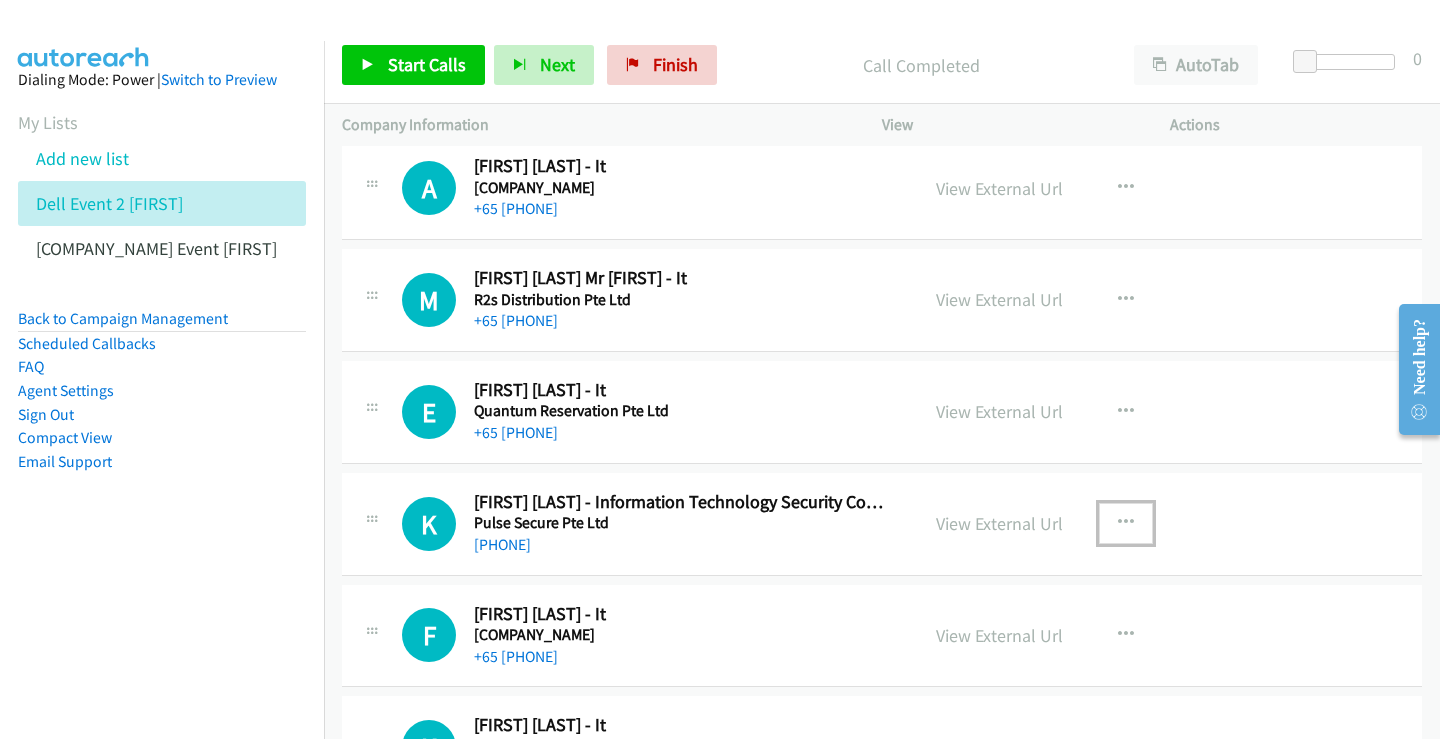 click at bounding box center [1126, 523] 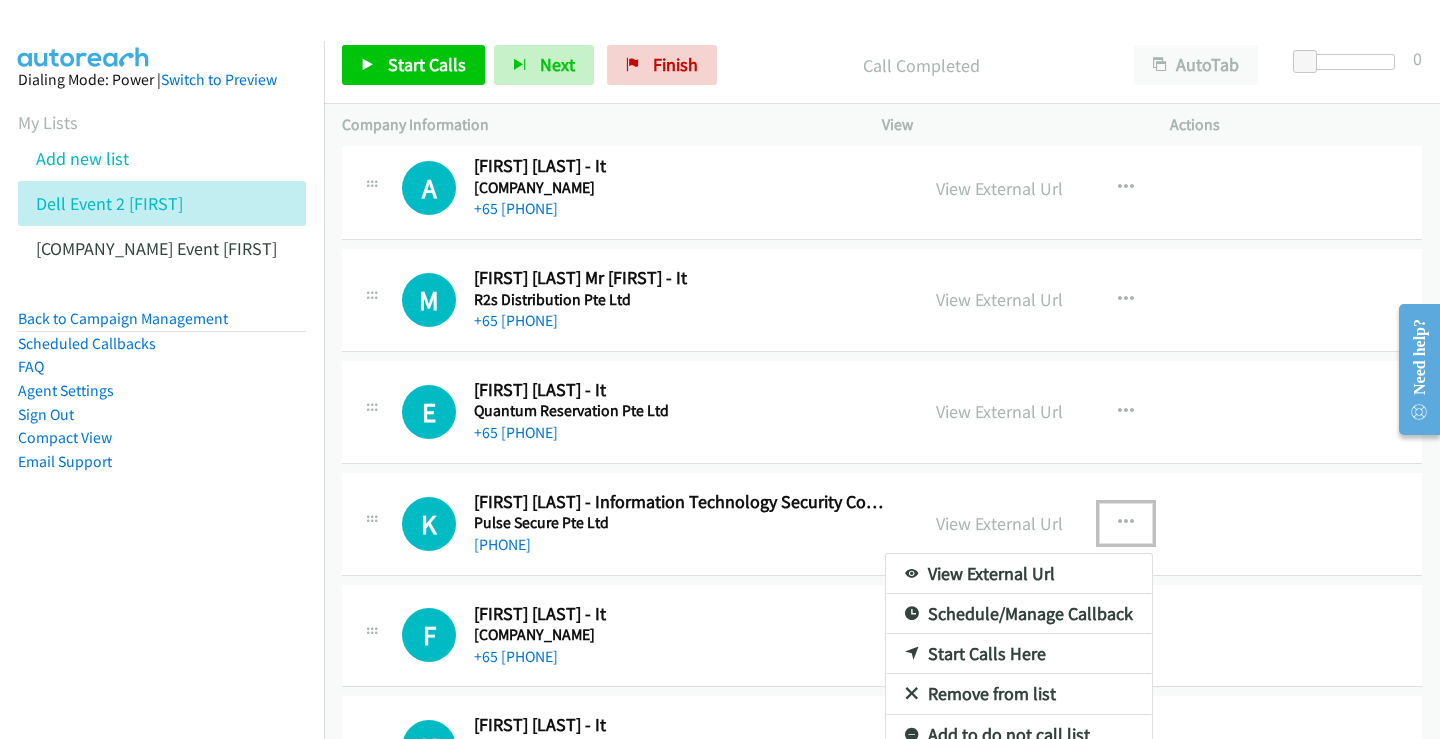 click on "Start Calls Here" at bounding box center [1019, 654] 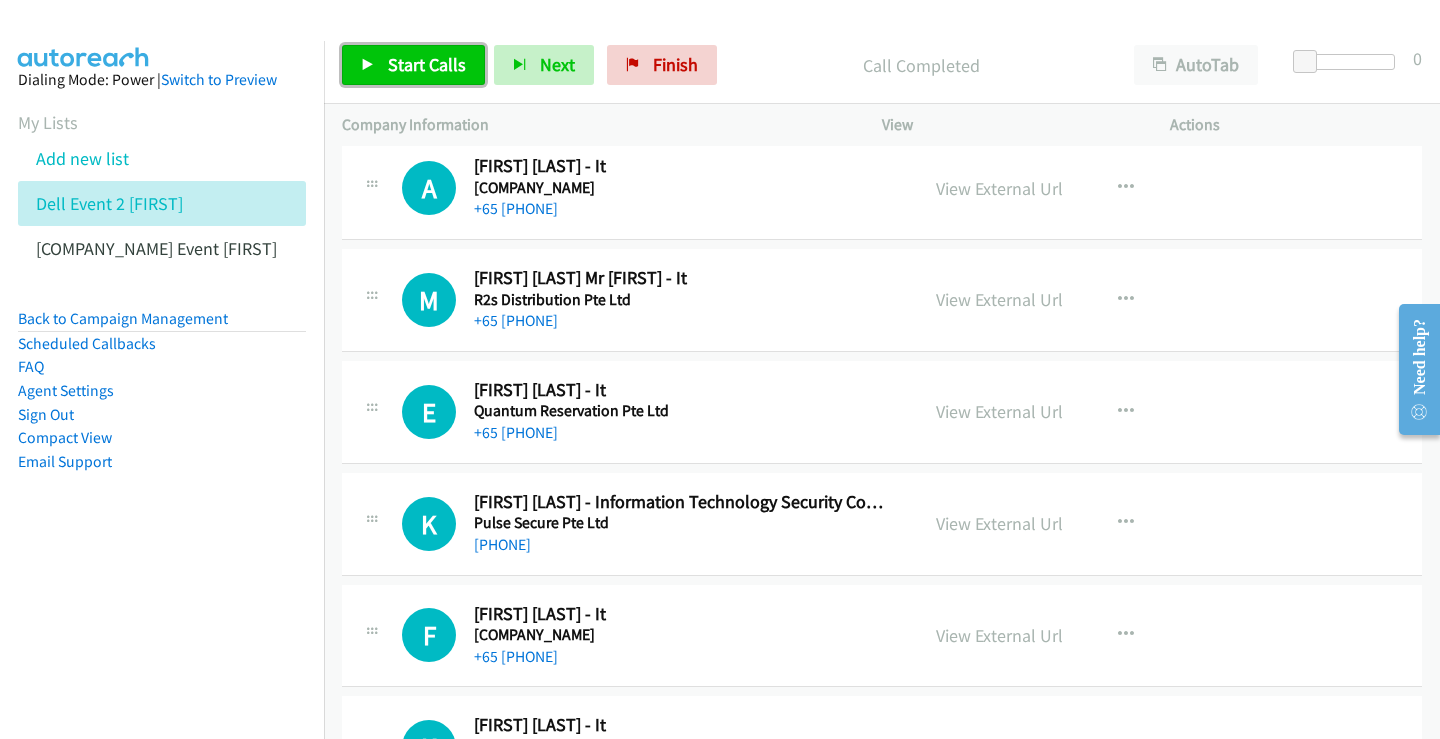 click on "Start Calls" at bounding box center (427, 64) 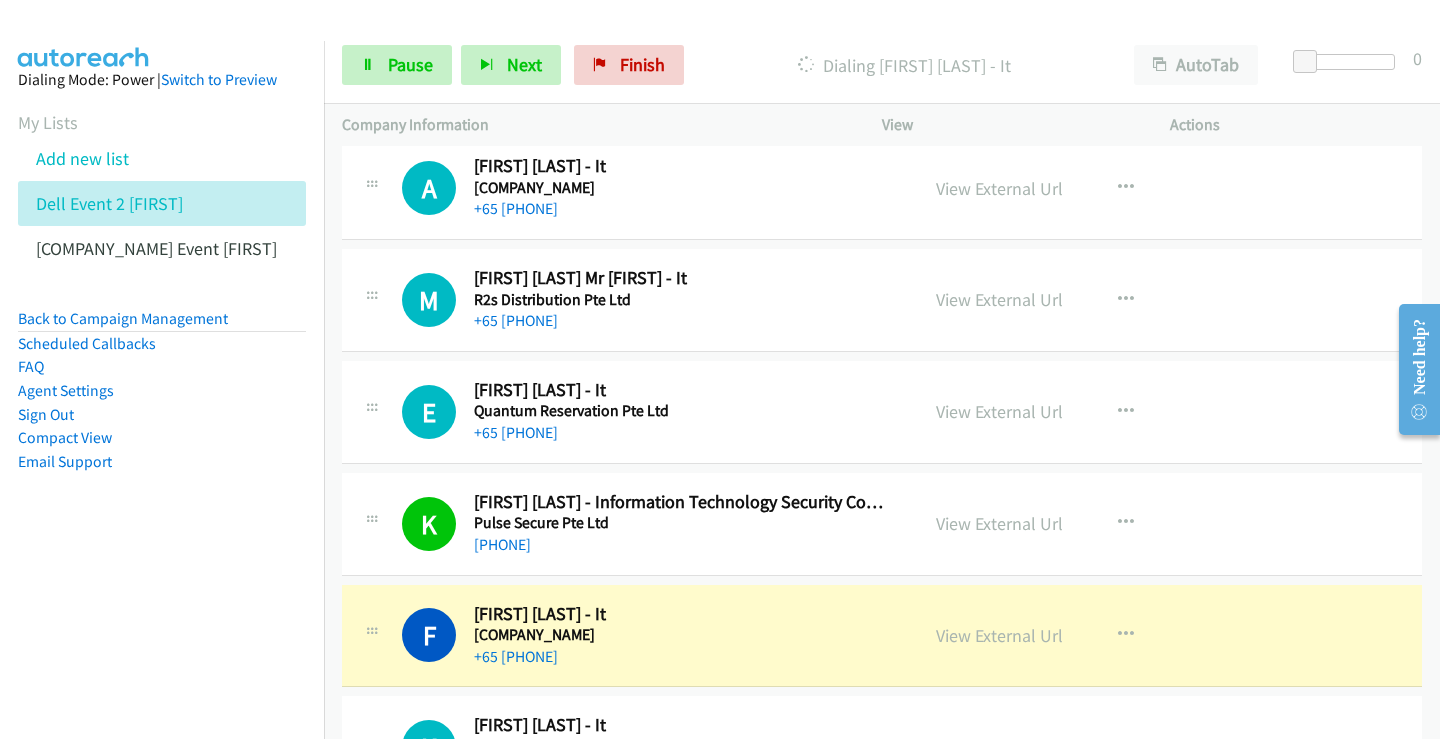 scroll, scrollTop: 10400, scrollLeft: 0, axis: vertical 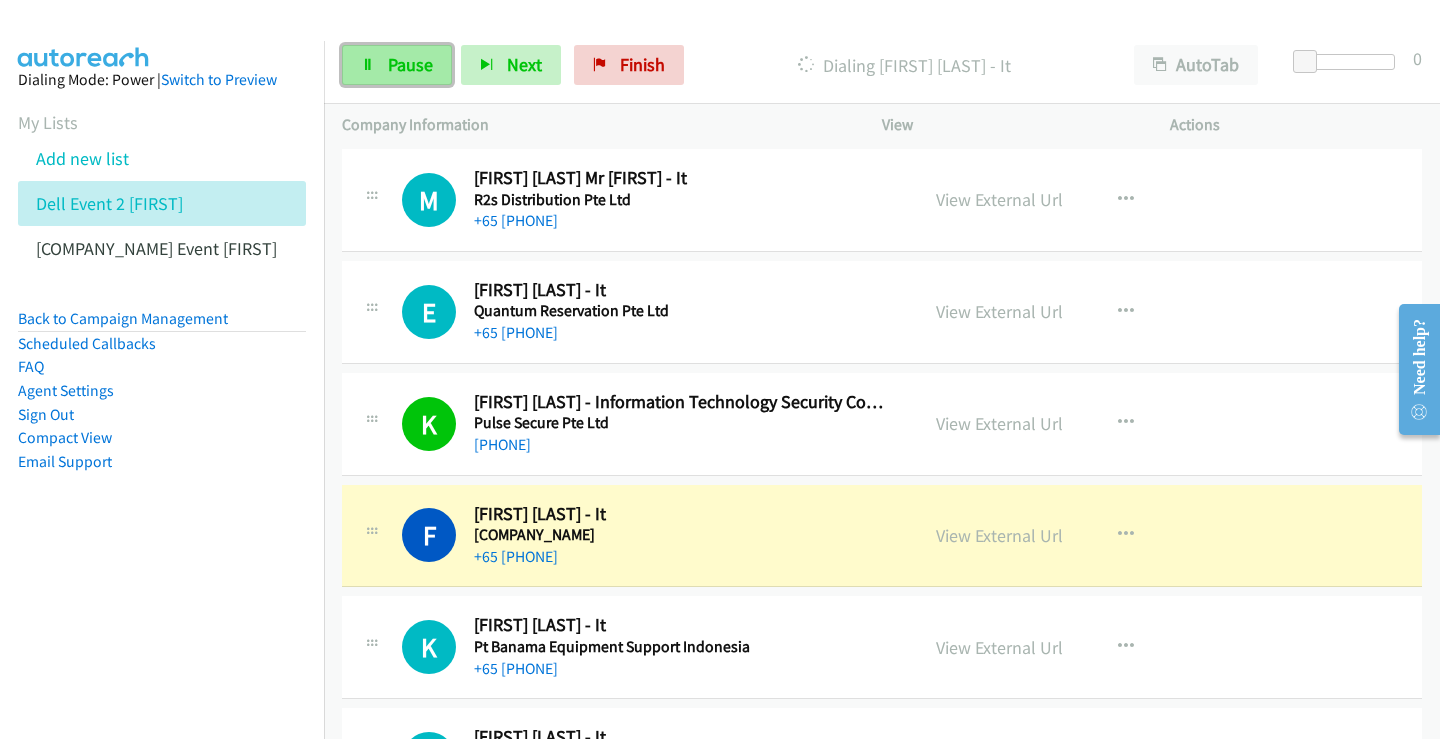 click on "Pause" at bounding box center [410, 64] 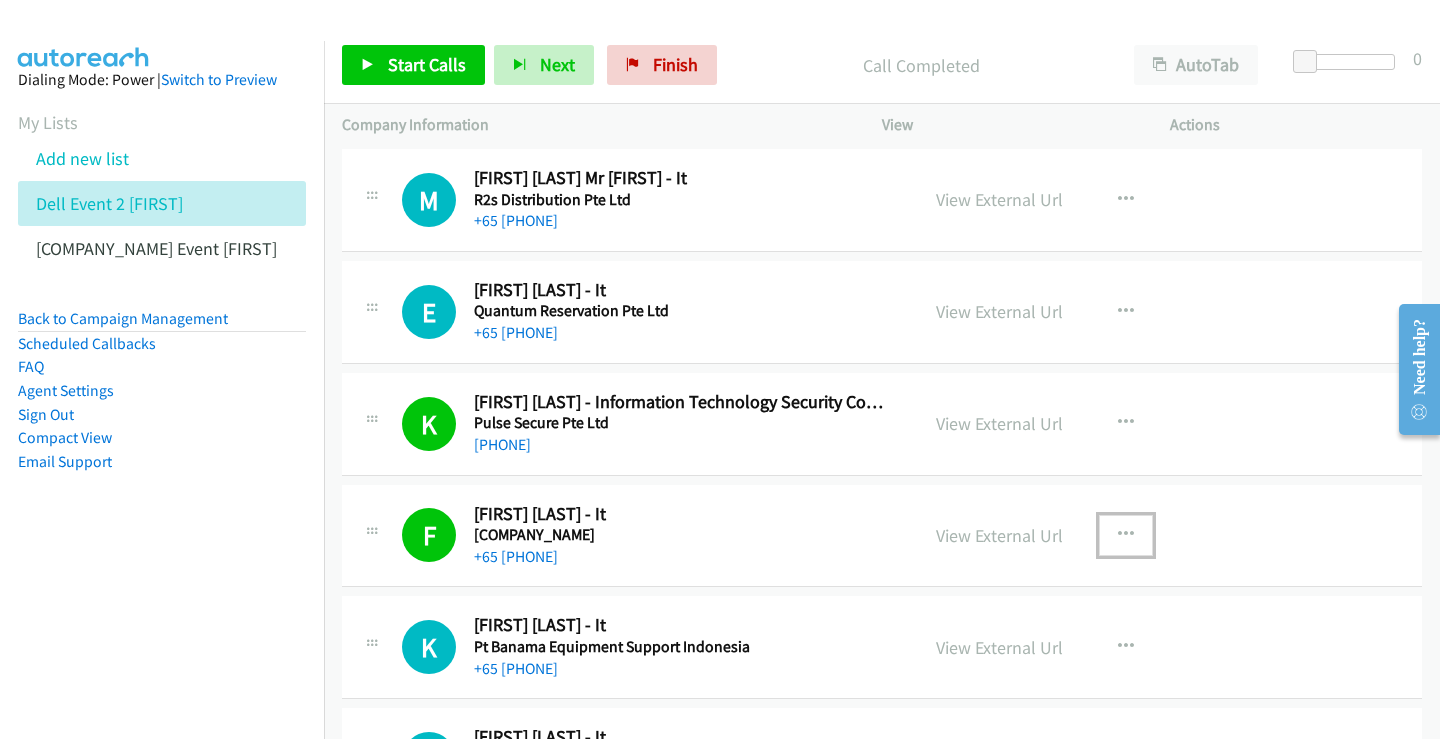 click at bounding box center [1126, 535] 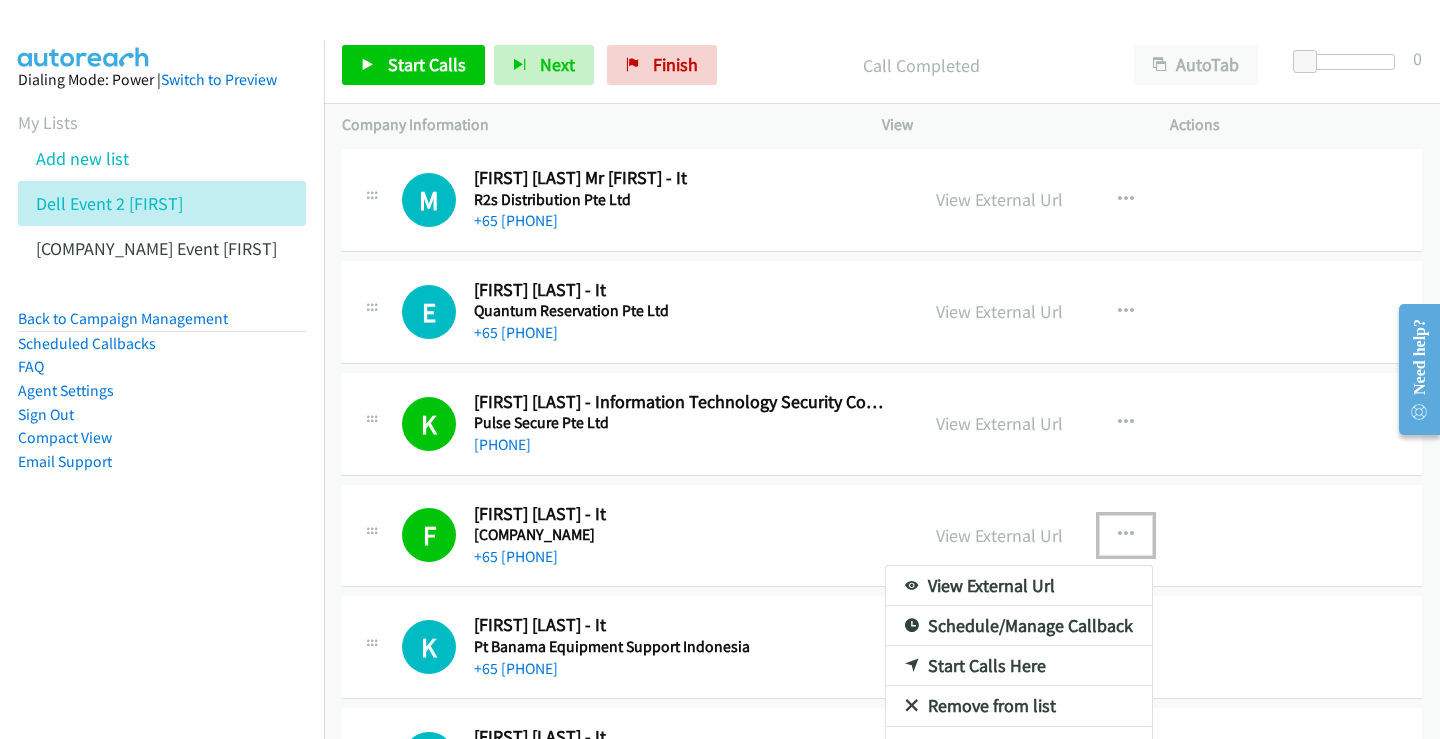 click at bounding box center [720, 369] 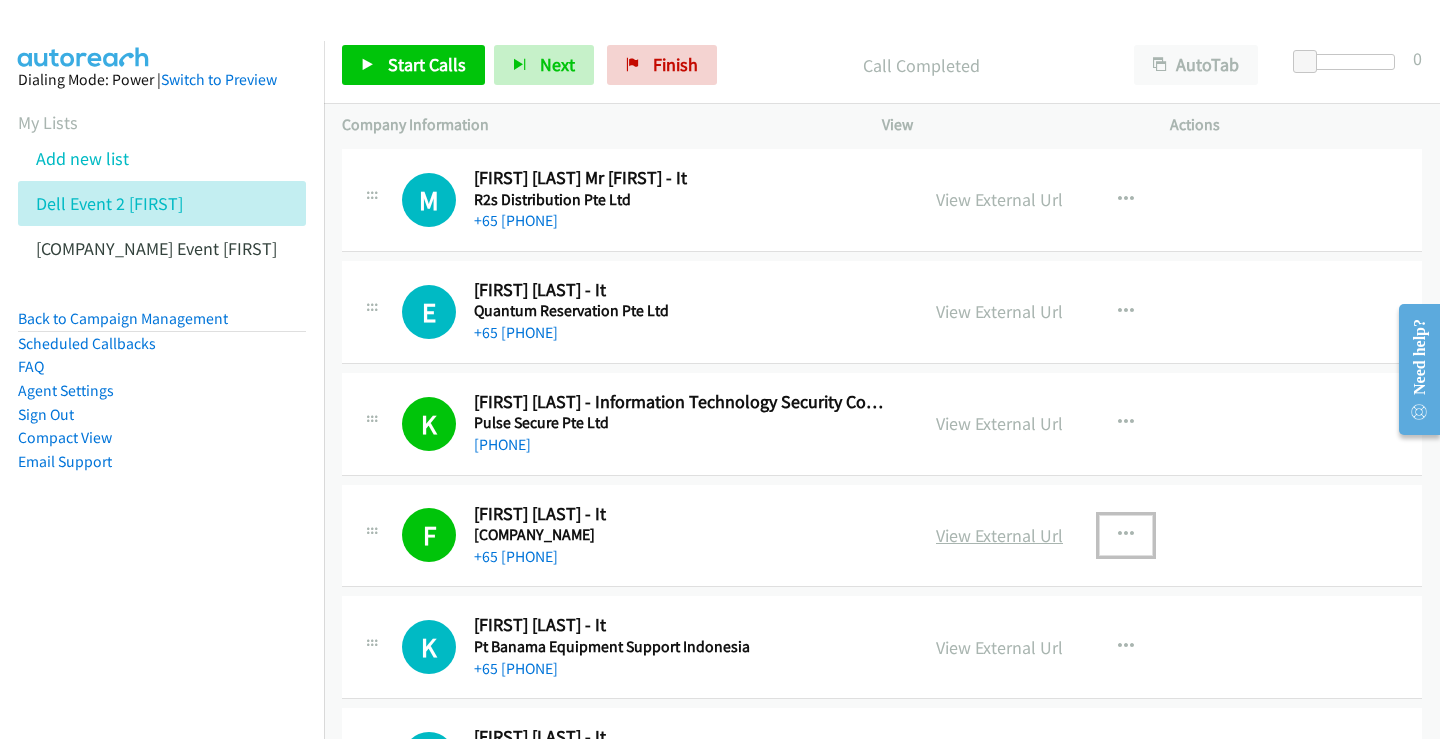 click on "View External Url" at bounding box center (999, 535) 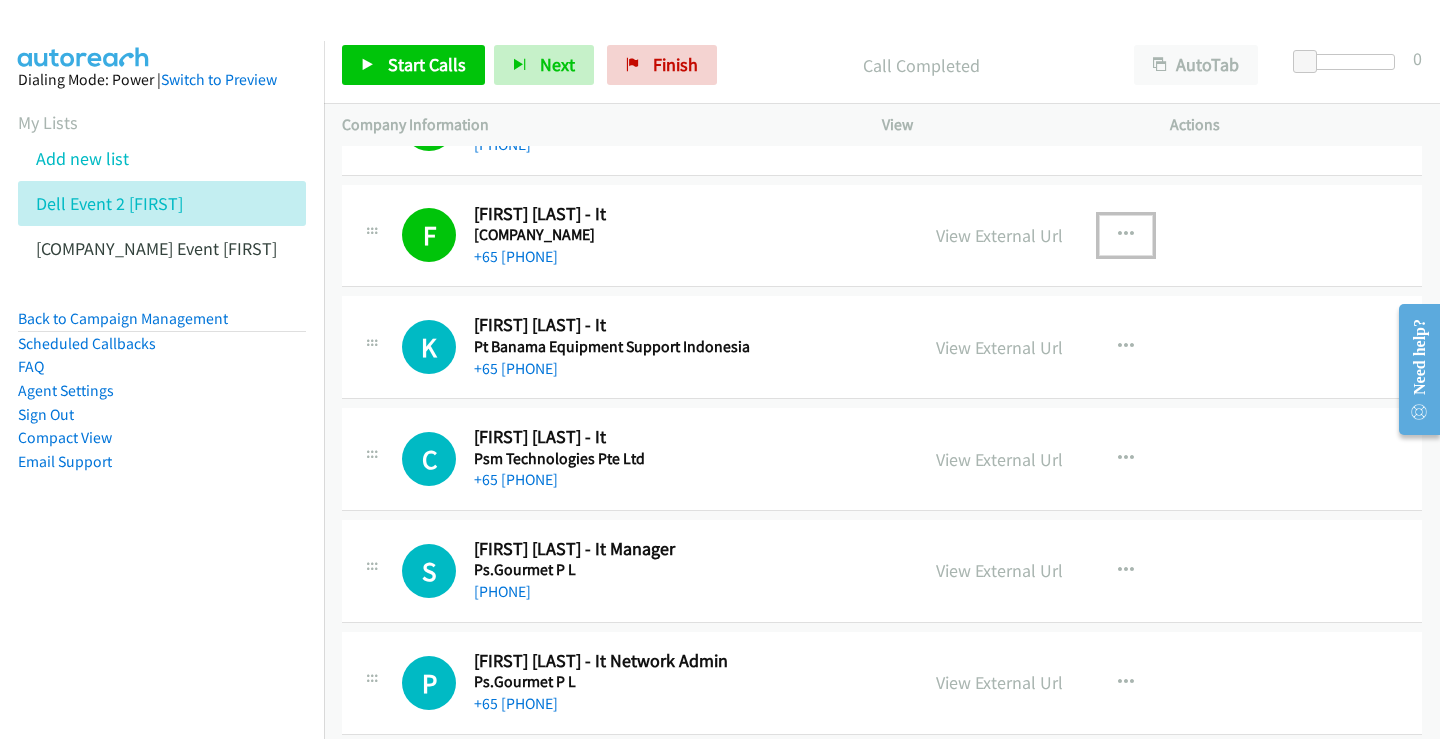 scroll, scrollTop: 10900, scrollLeft: 0, axis: vertical 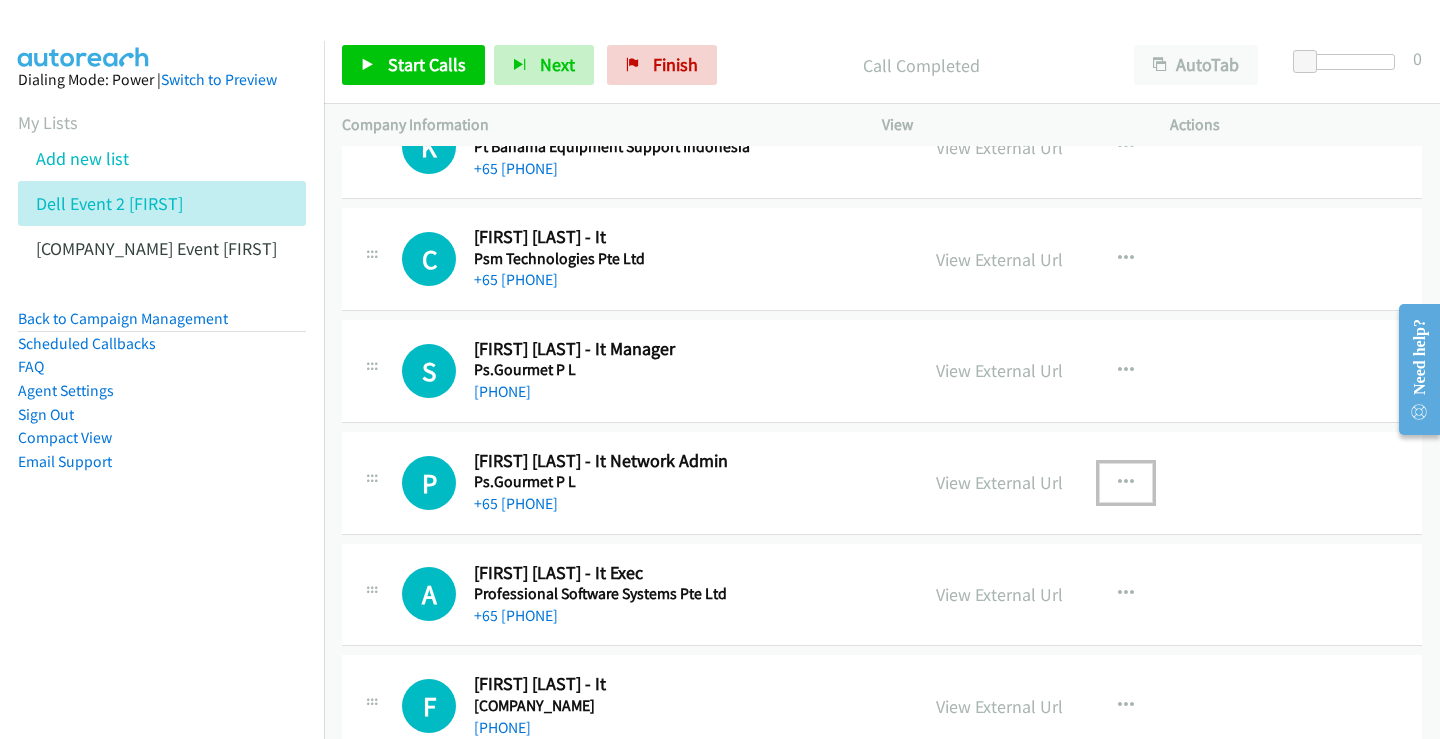 click at bounding box center (1126, 483) 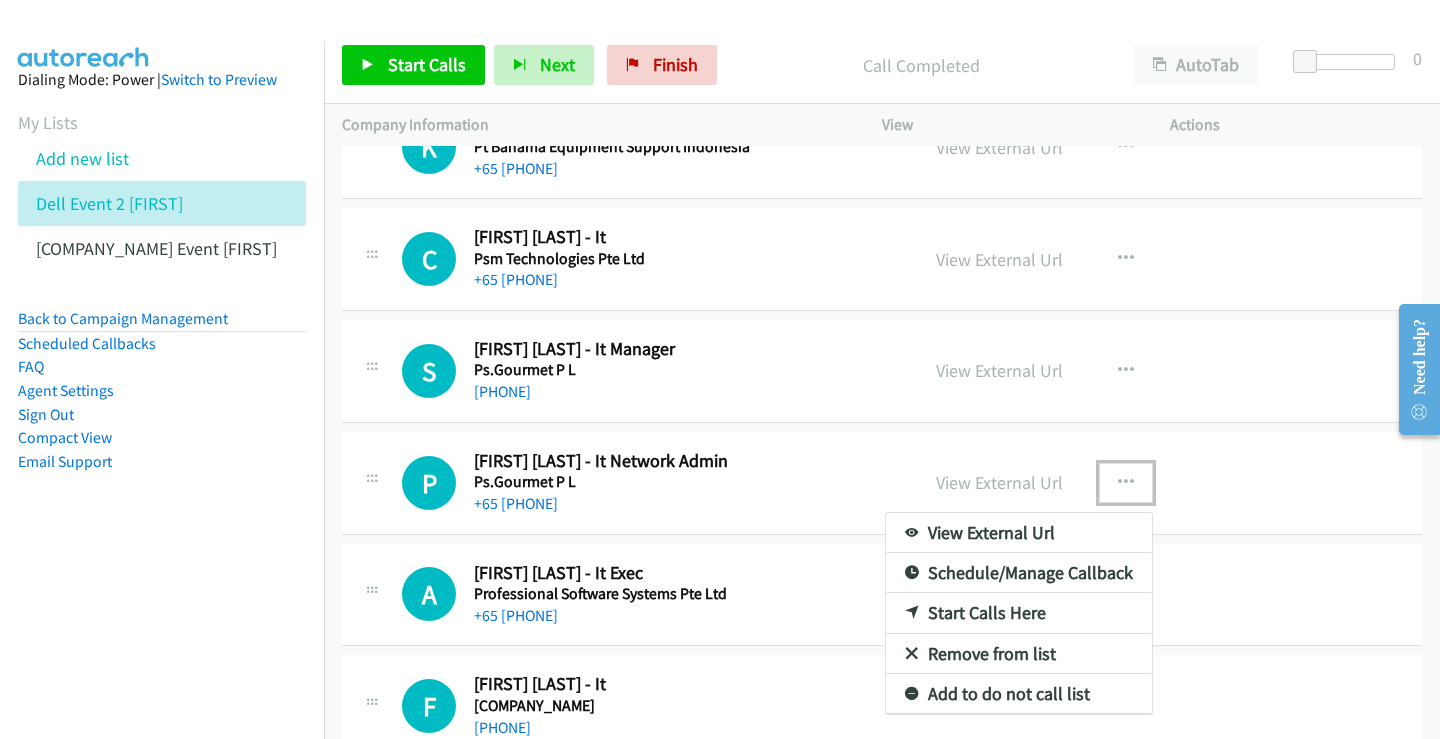click on "Start Calls Here" at bounding box center [1019, 613] 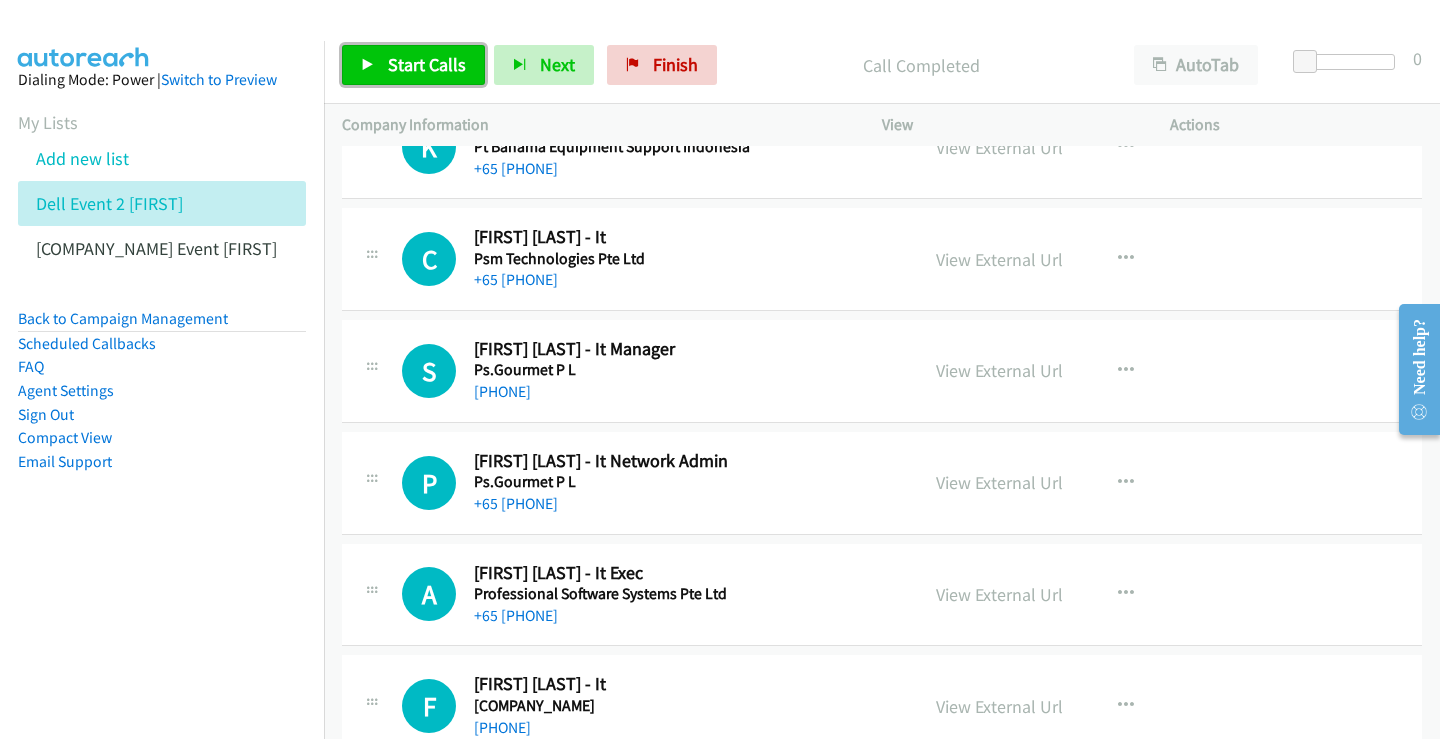 drag, startPoint x: 425, startPoint y: 63, endPoint x: 454, endPoint y: 77, distance: 32.202484 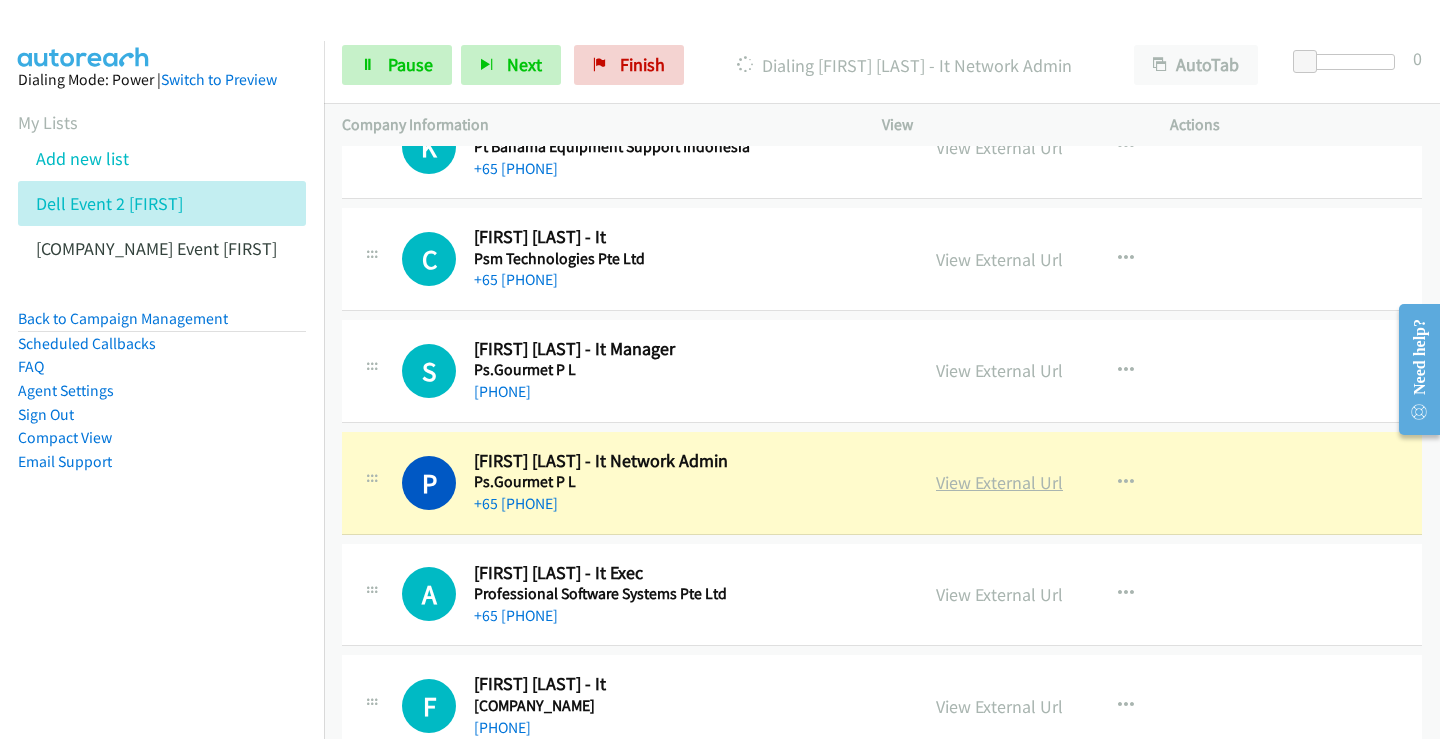 click on "View External Url" at bounding box center [999, 482] 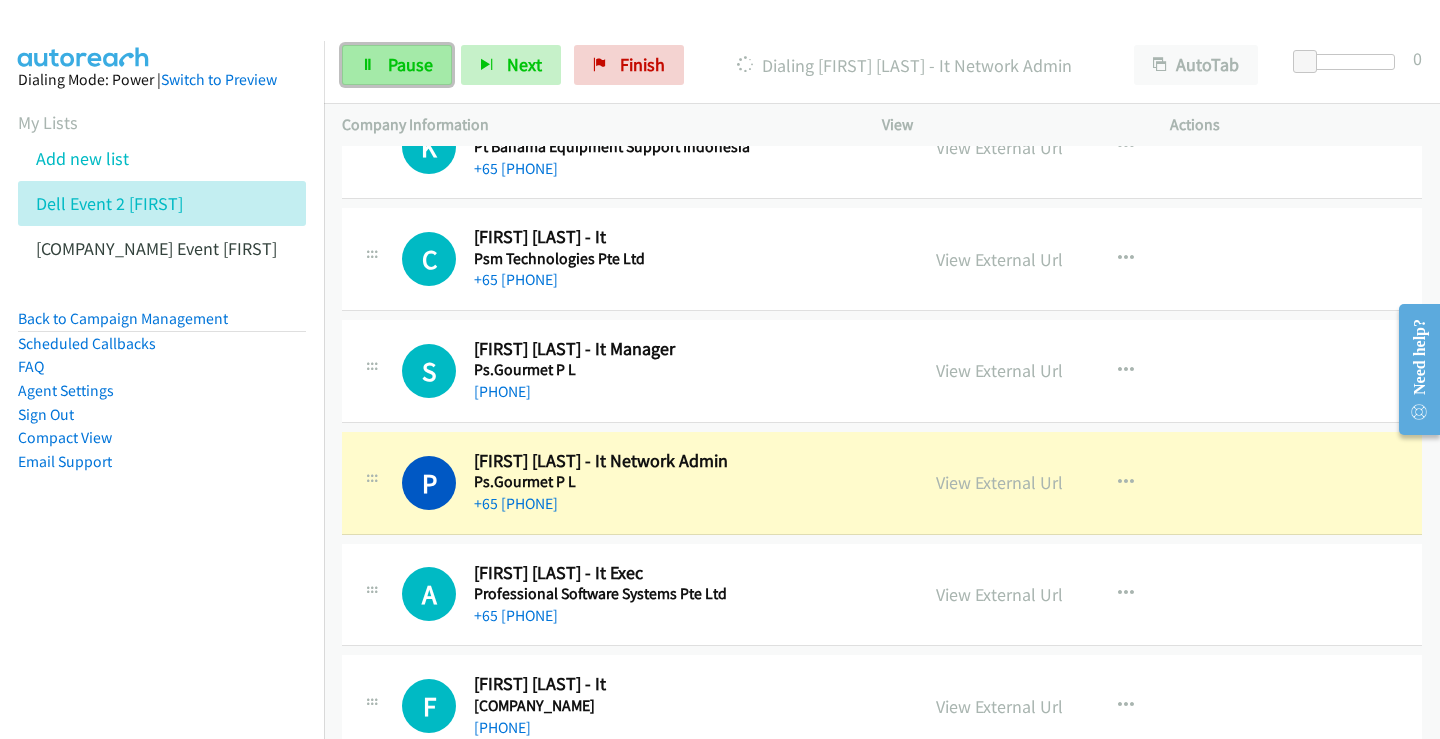 click on "Pause" at bounding box center [410, 64] 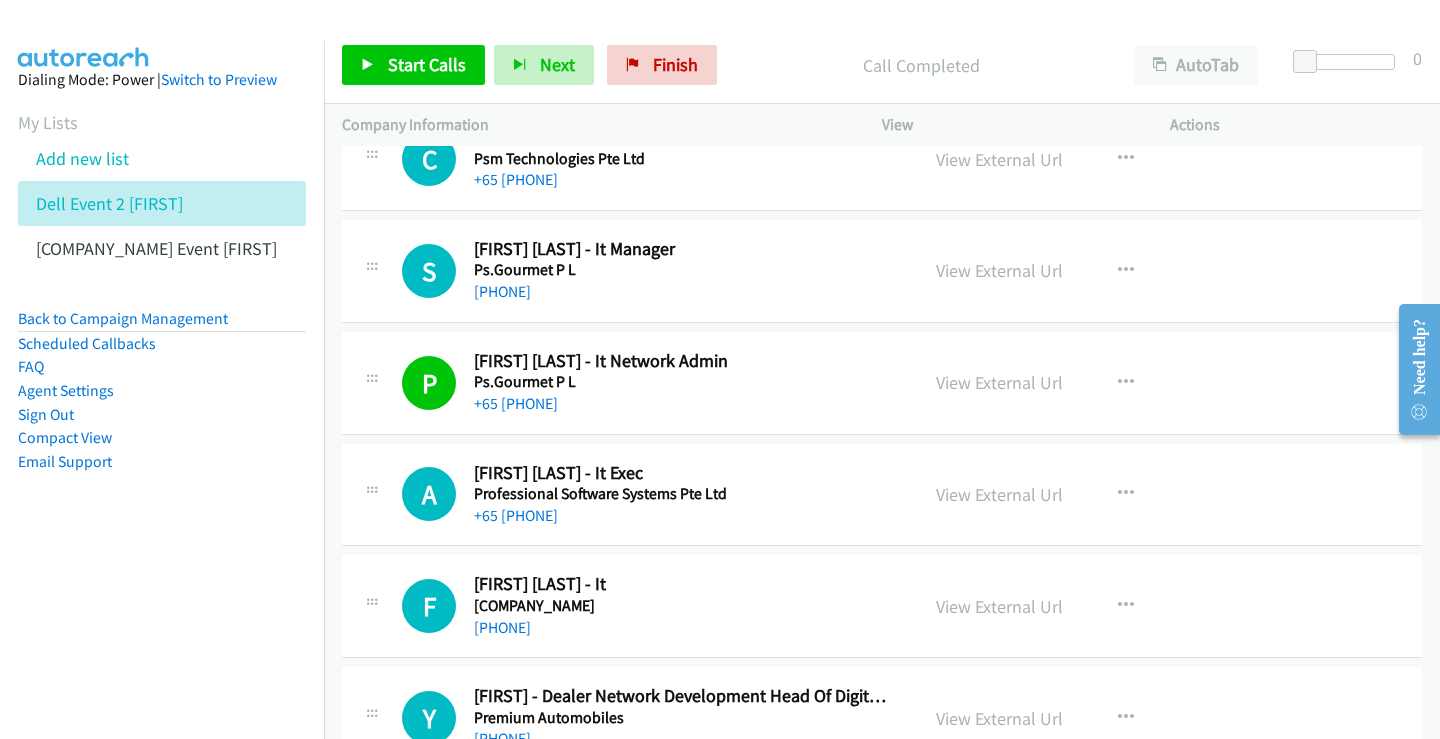 scroll, scrollTop: 10900, scrollLeft: 0, axis: vertical 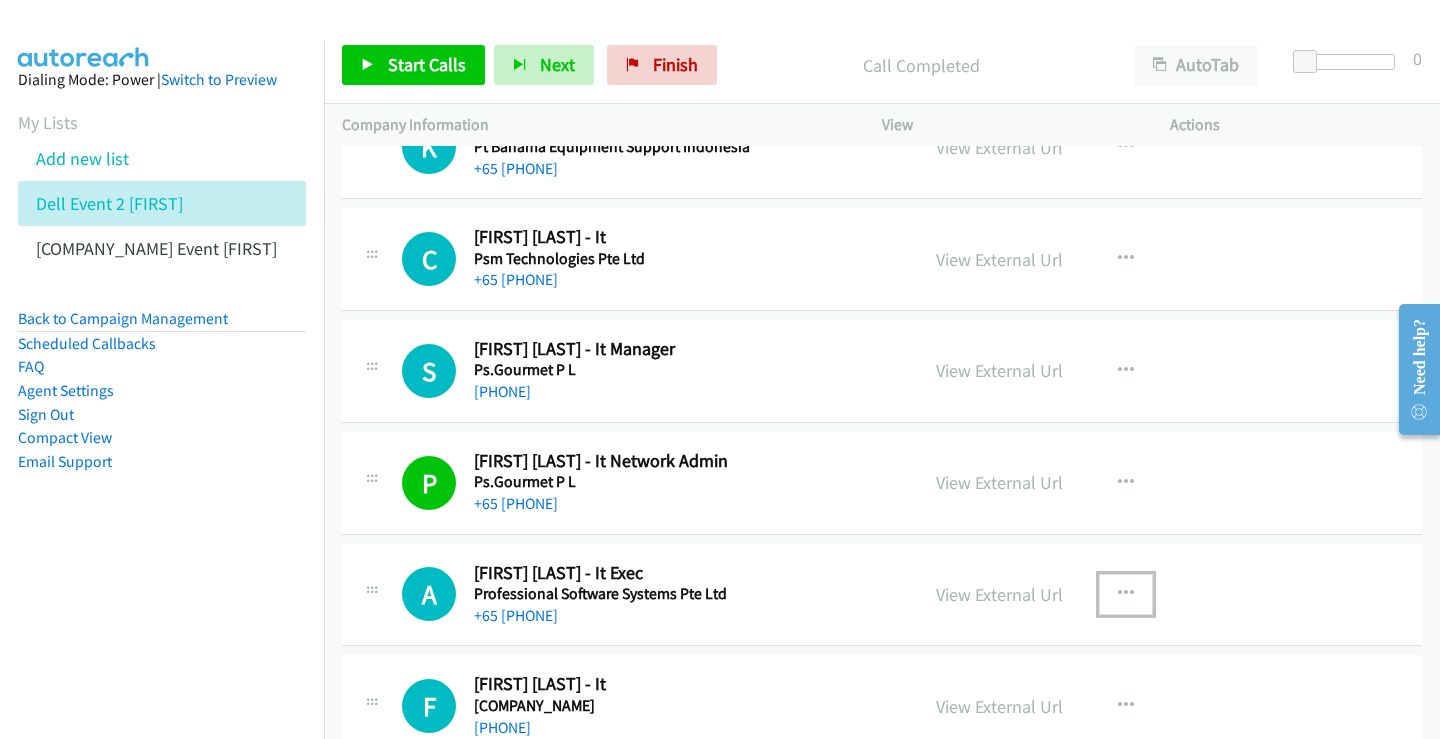 click at bounding box center (1126, 594) 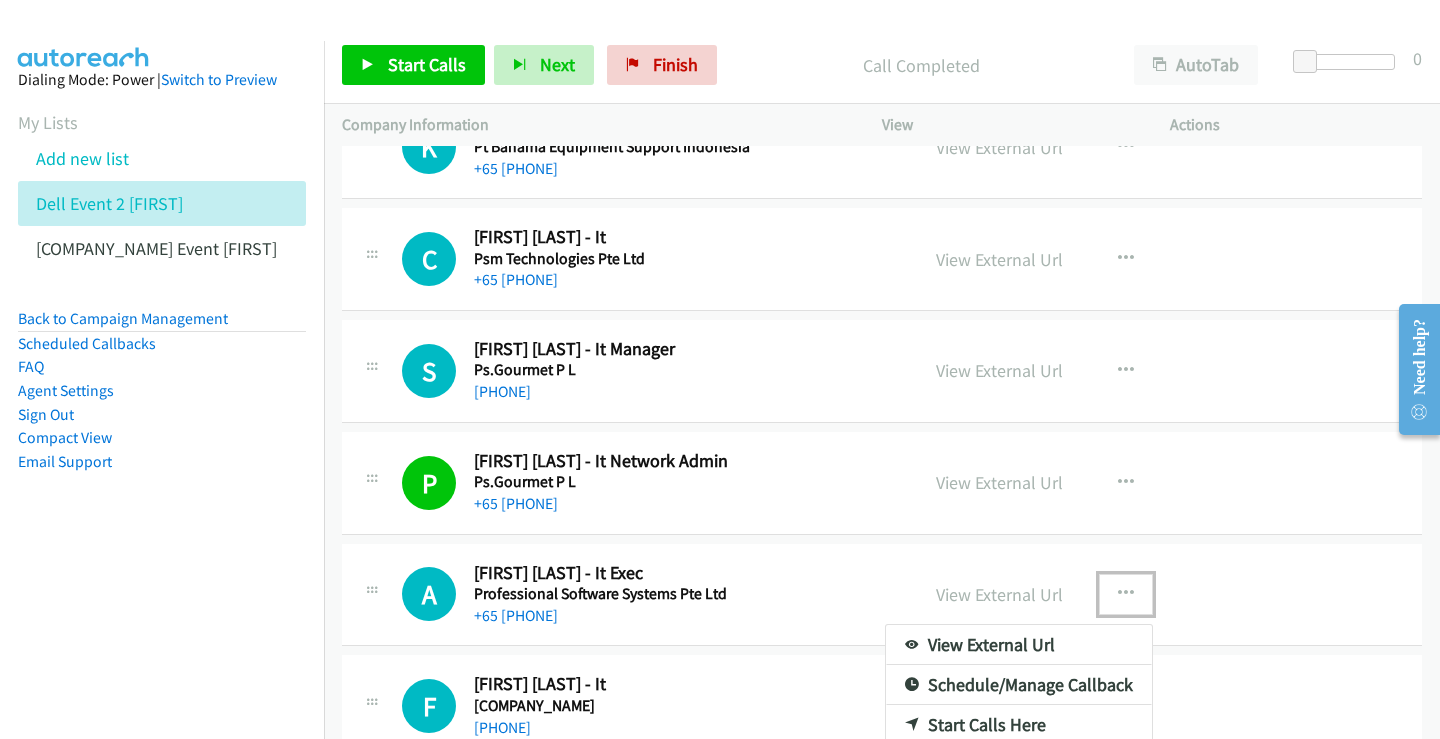 click at bounding box center (720, 369) 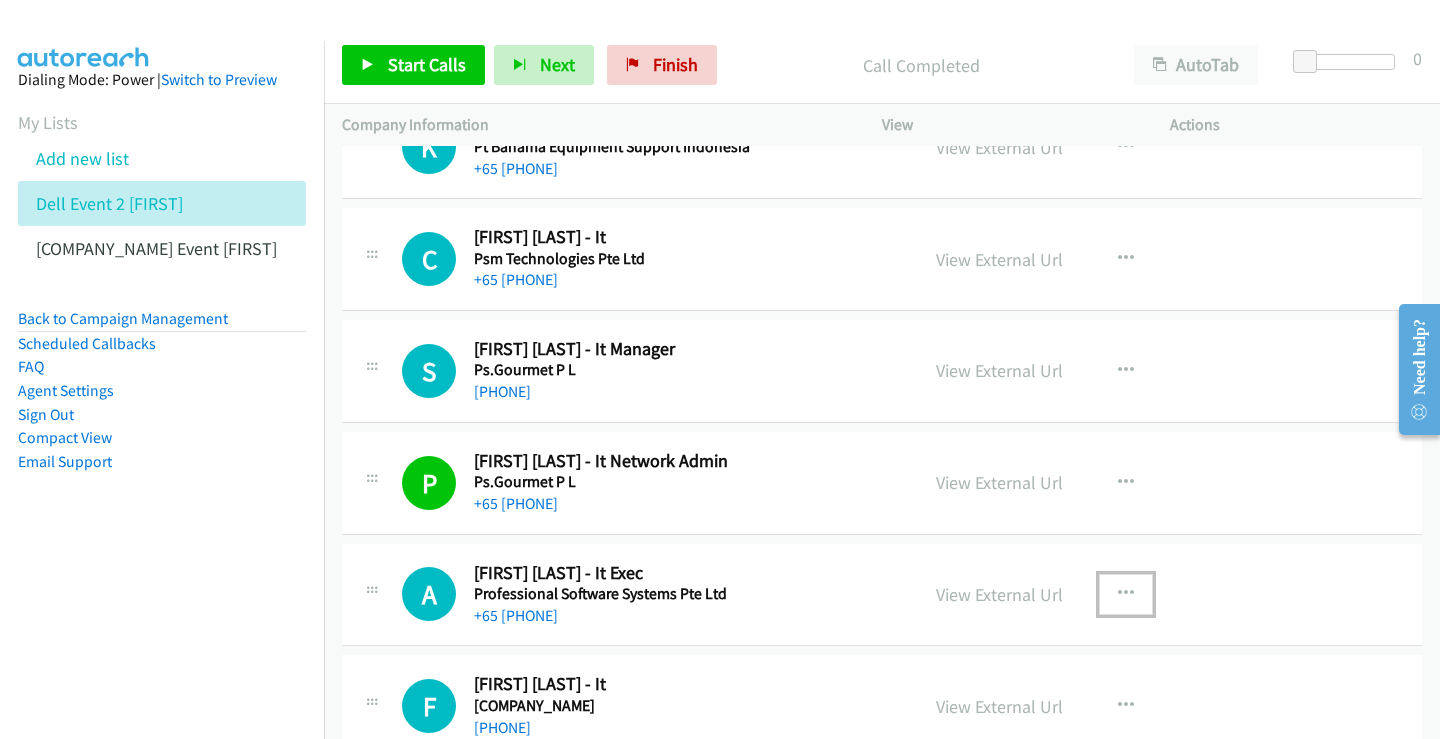 scroll, scrollTop: 11000, scrollLeft: 0, axis: vertical 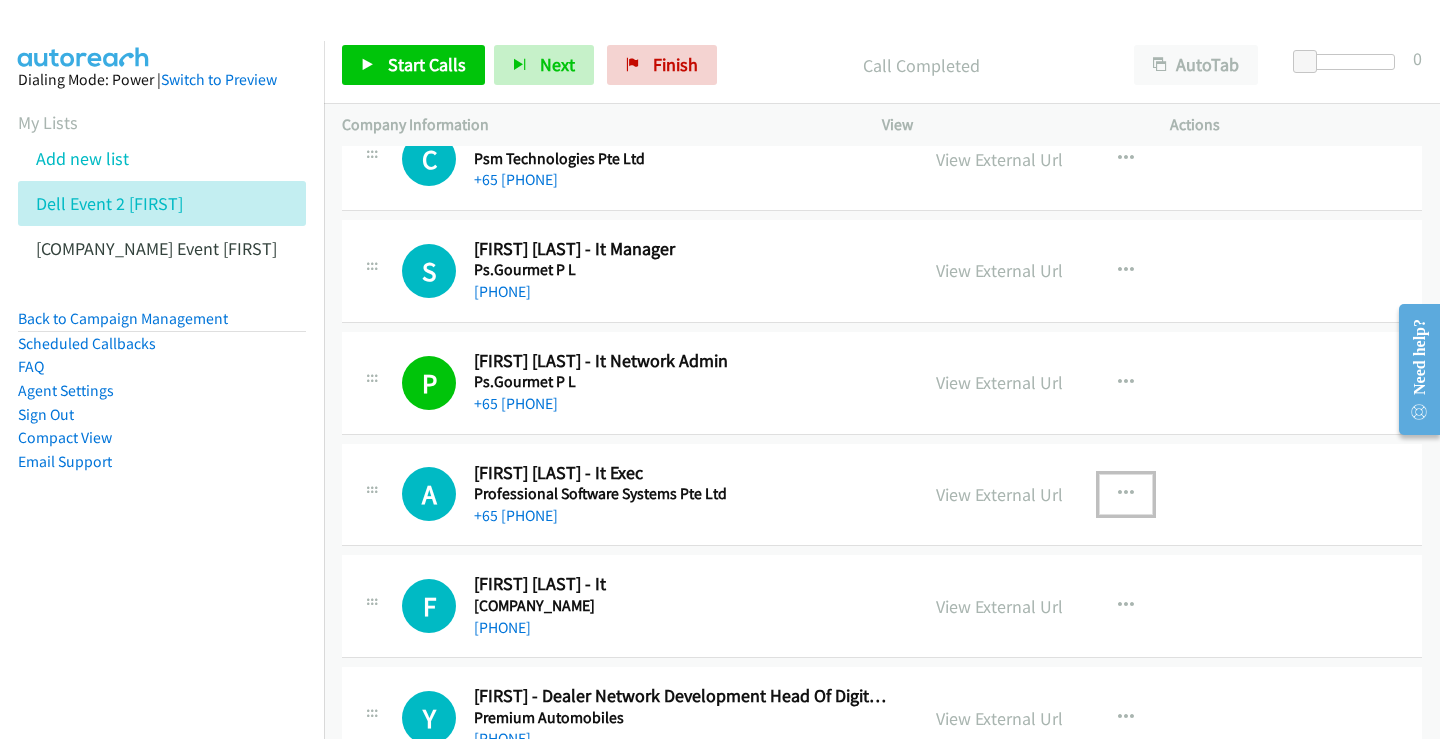 click at bounding box center (1126, 494) 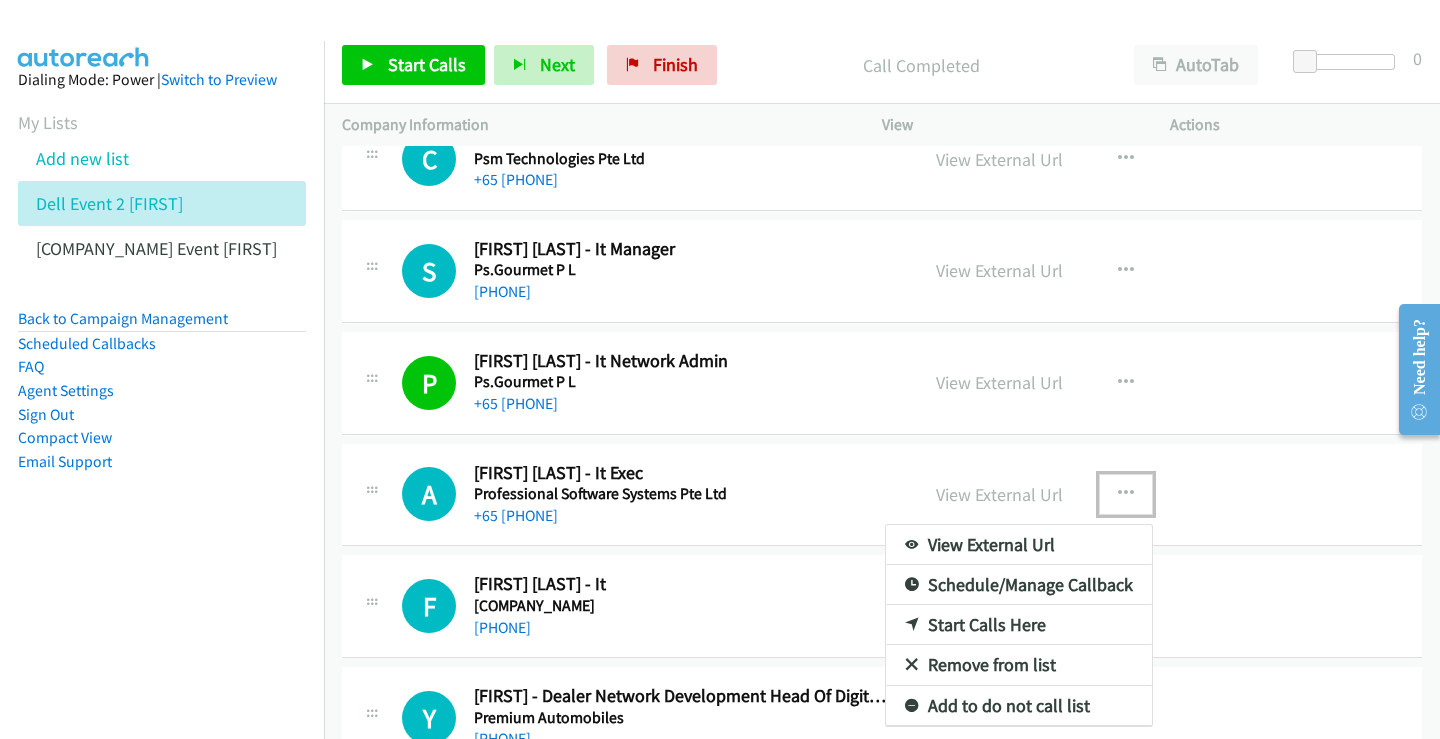 click on "Start Calls Here" at bounding box center [1019, 625] 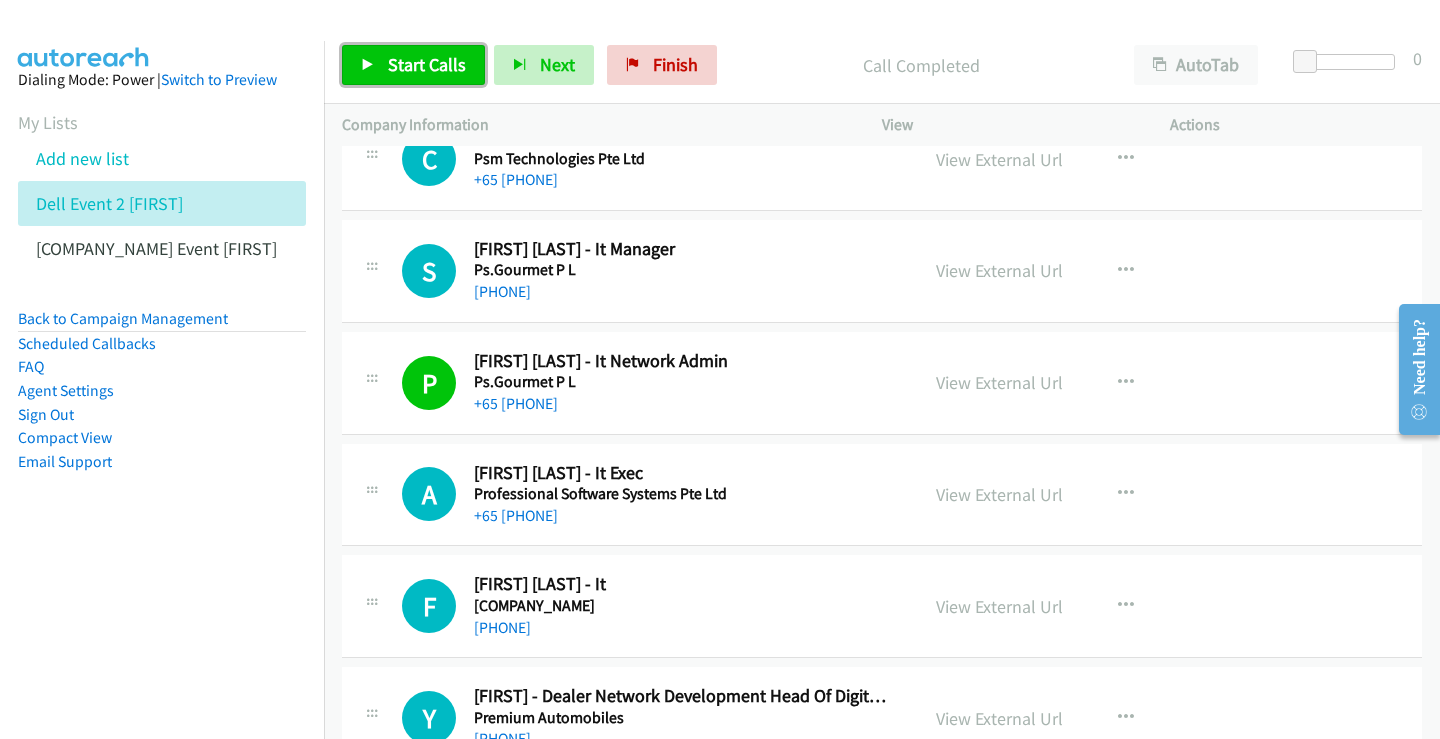 click on "Start Calls" at bounding box center (427, 64) 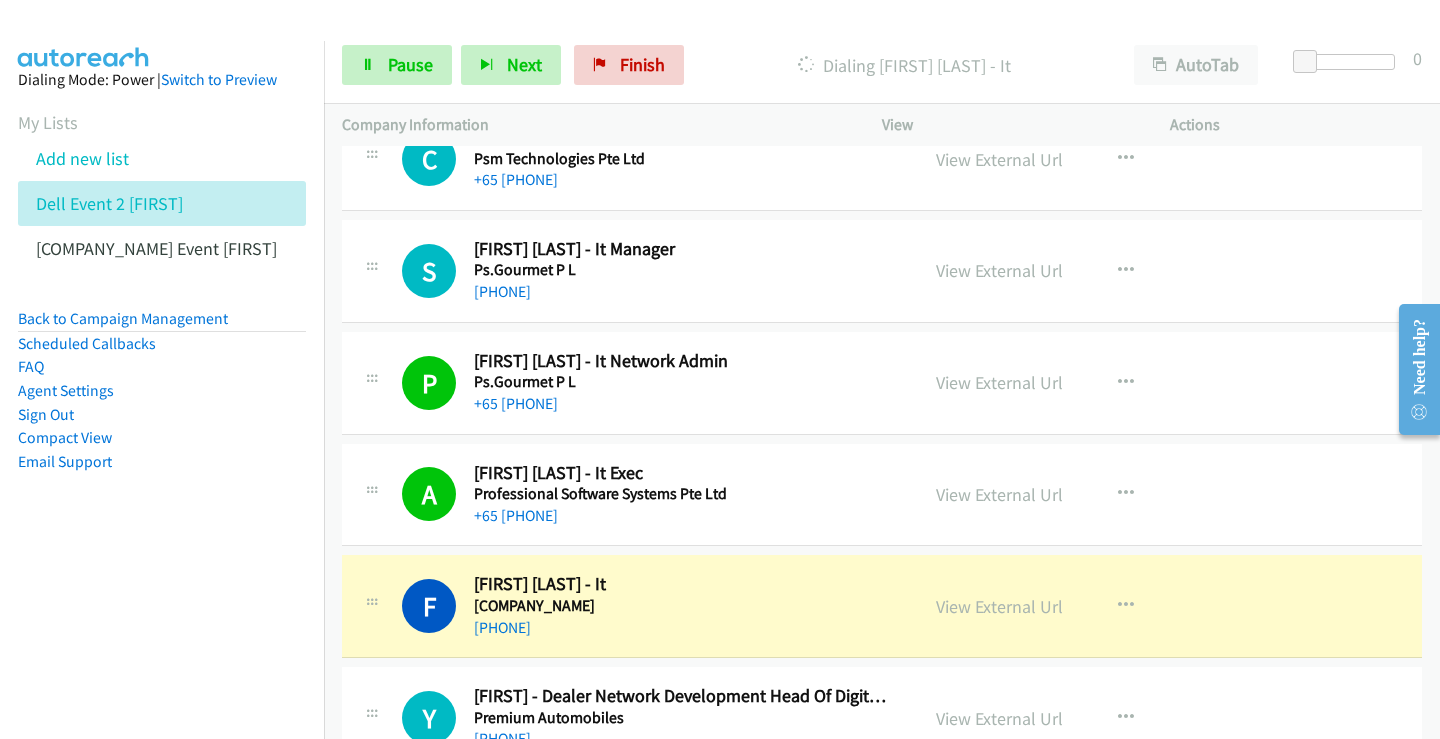 scroll, scrollTop: 11100, scrollLeft: 0, axis: vertical 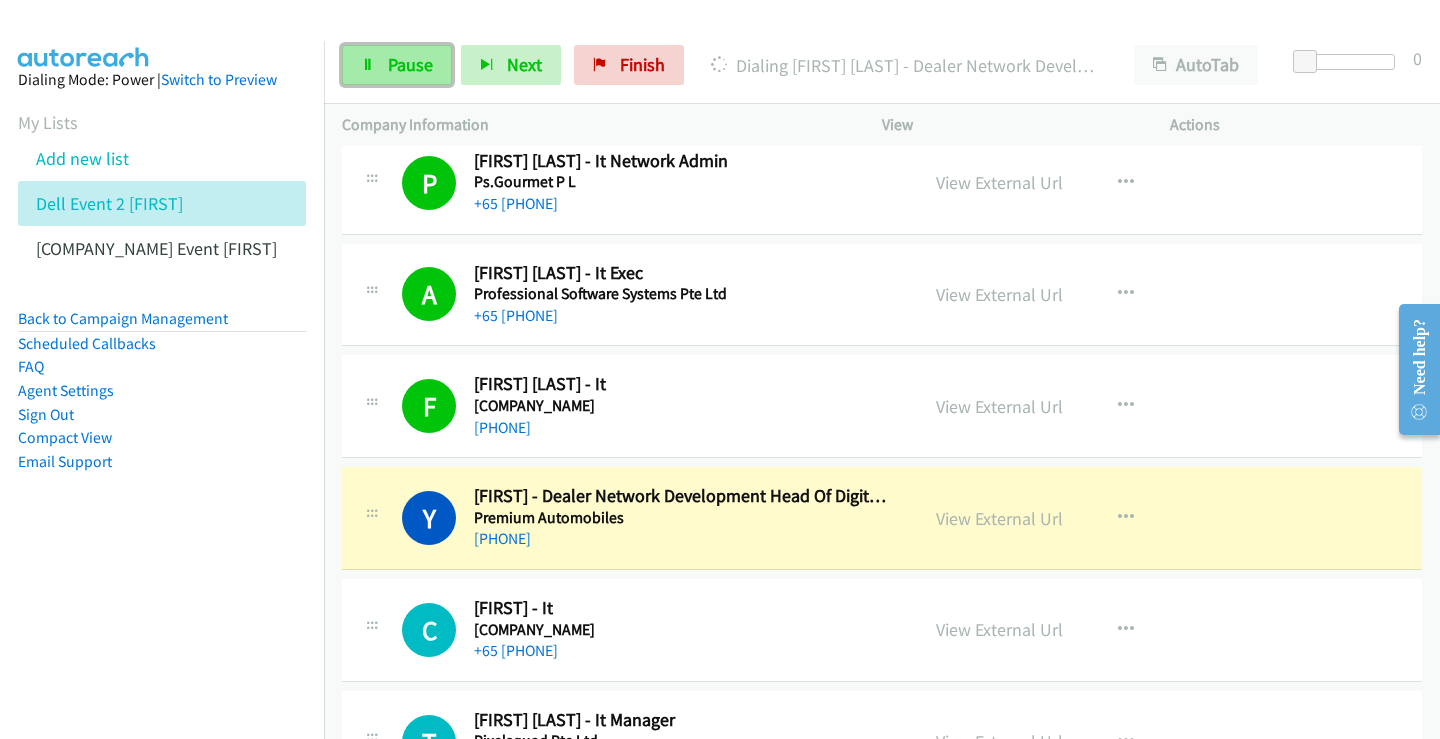 click on "Pause" at bounding box center (410, 64) 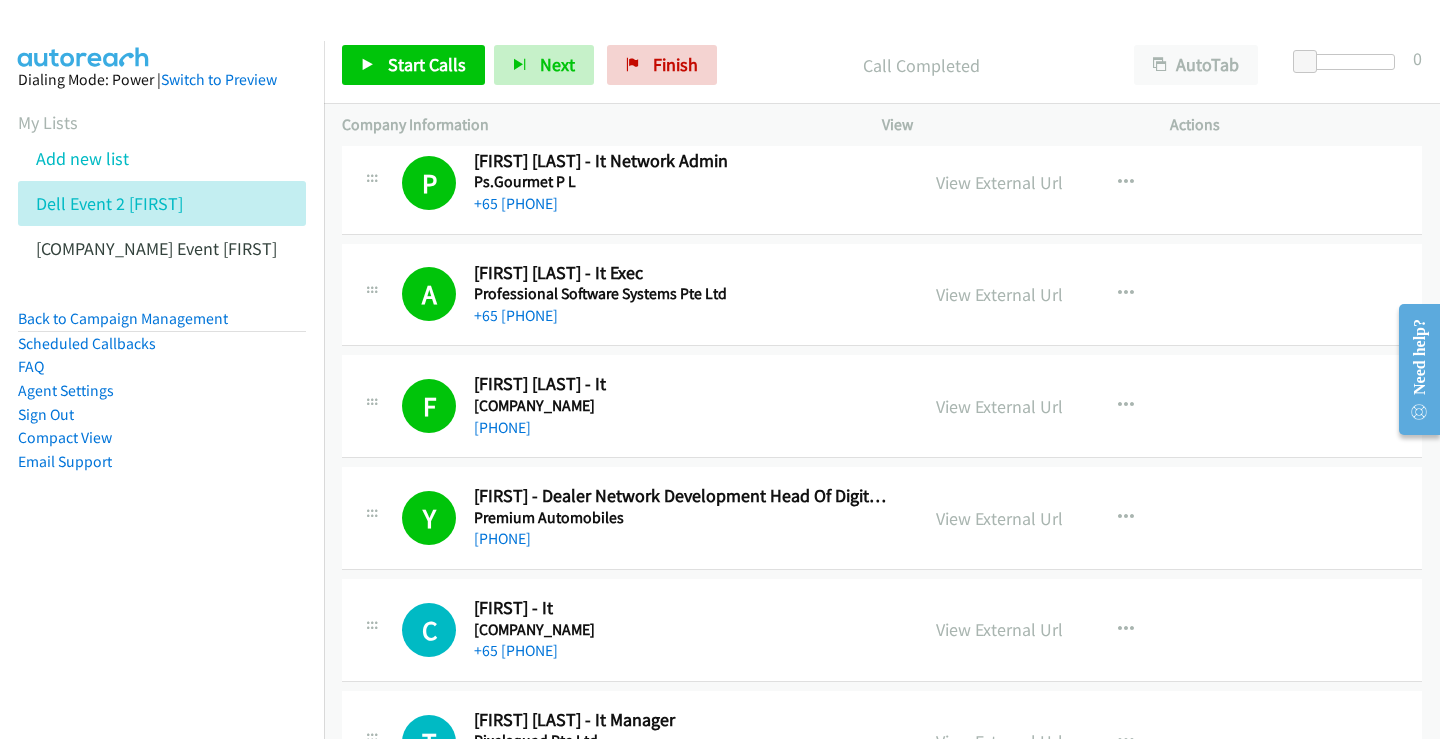 drag, startPoint x: 560, startPoint y: 193, endPoint x: 1309, endPoint y: 123, distance: 752.2639 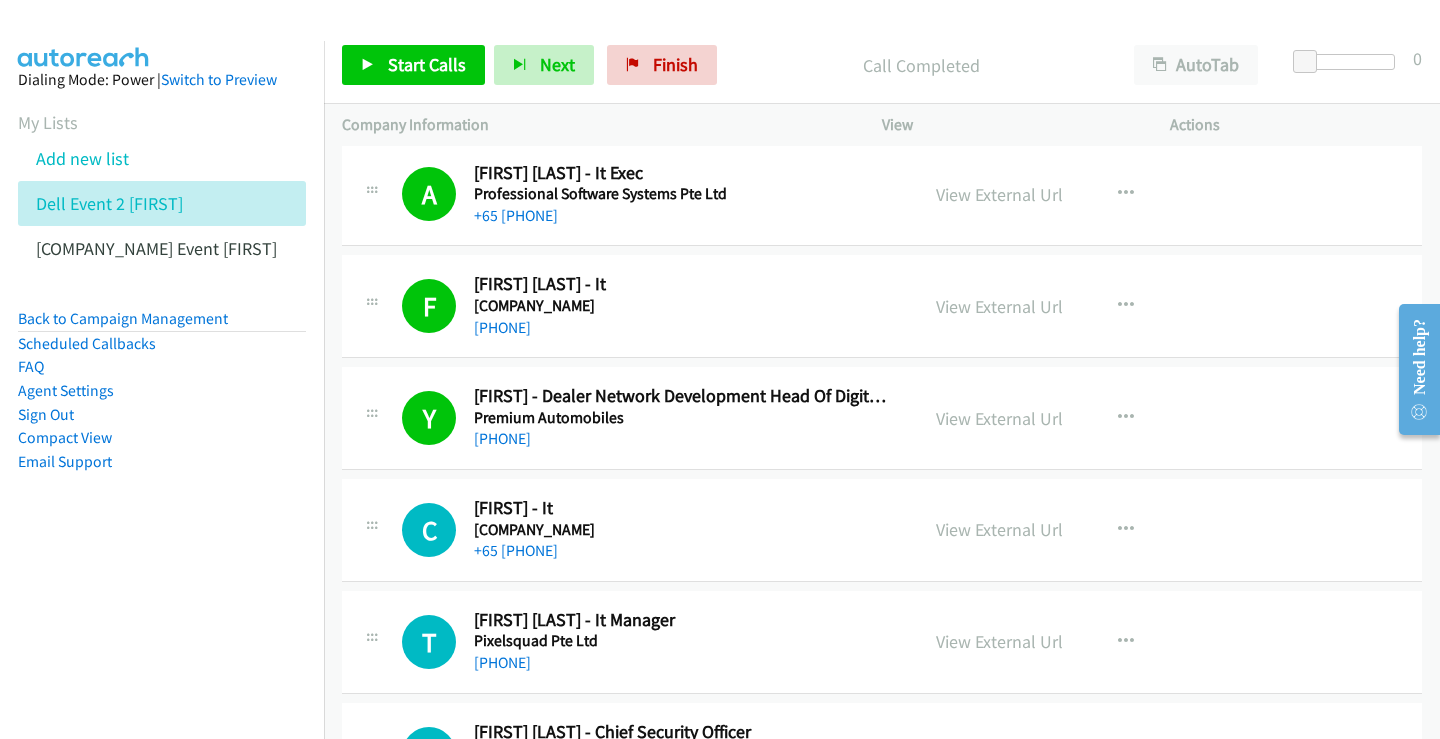scroll, scrollTop: 11500, scrollLeft: 0, axis: vertical 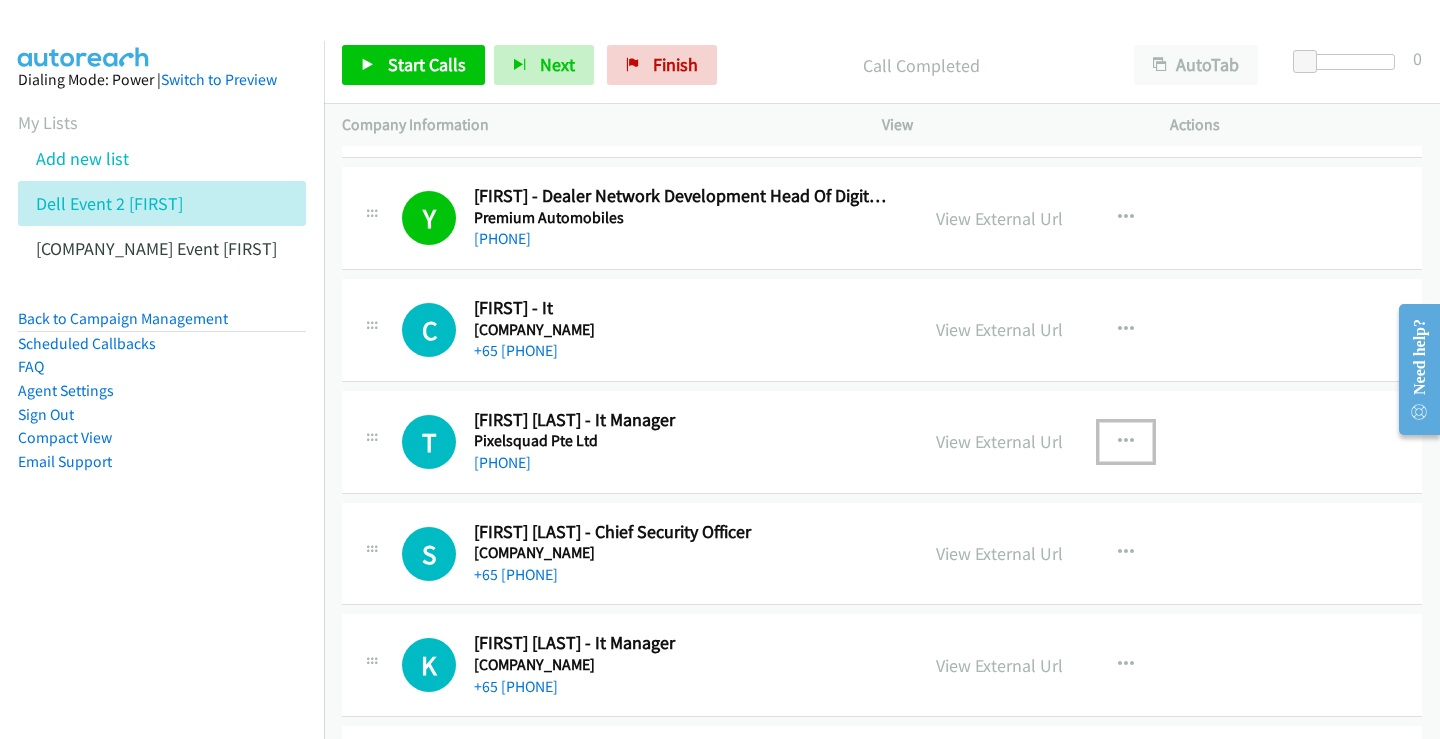 click at bounding box center (1126, 442) 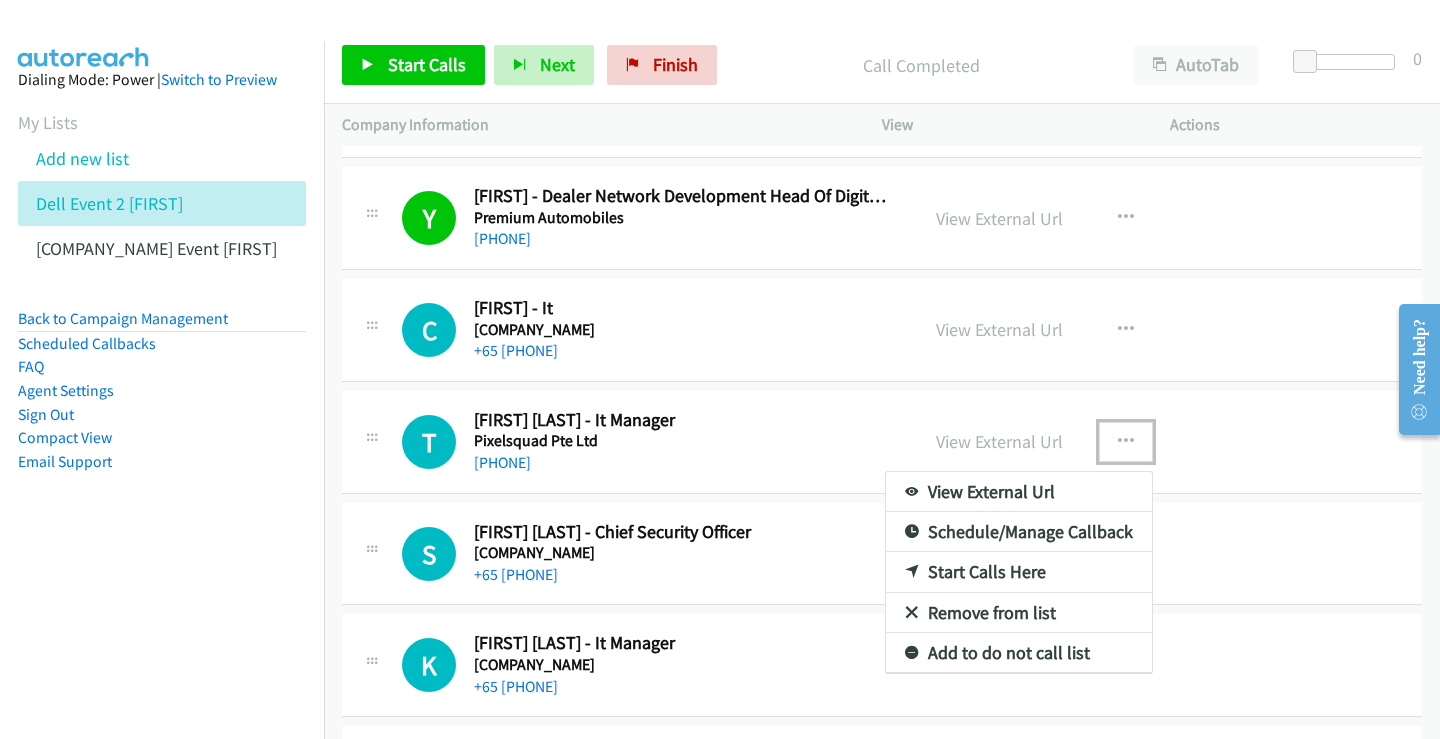 click on "Start Calls Here" at bounding box center [1019, 572] 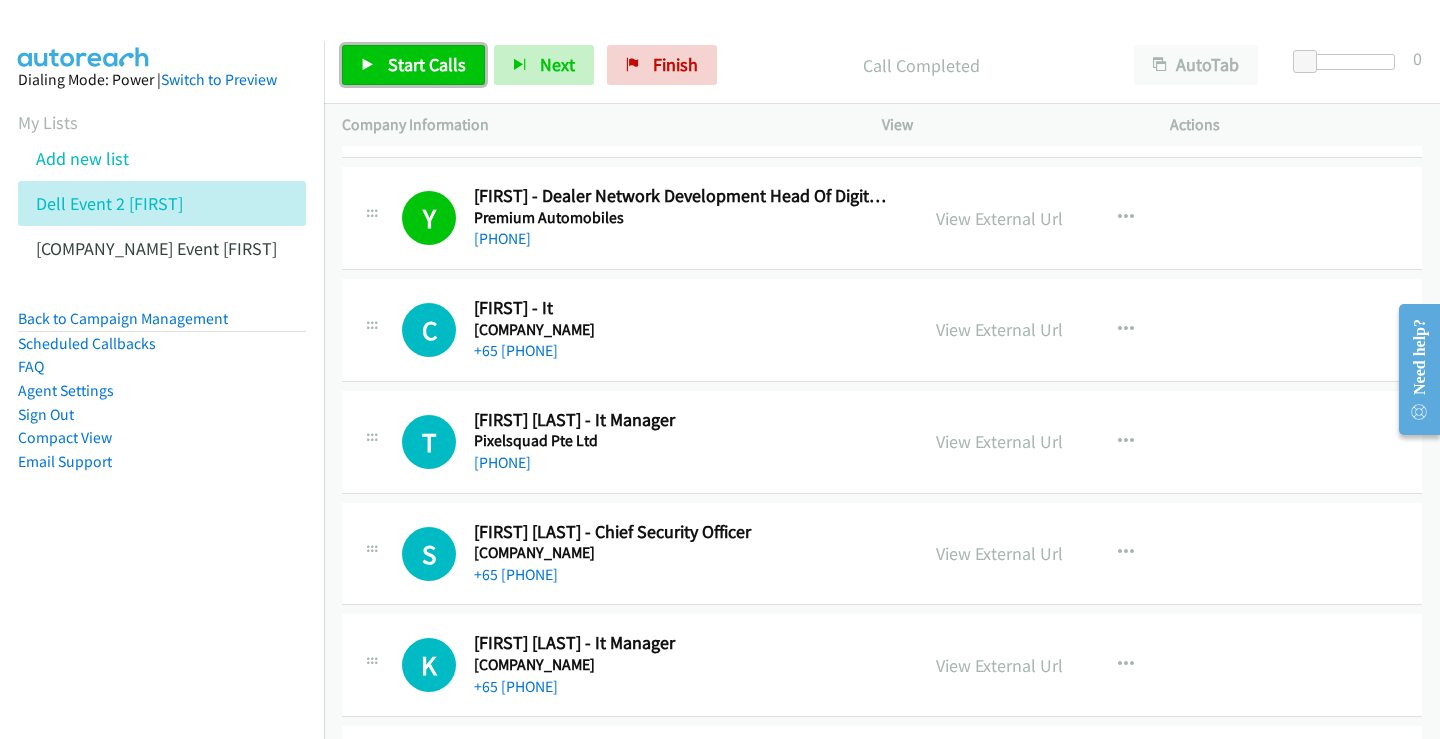 click on "Start Calls" at bounding box center (427, 64) 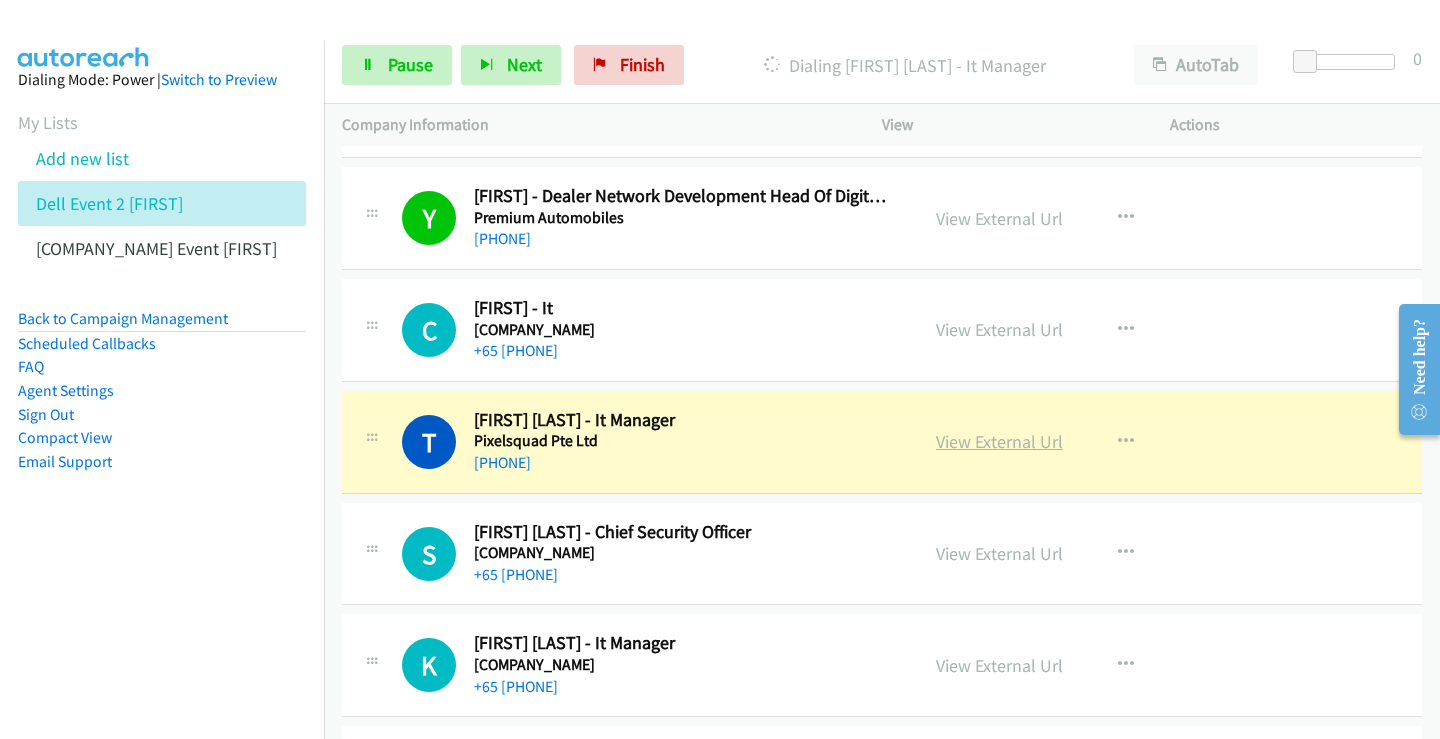 click on "View External Url" at bounding box center [999, 441] 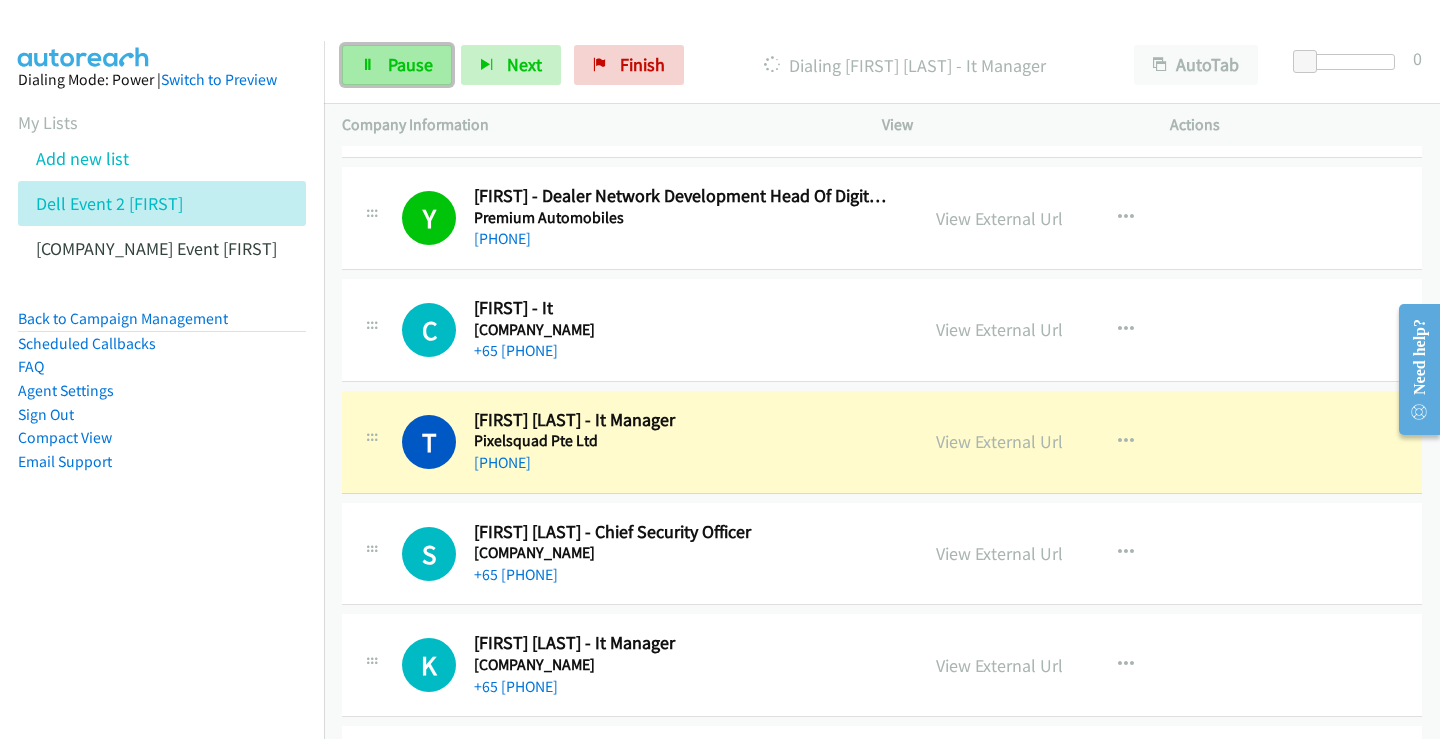 click on "Pause" at bounding box center [410, 64] 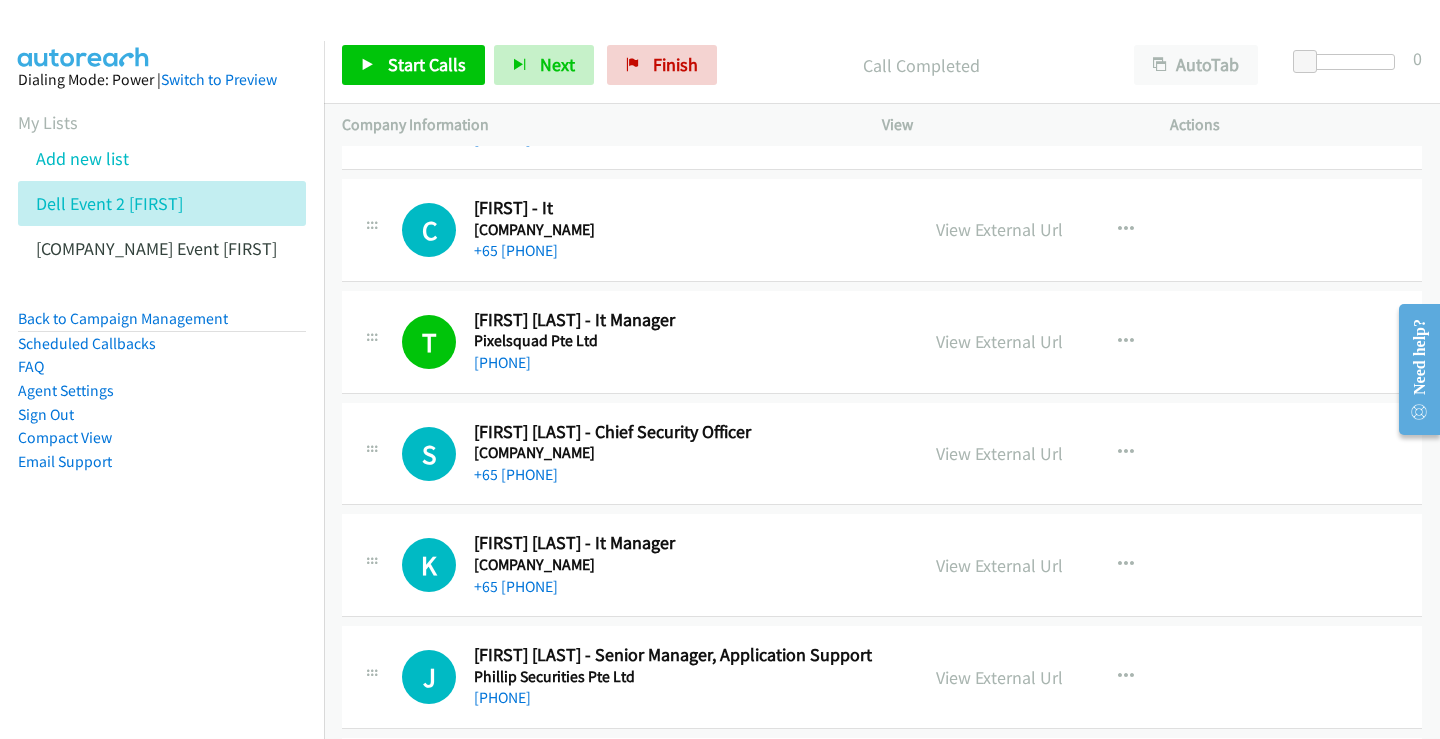 scroll, scrollTop: 11700, scrollLeft: 0, axis: vertical 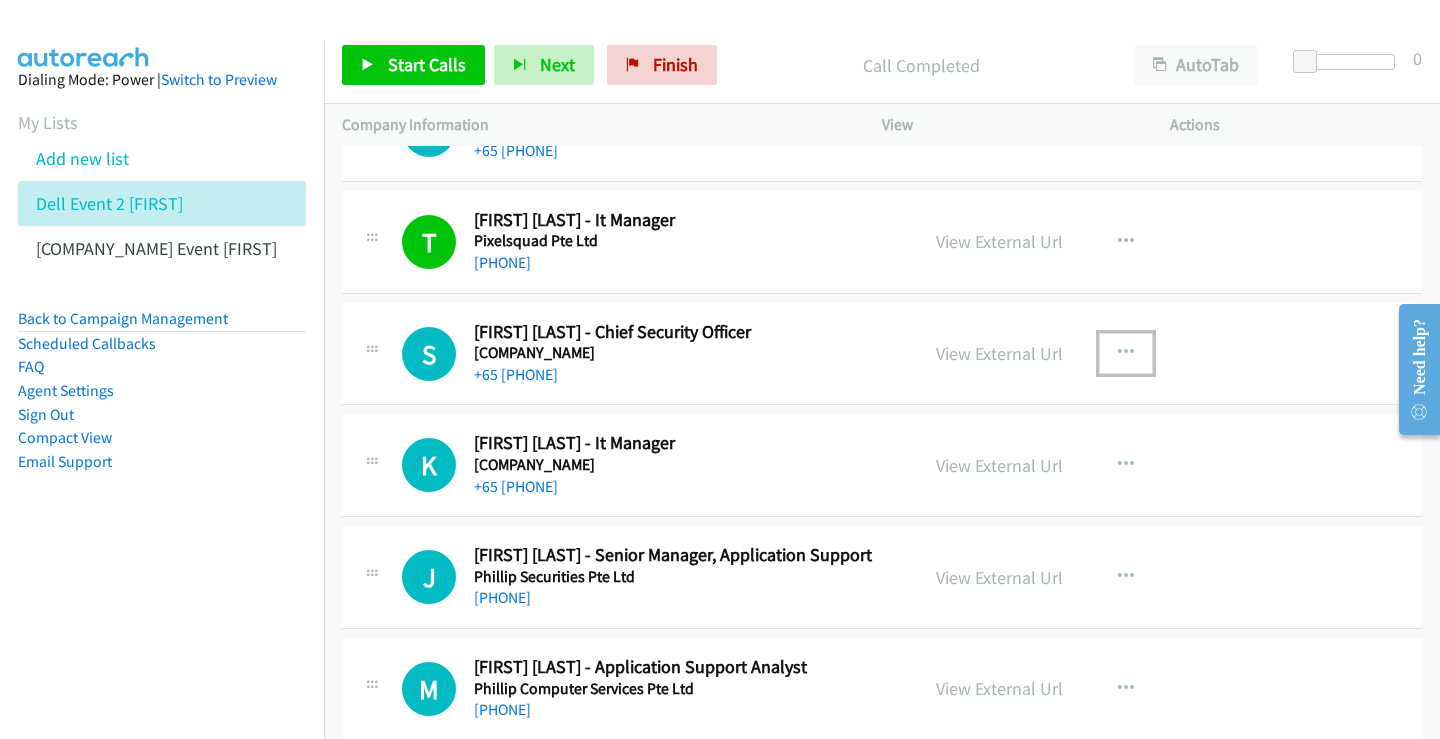 click at bounding box center [1126, 353] 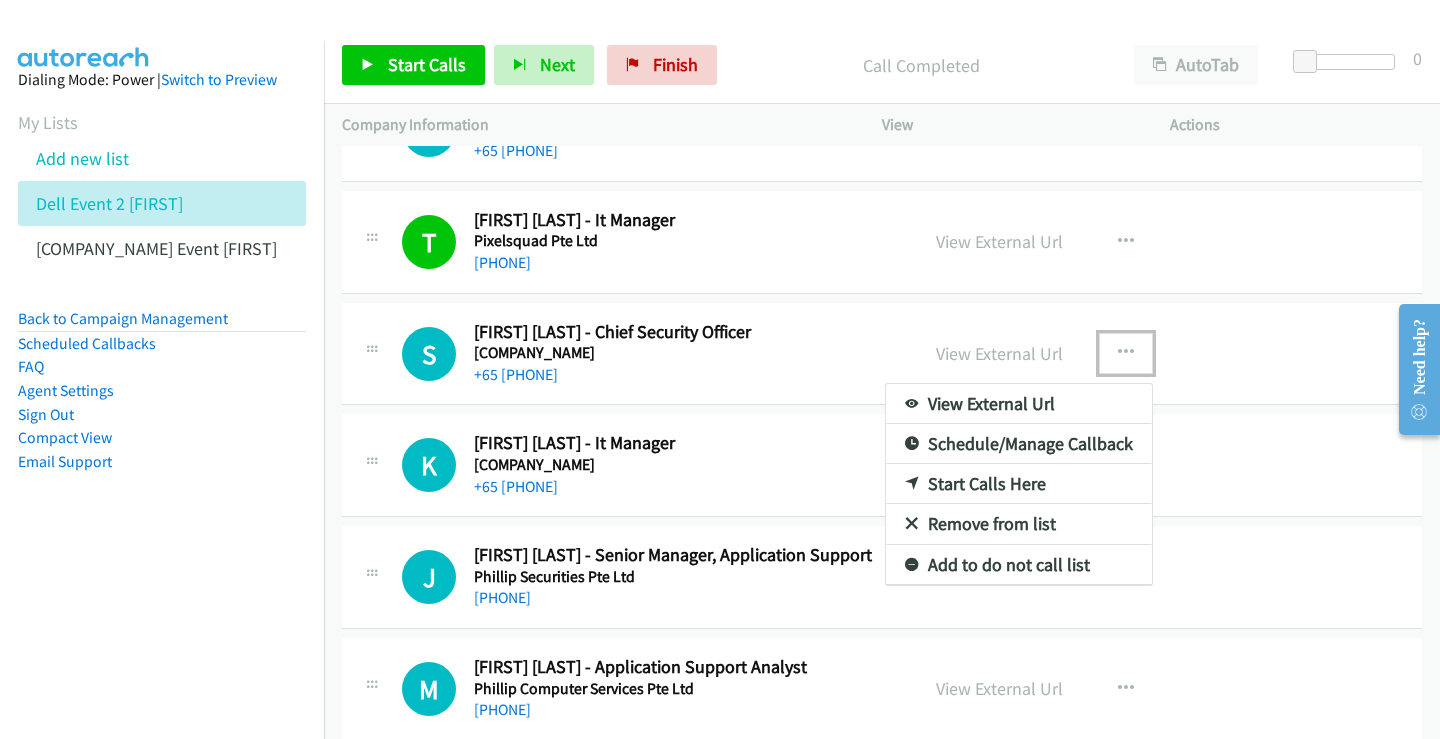 click on "Start Calls Here" at bounding box center (1019, 484) 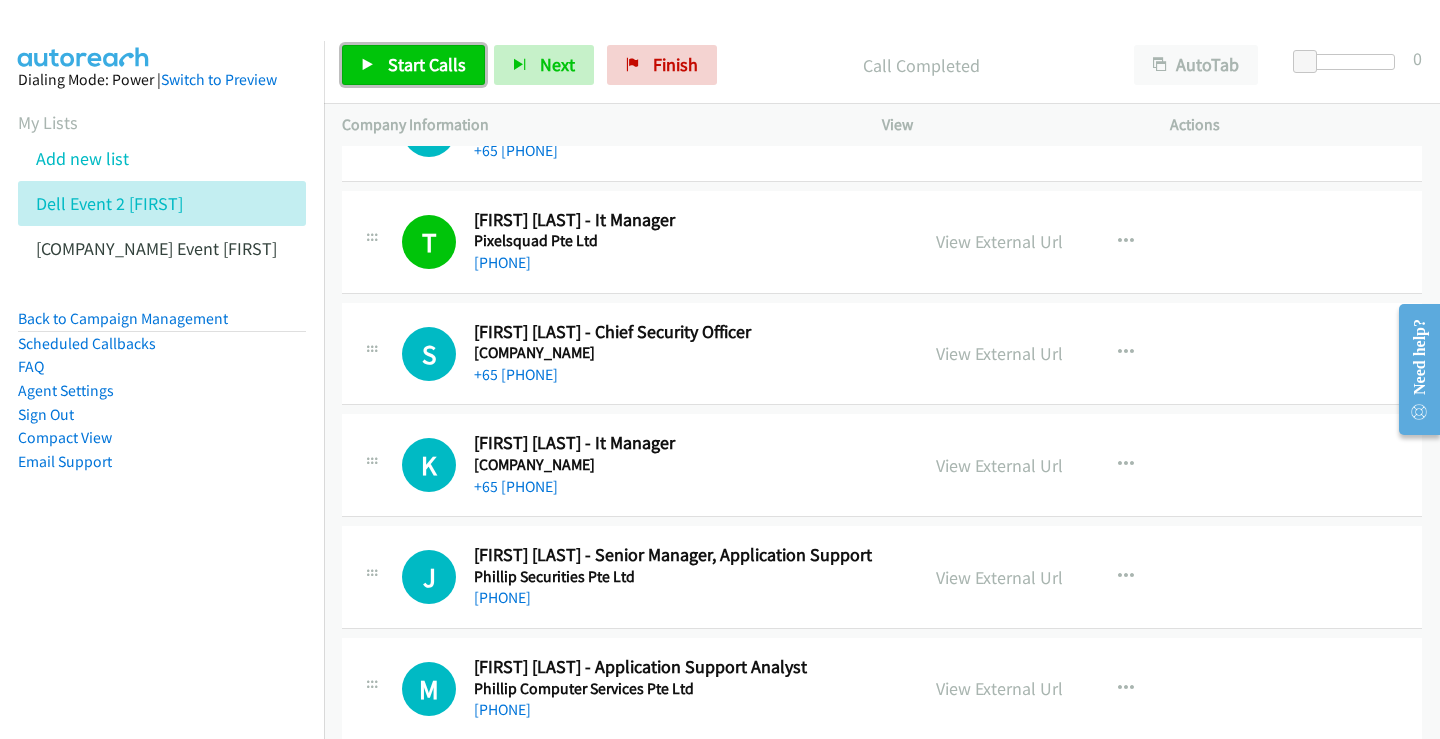 click on "Start Calls" at bounding box center [427, 64] 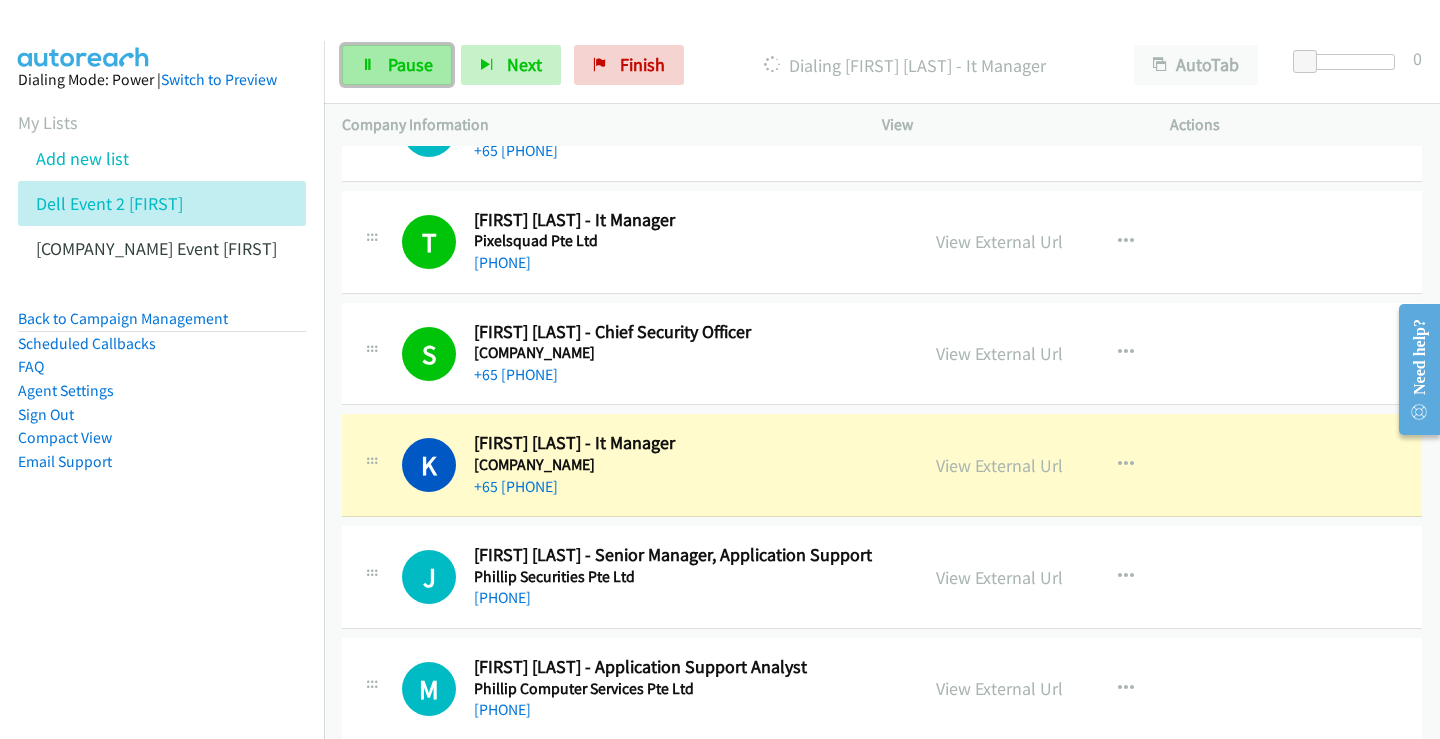 click on "Pause" at bounding box center (410, 64) 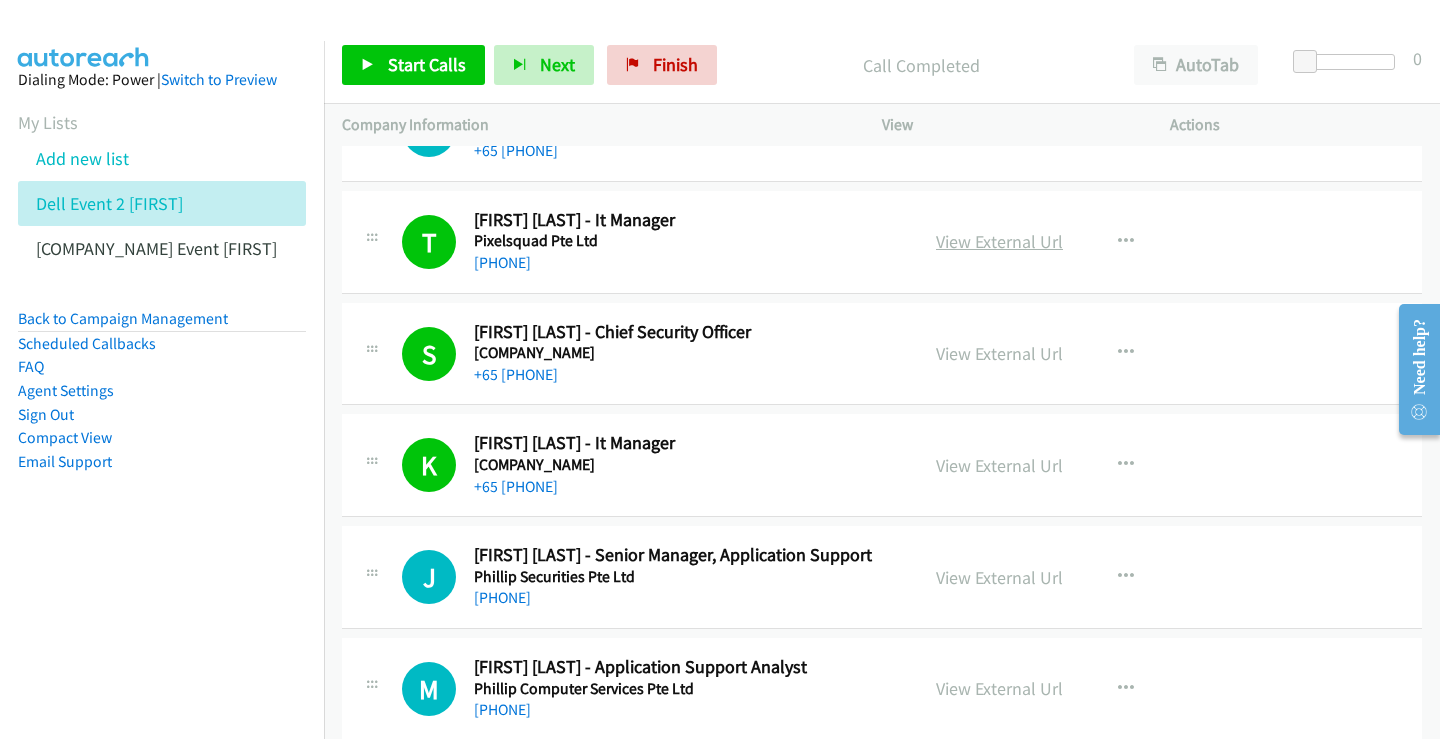 scroll, scrollTop: 11800, scrollLeft: 0, axis: vertical 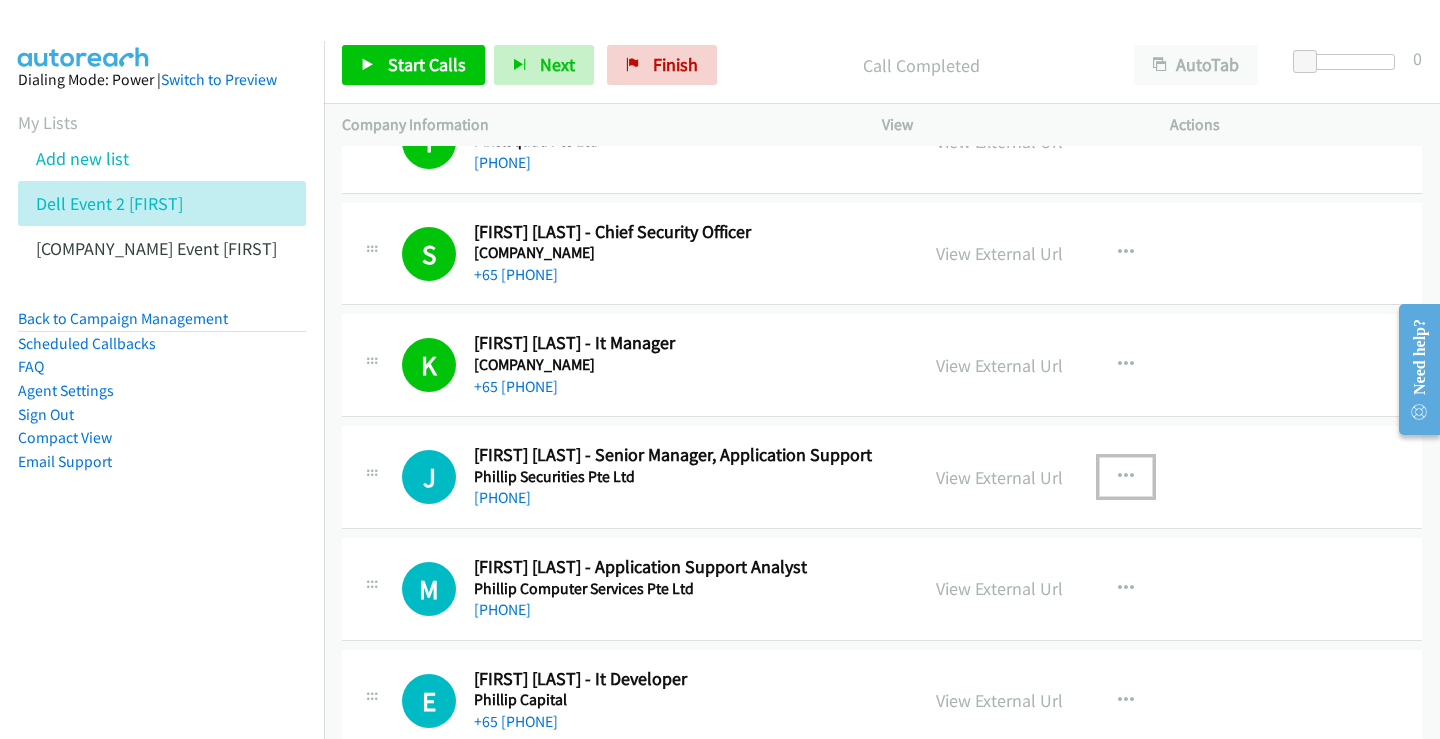 click at bounding box center [1126, 477] 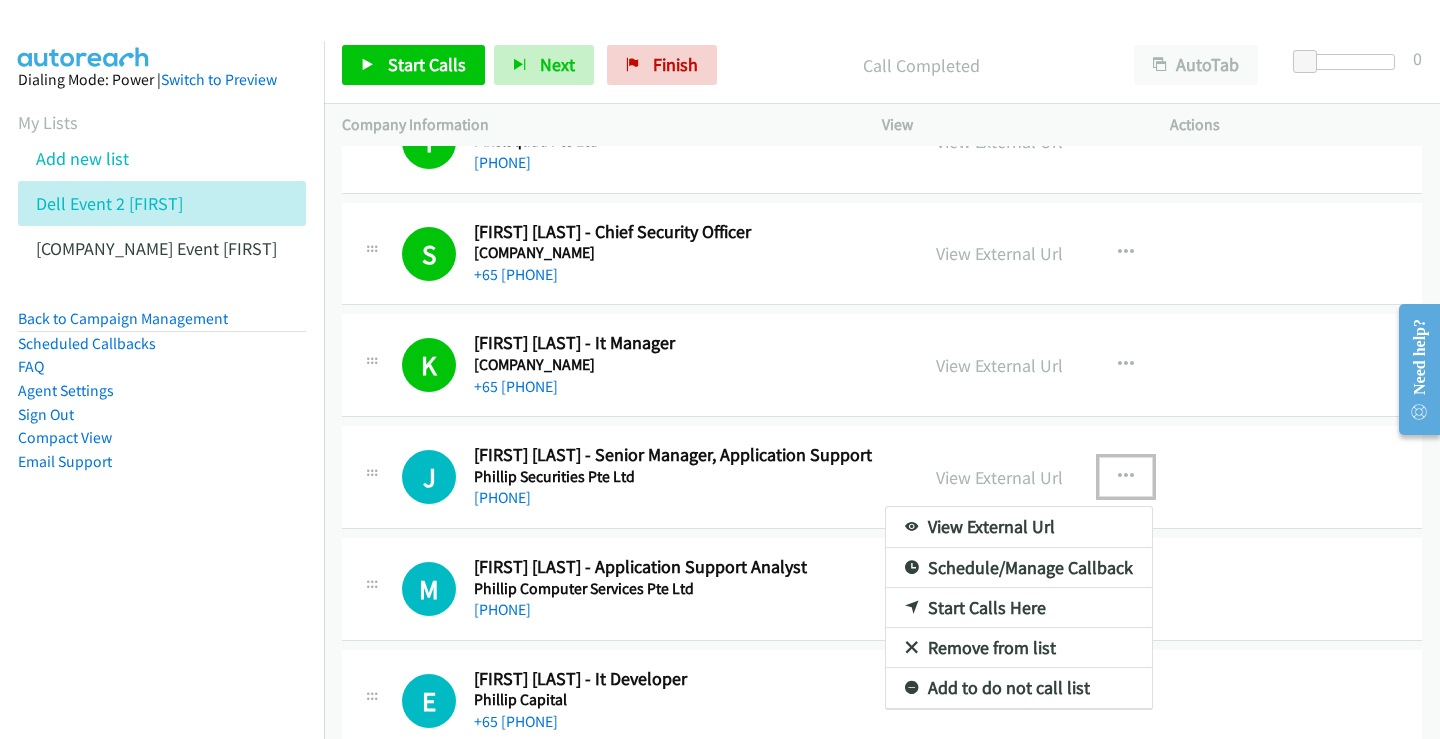 click on "Start Calls Here" at bounding box center [1019, 608] 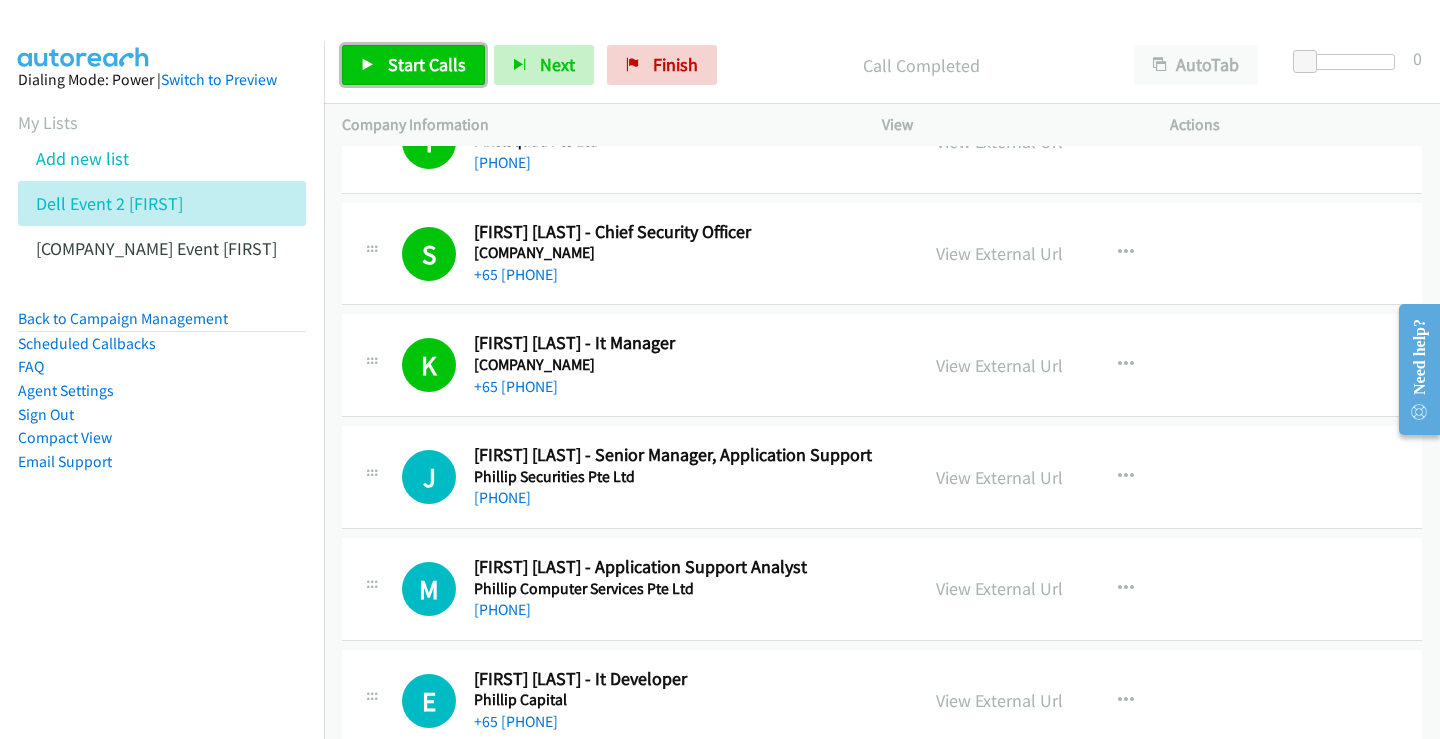 click on "Start Calls" at bounding box center [427, 64] 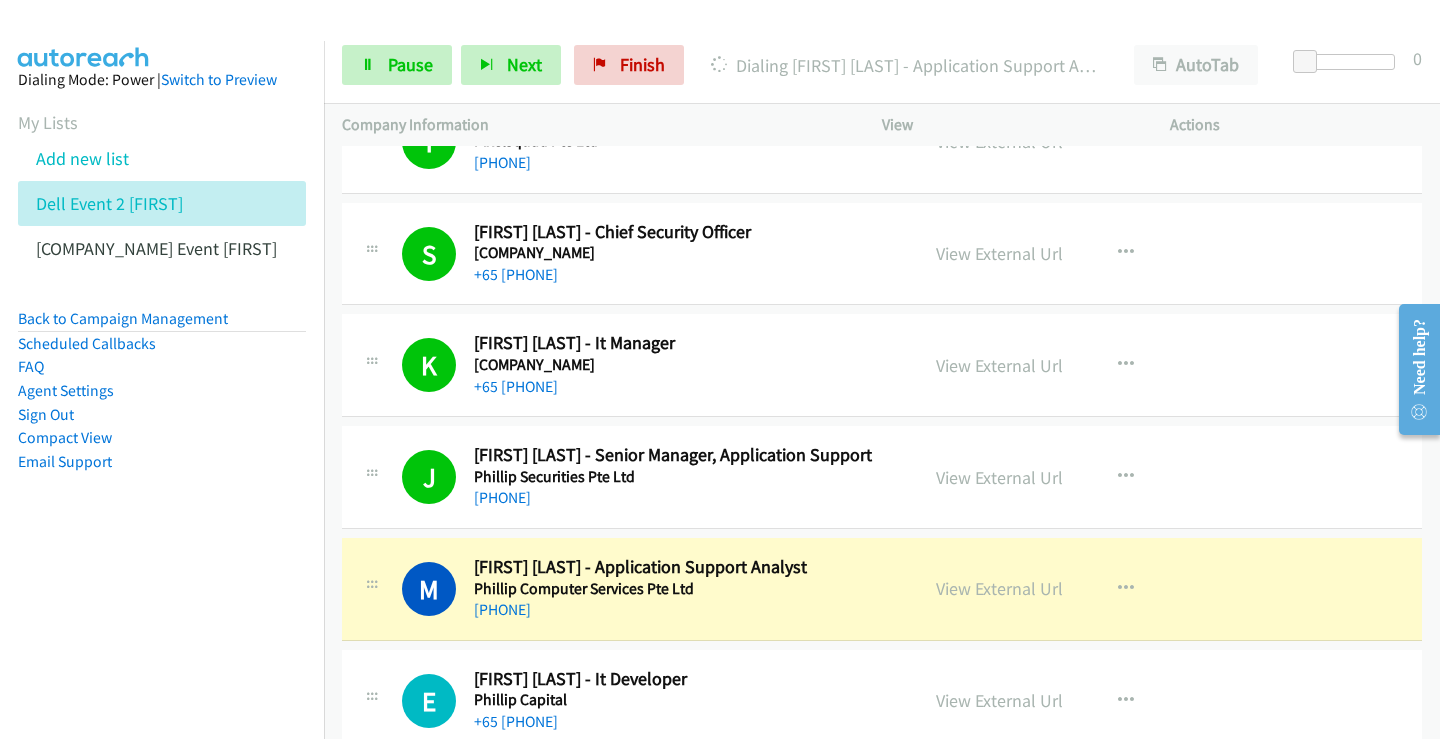 scroll, scrollTop: 11900, scrollLeft: 0, axis: vertical 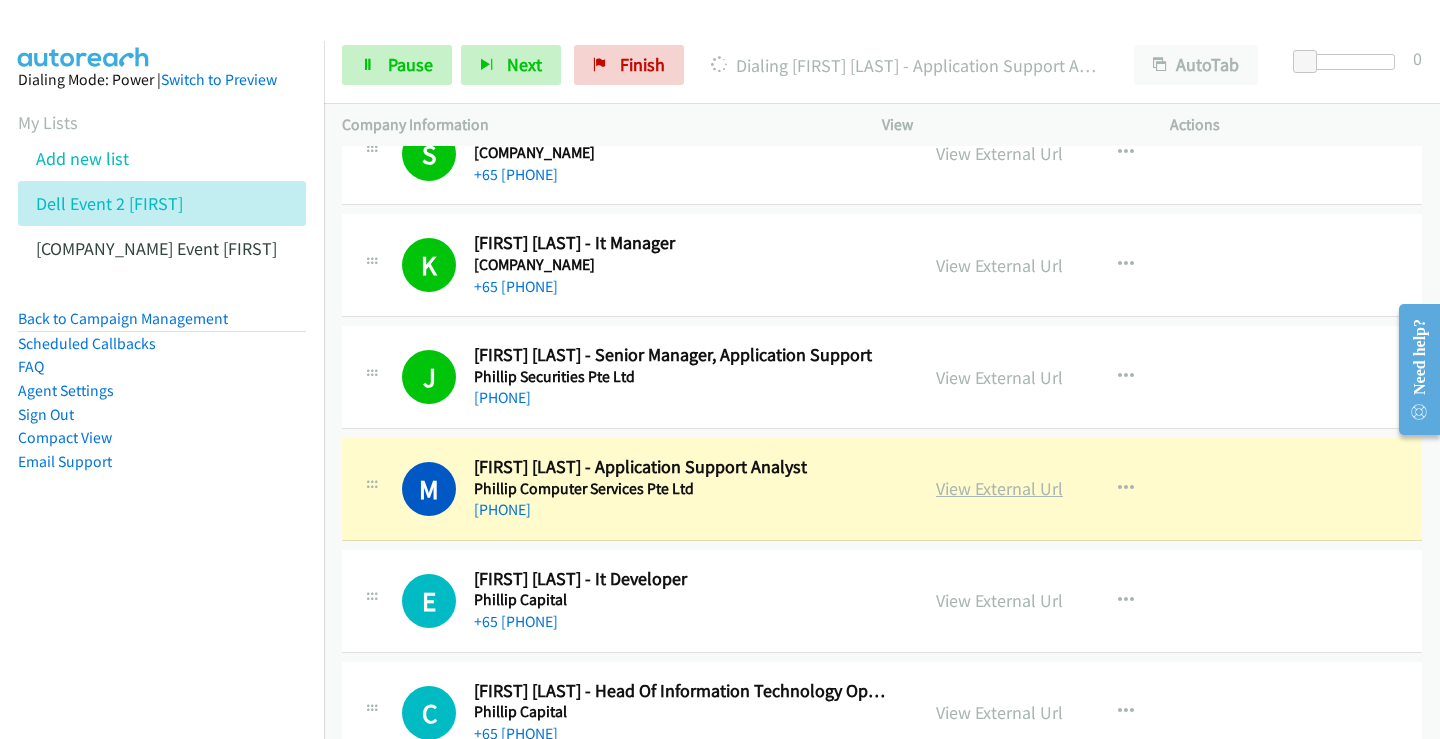 click on "View External Url" at bounding box center [999, 488] 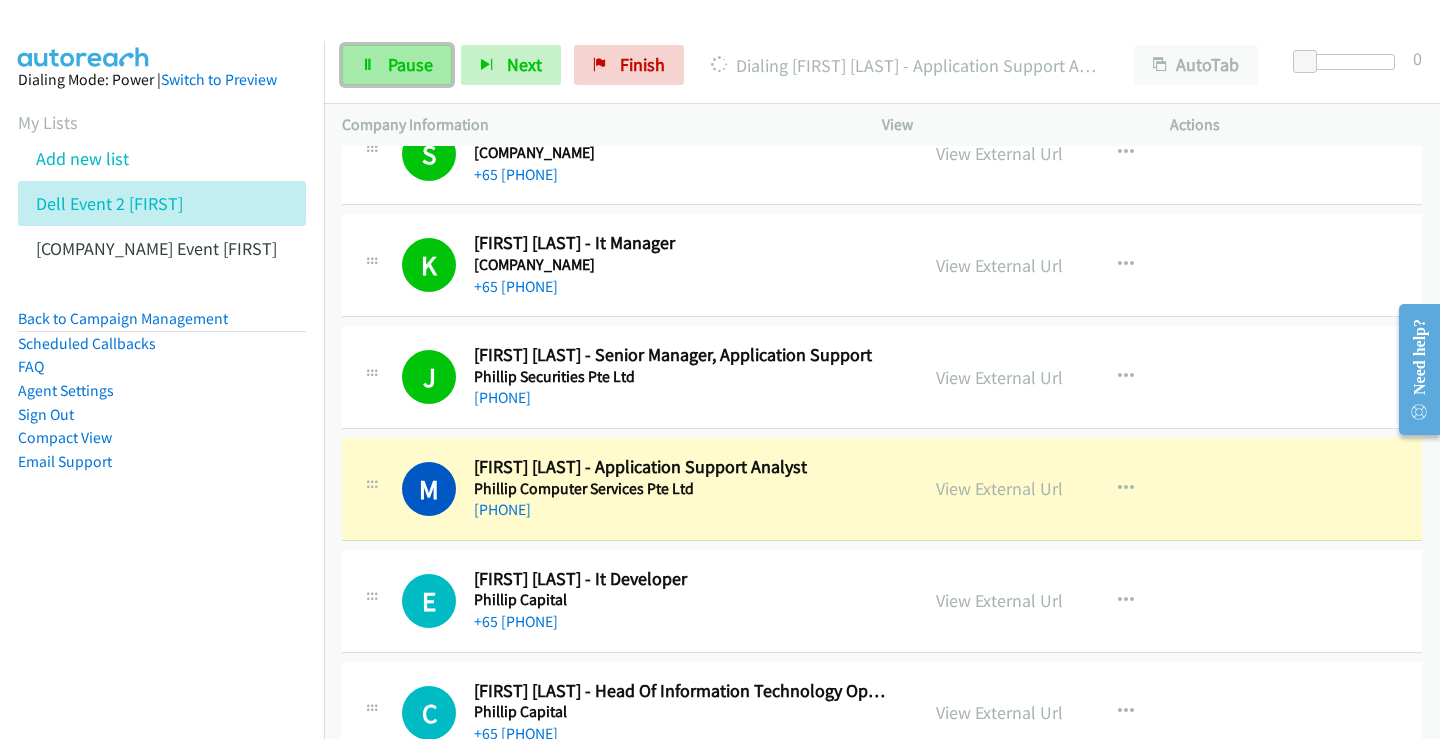 click on "Pause" at bounding box center [410, 64] 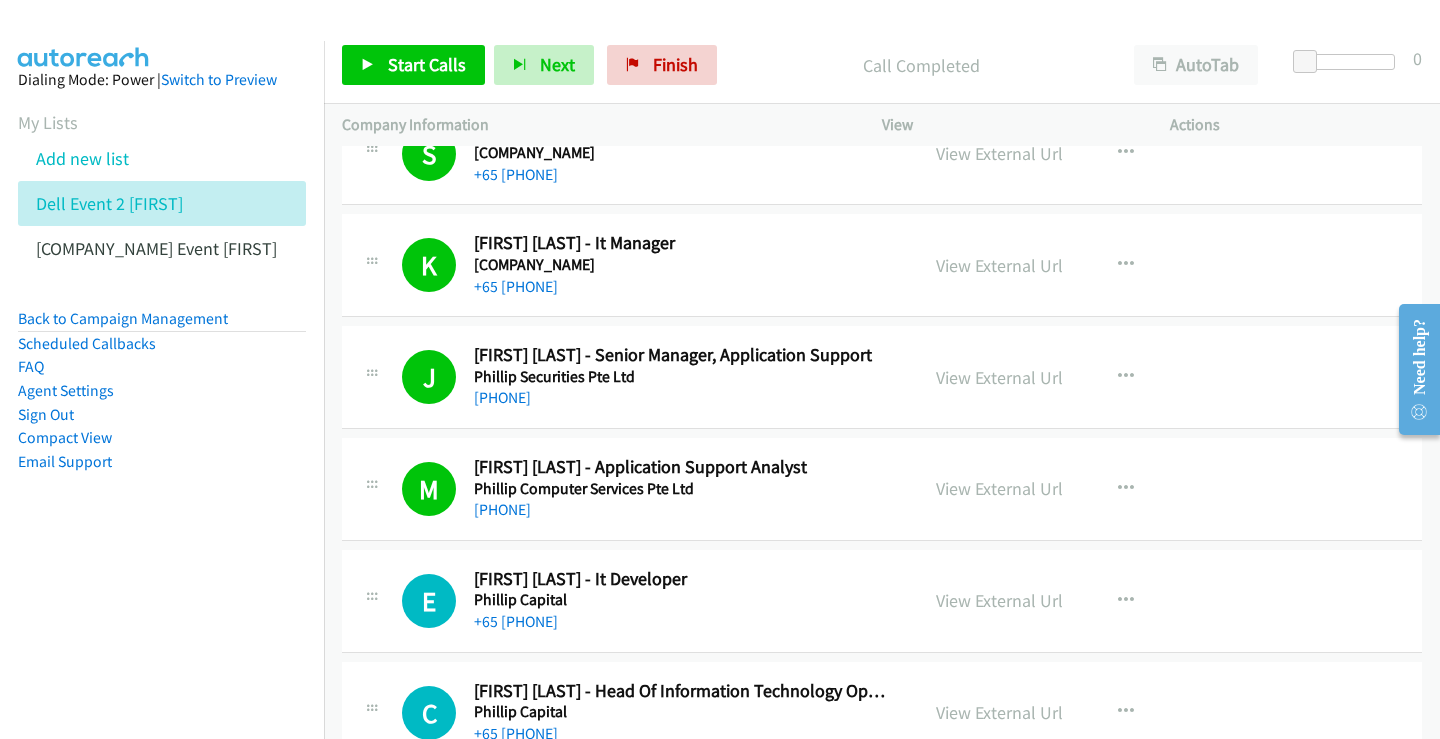 scroll, scrollTop: 12000, scrollLeft: 0, axis: vertical 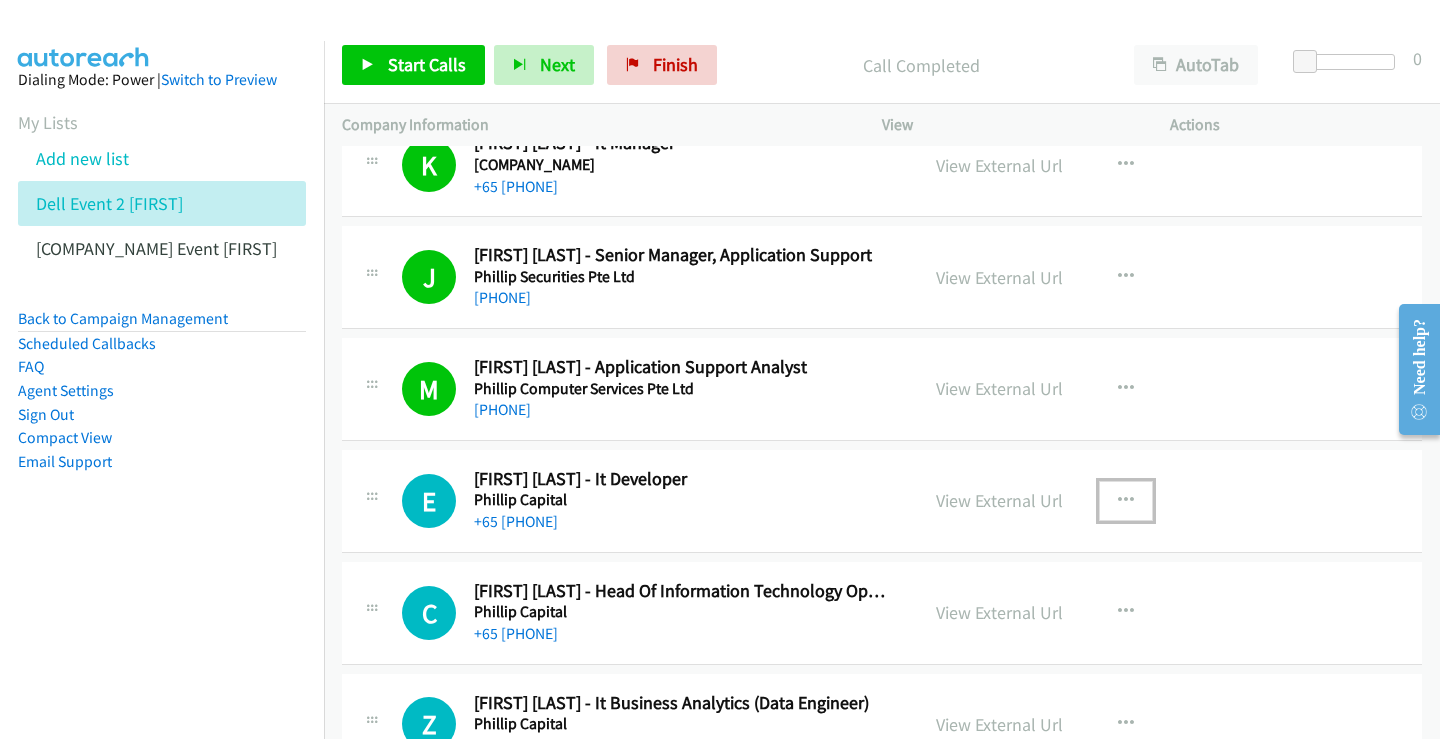 click at bounding box center [1126, 501] 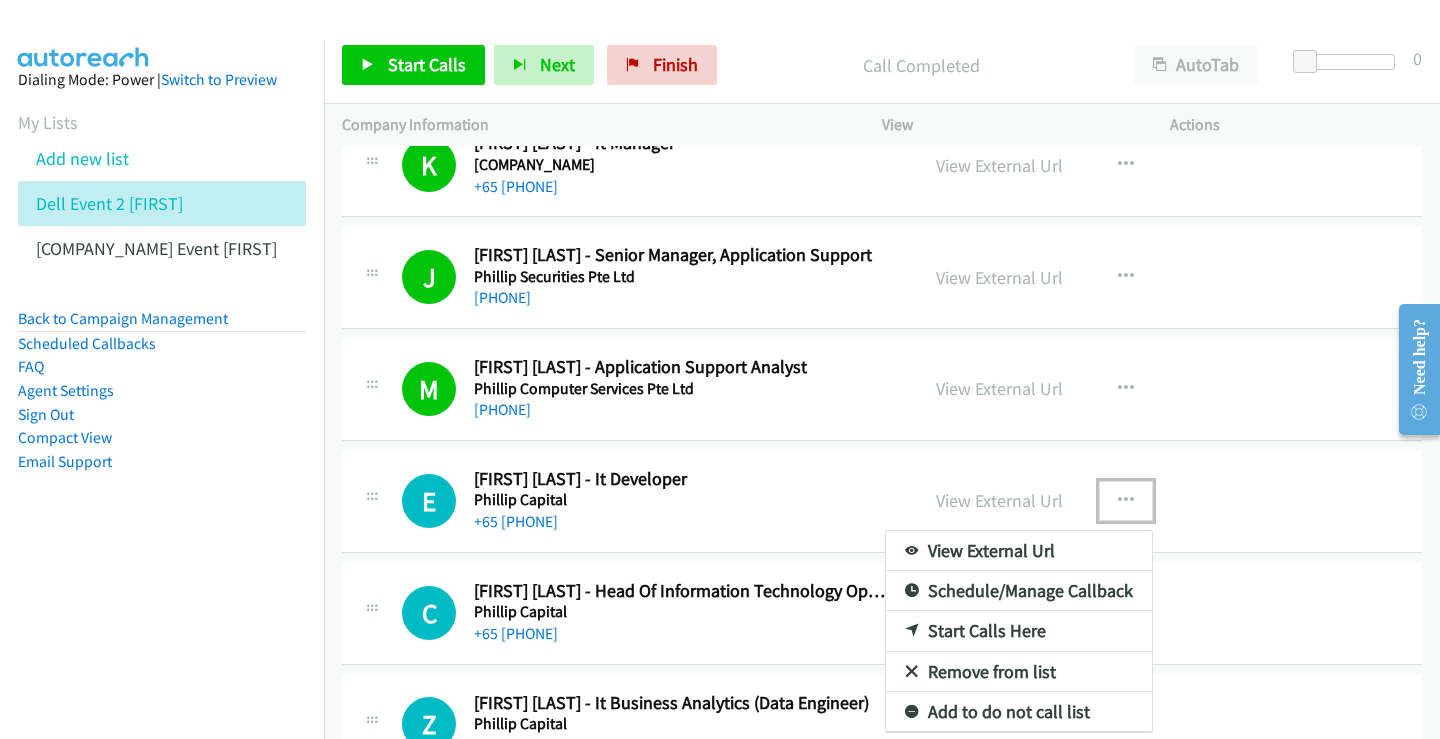 click on "Start Calls Here" at bounding box center [1019, 631] 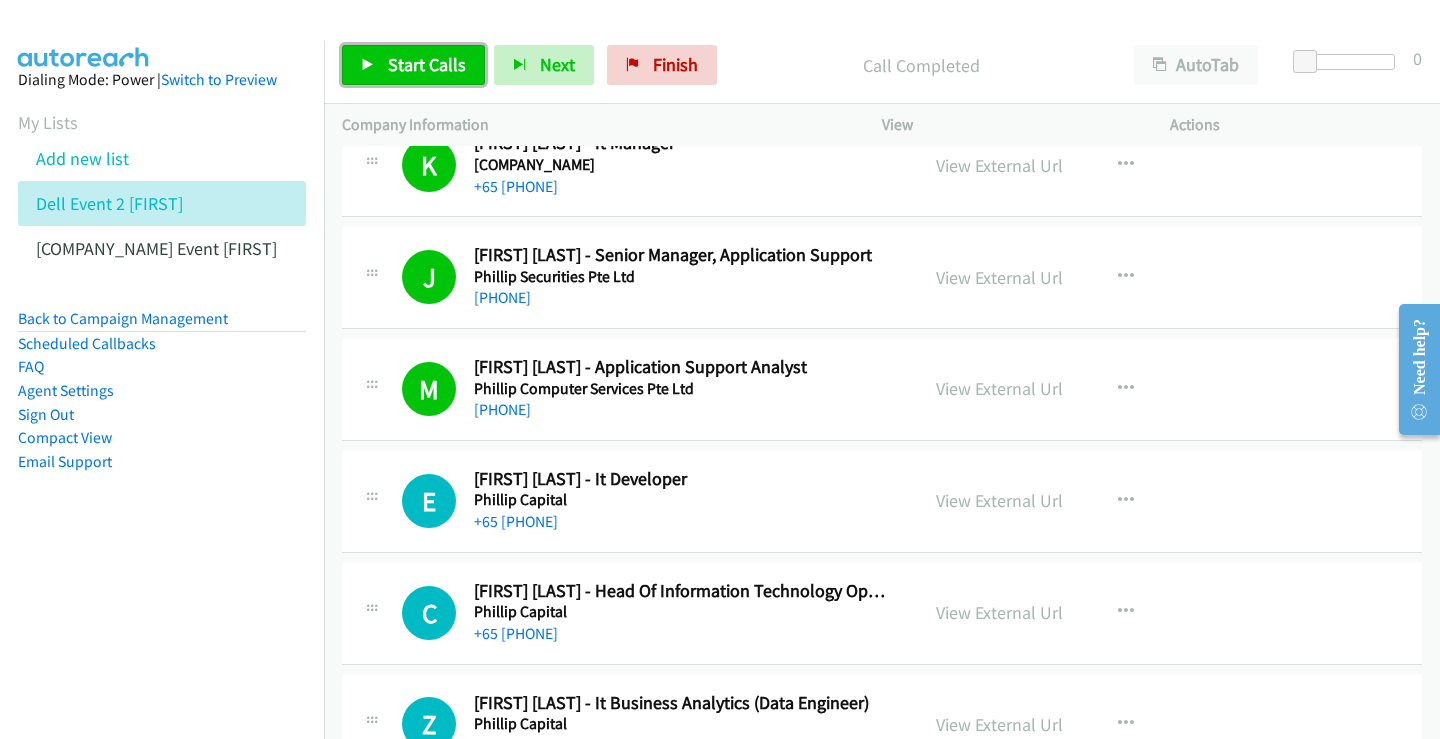 click on "Start Calls" at bounding box center (427, 64) 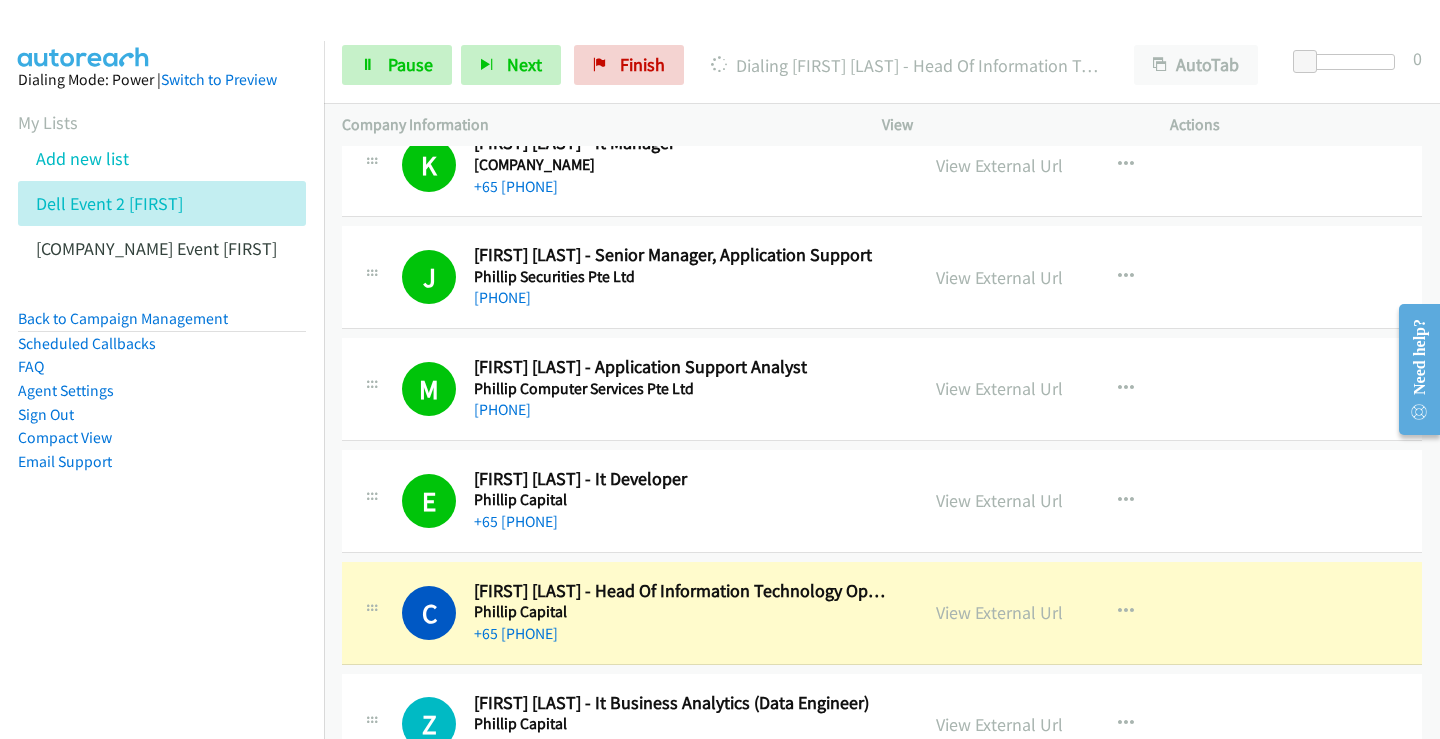 scroll, scrollTop: 12100, scrollLeft: 0, axis: vertical 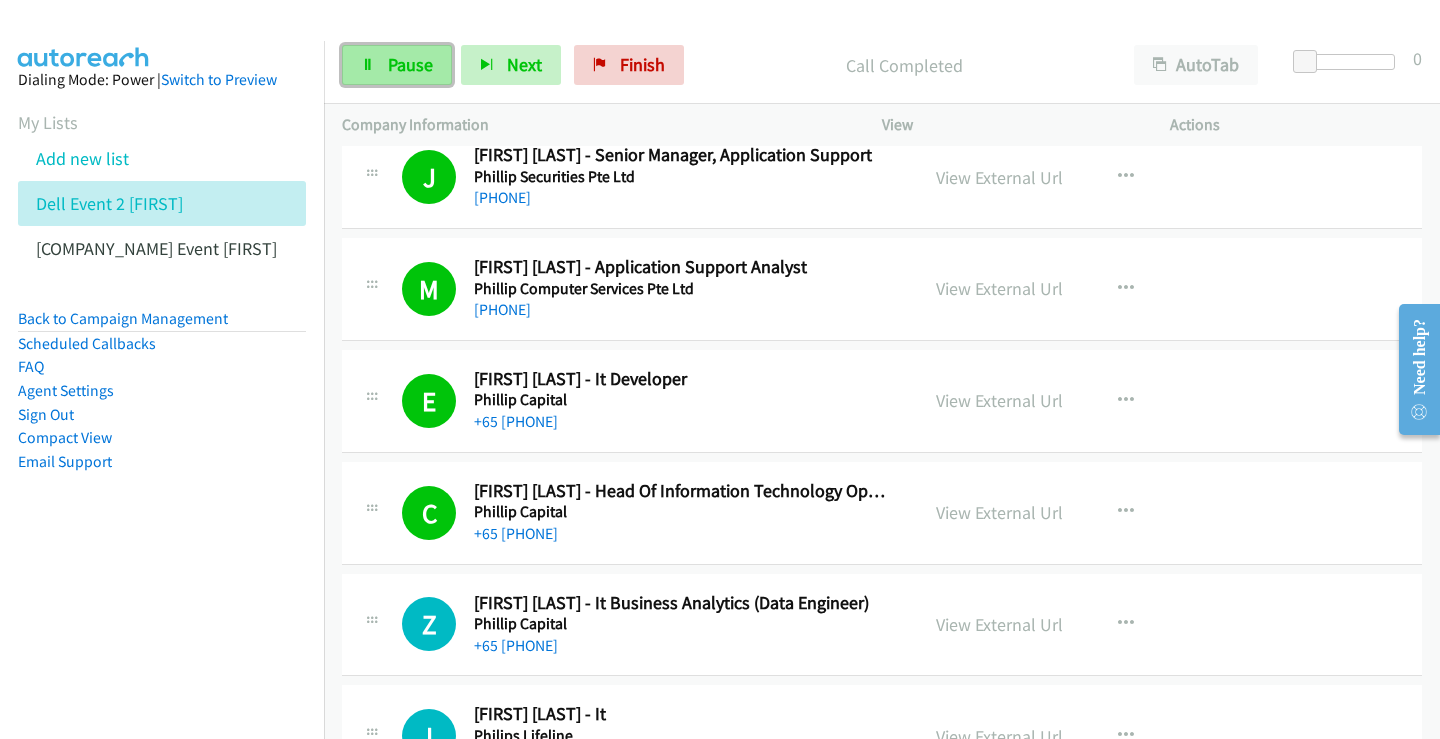 click on "Pause" at bounding box center (410, 64) 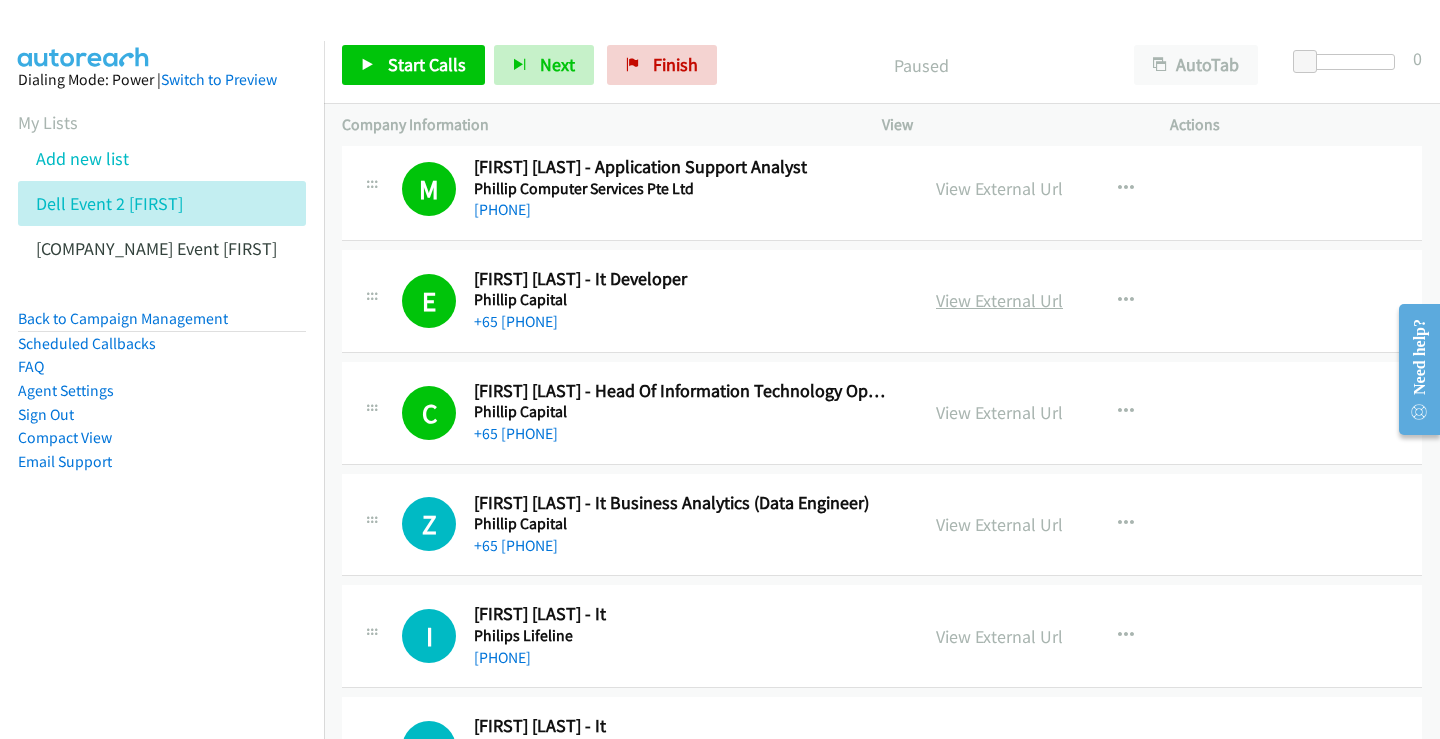 scroll, scrollTop: 12300, scrollLeft: 0, axis: vertical 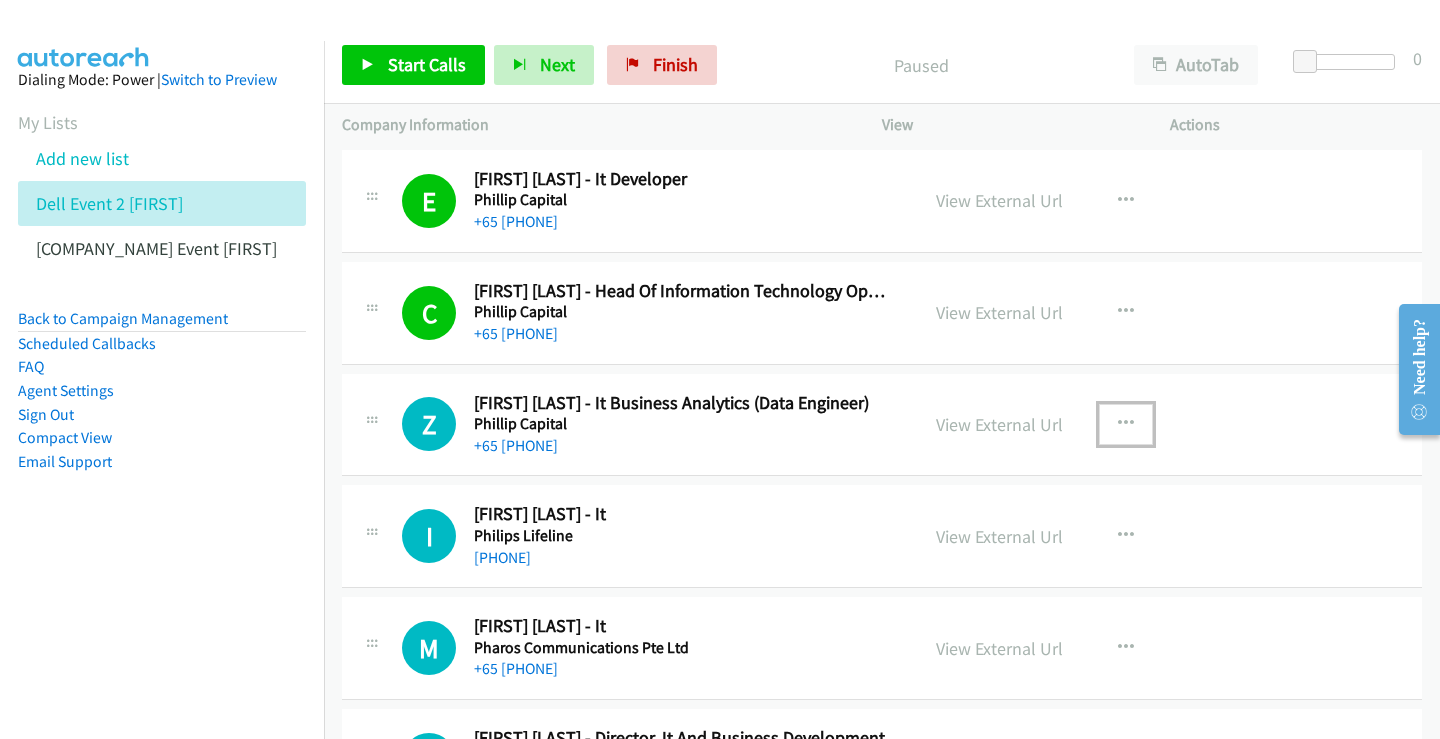 click at bounding box center (1126, 424) 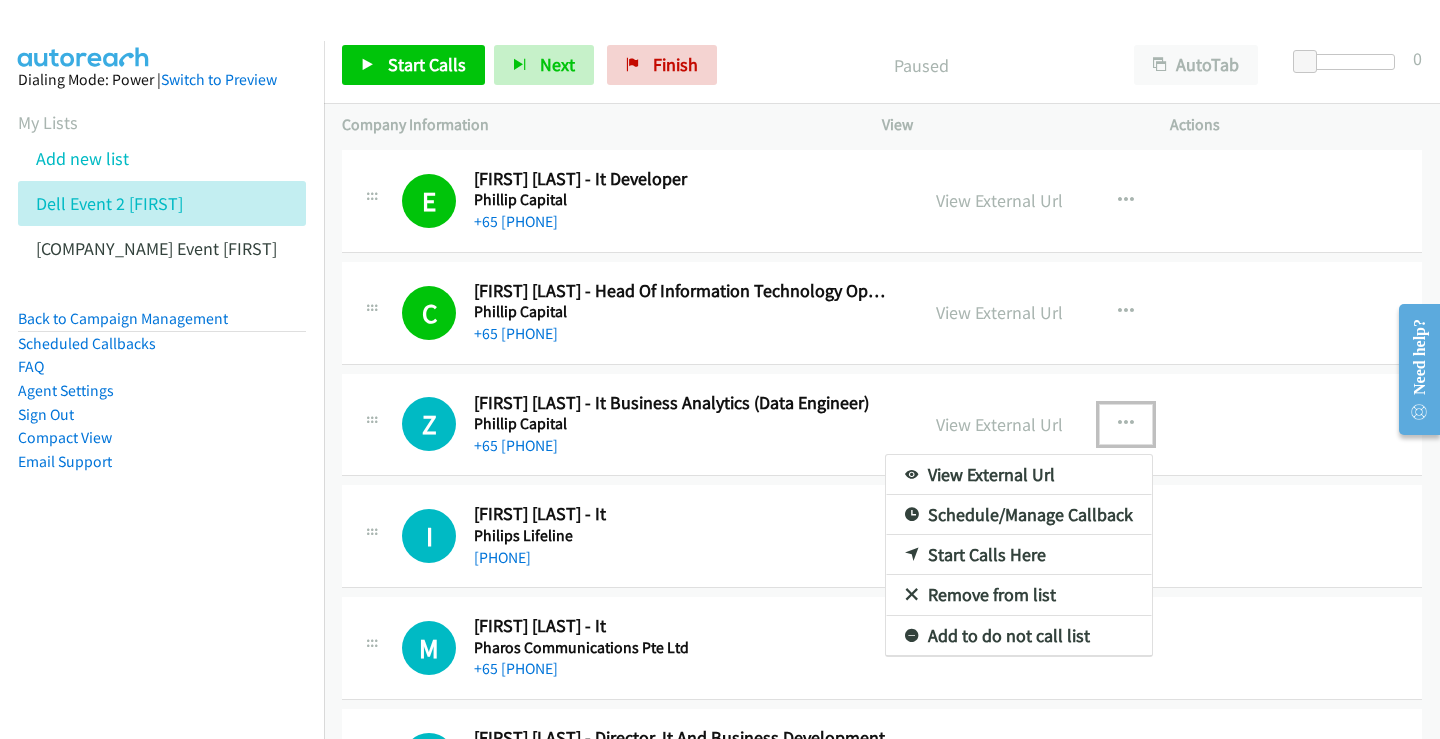 click on "Start Calls Here" at bounding box center (1019, 555) 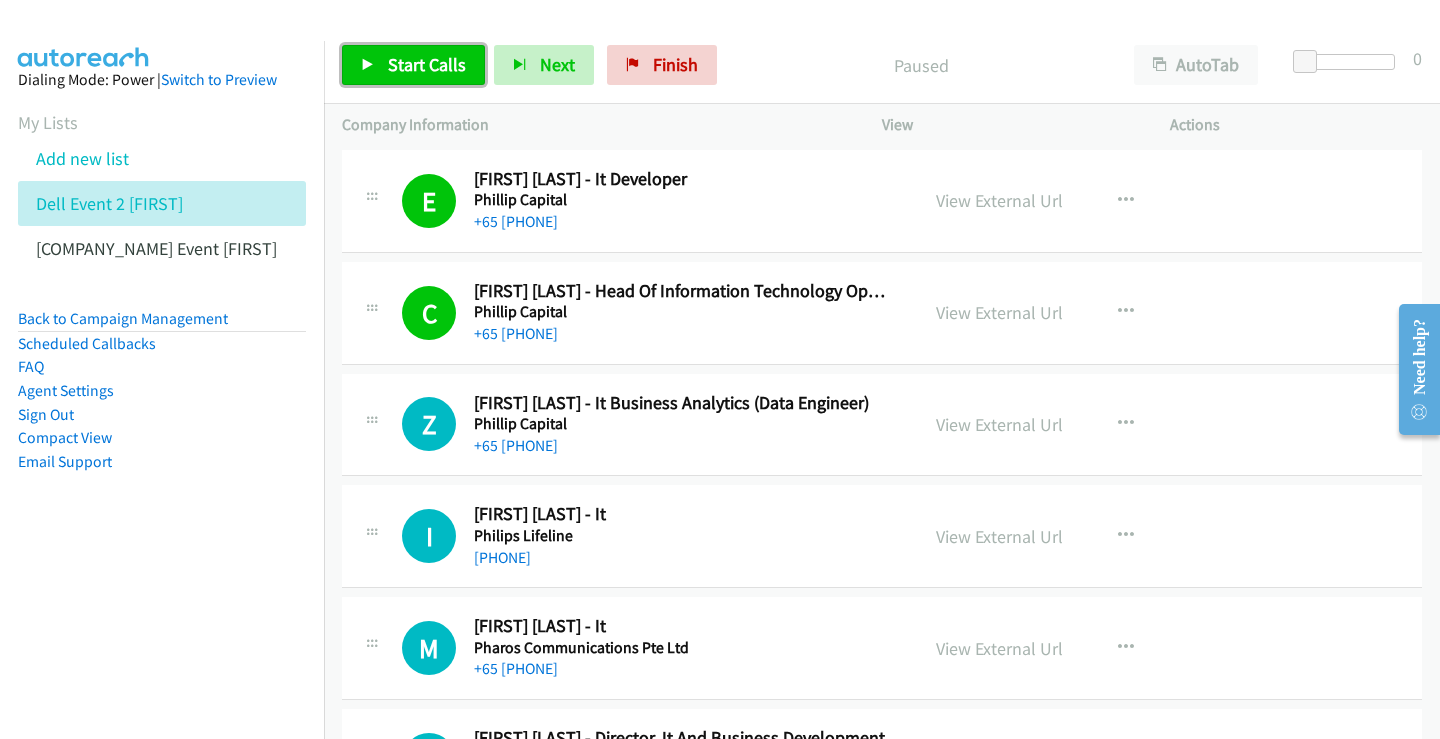 click at bounding box center (368, 66) 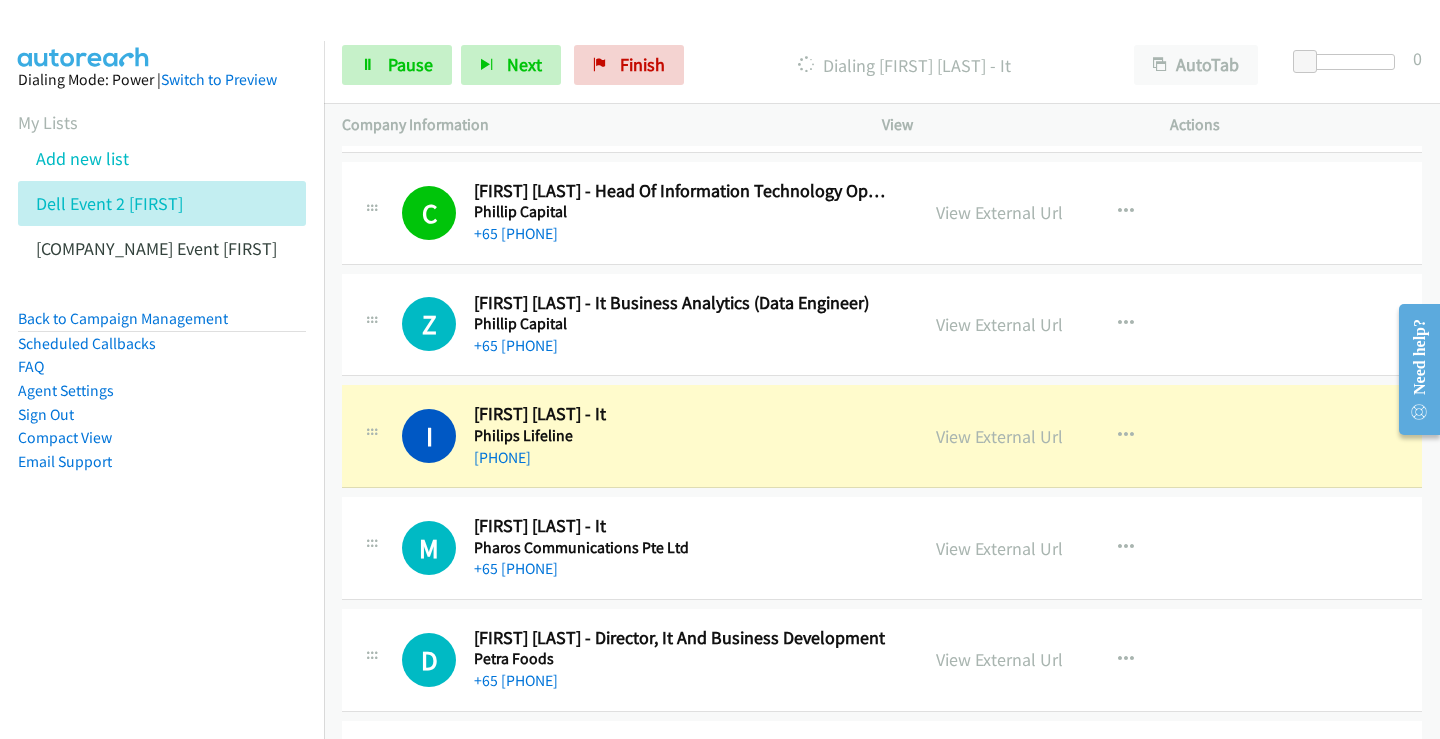 scroll, scrollTop: 12500, scrollLeft: 0, axis: vertical 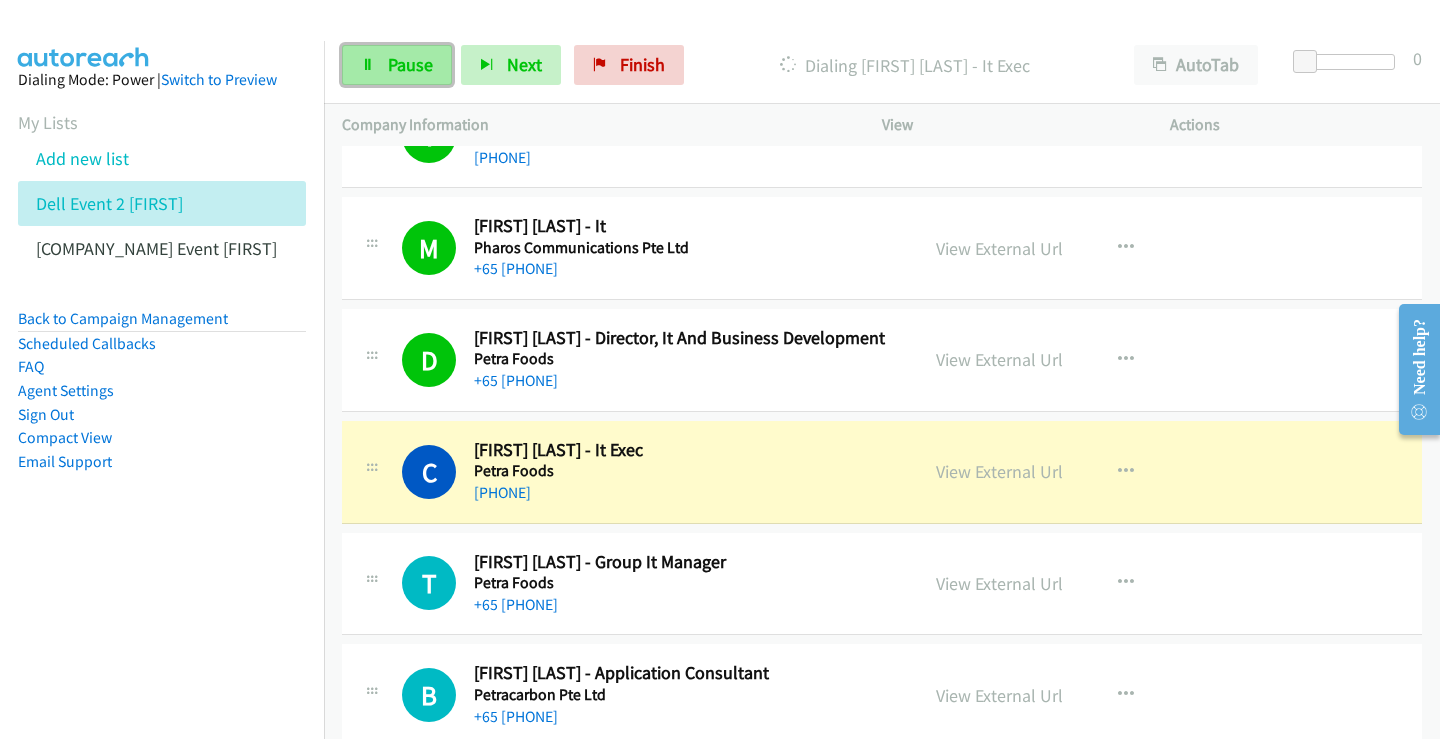 click on "Pause" at bounding box center [410, 64] 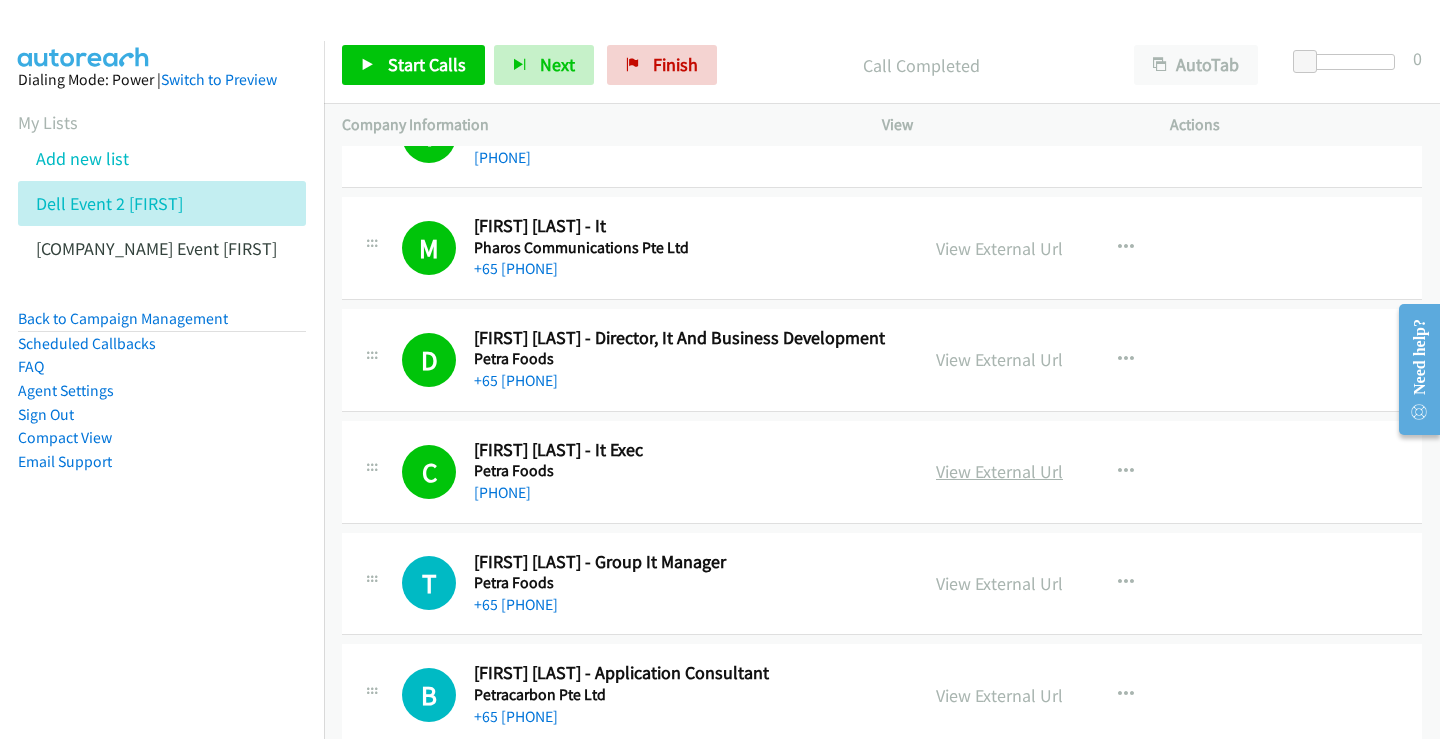 click on "View External Url" at bounding box center [999, 471] 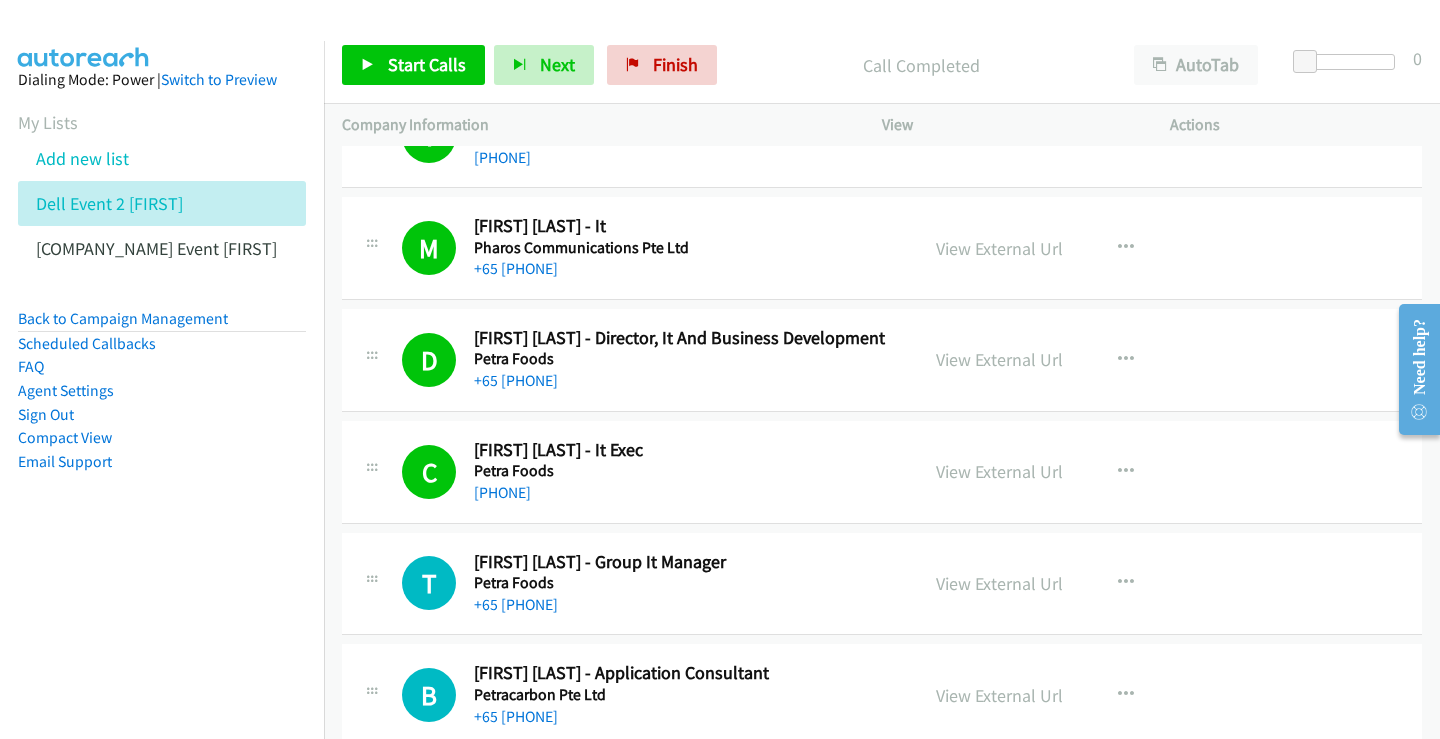 scroll, scrollTop: 12800, scrollLeft: 0, axis: vertical 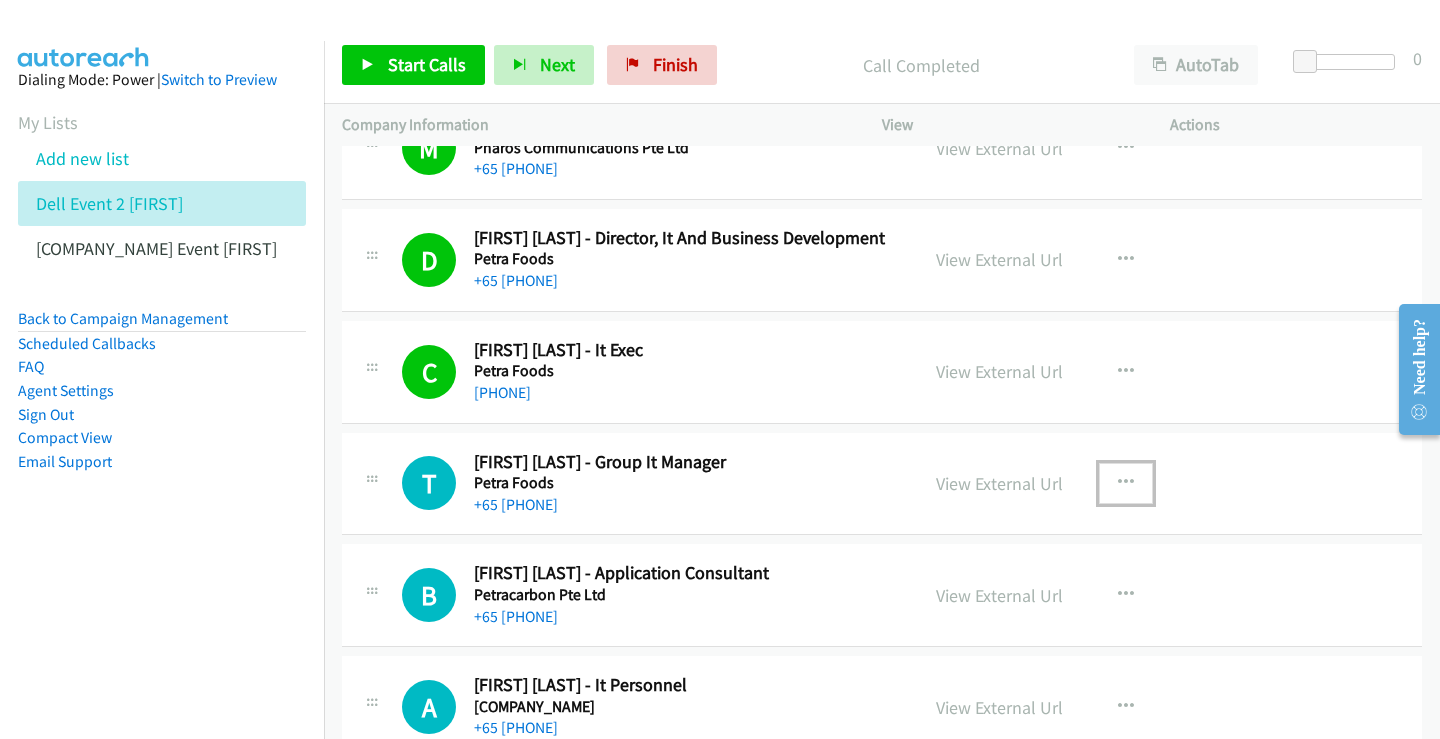 click at bounding box center (1126, 483) 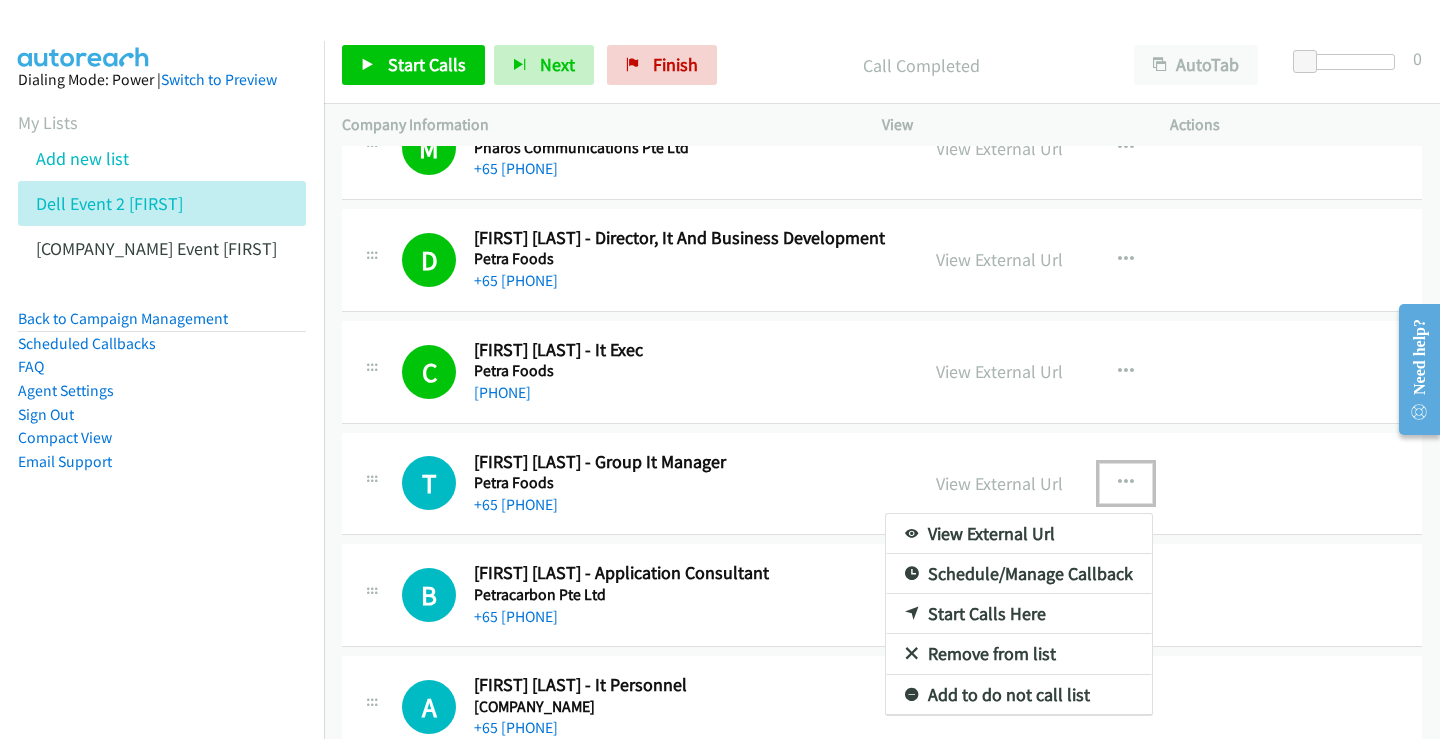 click on "Start Calls Here" at bounding box center (1019, 614) 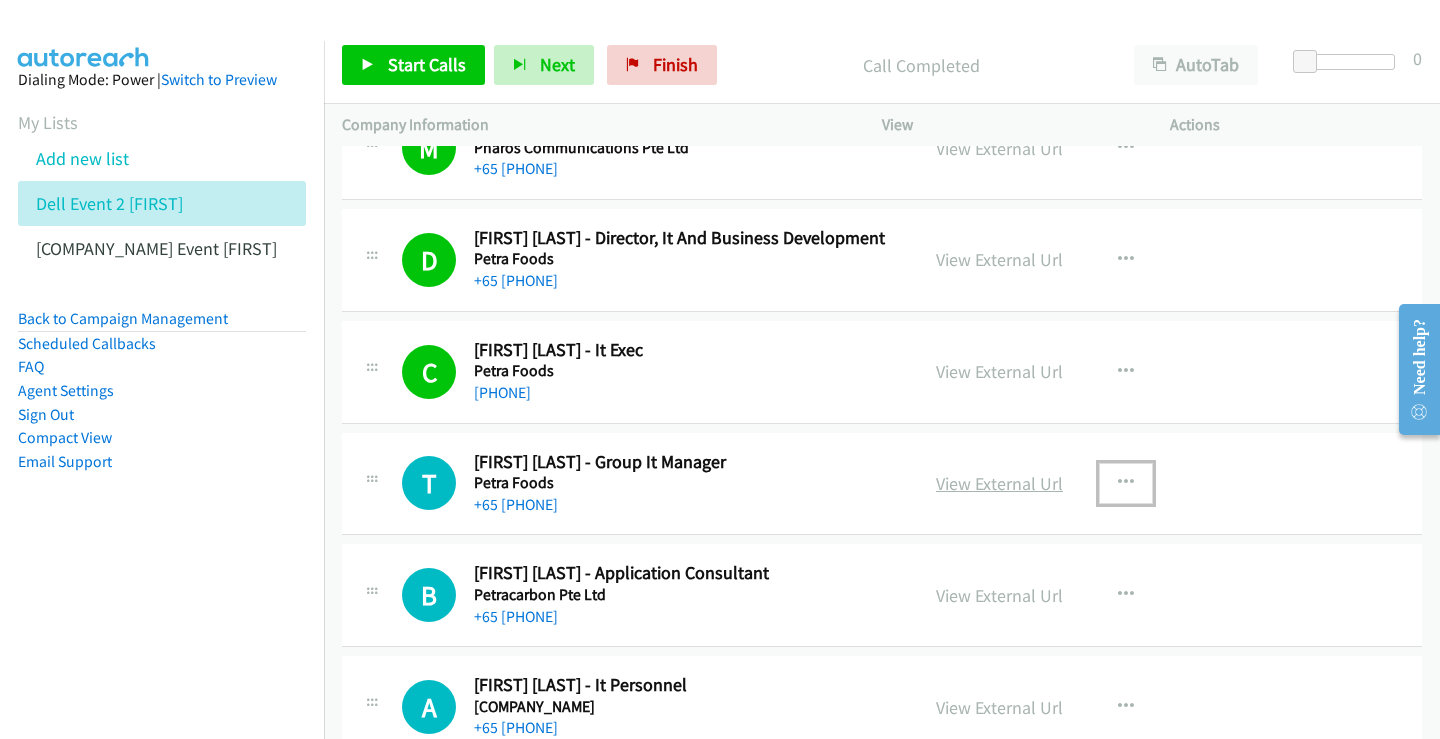 type 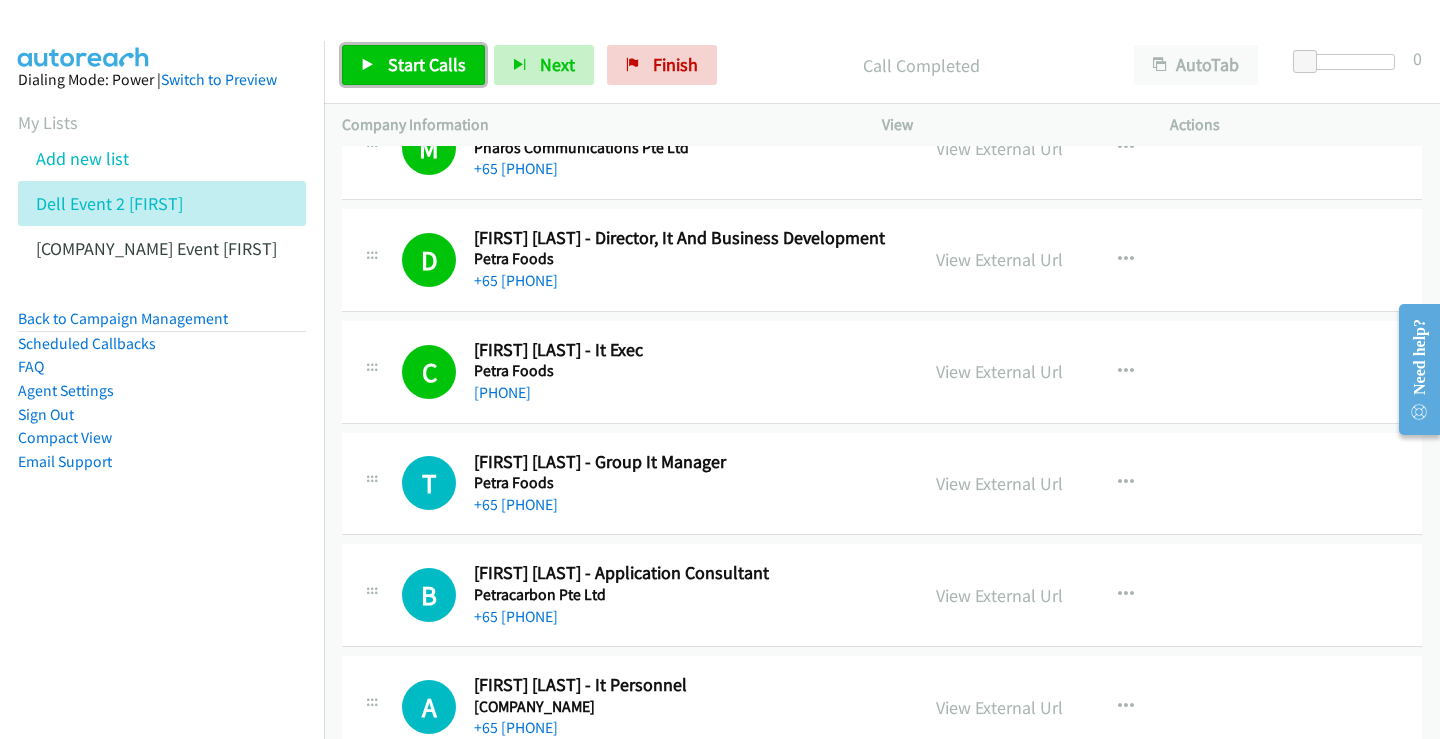 click on "Start Calls" at bounding box center (413, 65) 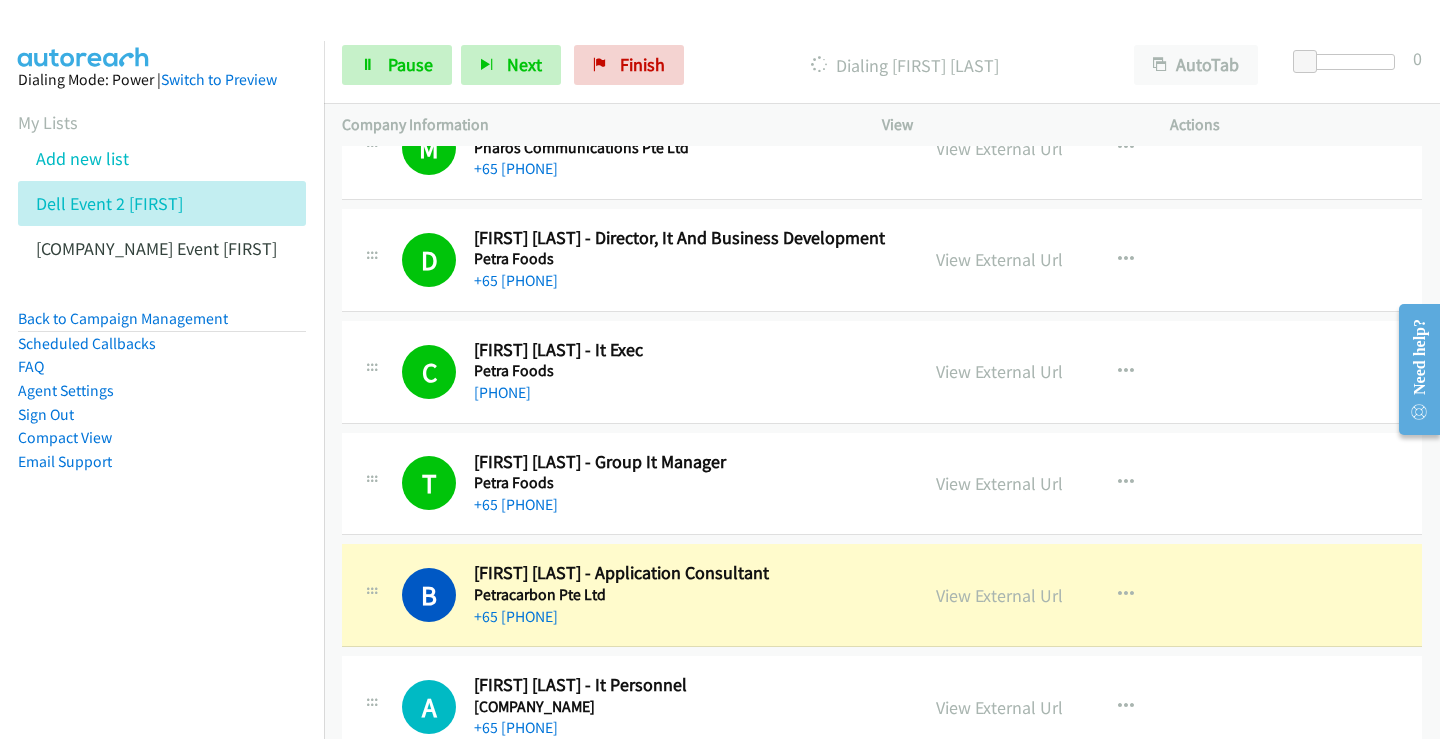 scroll, scrollTop: 12900, scrollLeft: 0, axis: vertical 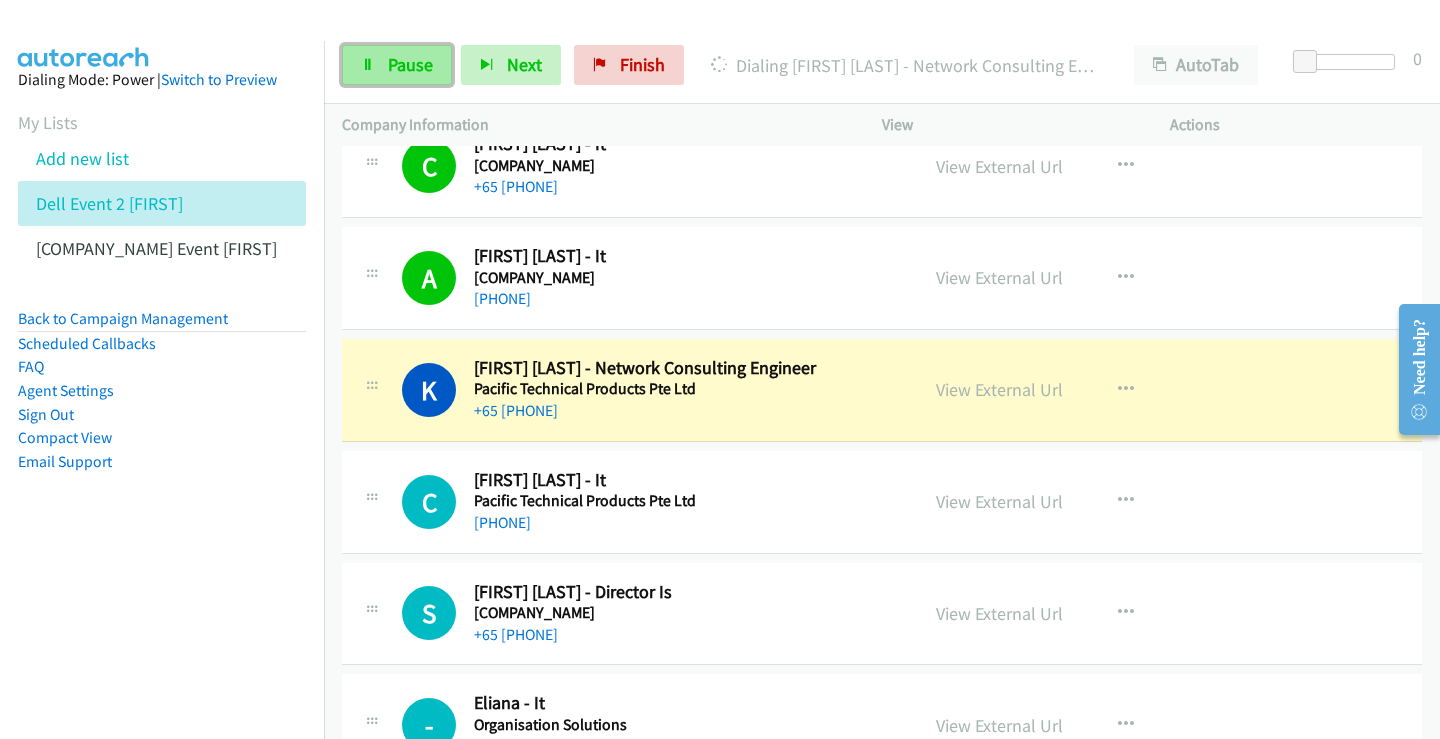 click on "Pause" at bounding box center [410, 64] 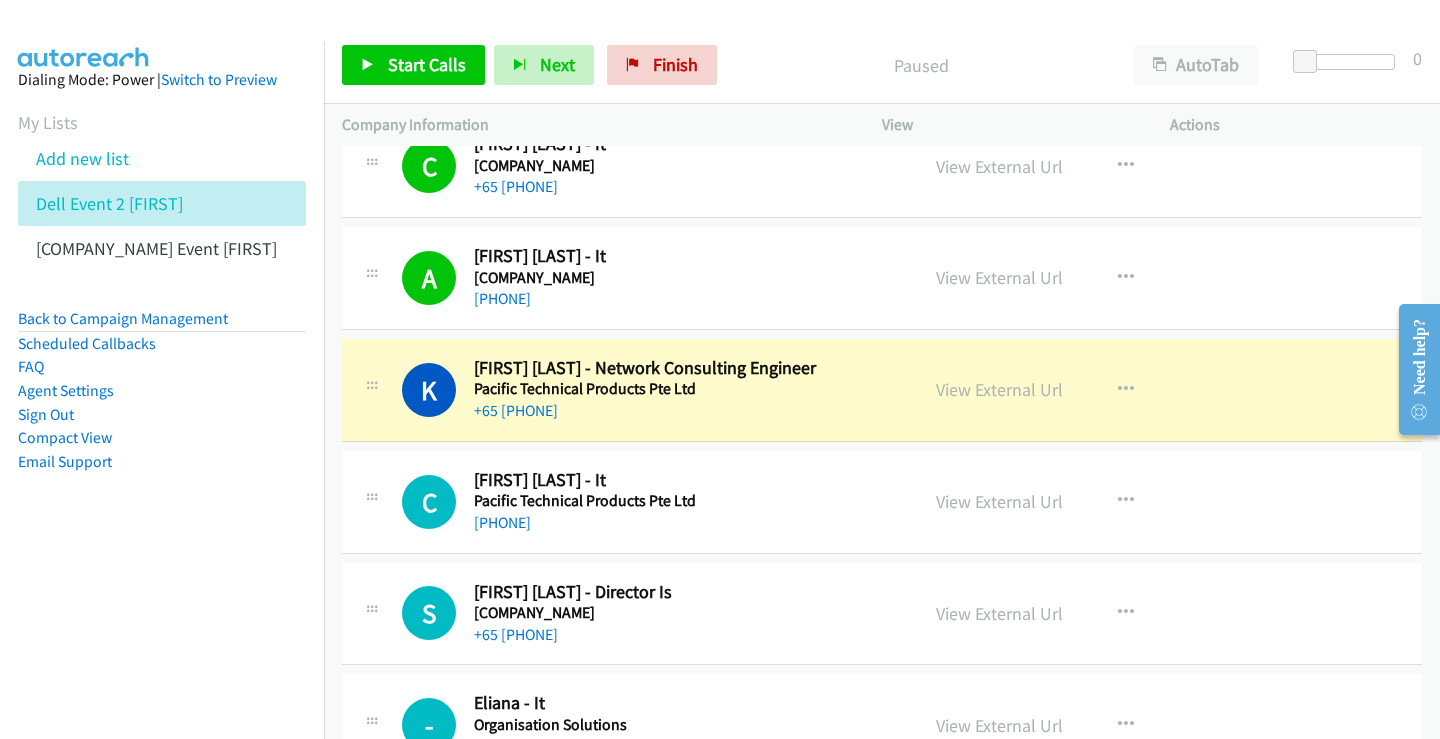 drag, startPoint x: 988, startPoint y: 391, endPoint x: 993, endPoint y: 368, distance: 23.537205 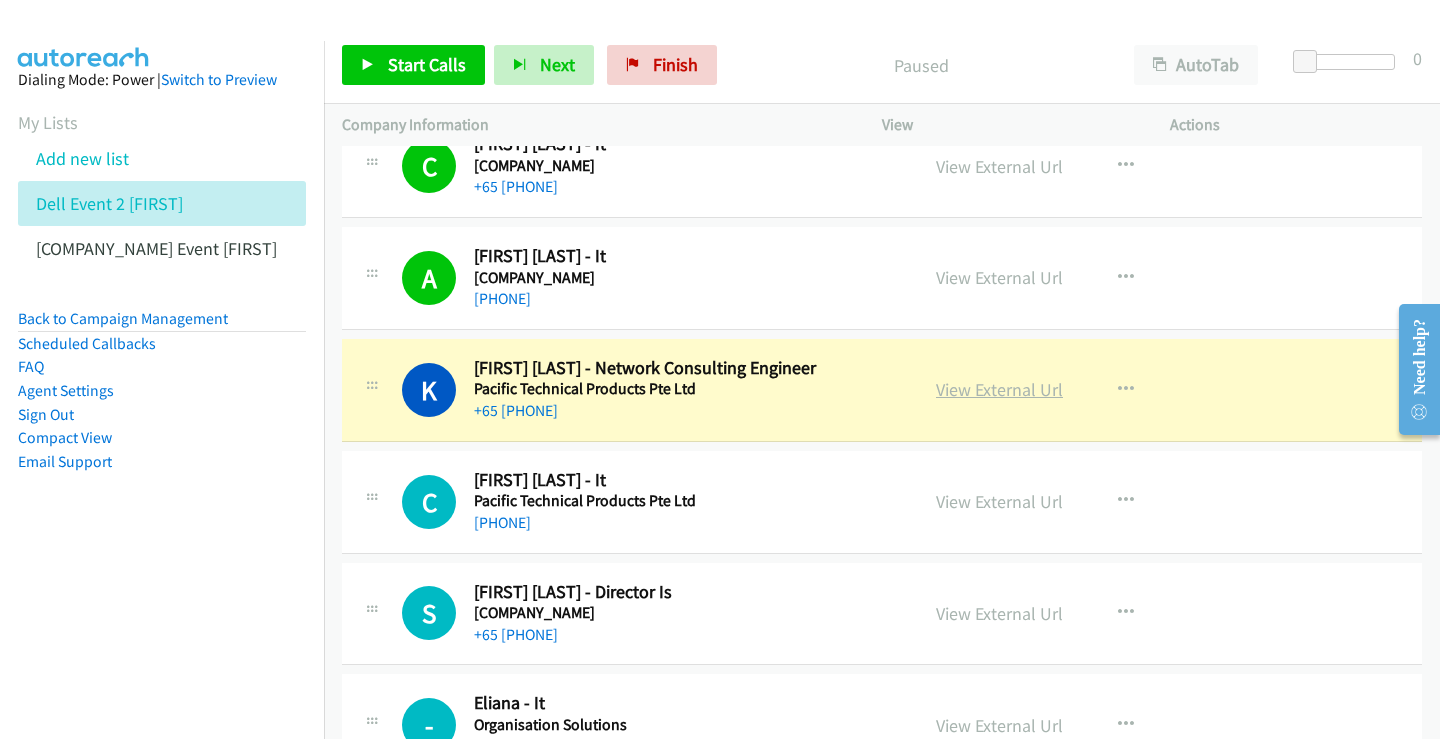 click on "View External Url" at bounding box center (999, 389) 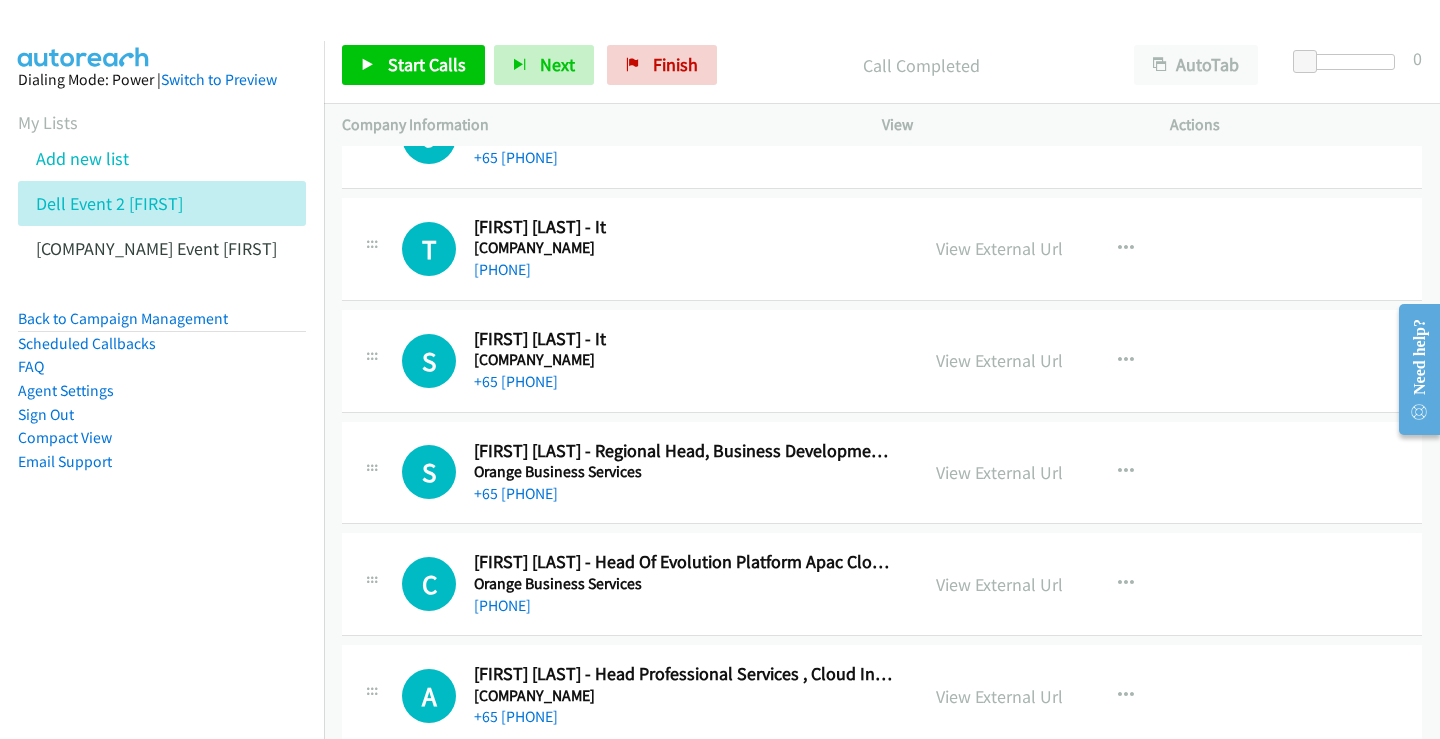 scroll, scrollTop: 14700, scrollLeft: 0, axis: vertical 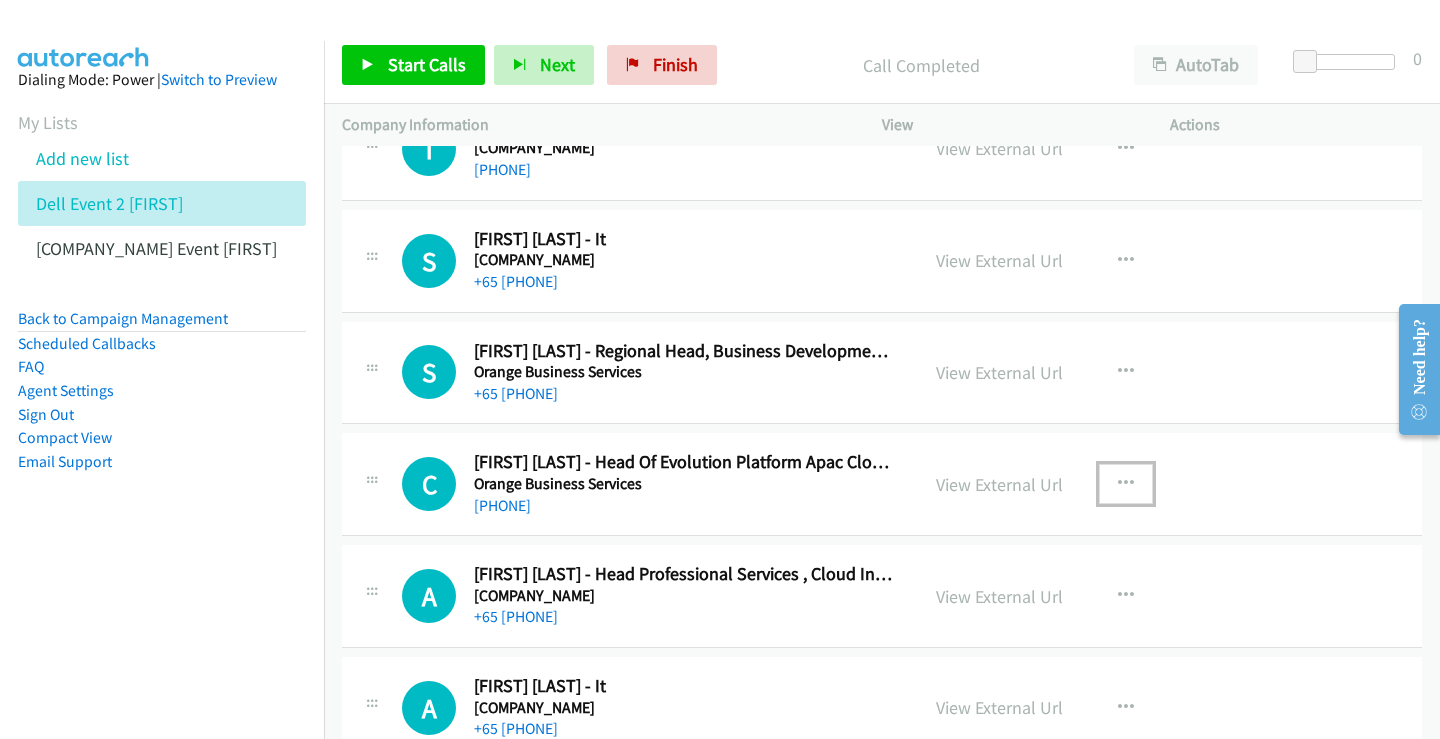 click at bounding box center (1126, 484) 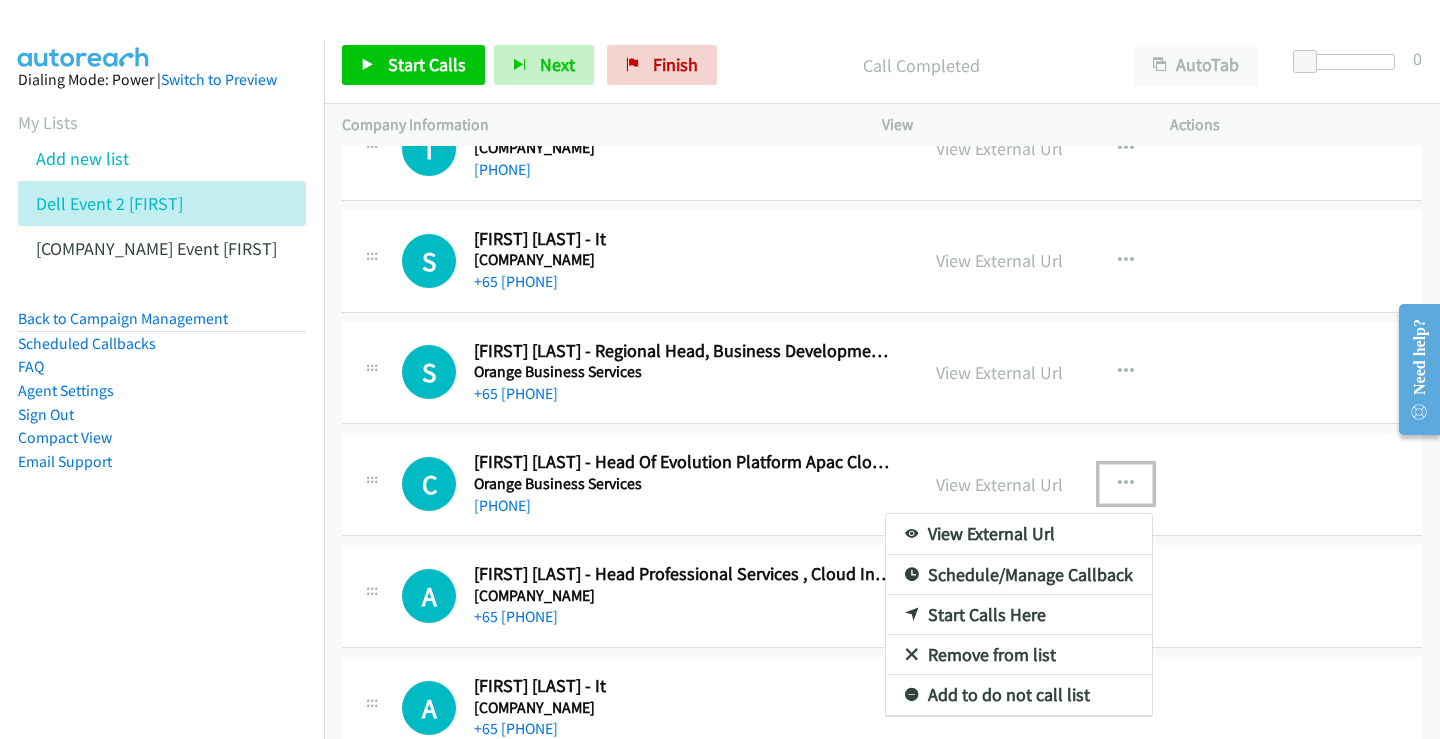 click on "Start Calls Here" at bounding box center (1019, 615) 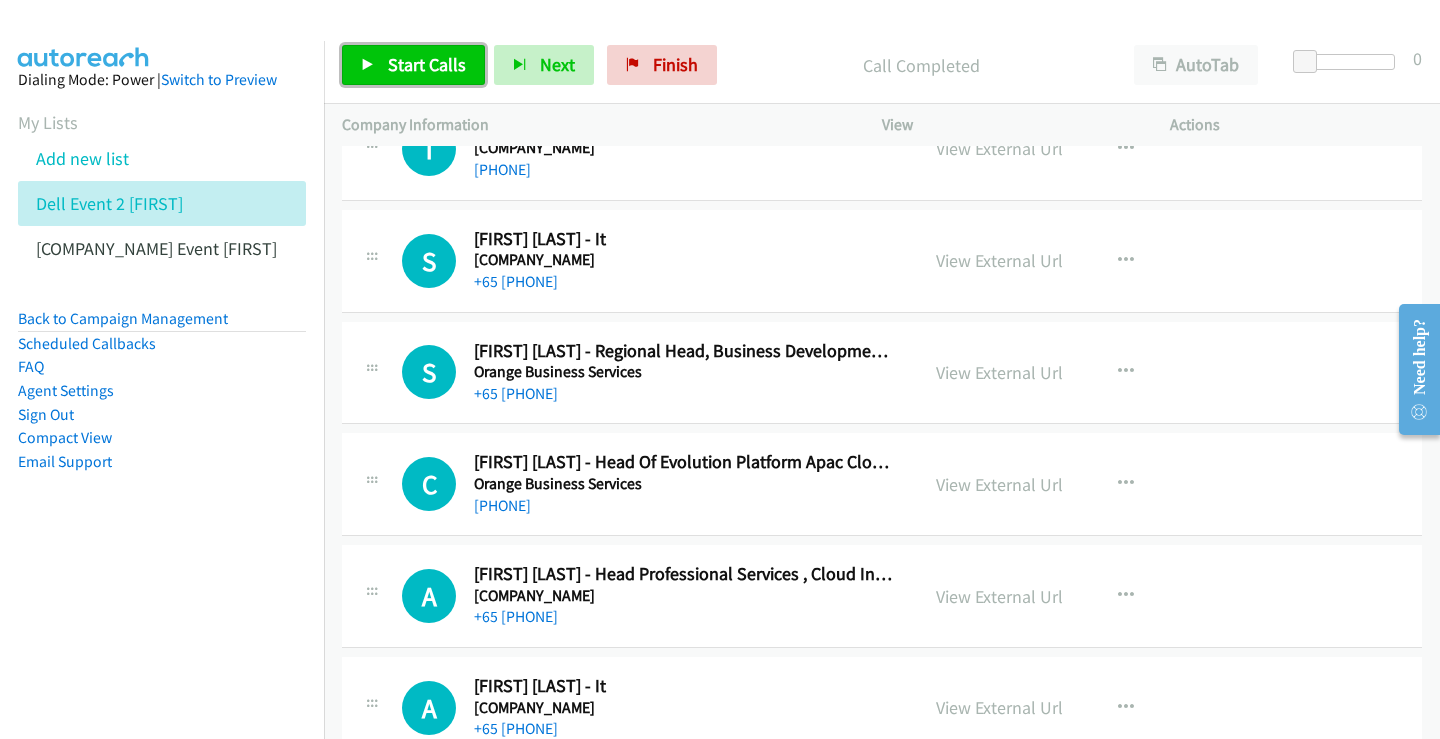 click on "Start Calls" at bounding box center (427, 64) 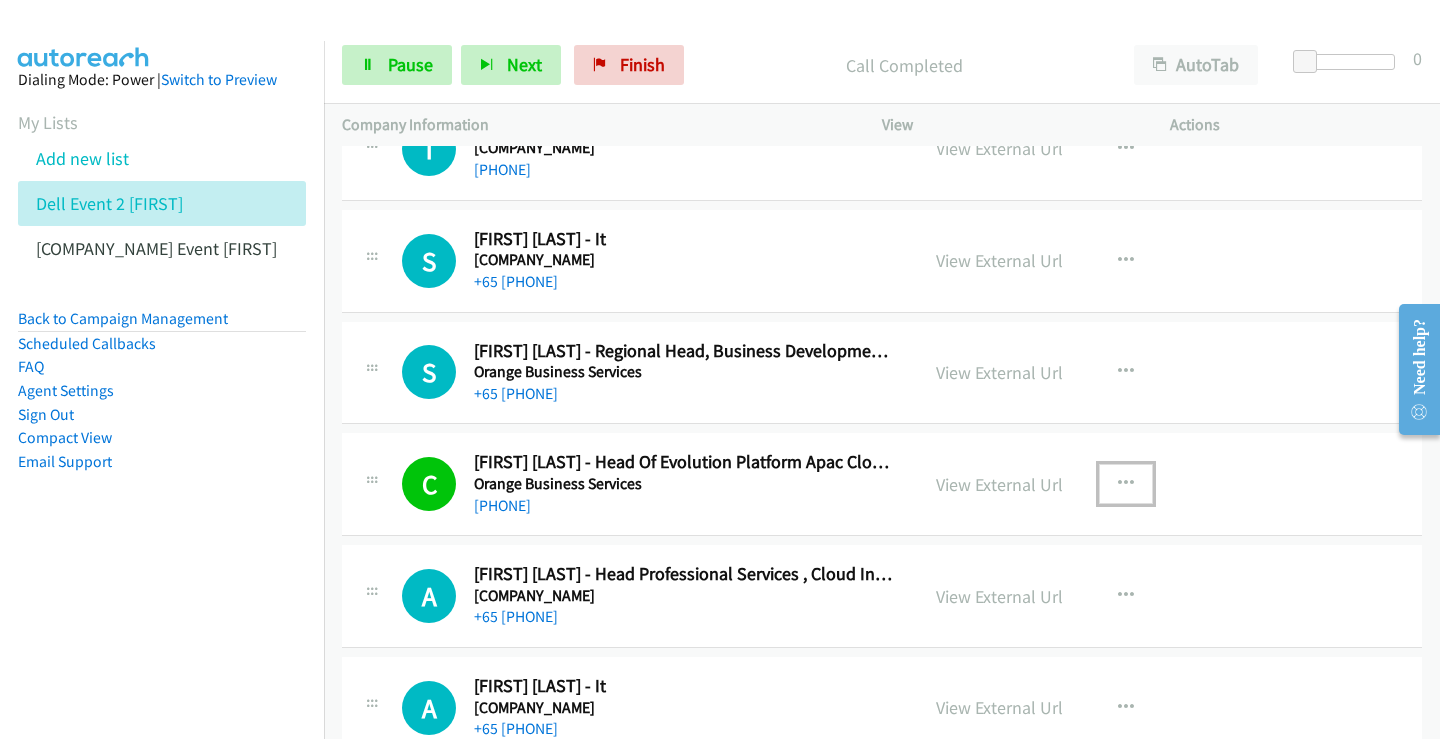 click at bounding box center [1126, 484] 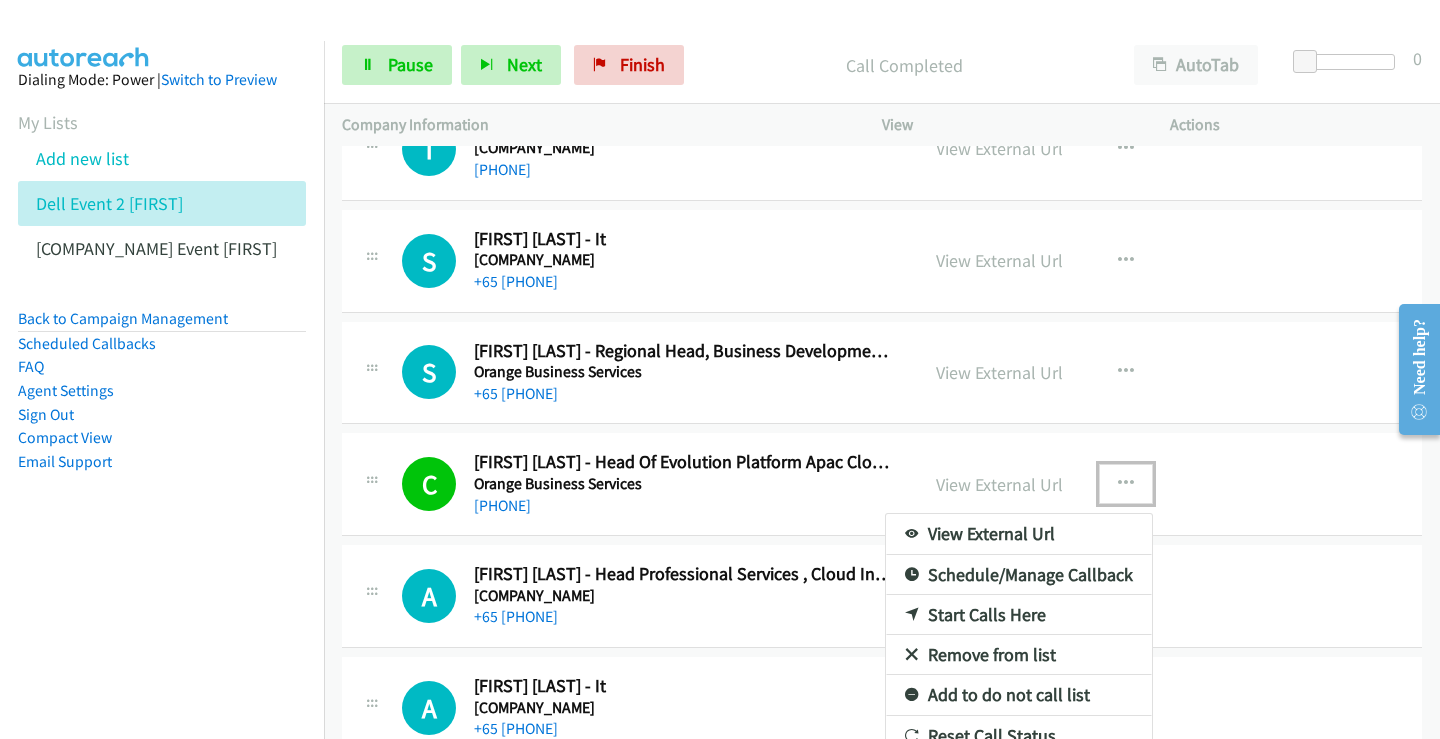 click at bounding box center [720, 369] 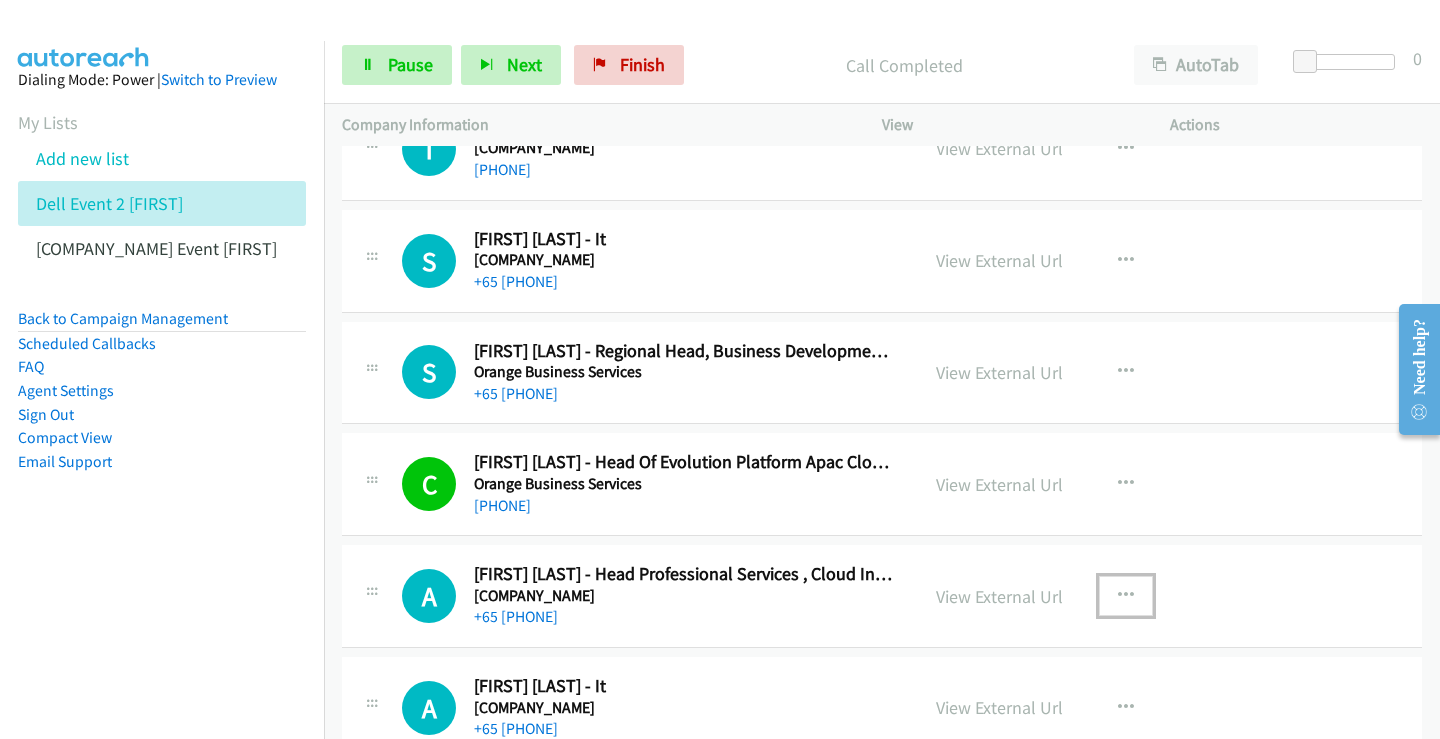 click at bounding box center [1126, 596] 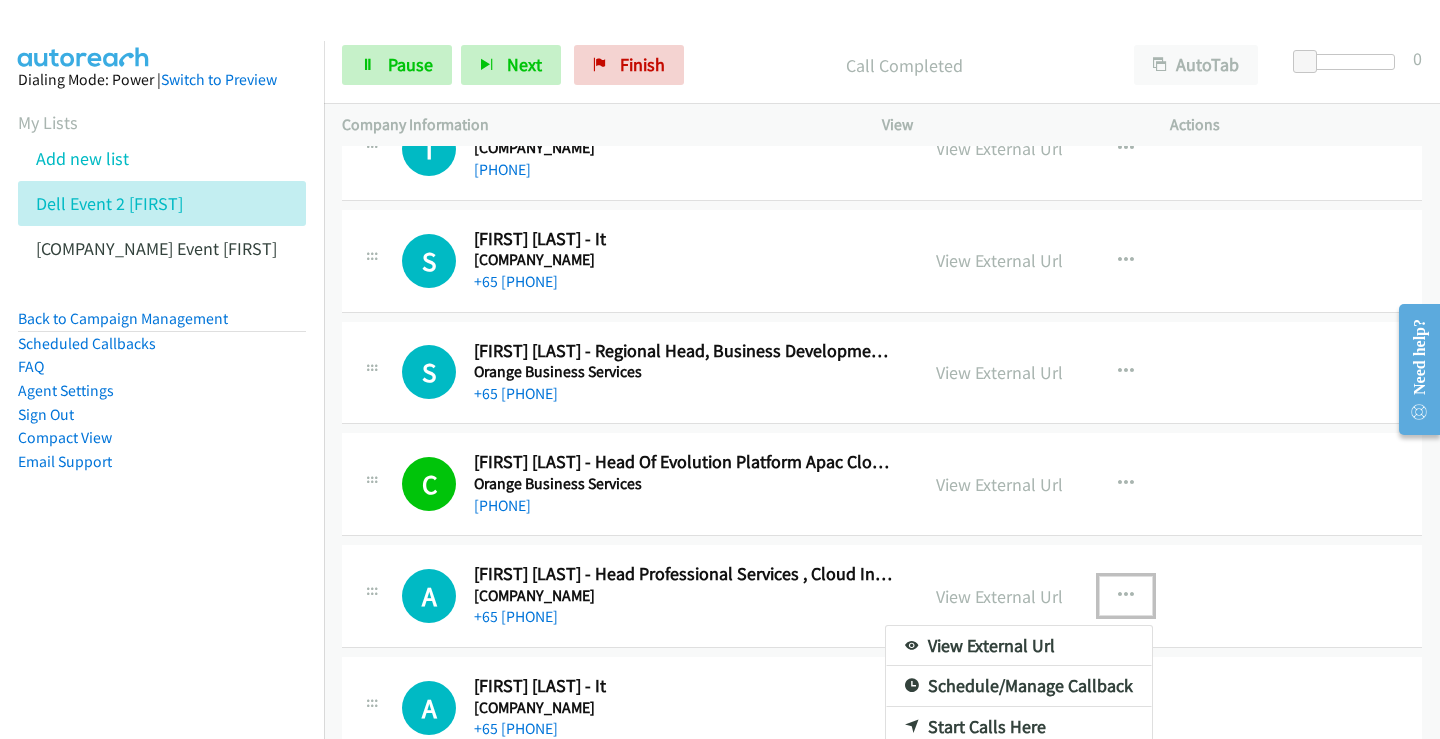 click at bounding box center (720, 369) 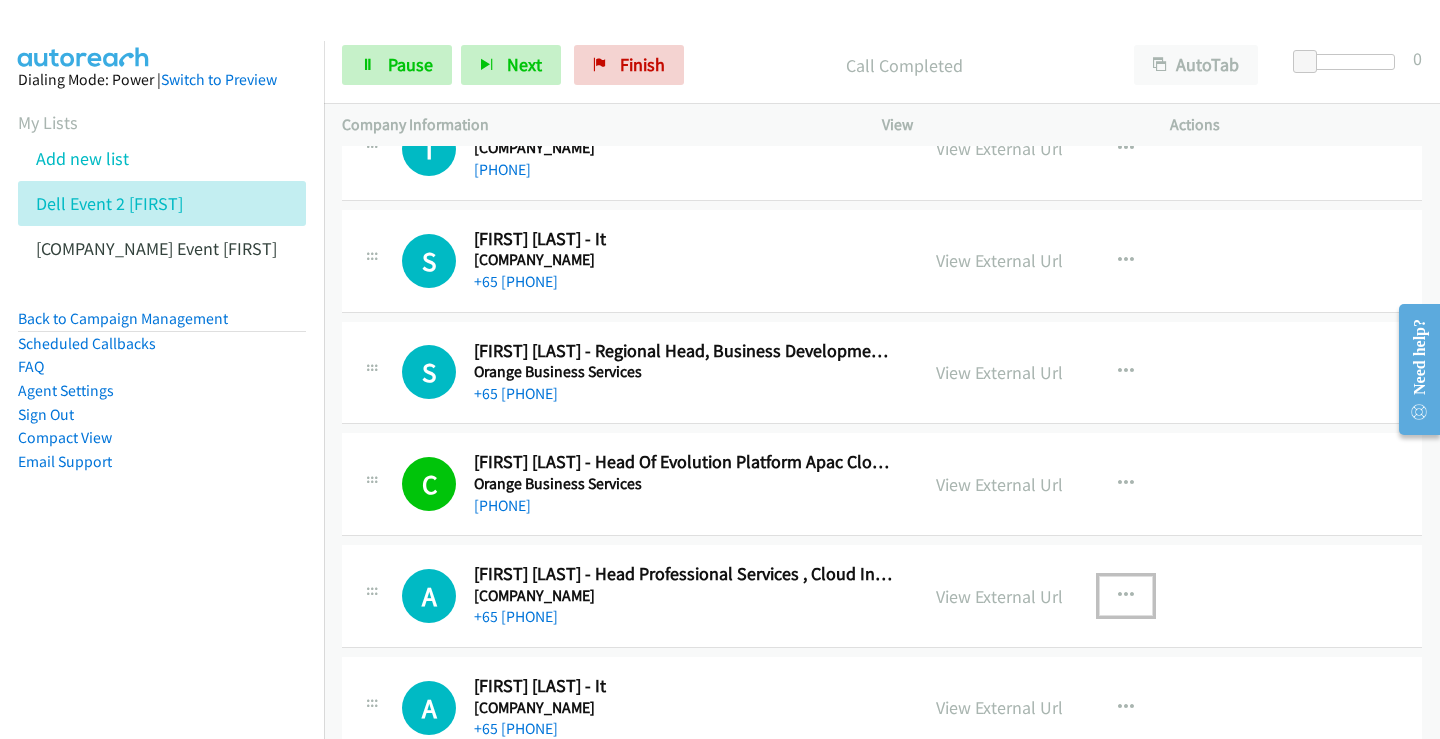 scroll, scrollTop: 14800, scrollLeft: 0, axis: vertical 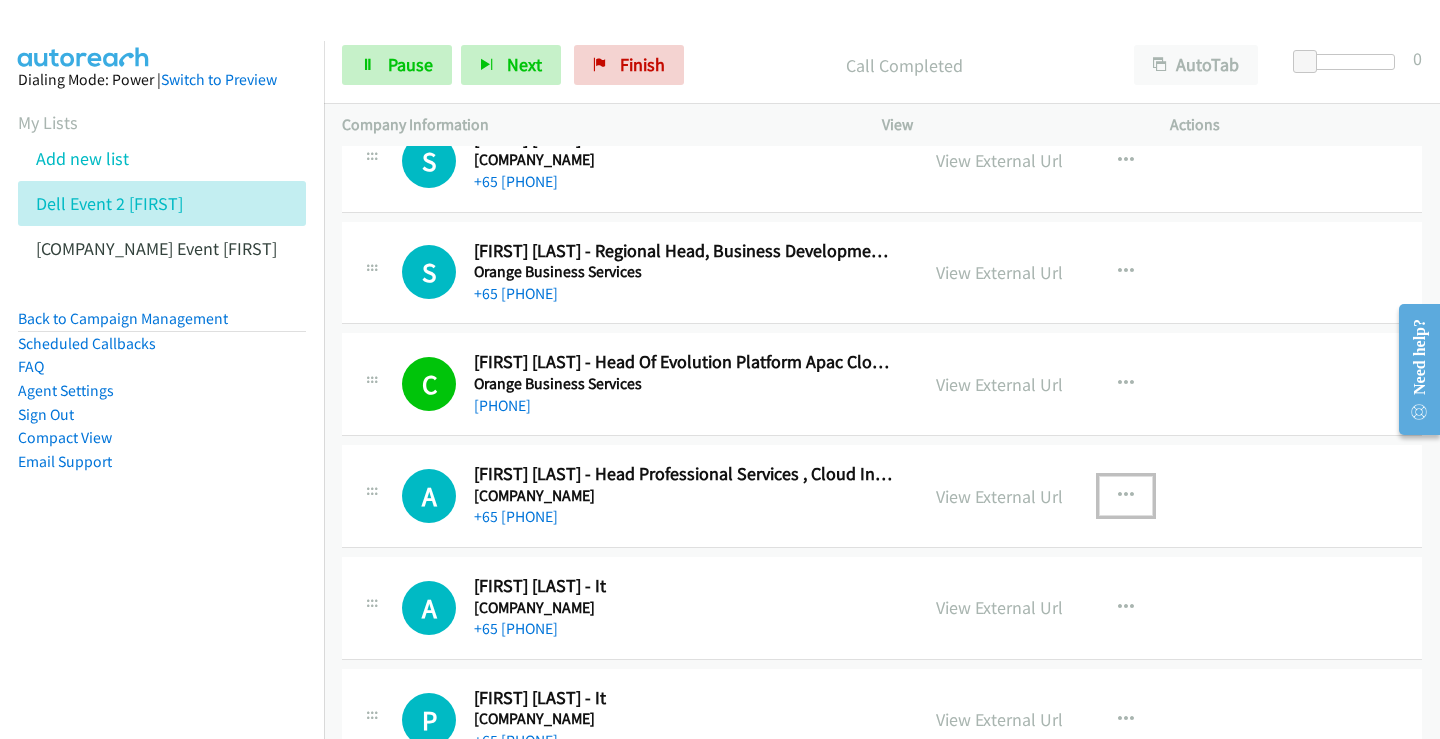 click at bounding box center (1126, 496) 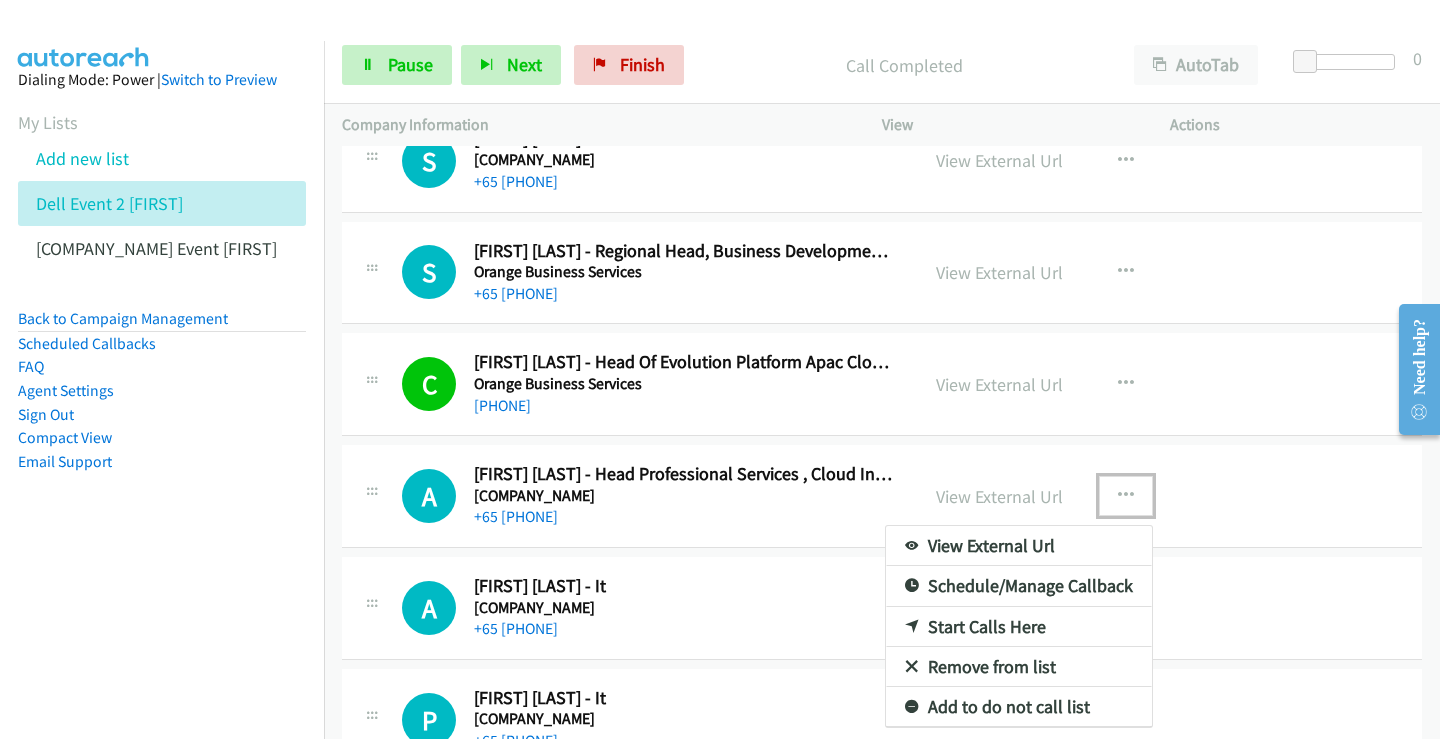 click on "Start Calls Here" at bounding box center [1019, 627] 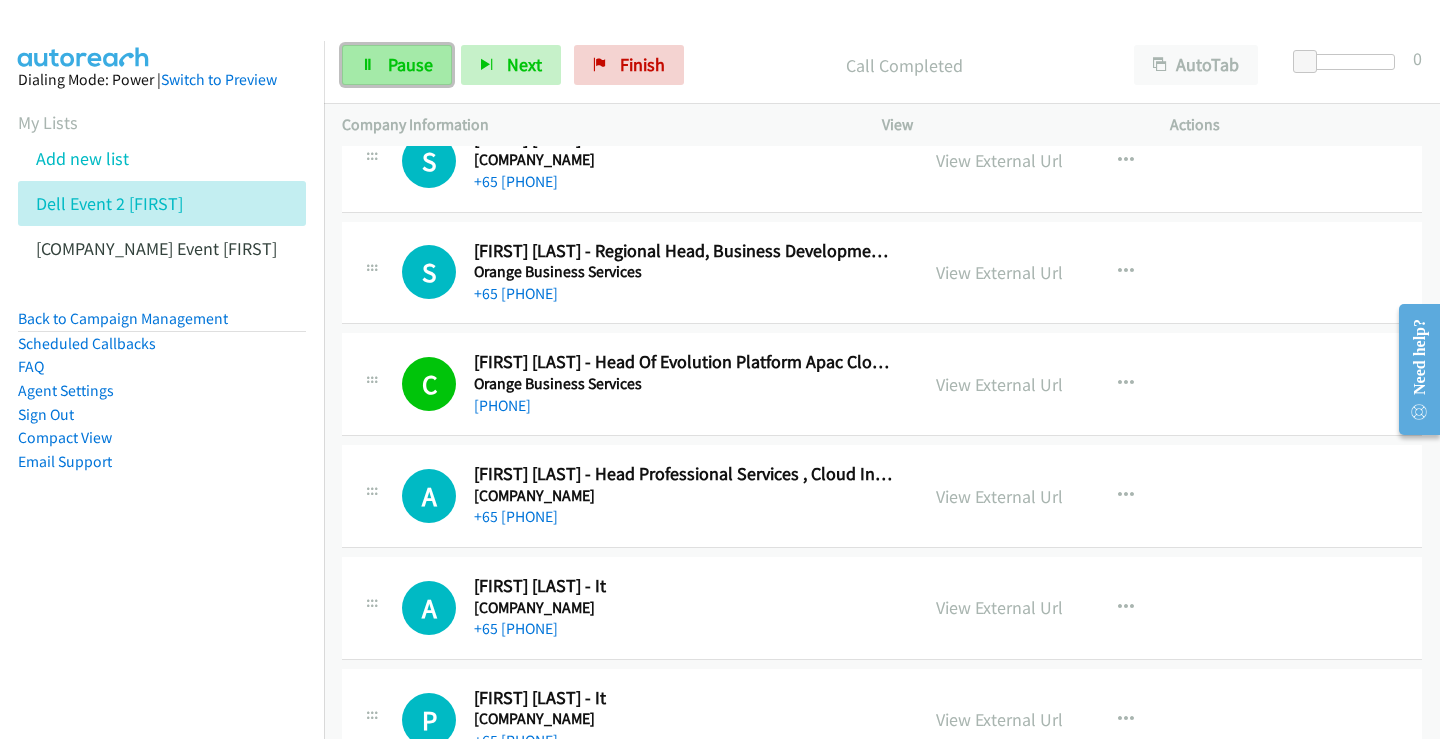 click on "Pause" at bounding box center [410, 64] 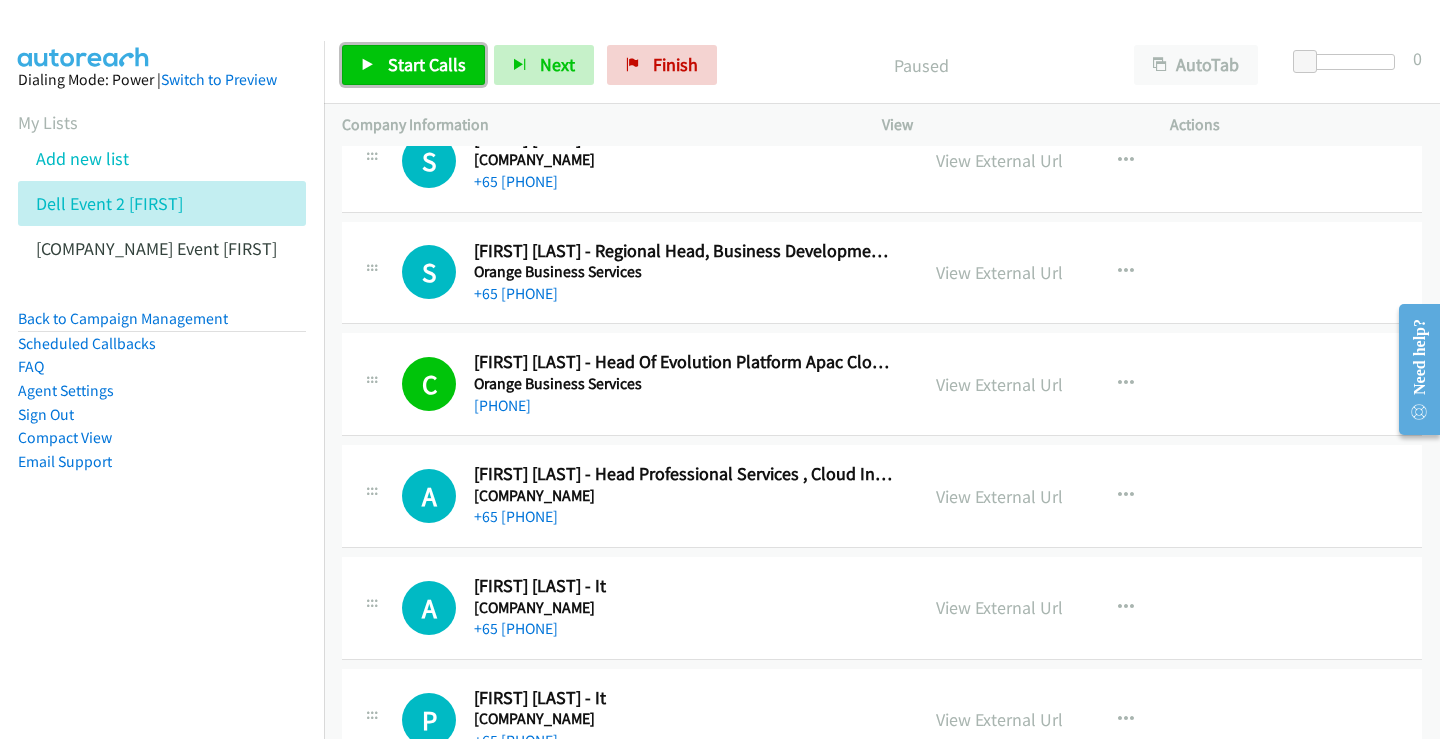 click on "Start Calls" at bounding box center (427, 64) 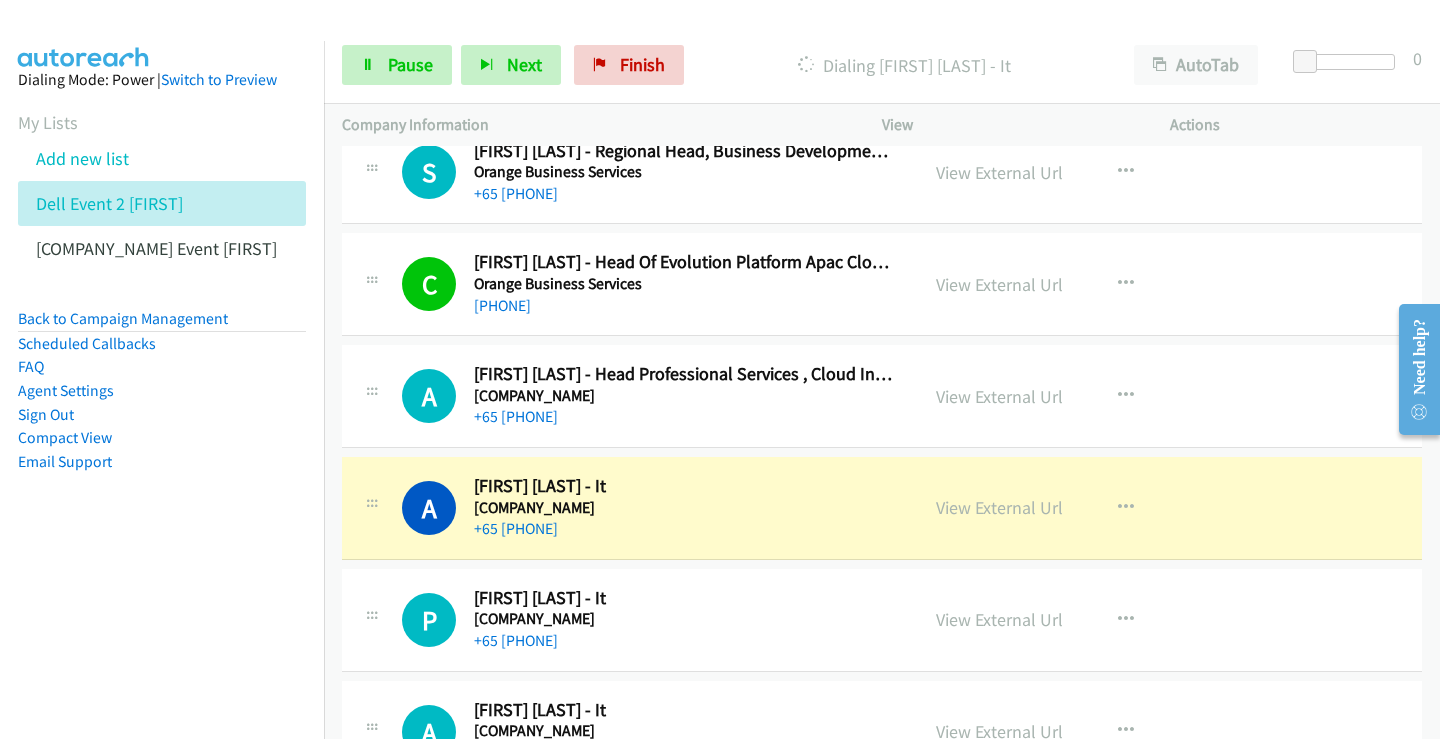 scroll, scrollTop: 15000, scrollLeft: 0, axis: vertical 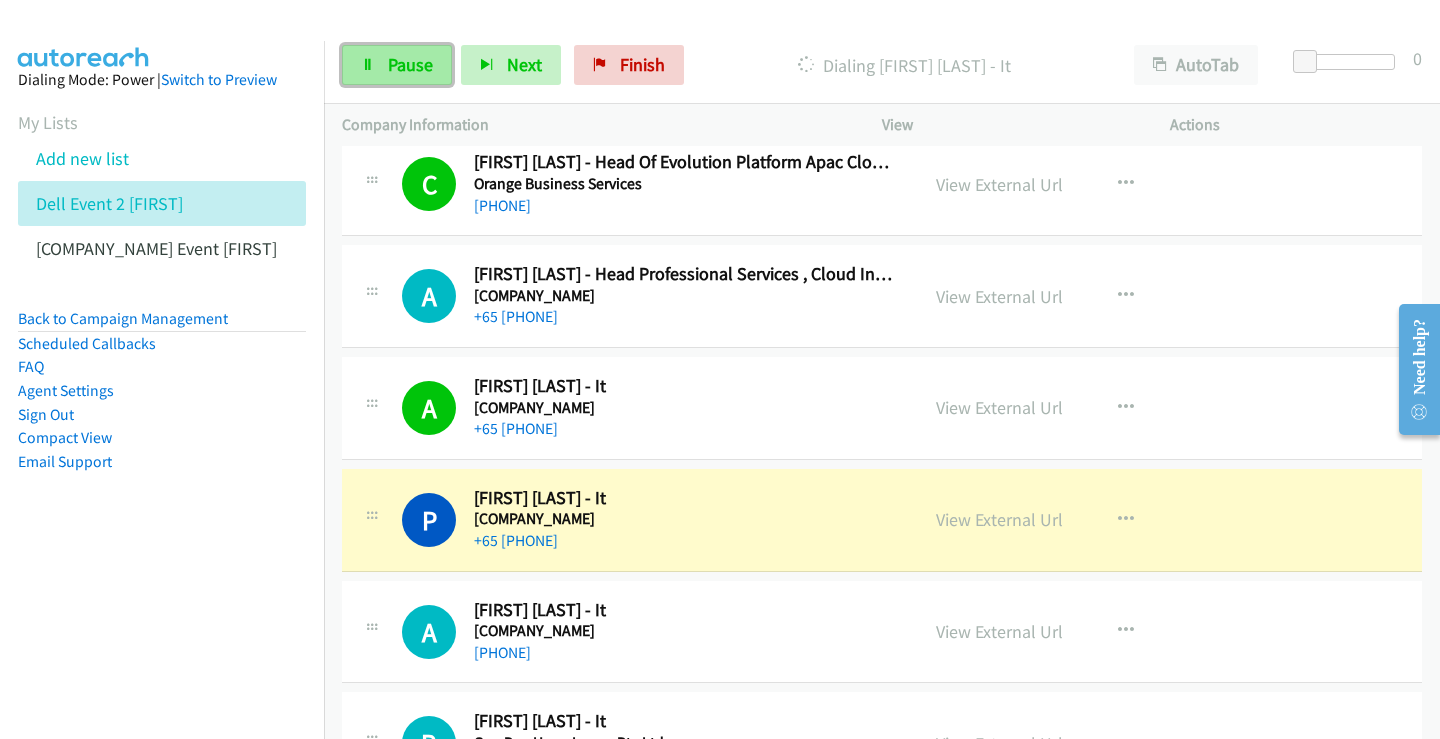 click on "Pause" at bounding box center (410, 64) 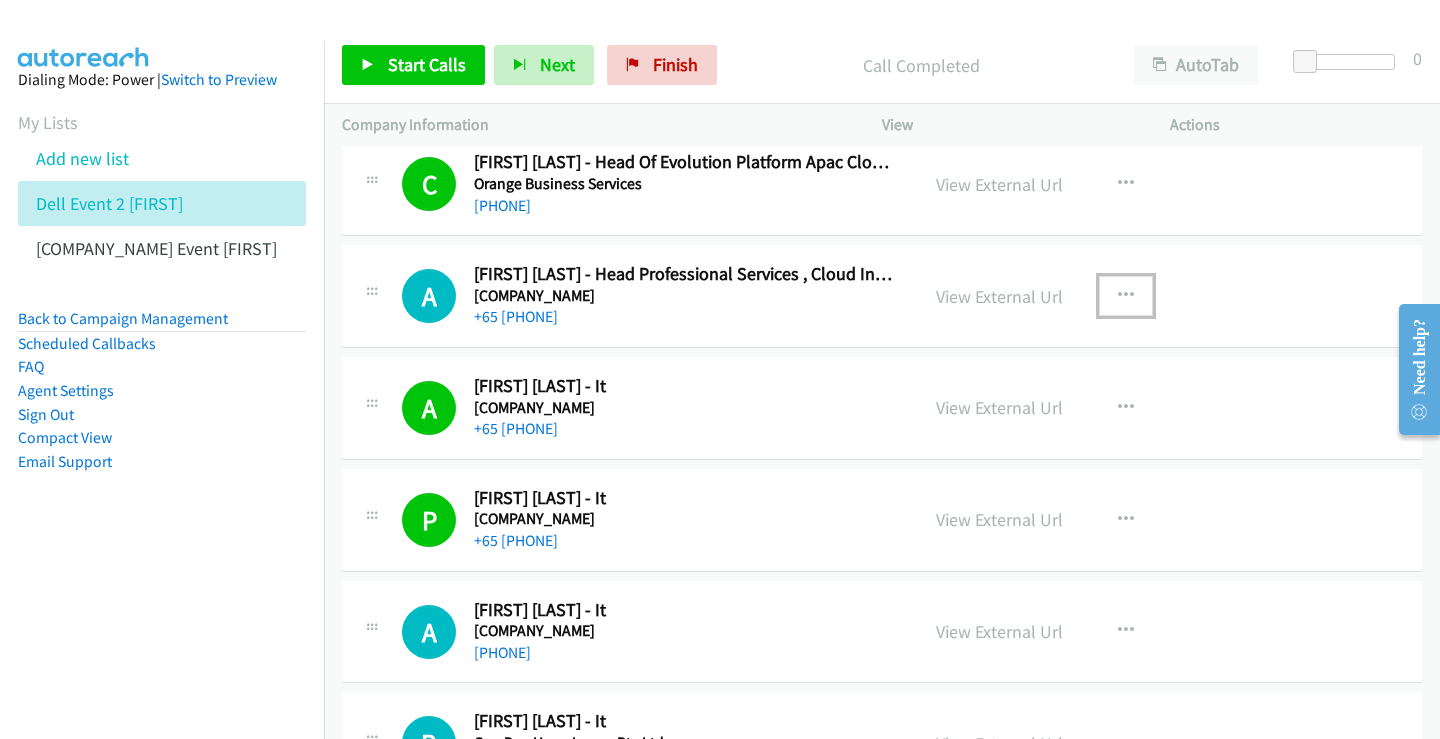 click at bounding box center [1126, 296] 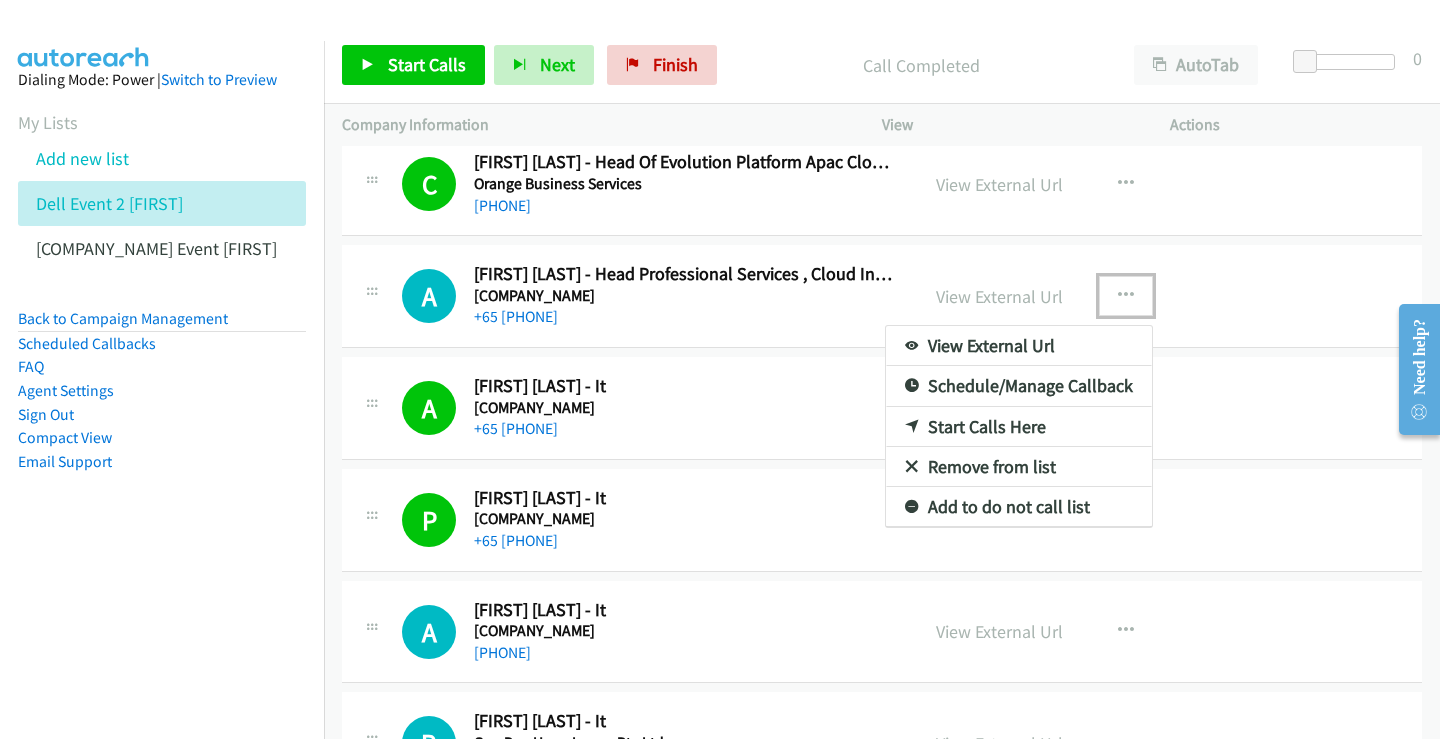 click on "Start Calls Here" at bounding box center (1019, 427) 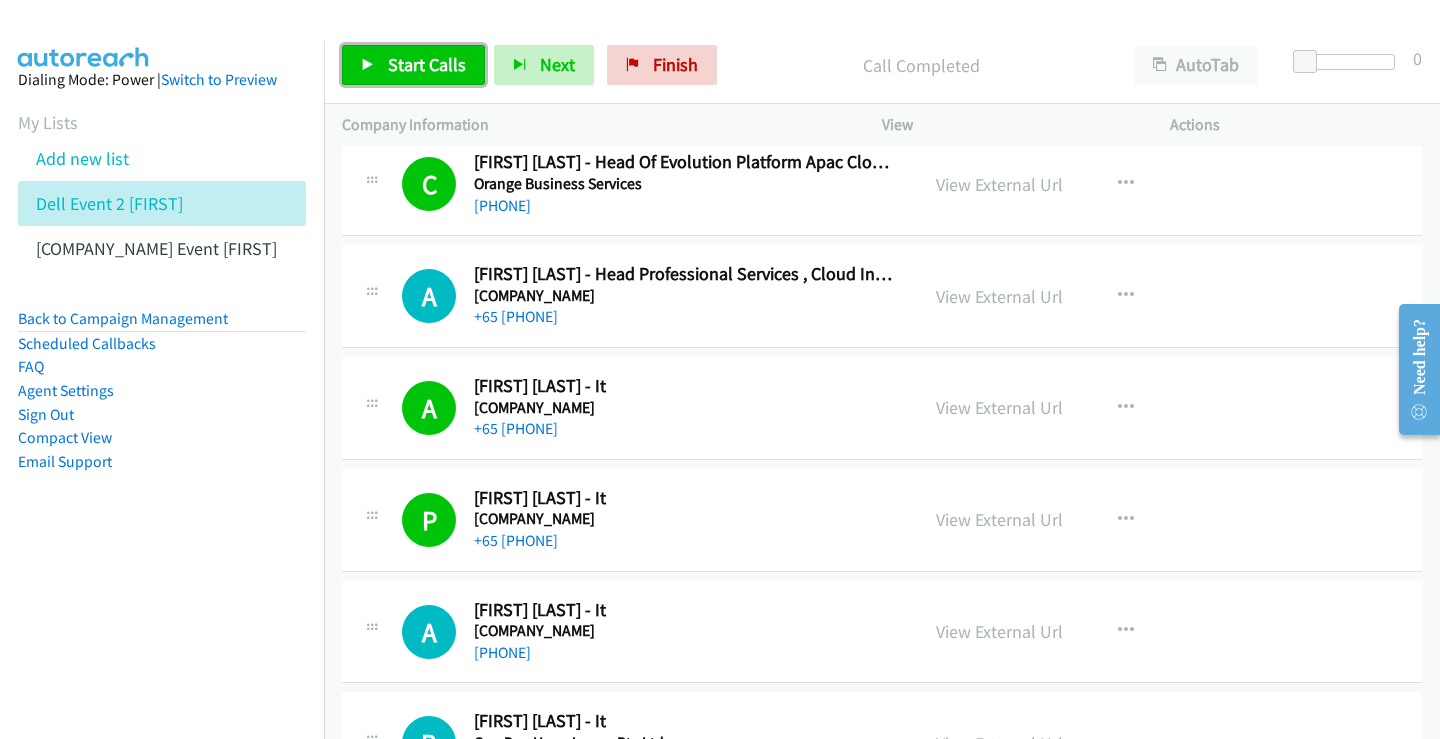 click on "Start Calls" at bounding box center (427, 64) 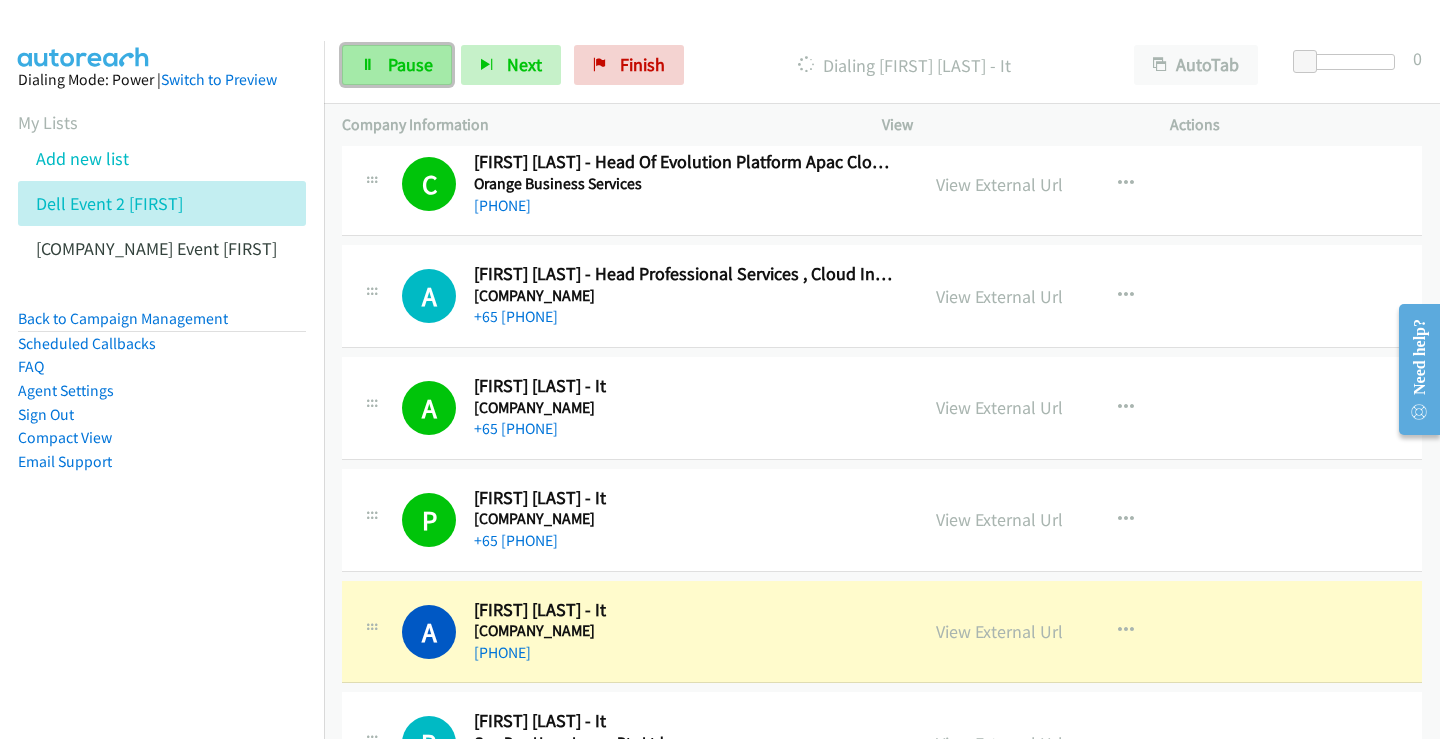 click on "Pause" at bounding box center [410, 64] 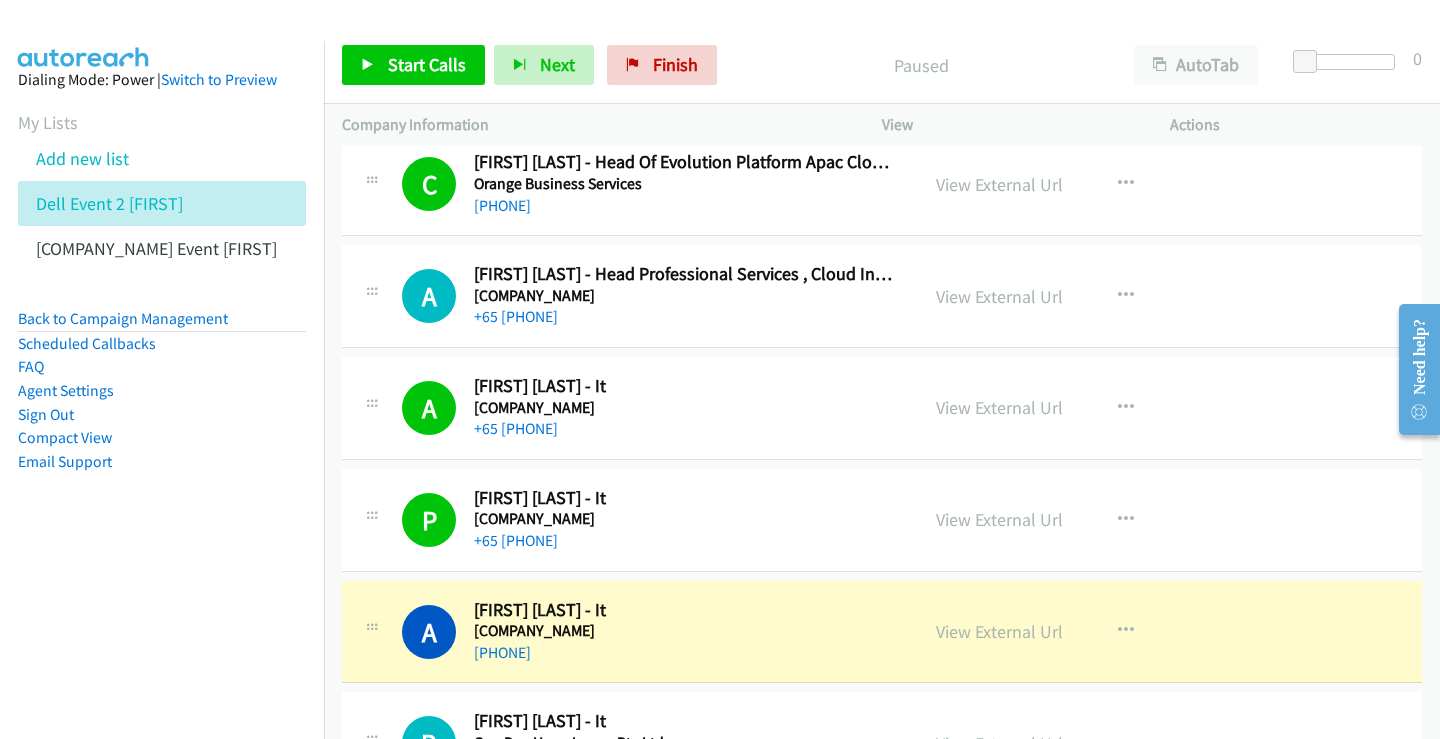 scroll, scrollTop: 15100, scrollLeft: 0, axis: vertical 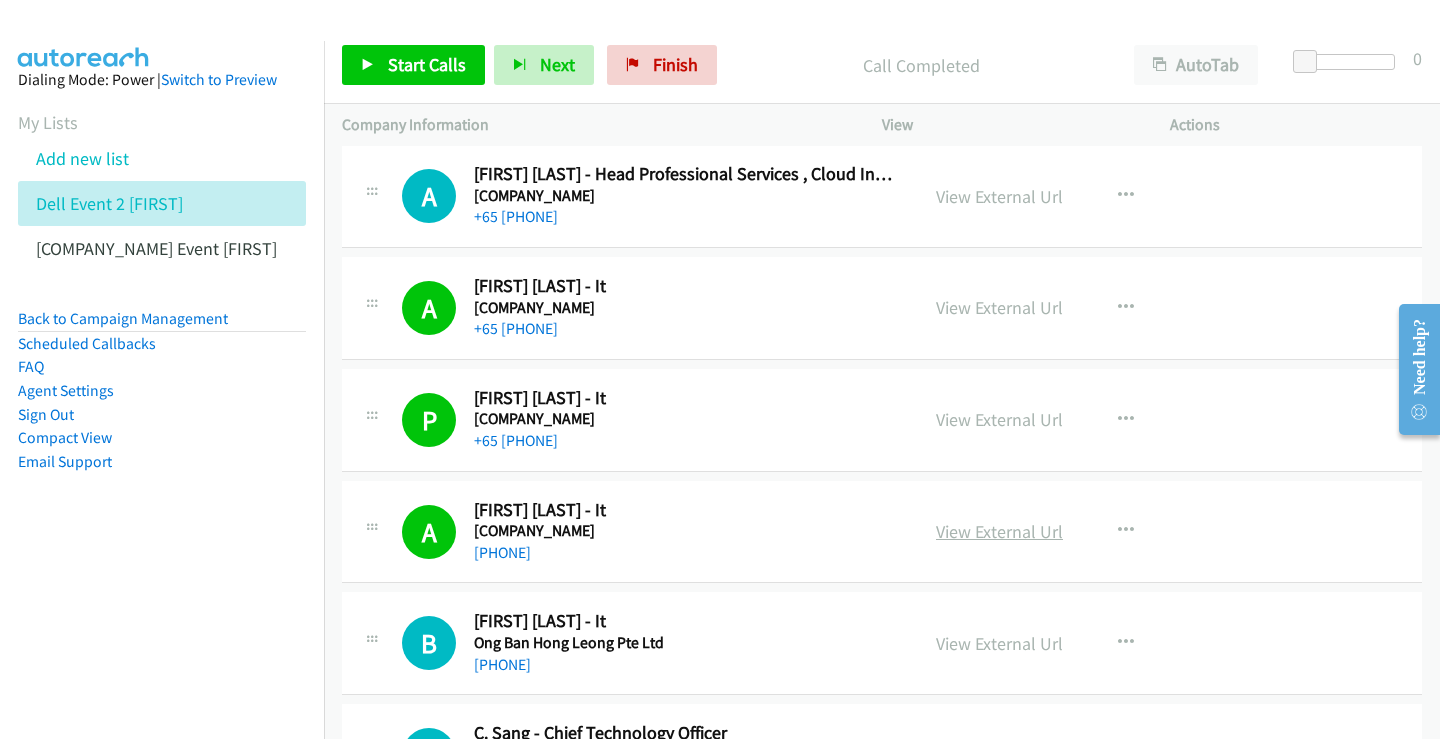 click on "View External Url" at bounding box center (999, 531) 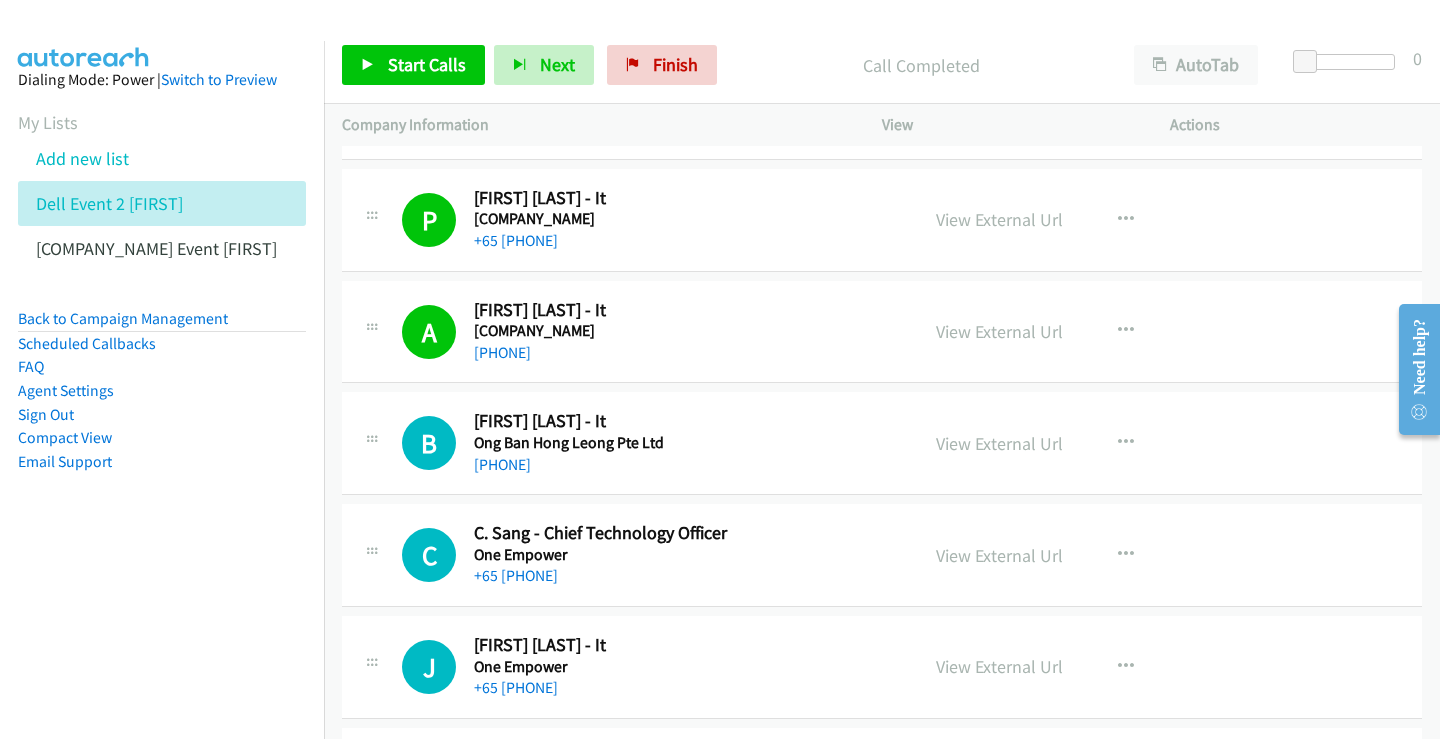 scroll, scrollTop: 15400, scrollLeft: 0, axis: vertical 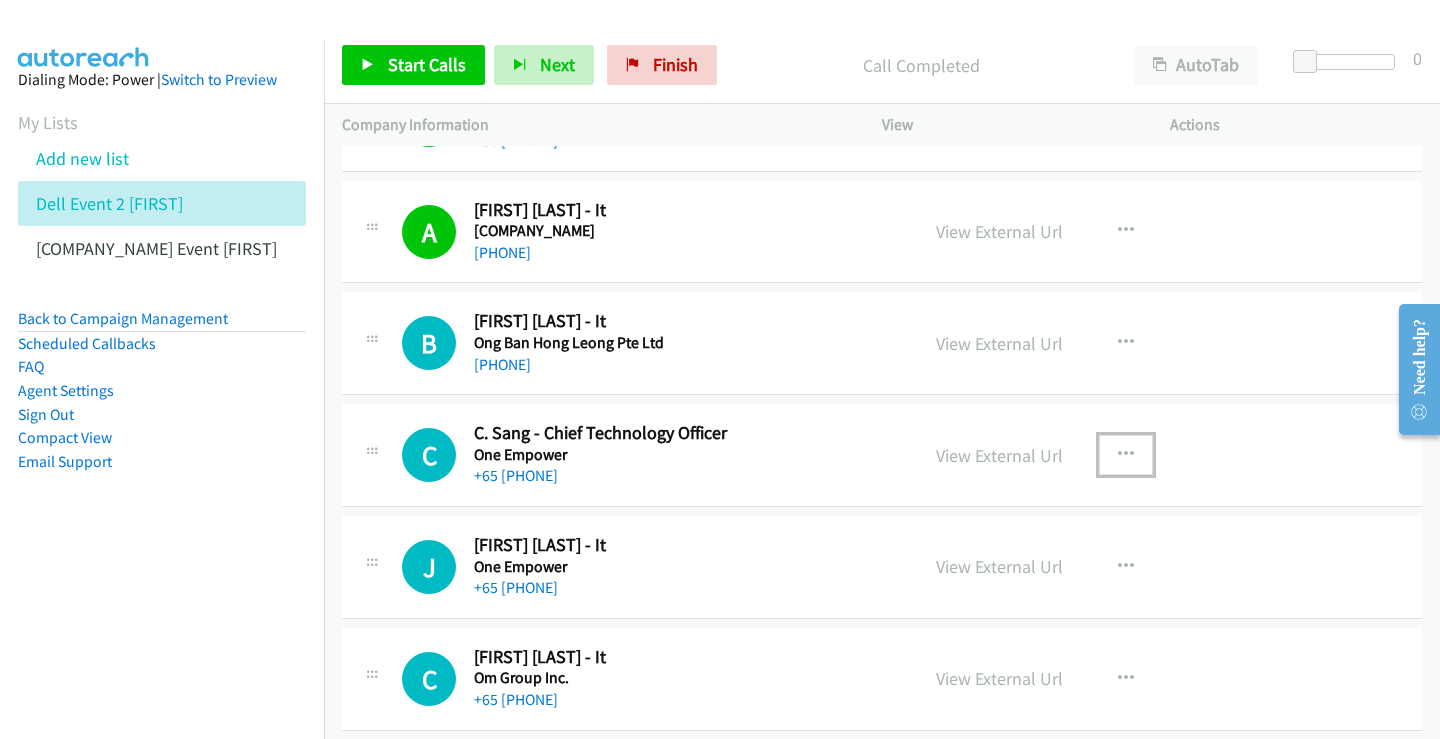 click at bounding box center (1126, 455) 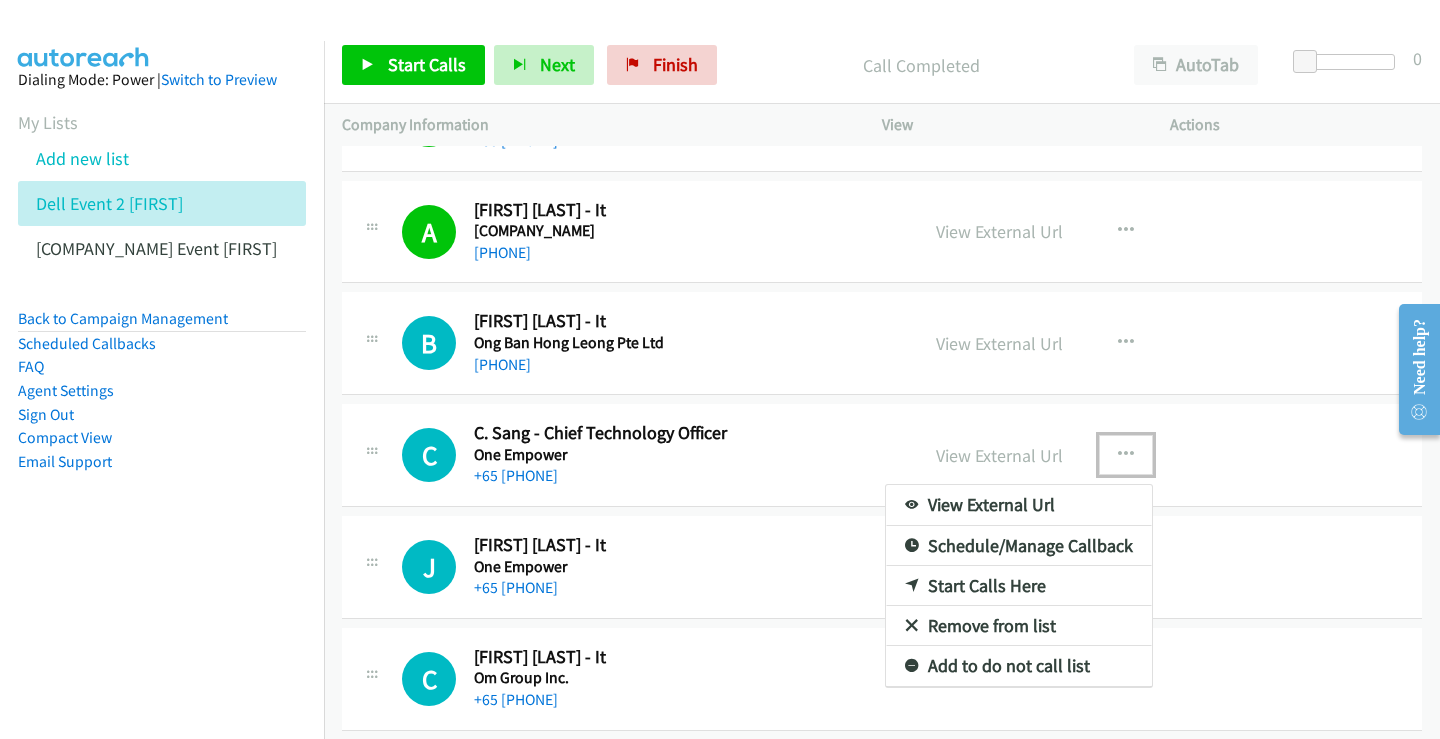 click on "Start Calls Here" at bounding box center [1019, 586] 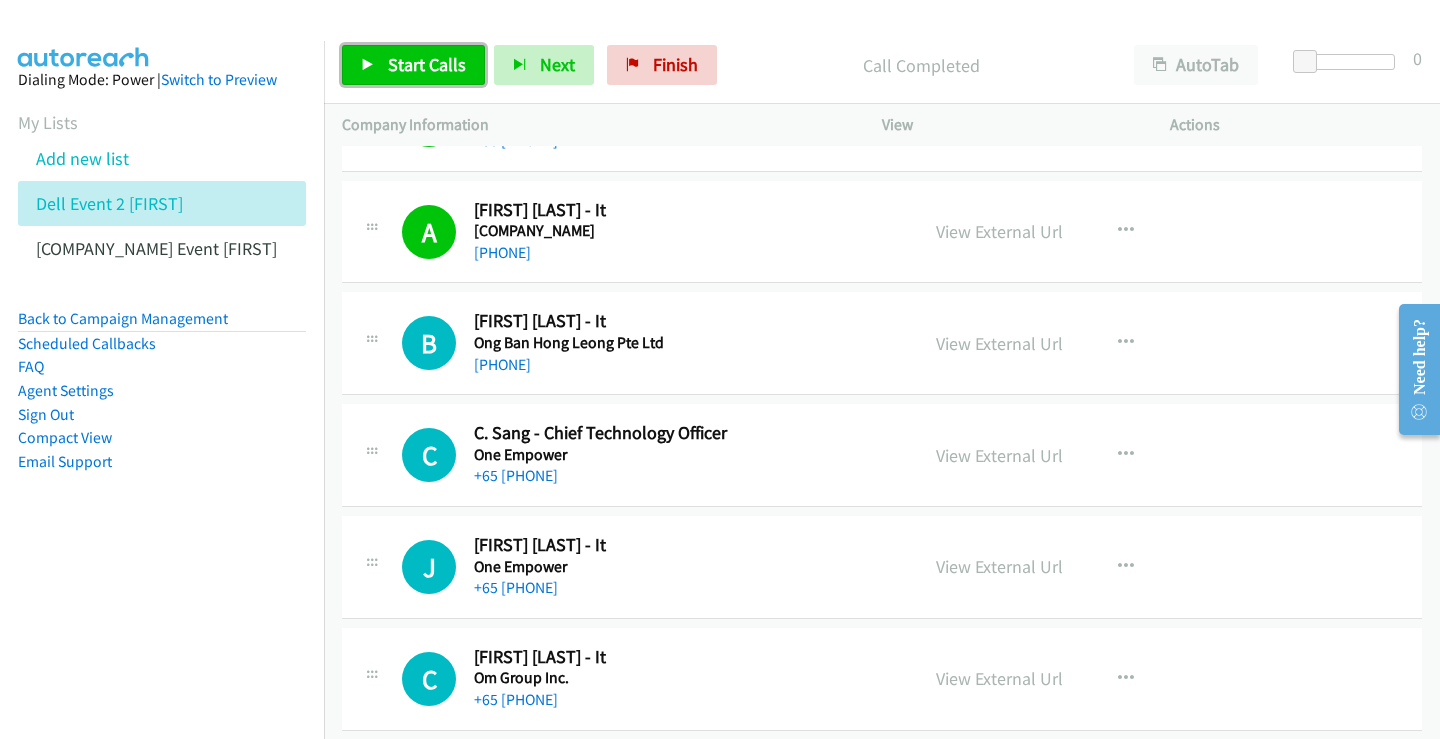 click on "Start Calls" at bounding box center (427, 64) 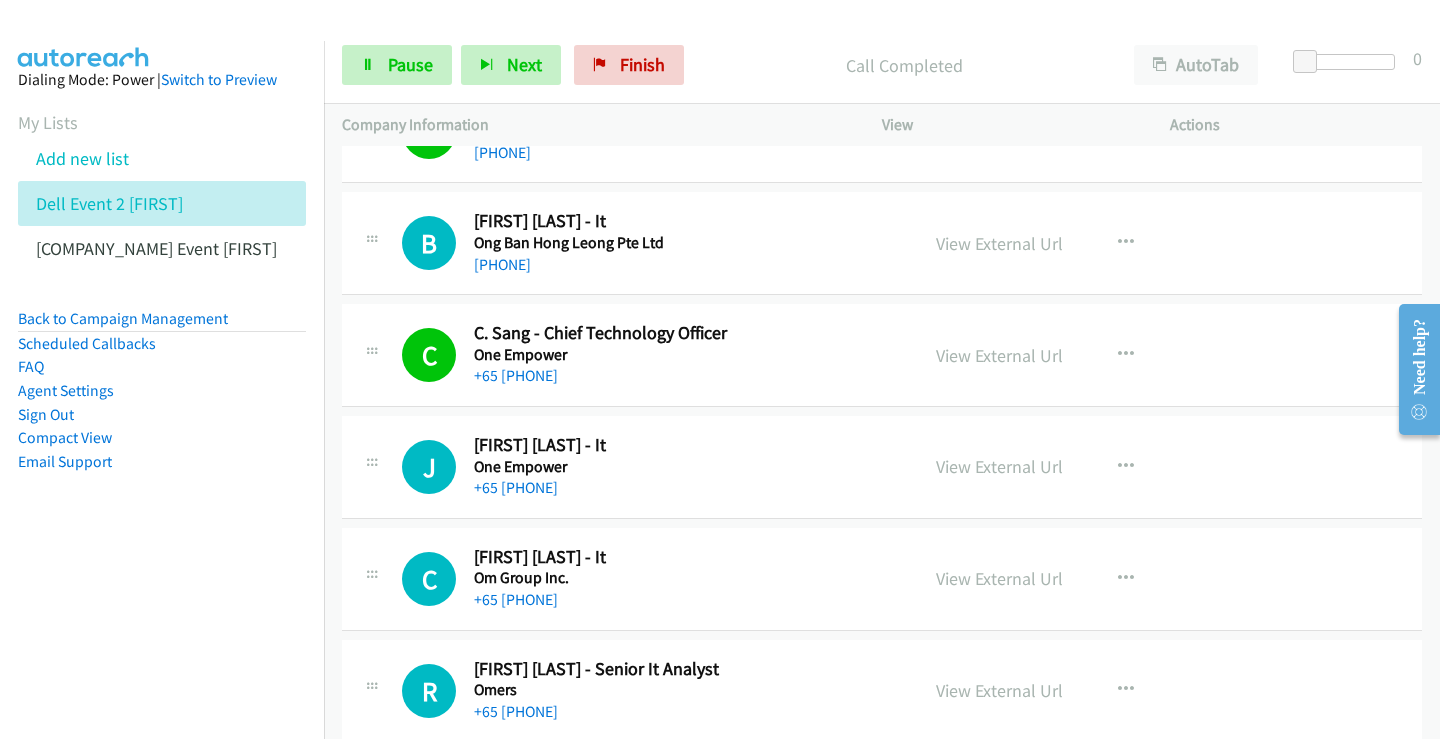 scroll, scrollTop: 15700, scrollLeft: 0, axis: vertical 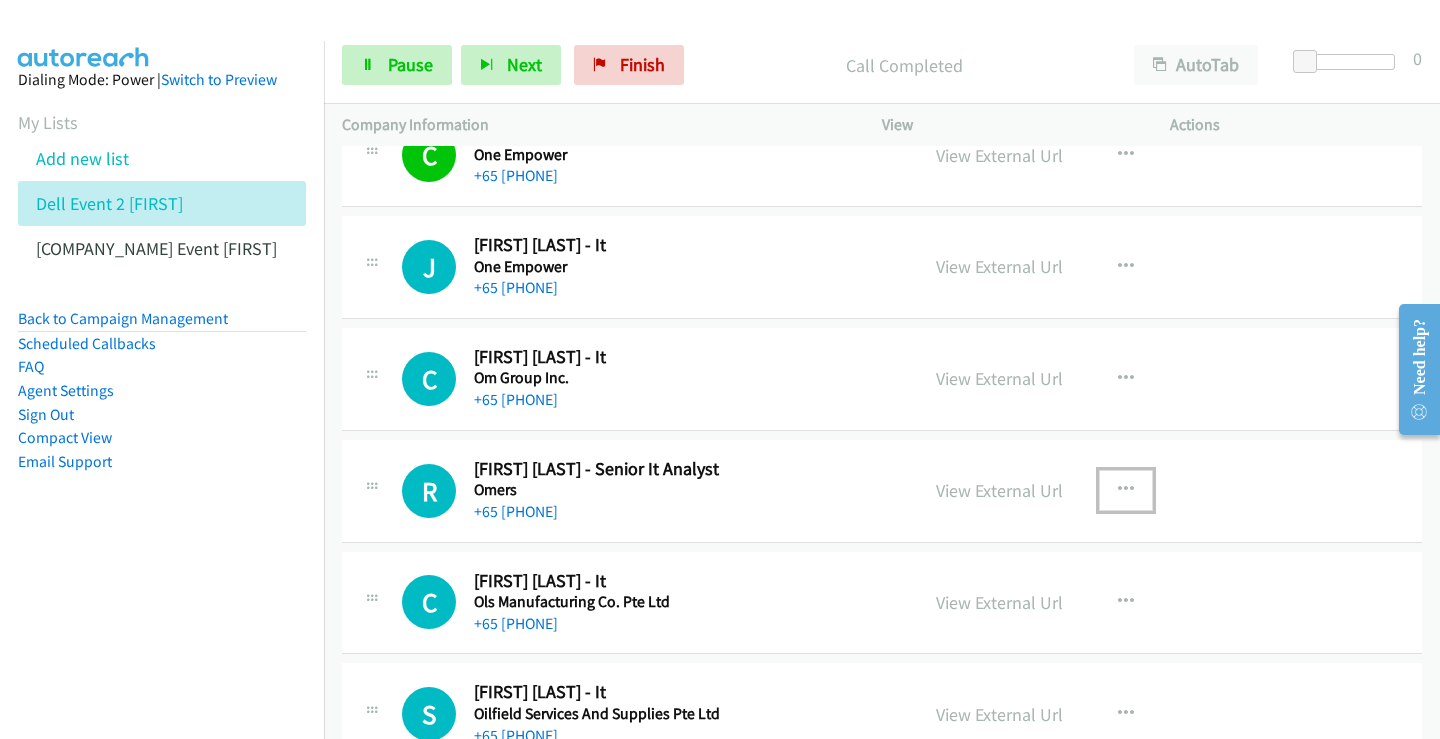 click at bounding box center [1126, 490] 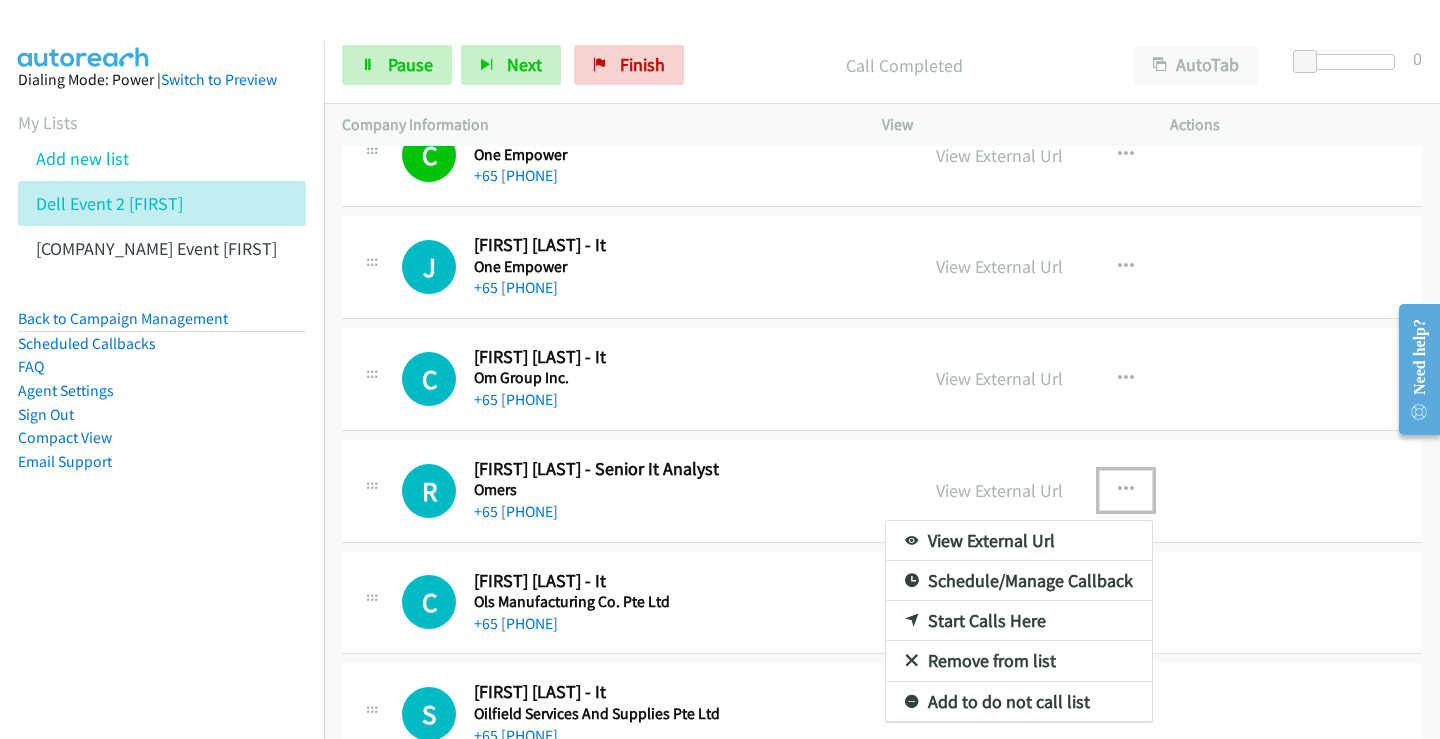 click on "Start Calls Here" at bounding box center (1019, 621) 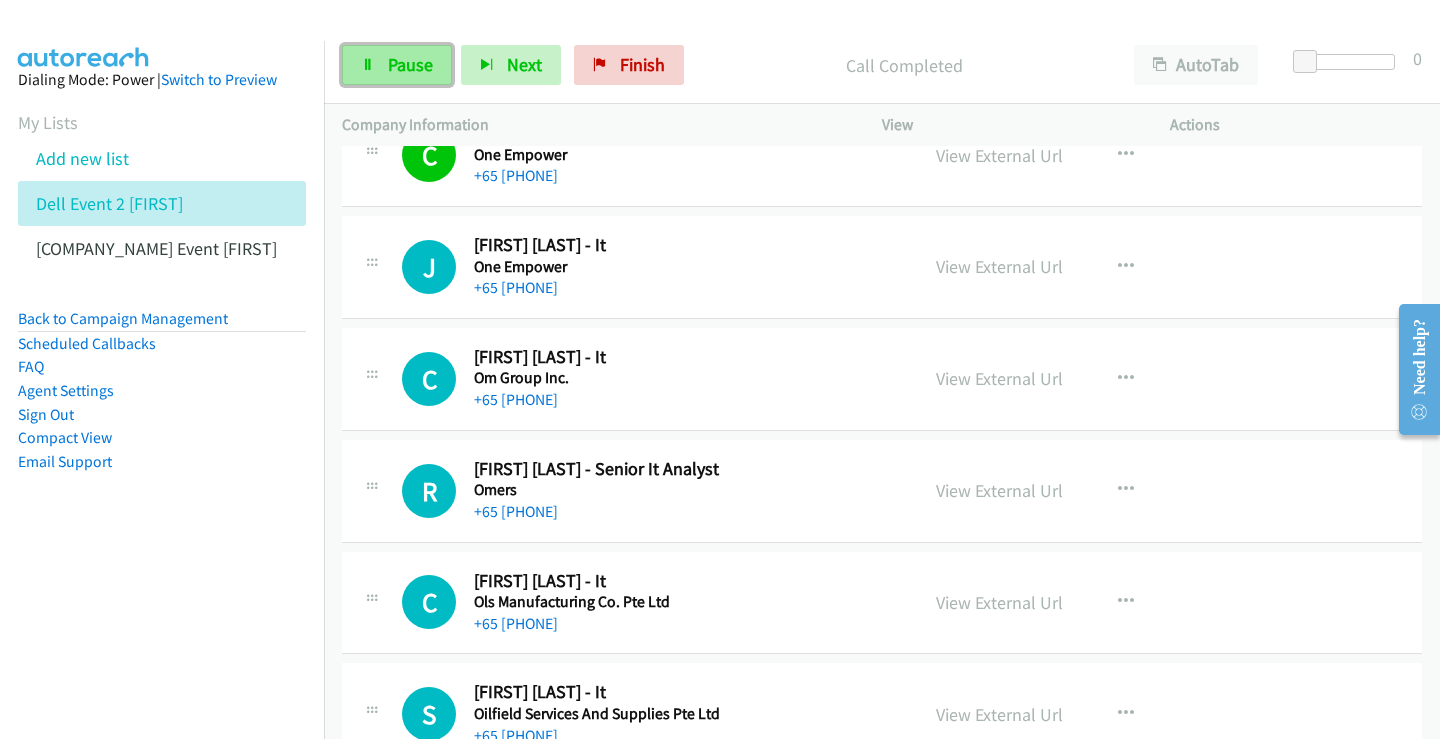 click on "Pause" at bounding box center [410, 64] 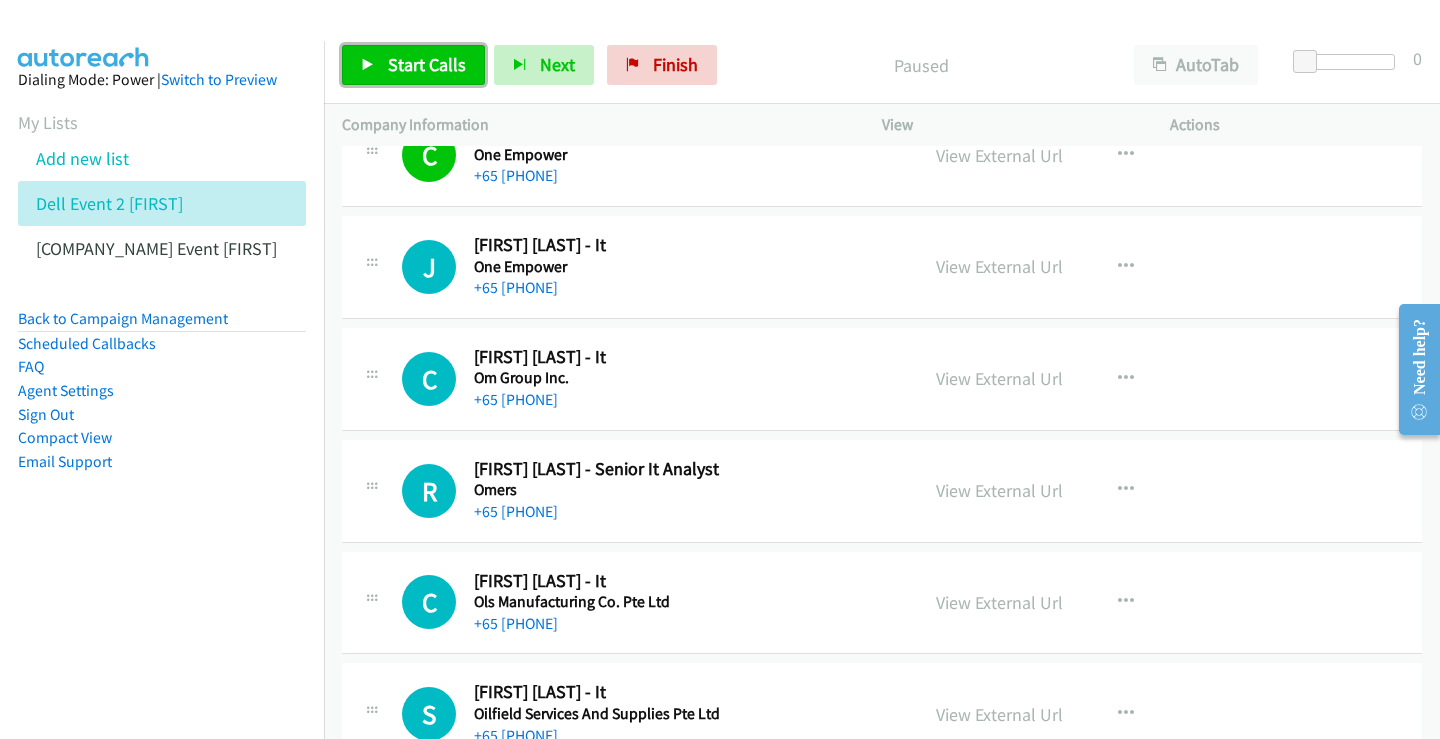 click on "Start Calls" at bounding box center (413, 65) 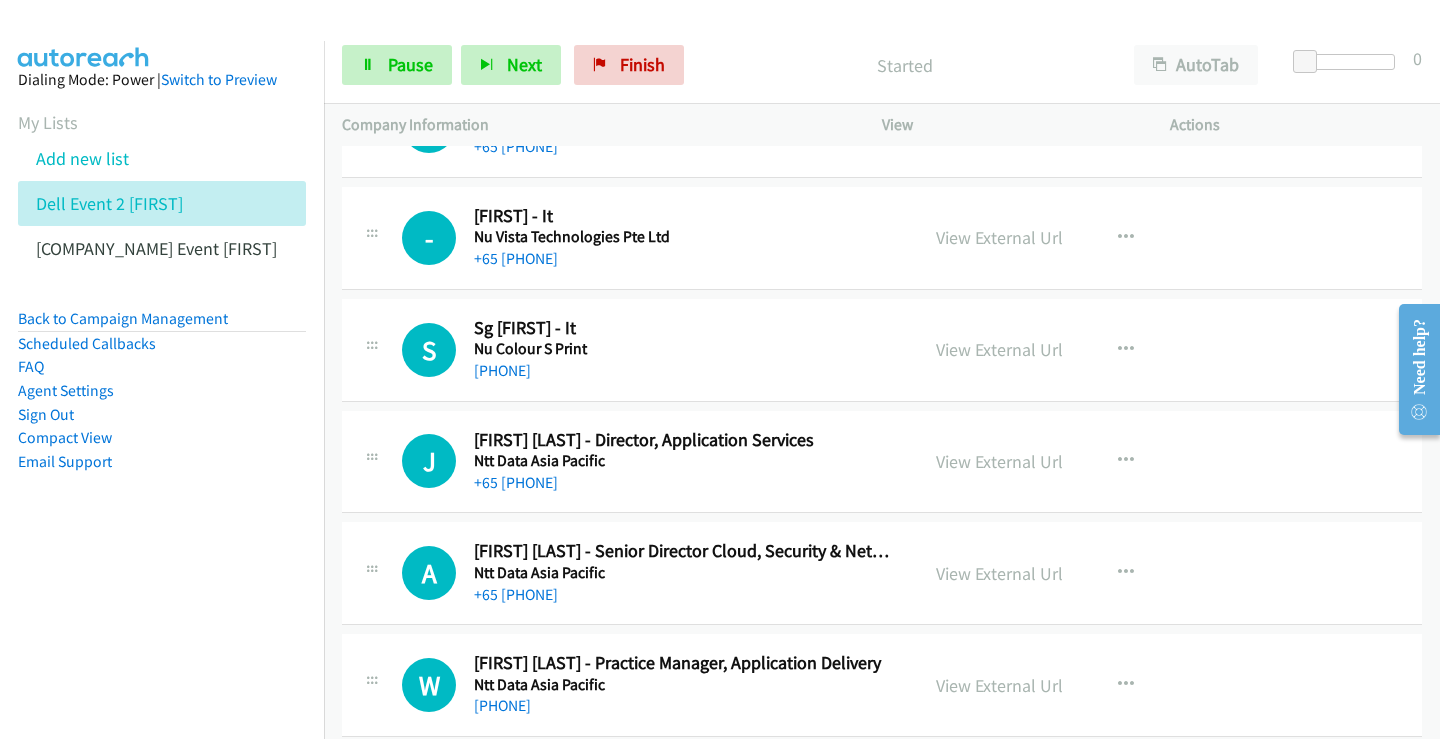 scroll, scrollTop: 16500, scrollLeft: 0, axis: vertical 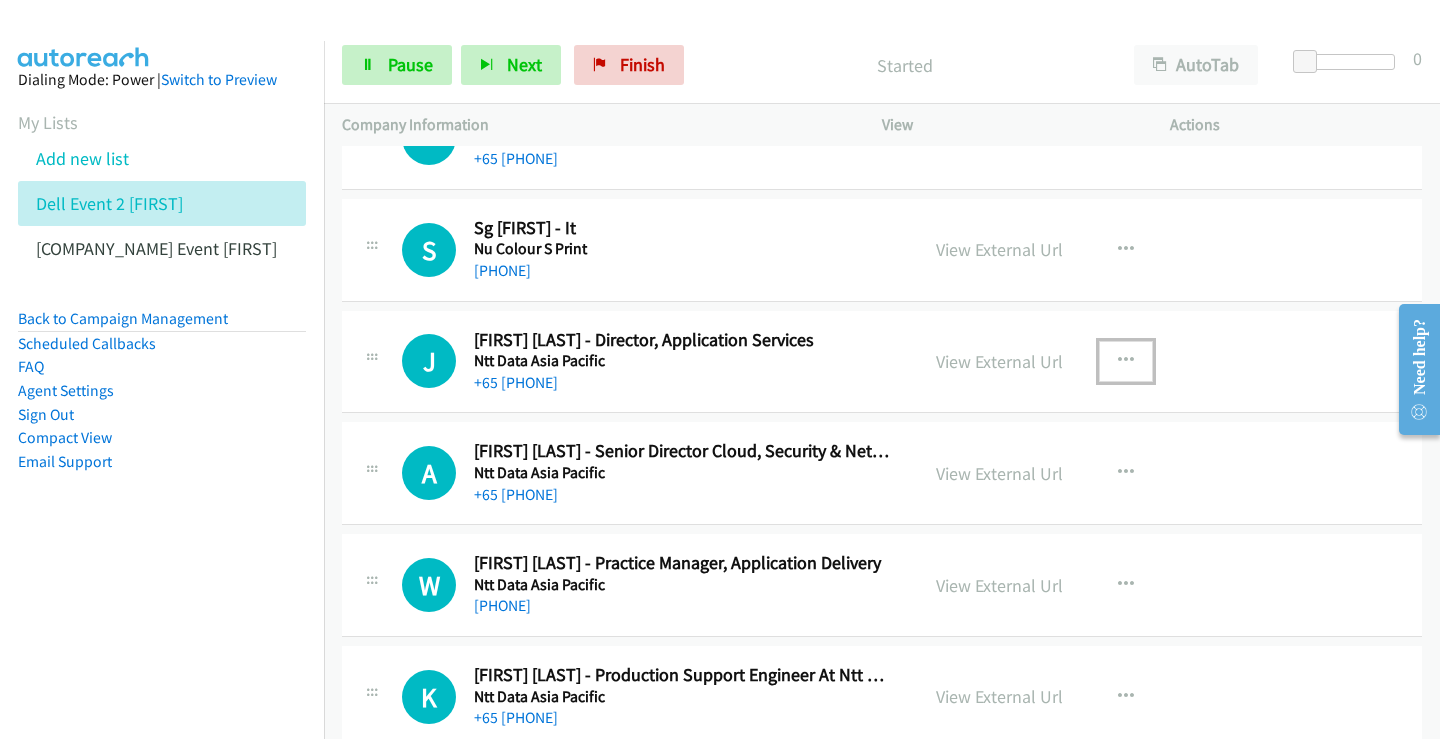 click at bounding box center (1126, 361) 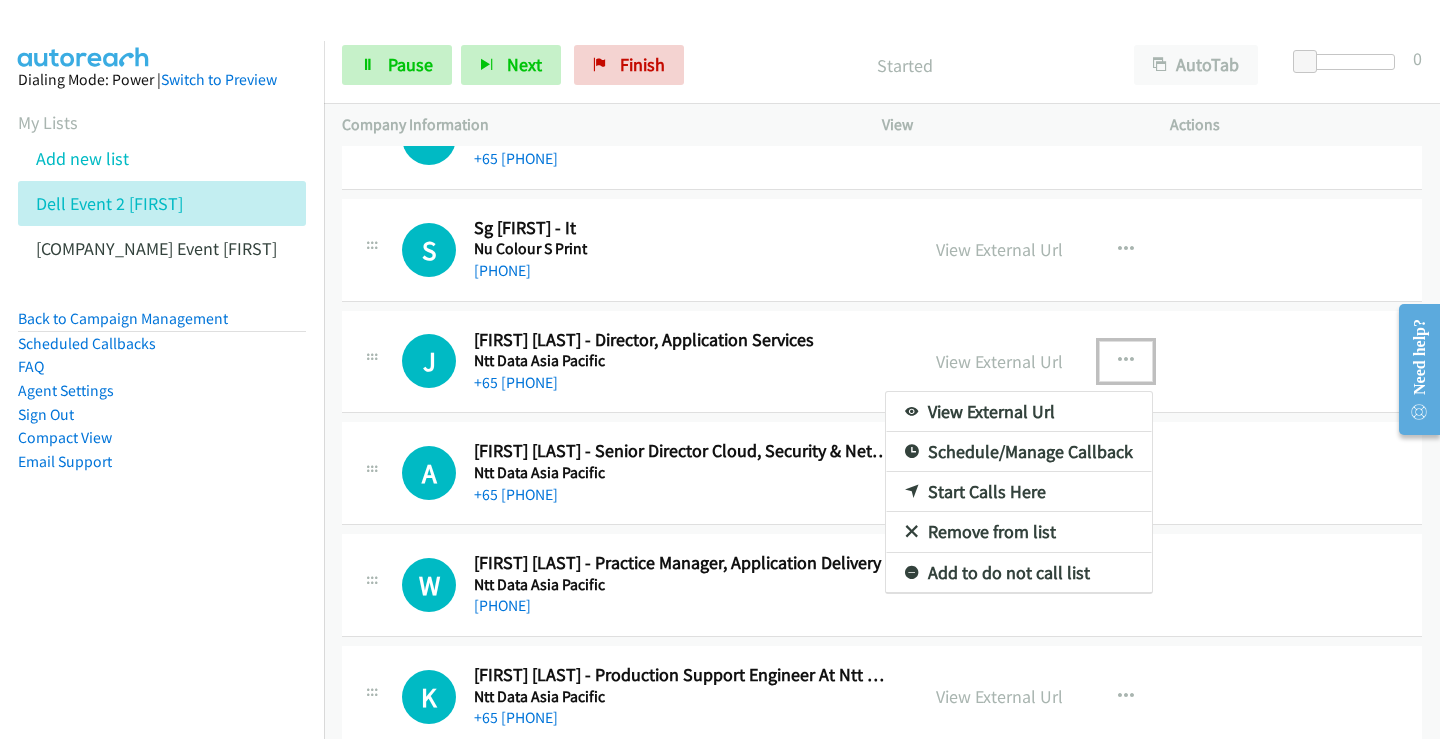 click on "Start Calls Here" at bounding box center [1019, 492] 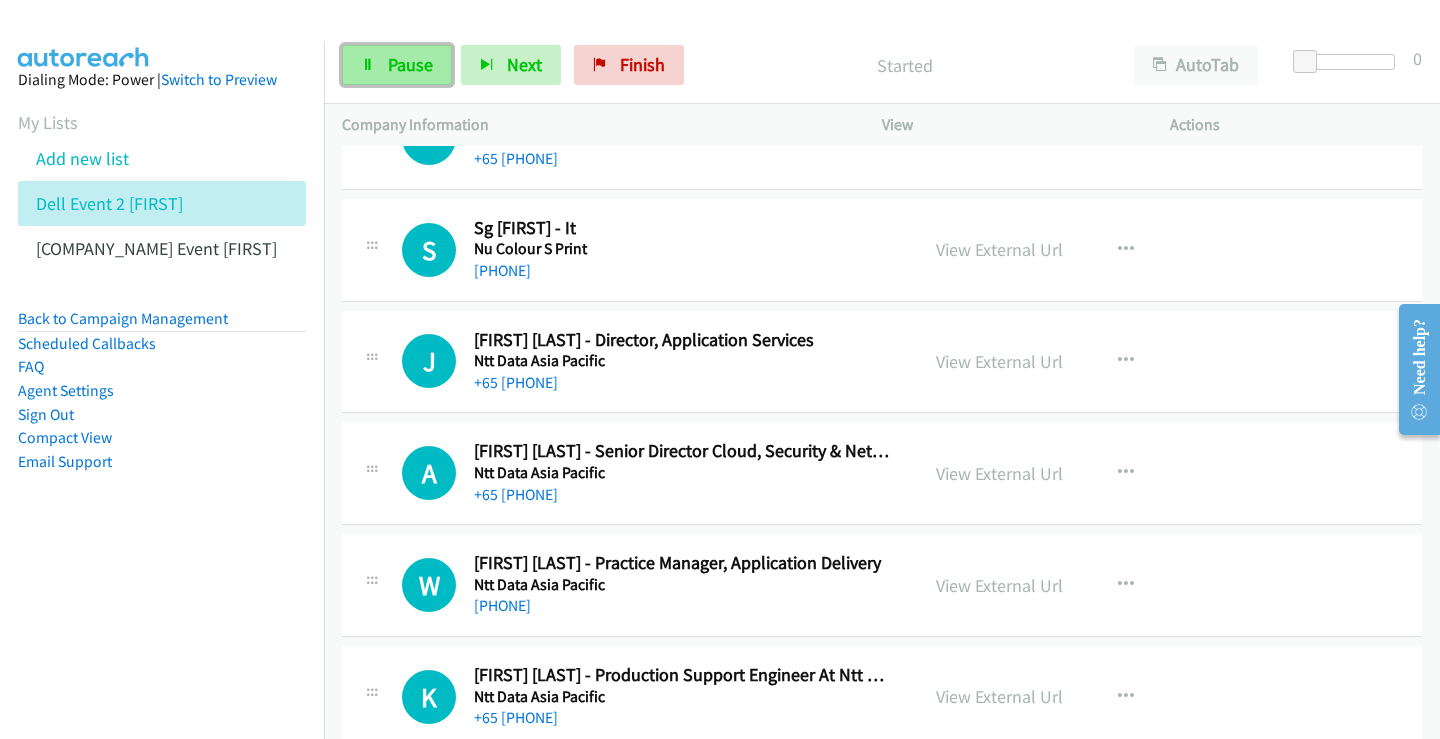 click on "Pause" at bounding box center (410, 64) 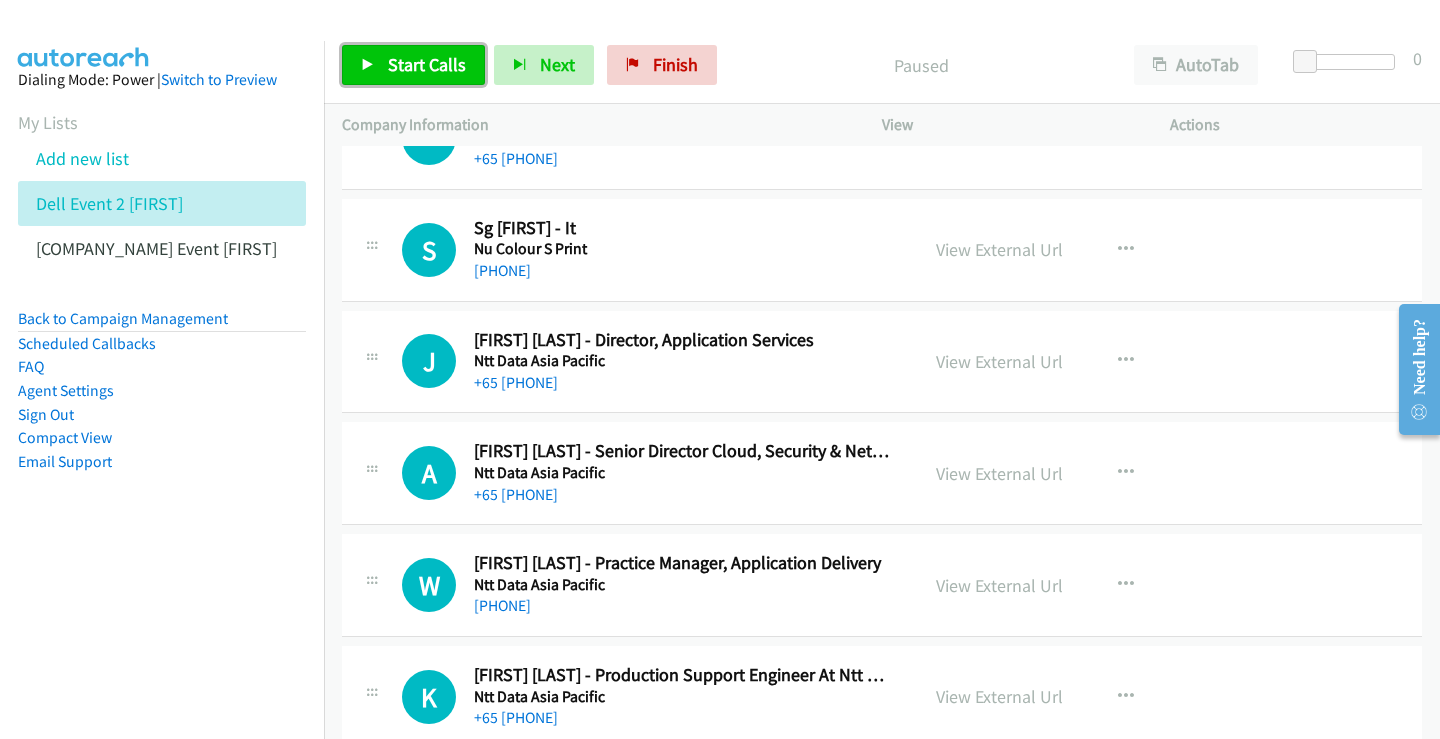 click on "Start Calls" at bounding box center [427, 64] 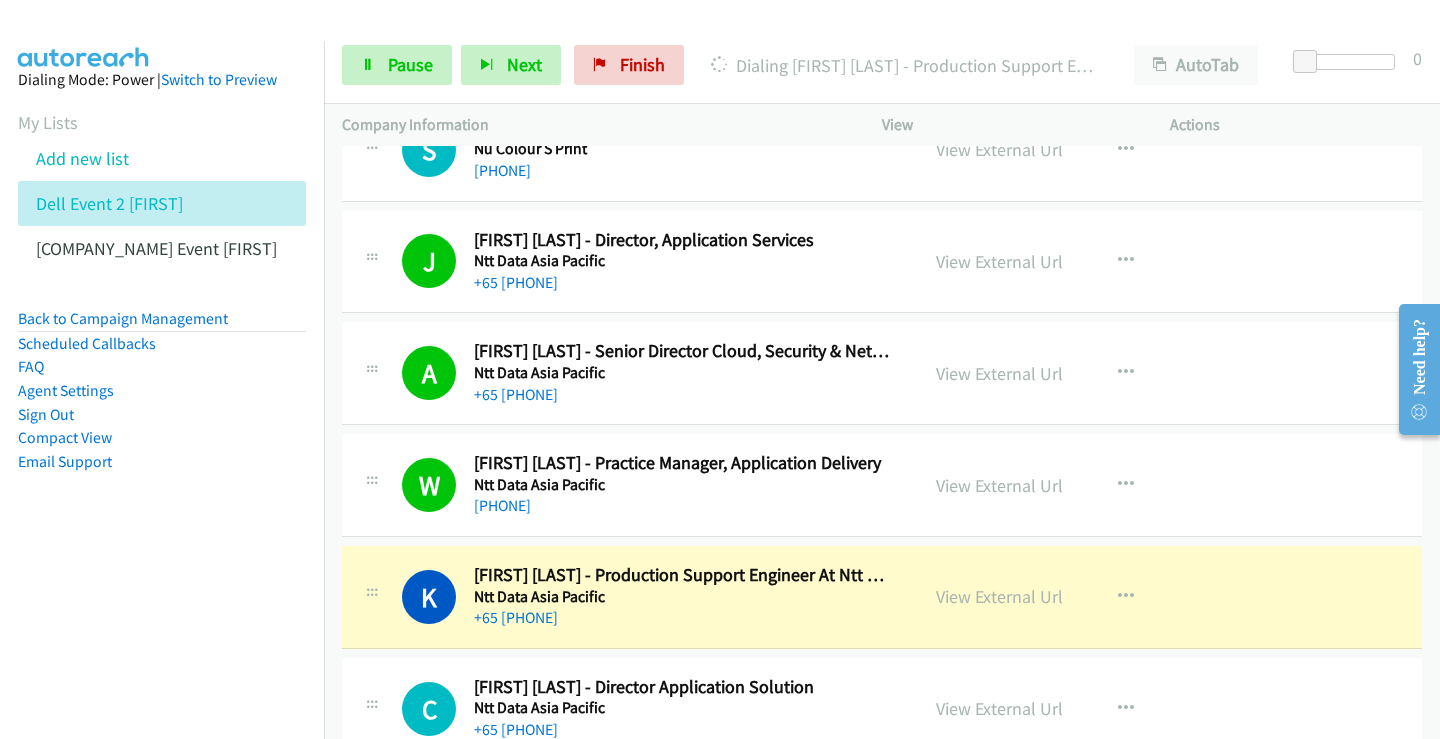 scroll, scrollTop: 16700, scrollLeft: 0, axis: vertical 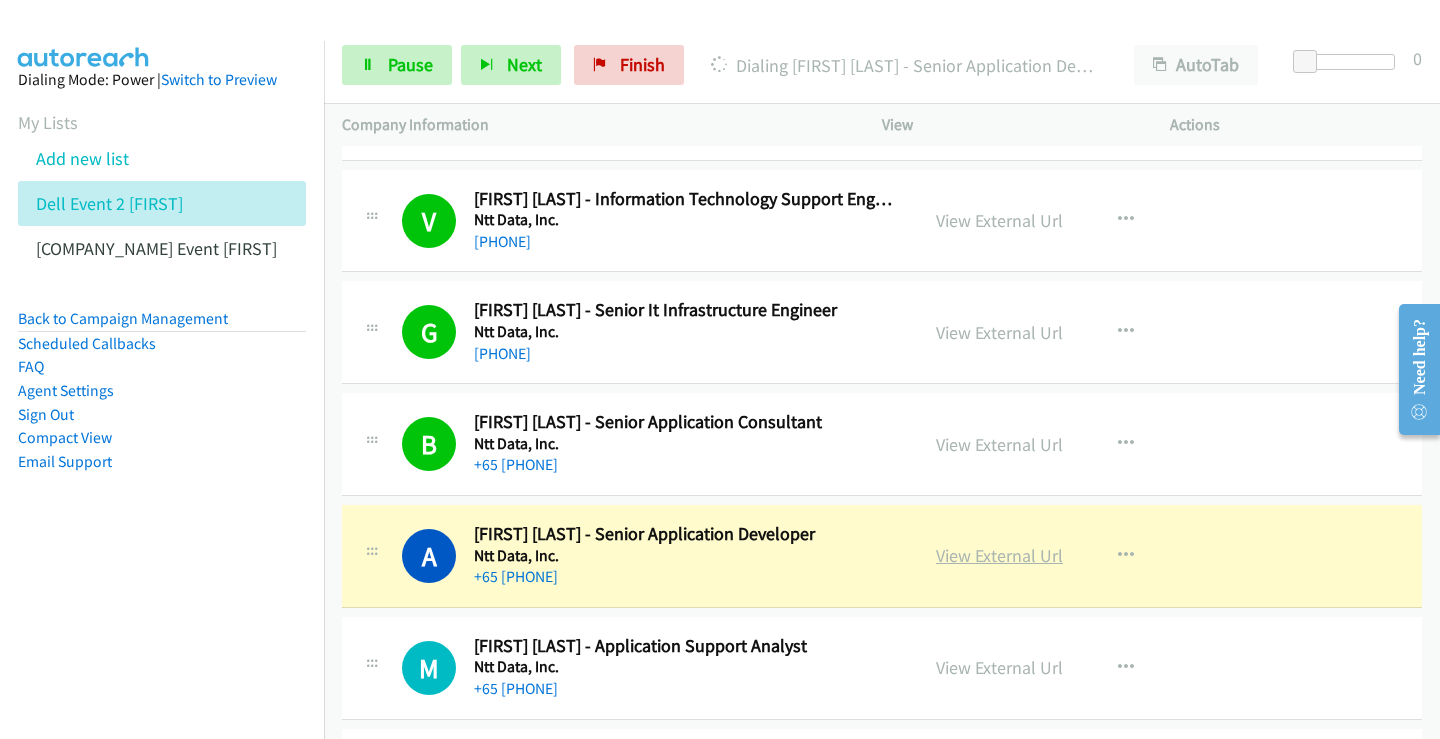 click on "View External Url" at bounding box center [999, 555] 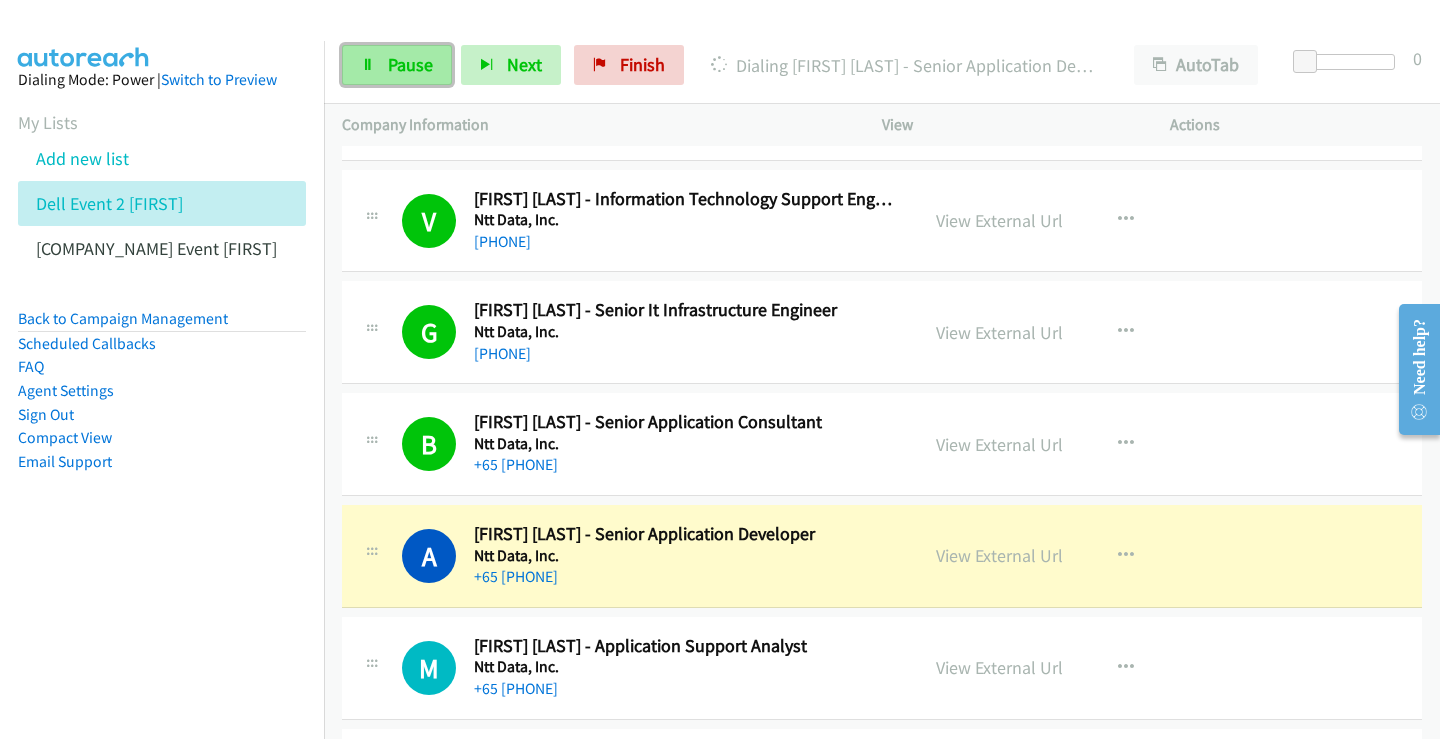 click on "Pause" at bounding box center [410, 64] 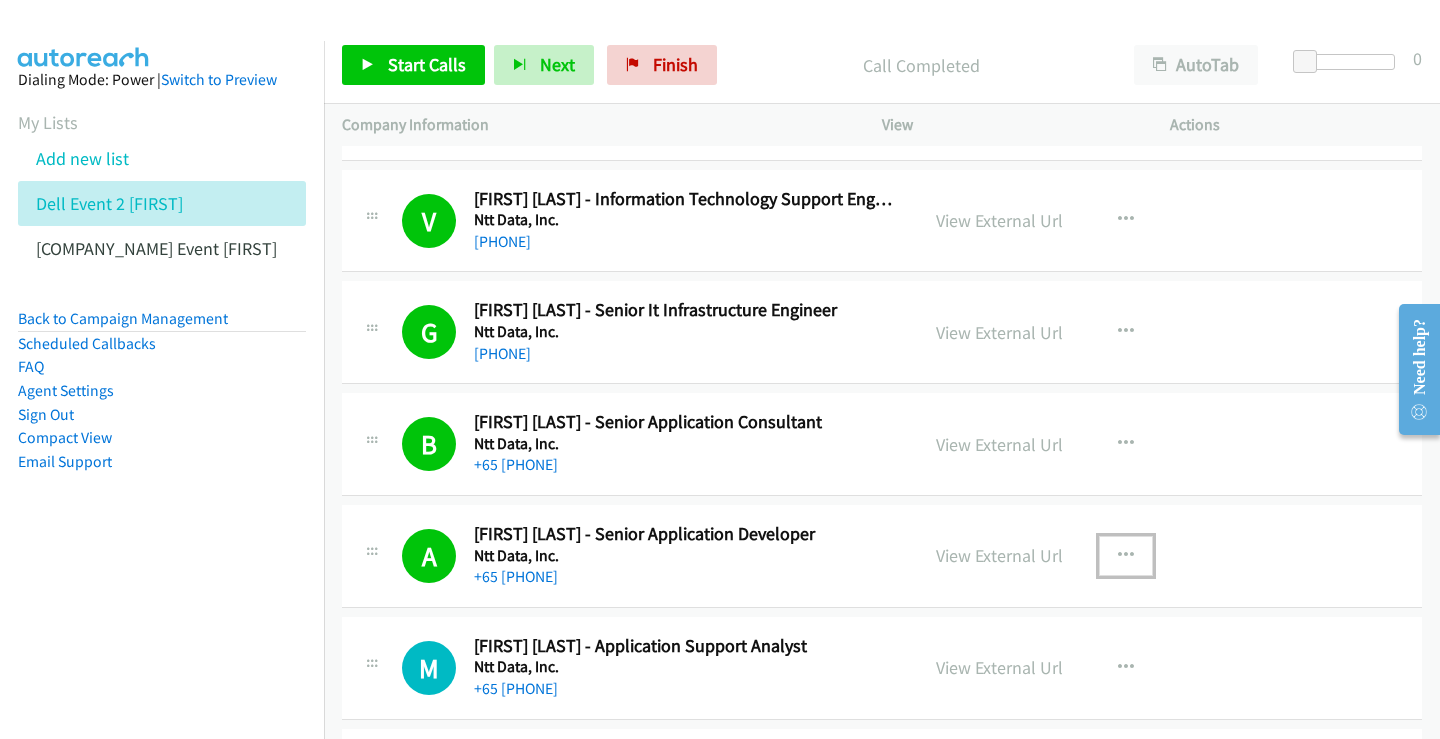 click at bounding box center [1126, 556] 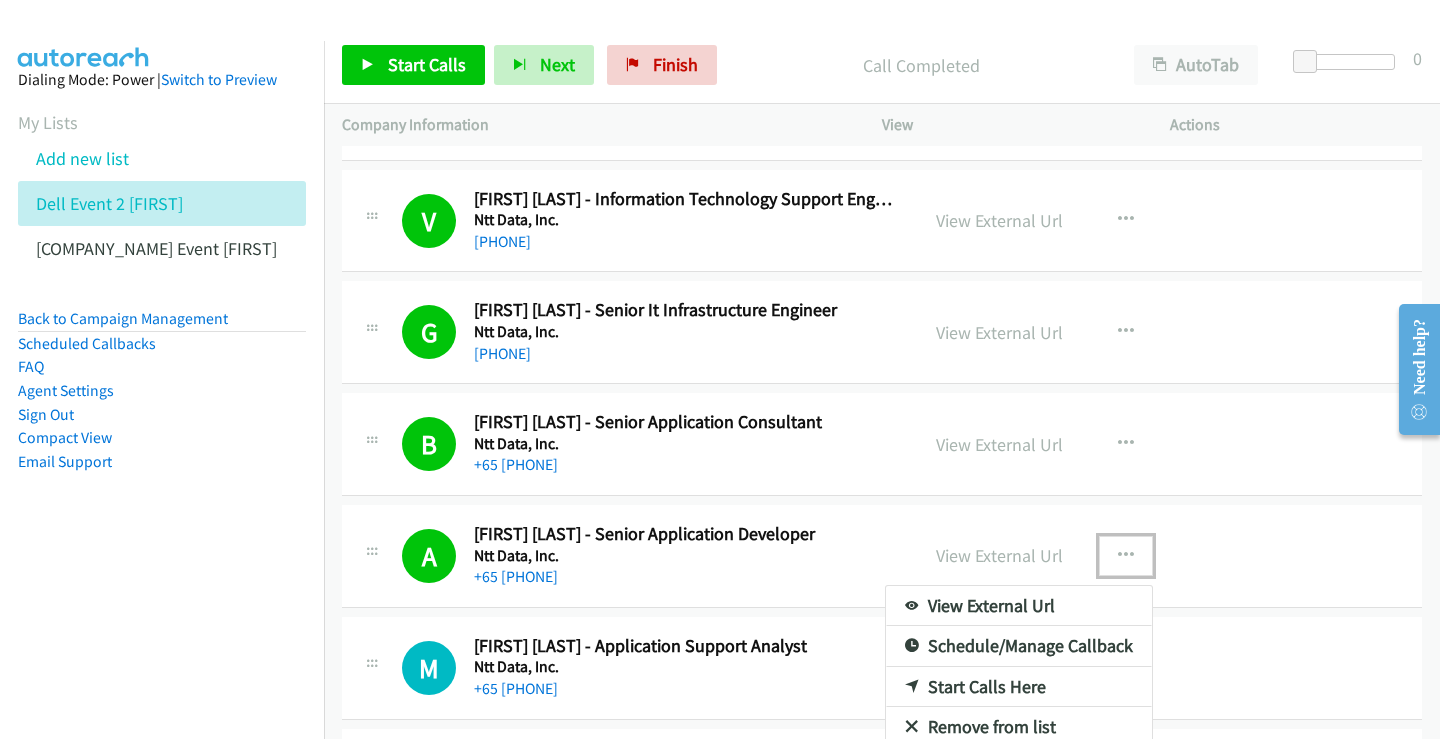click at bounding box center (720, 369) 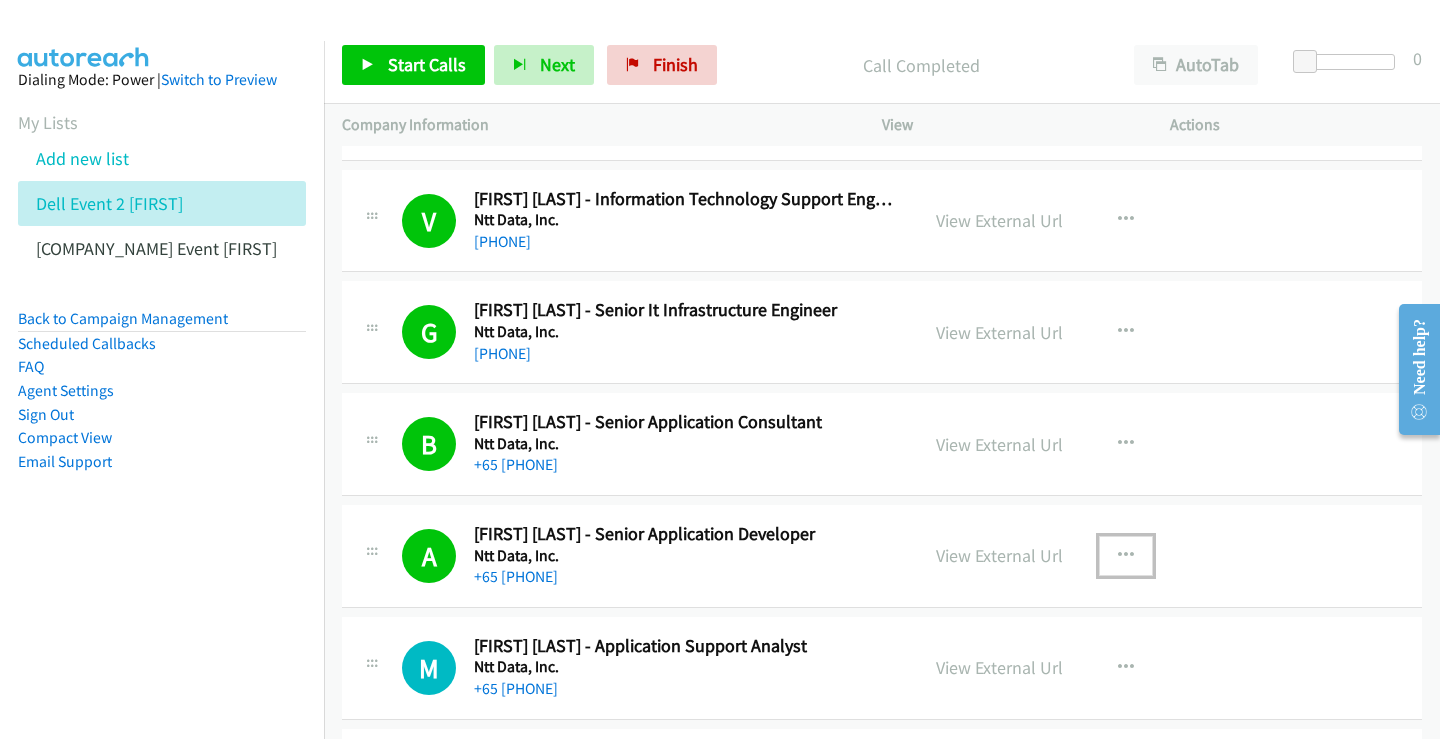 scroll, scrollTop: 17300, scrollLeft: 0, axis: vertical 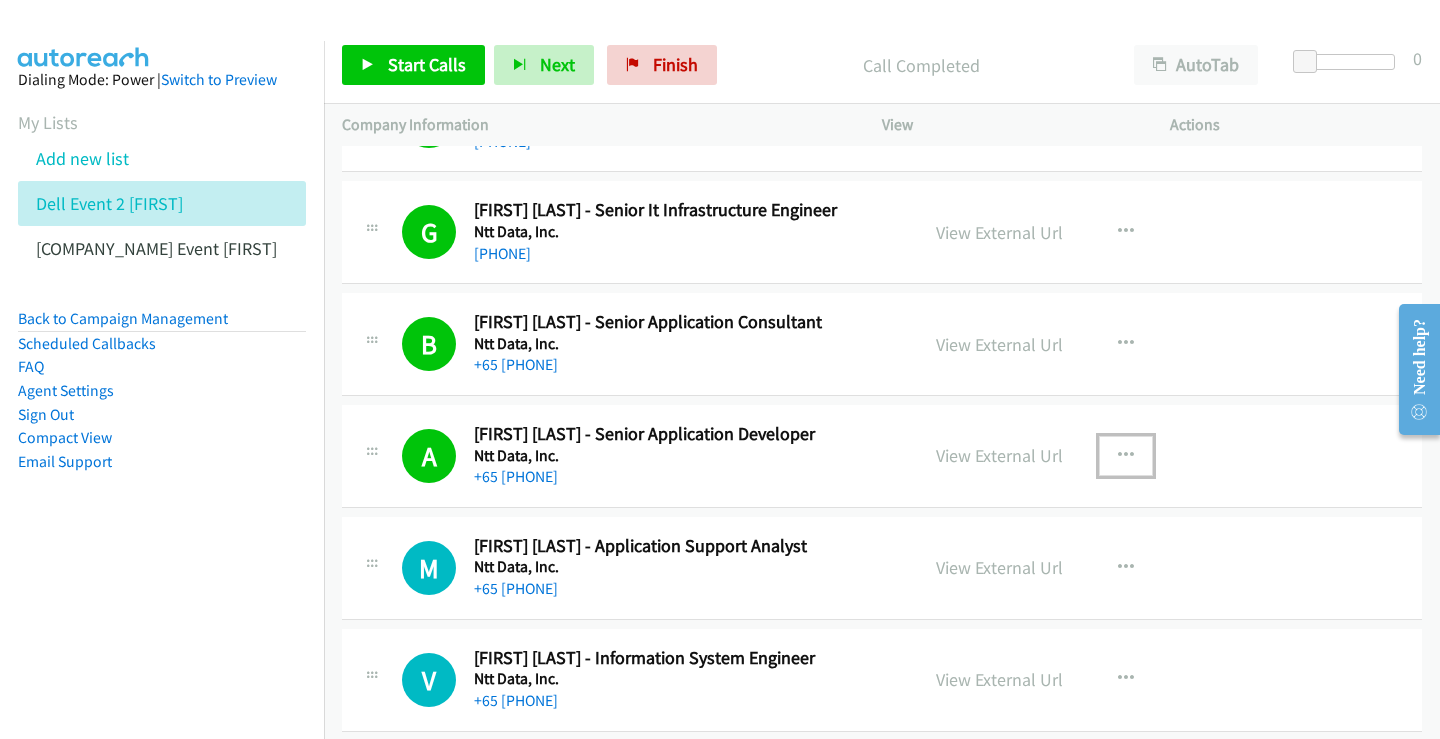 click at bounding box center [1126, 456] 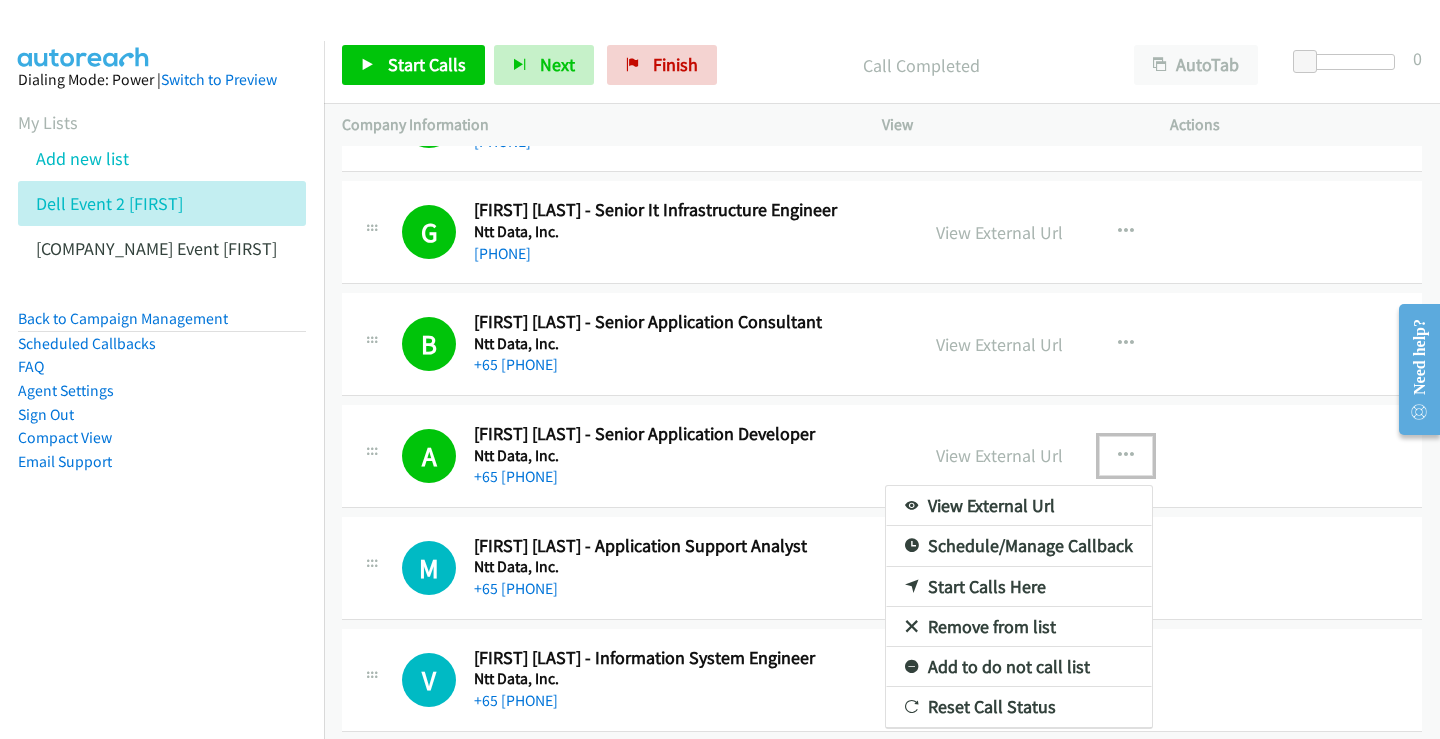 click on "Start Calls Here" at bounding box center [1019, 587] 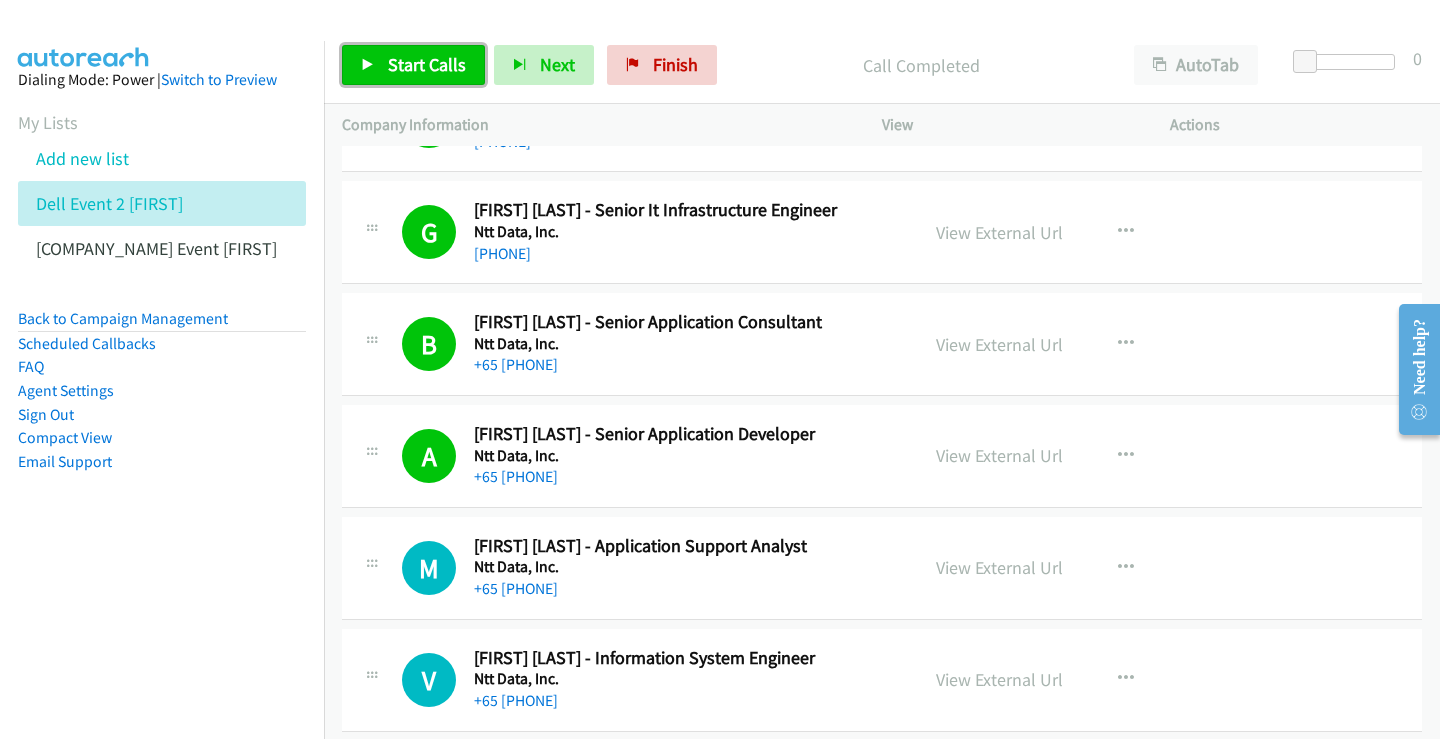 click on "Start Calls" at bounding box center (413, 65) 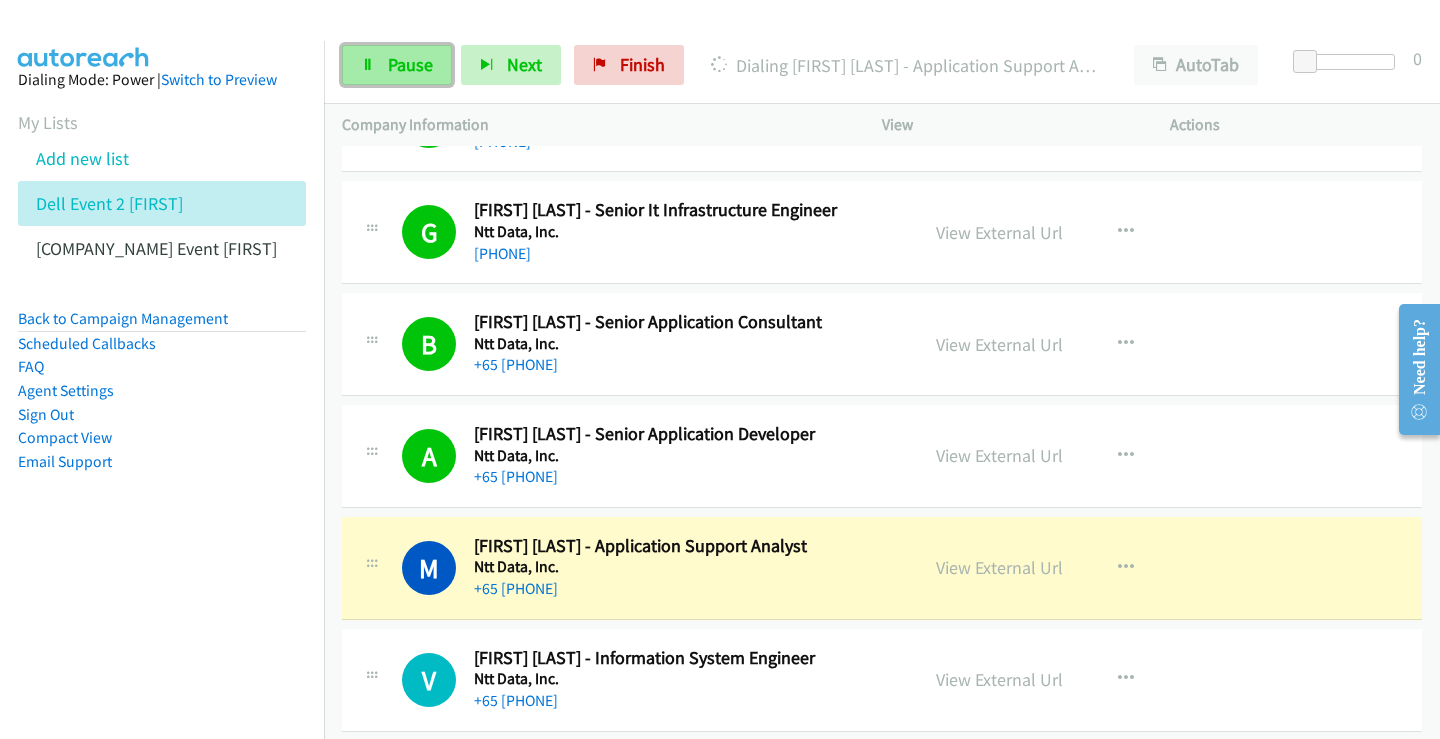 click on "Pause" at bounding box center [410, 64] 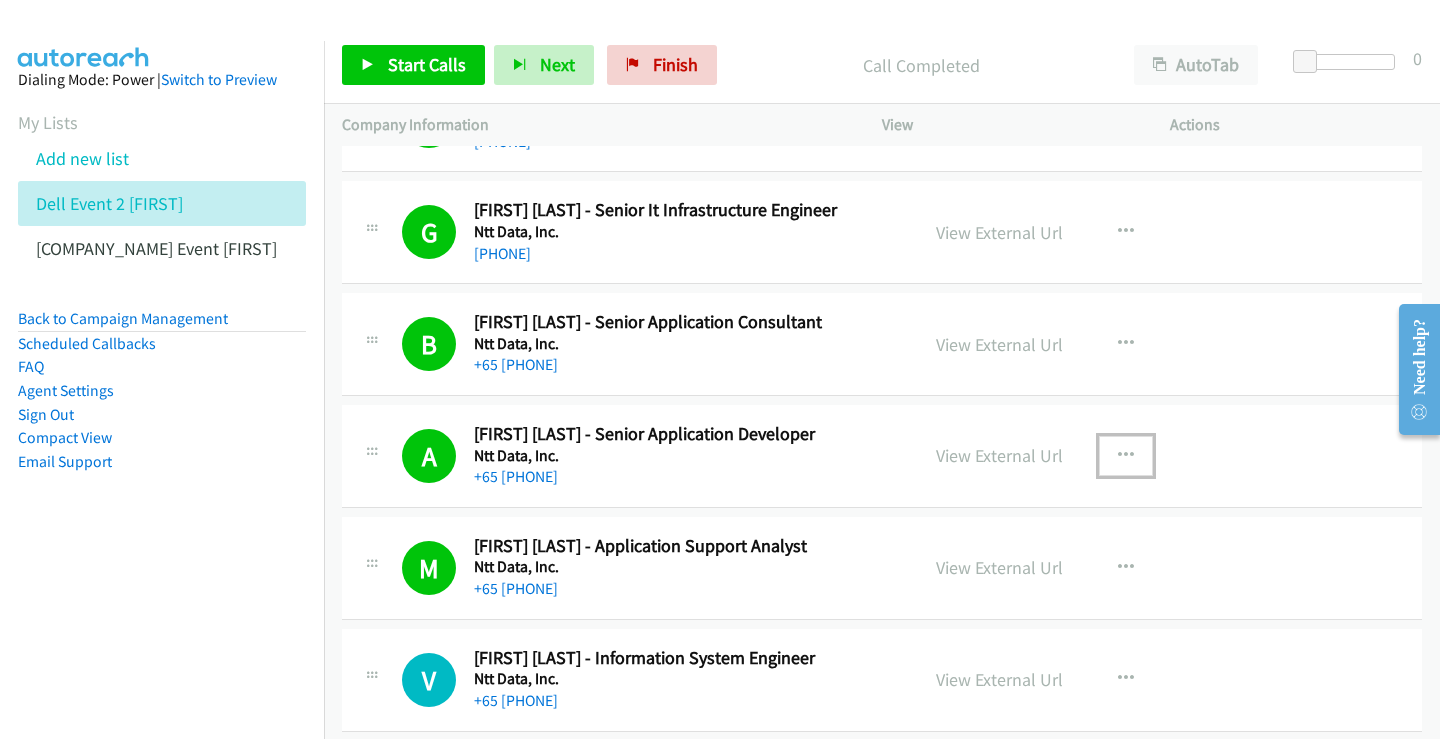 click at bounding box center (1126, 456) 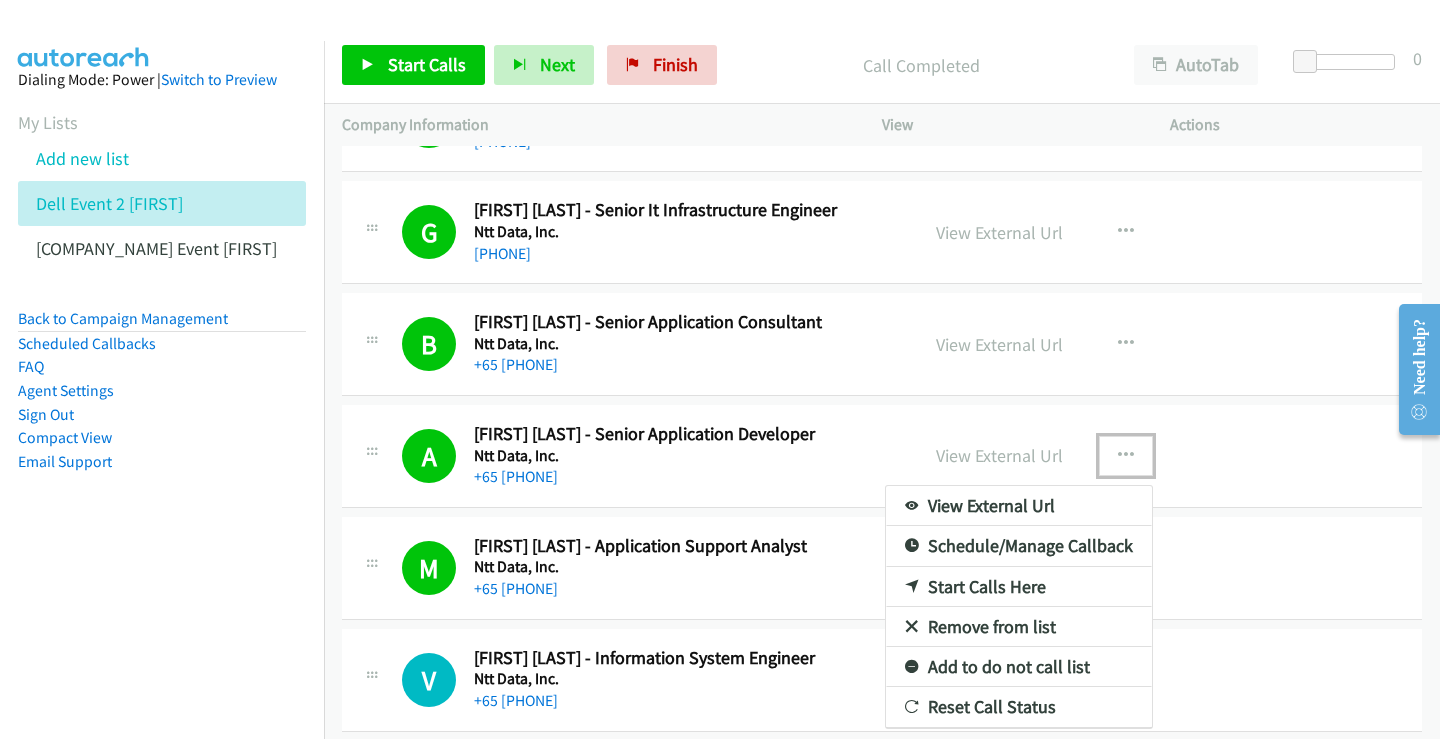 click on "Start Calls Here" at bounding box center (1019, 587) 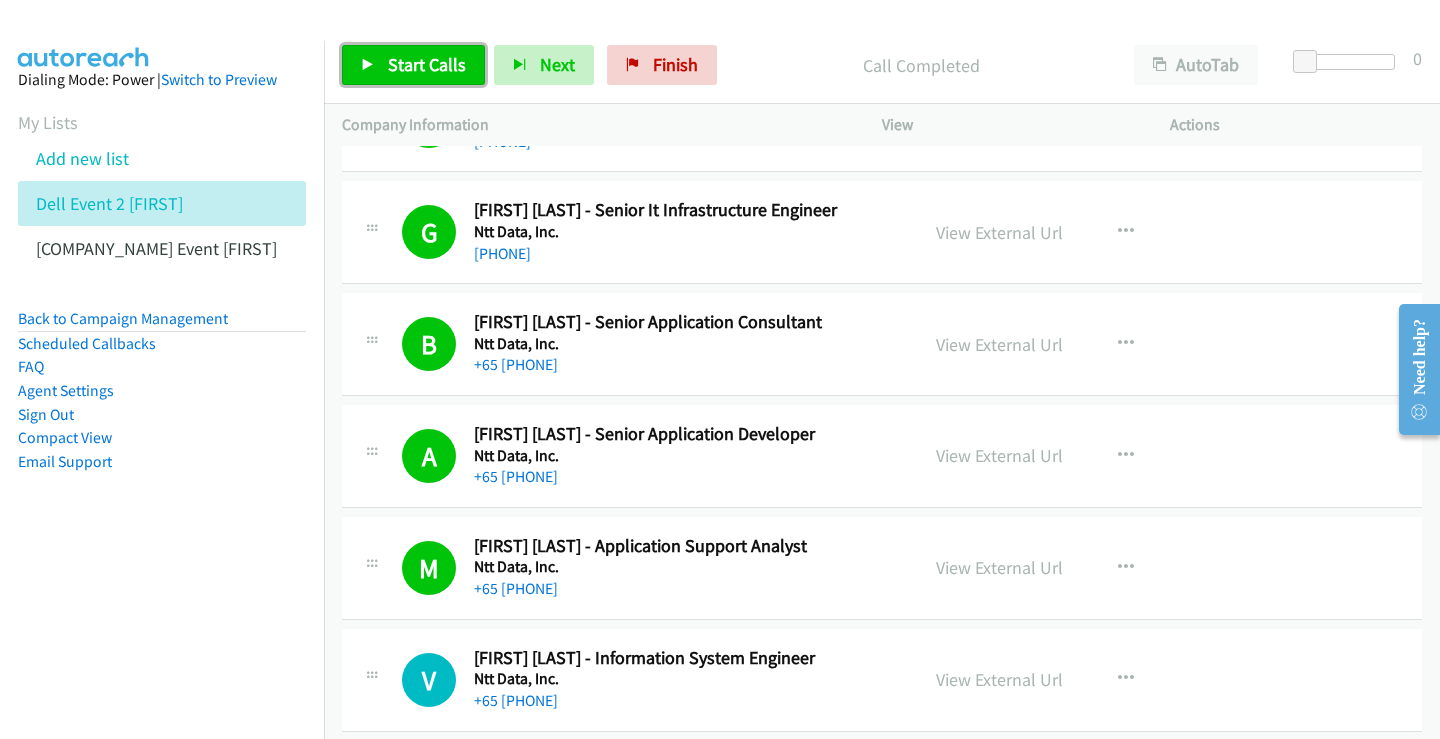 click on "Start Calls" at bounding box center [427, 64] 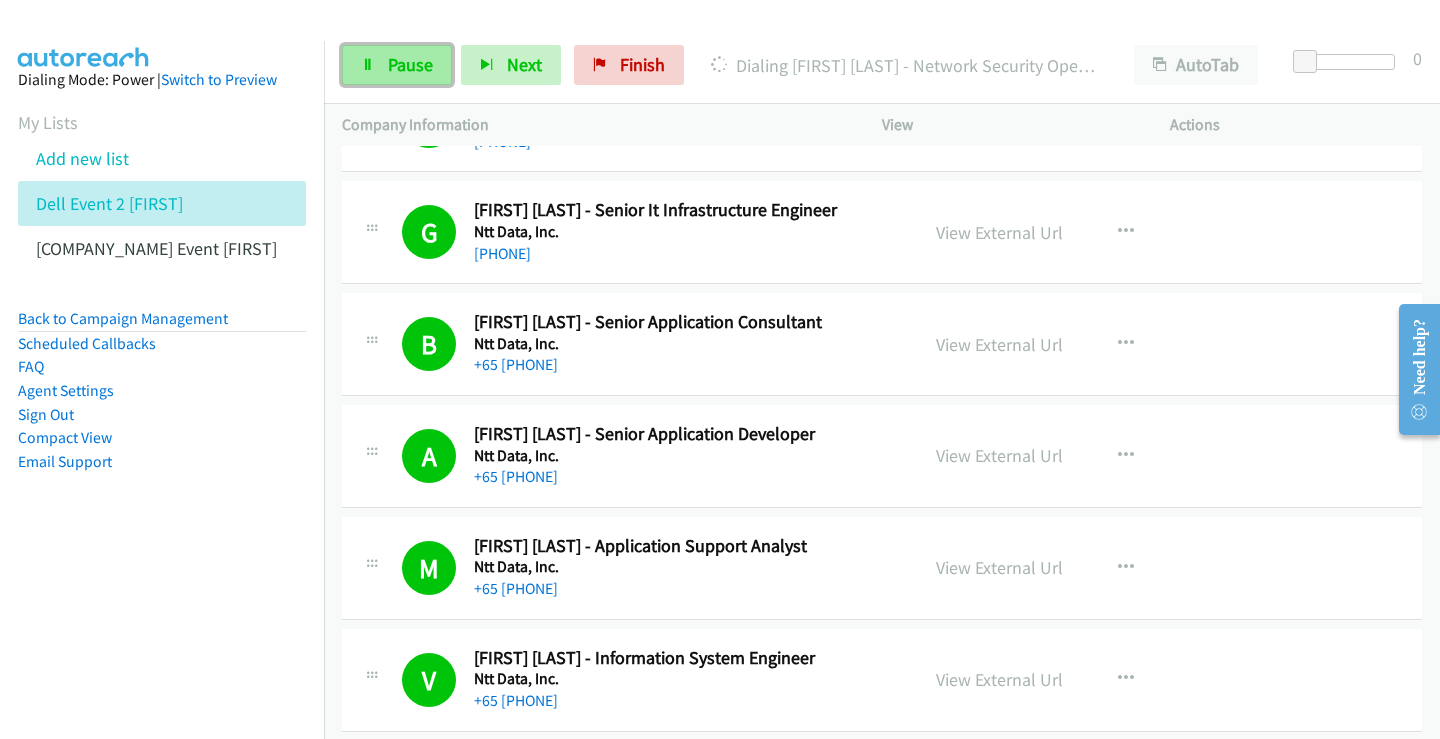 click on "Pause" at bounding box center [410, 64] 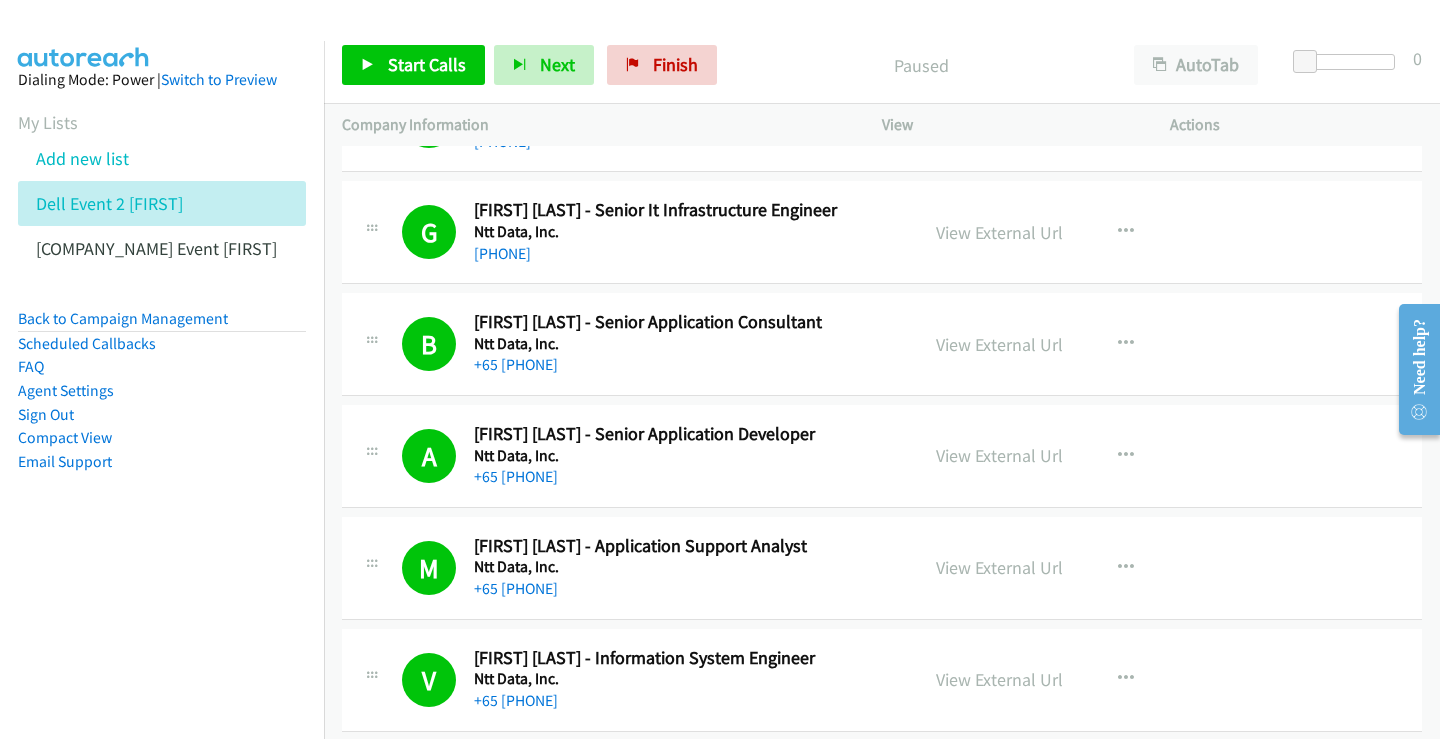 scroll, scrollTop: 17500, scrollLeft: 0, axis: vertical 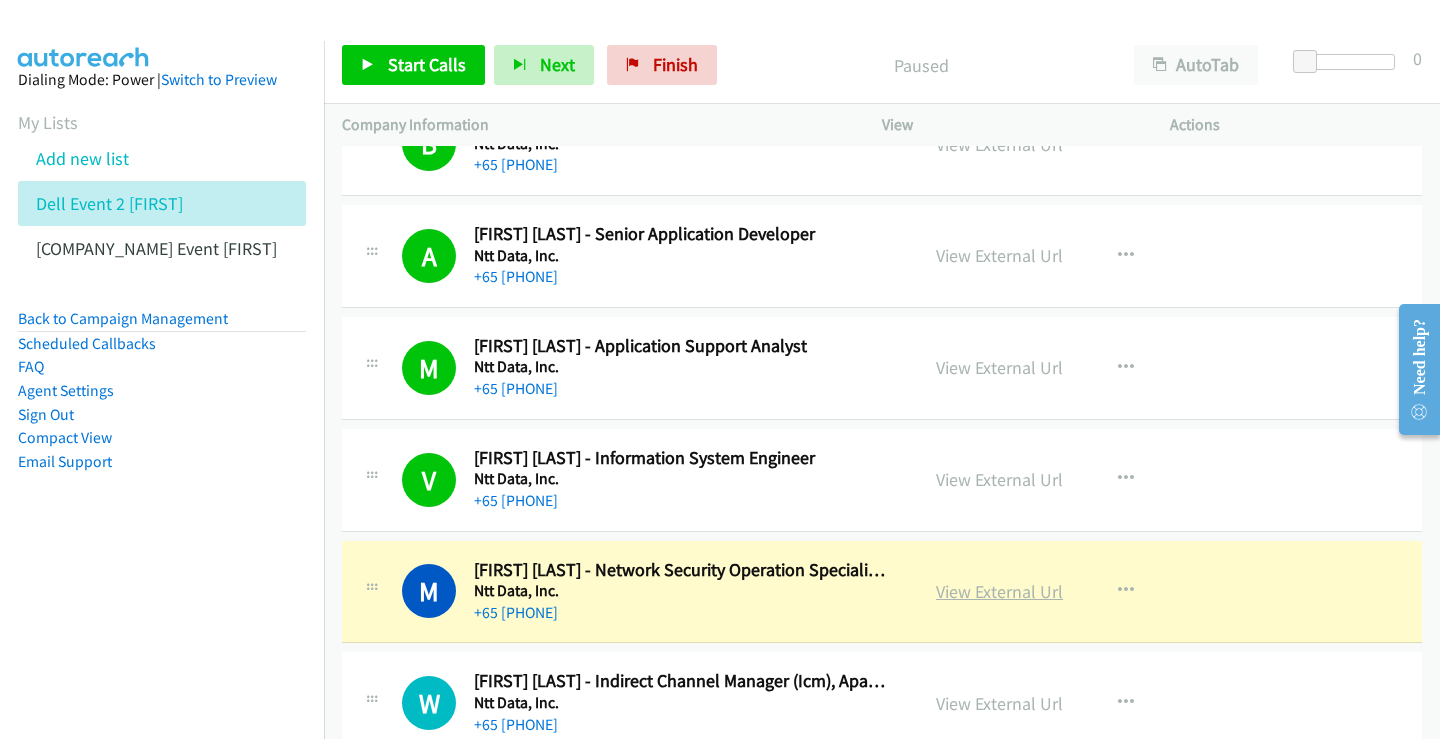 click on "View External Url" at bounding box center (999, 591) 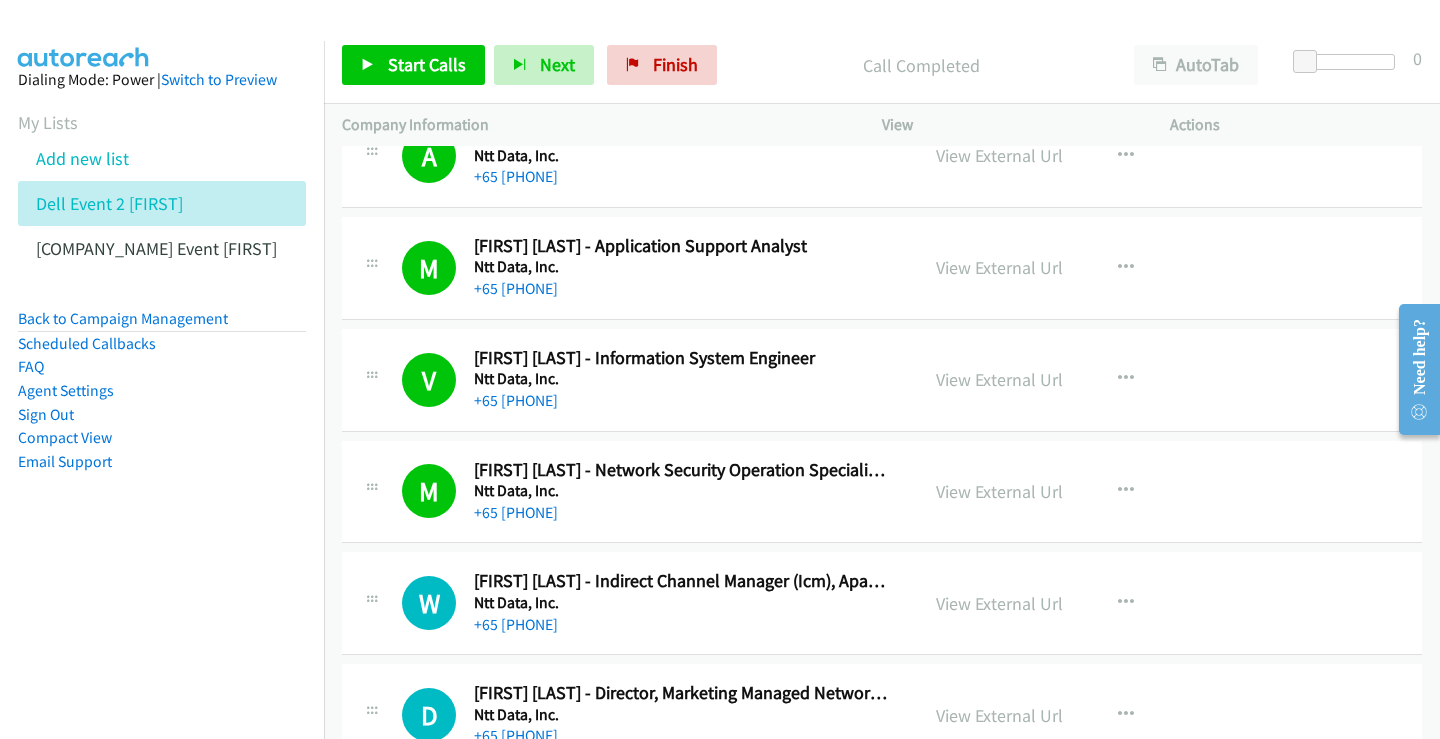 scroll, scrollTop: 17700, scrollLeft: 0, axis: vertical 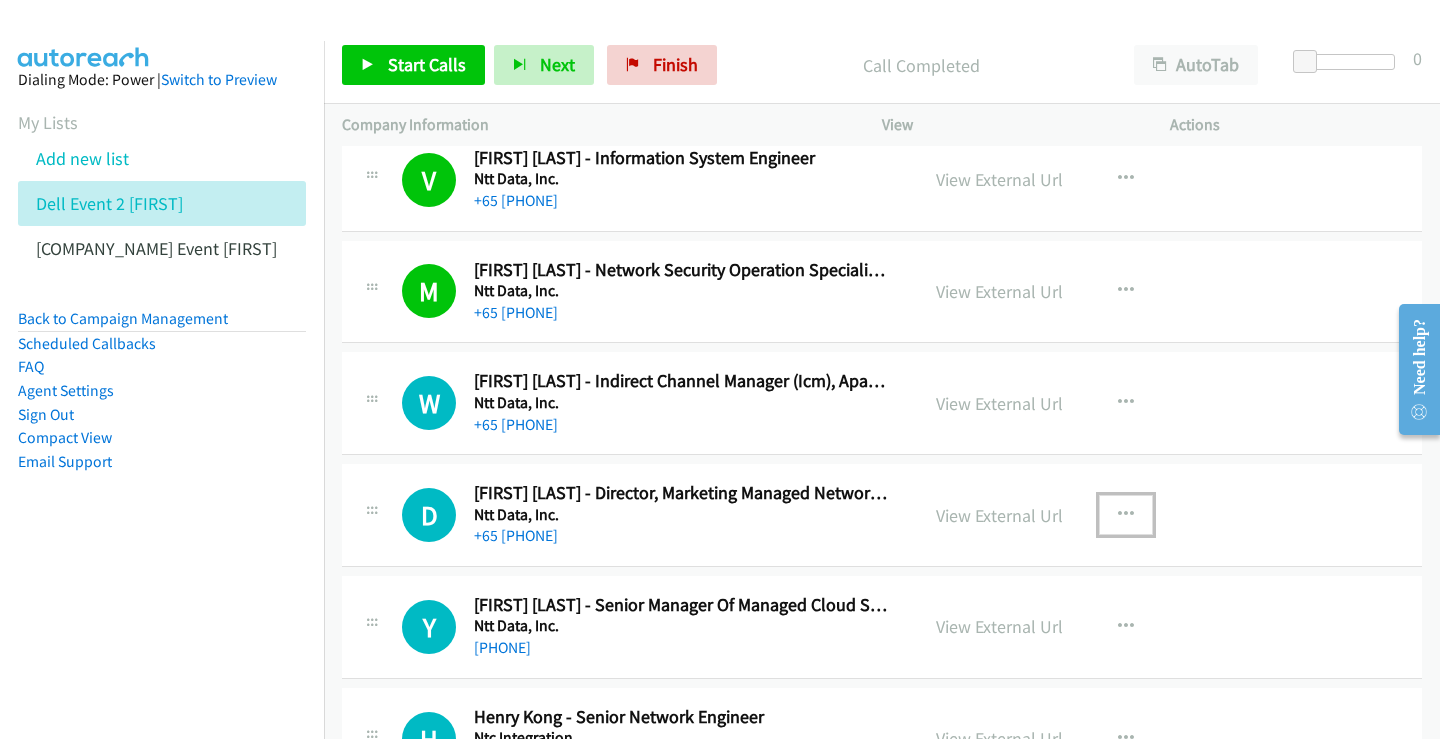 click at bounding box center [1126, 515] 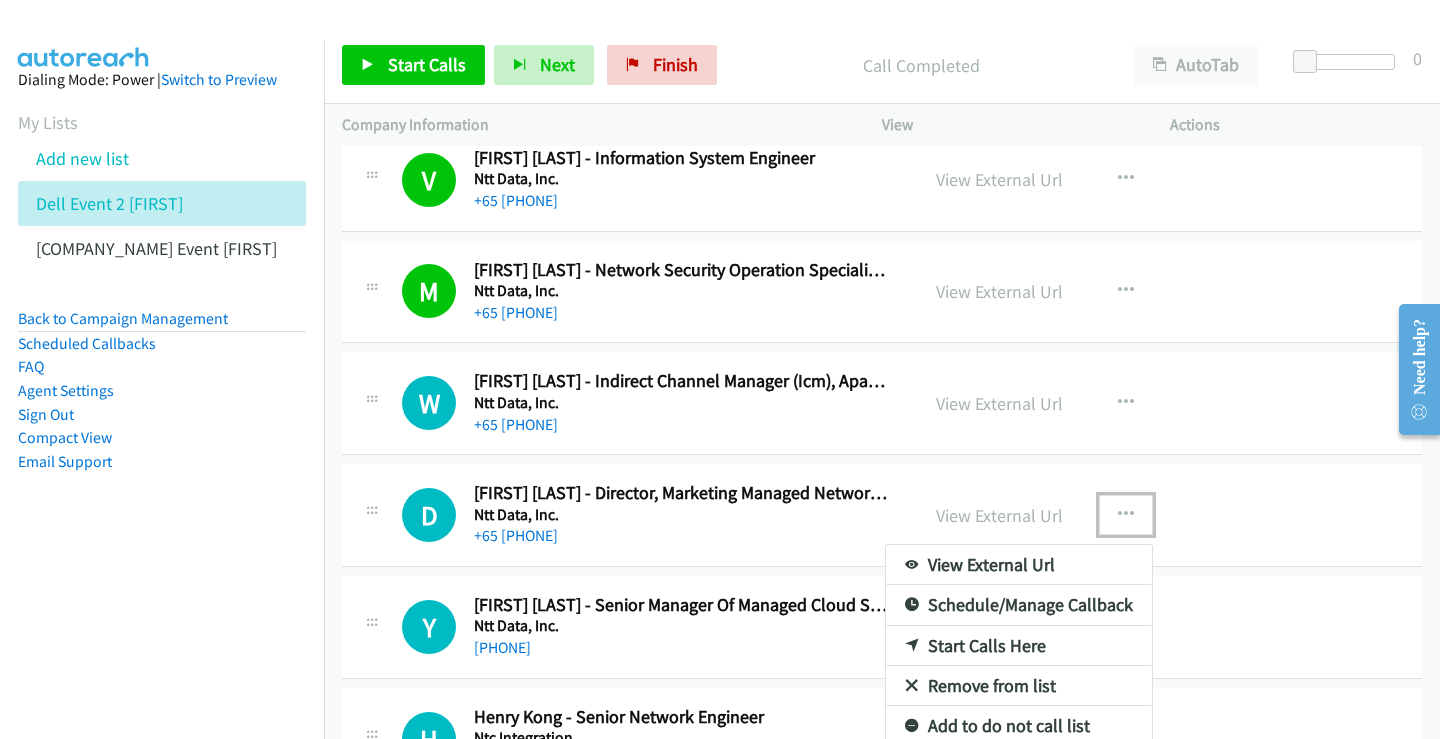 click on "Start Calls Here" at bounding box center (1019, 646) 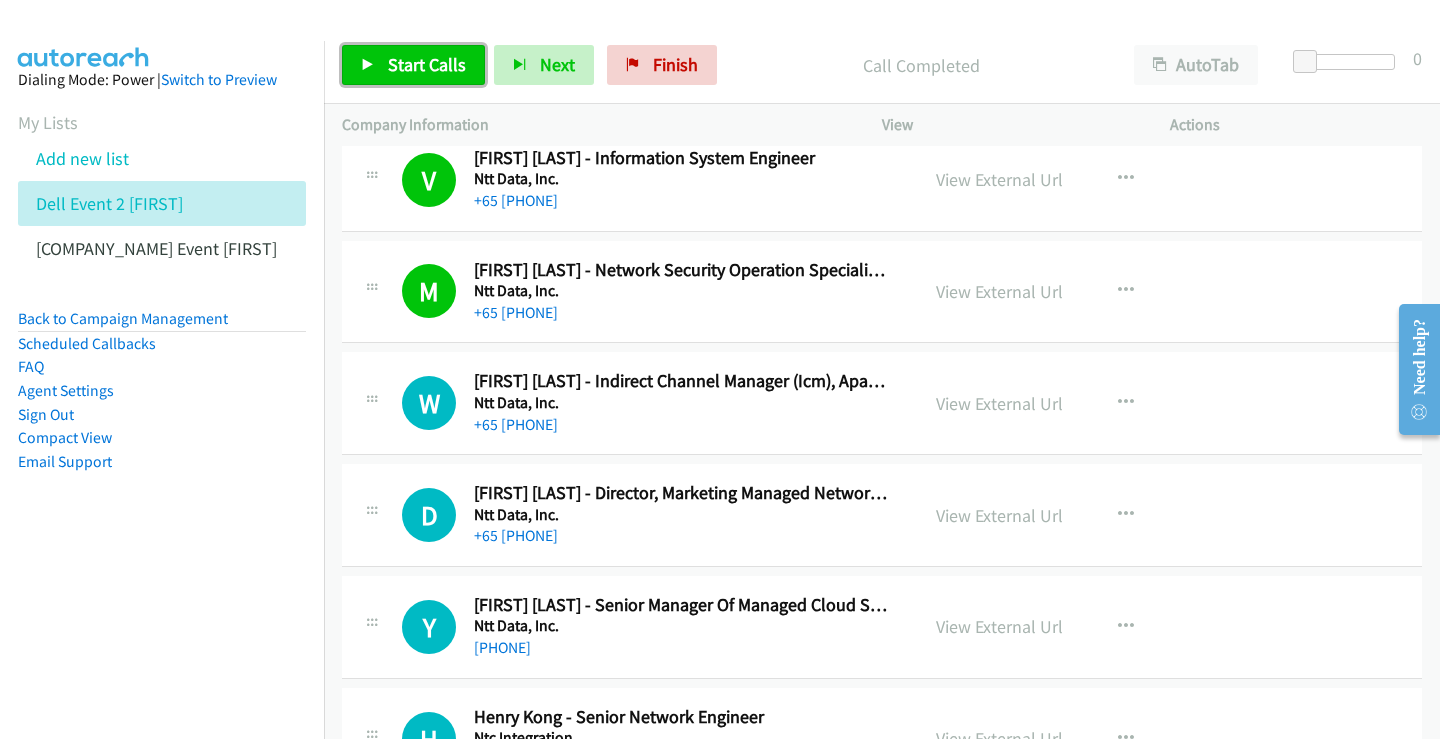 click on "Start Calls" at bounding box center [427, 64] 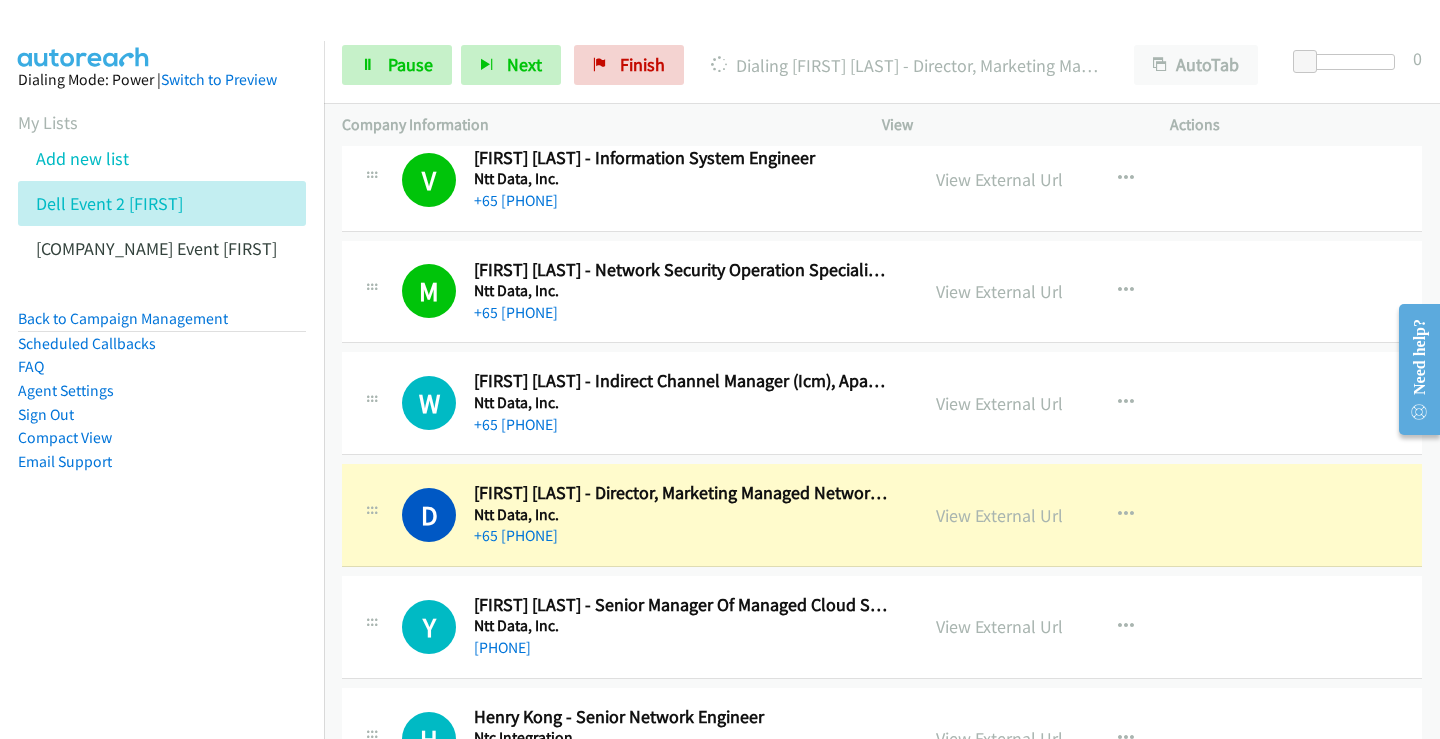 scroll, scrollTop: 17900, scrollLeft: 0, axis: vertical 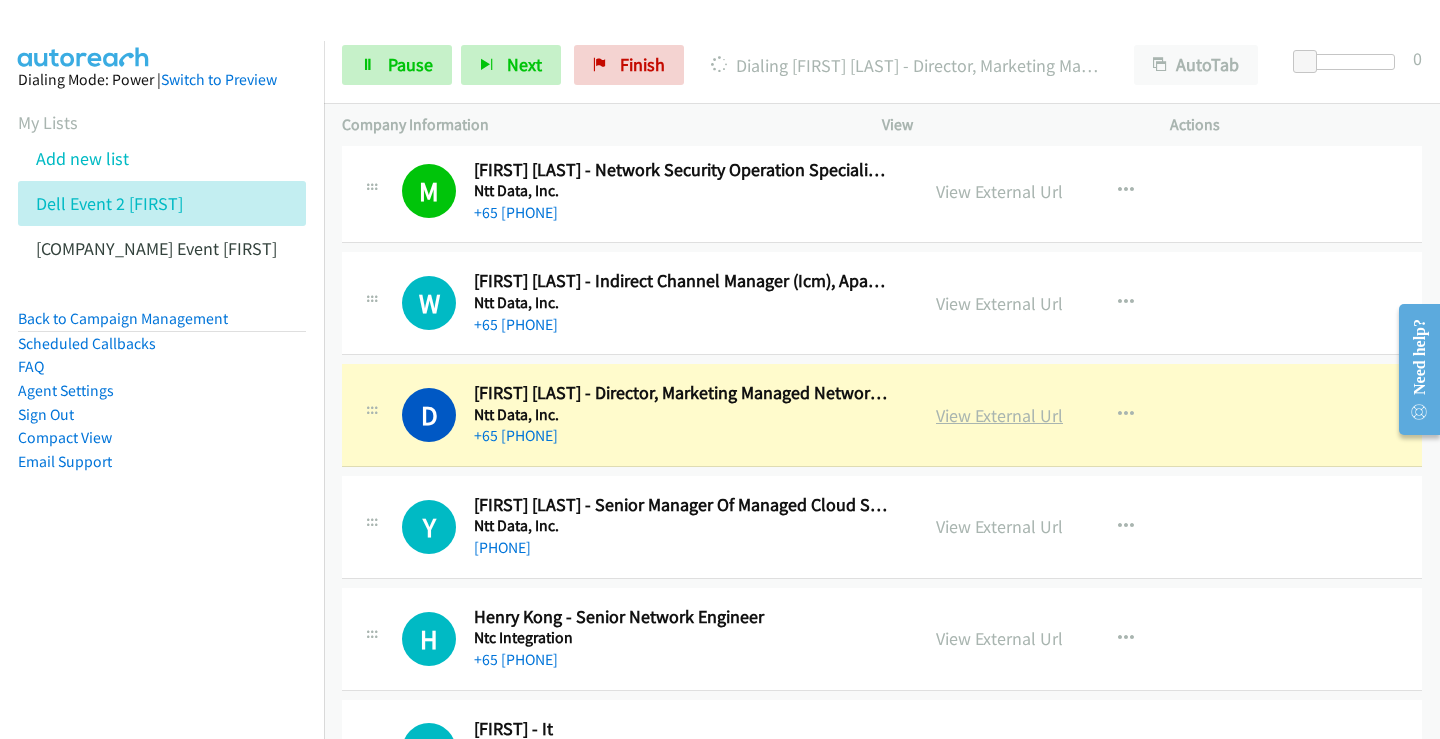 click on "View External Url" at bounding box center [999, 415] 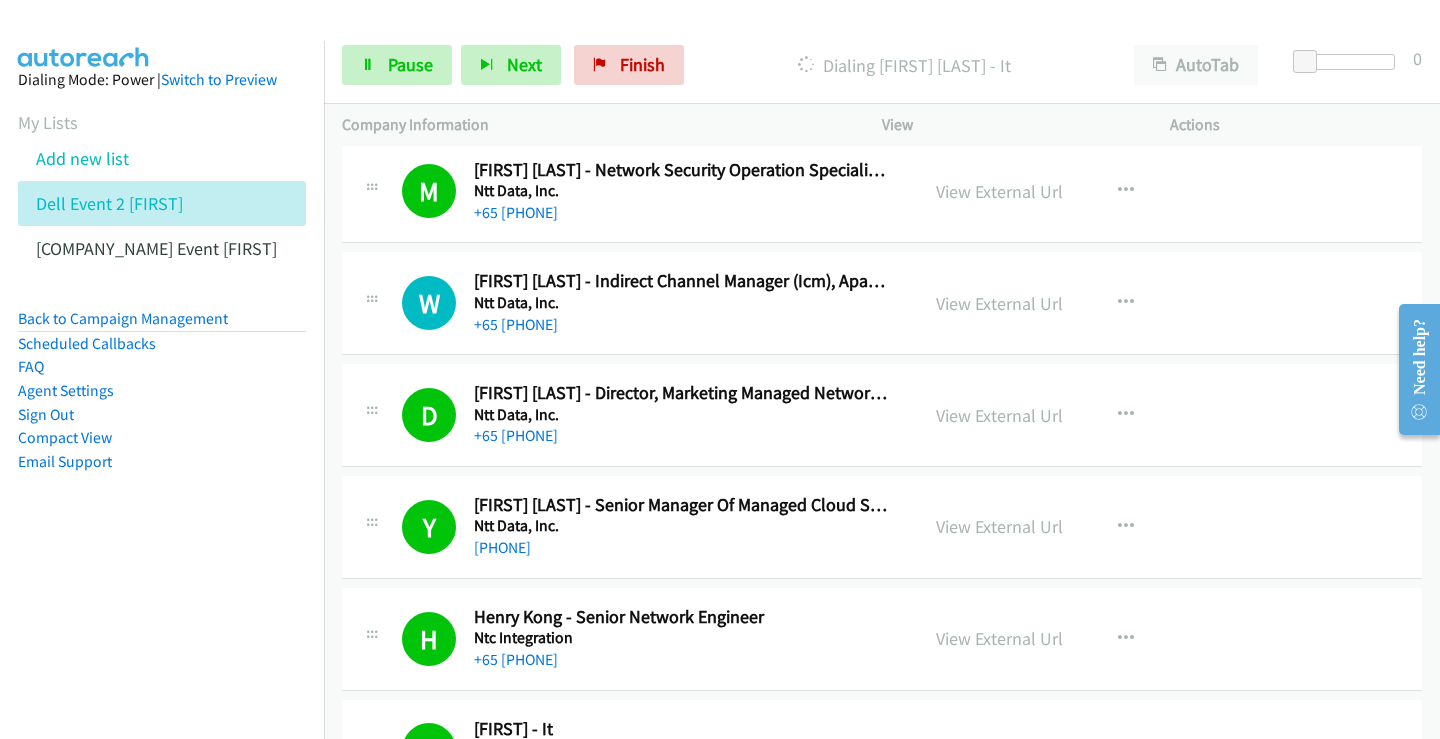 scroll, scrollTop: 17800, scrollLeft: 0, axis: vertical 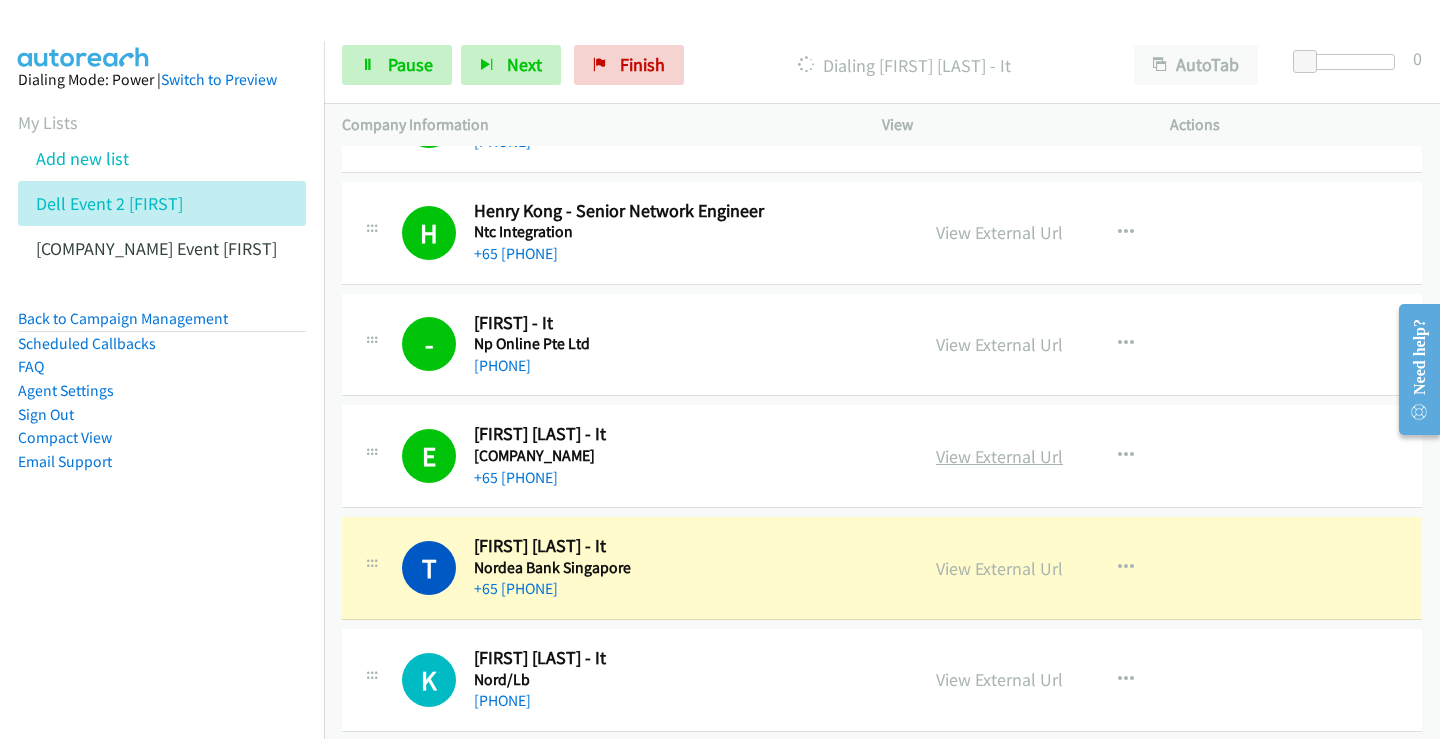 click on "View External Url" at bounding box center [999, 456] 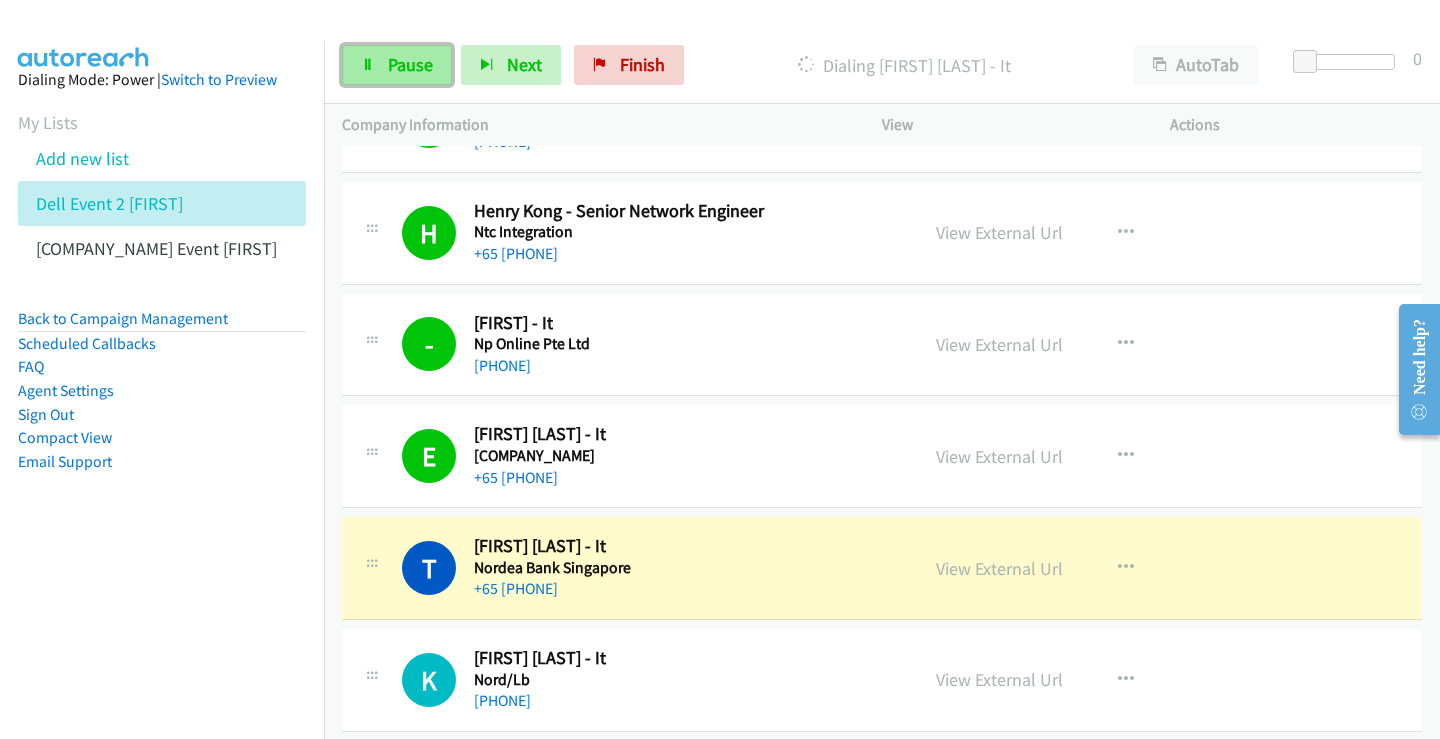 click on "Pause" at bounding box center [410, 64] 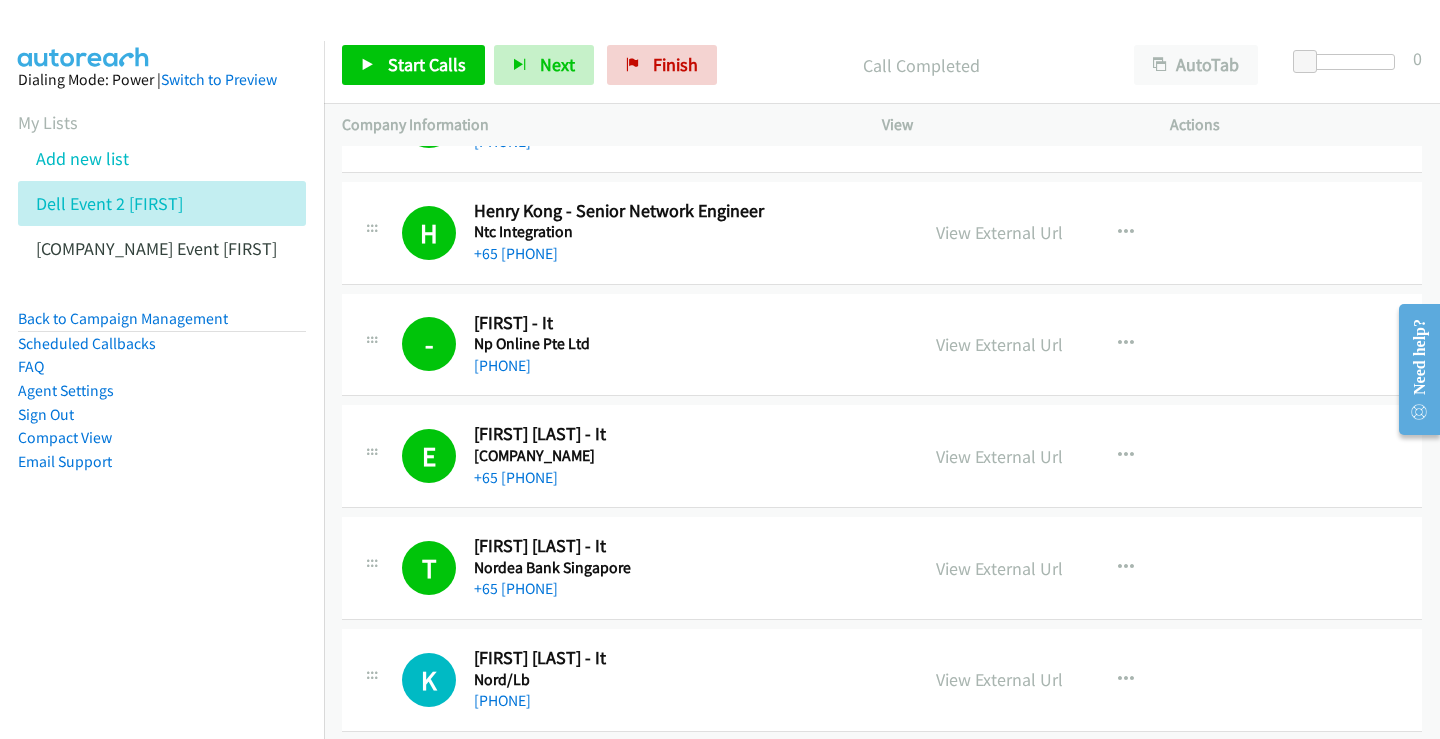 scroll, scrollTop: 18506, scrollLeft: 0, axis: vertical 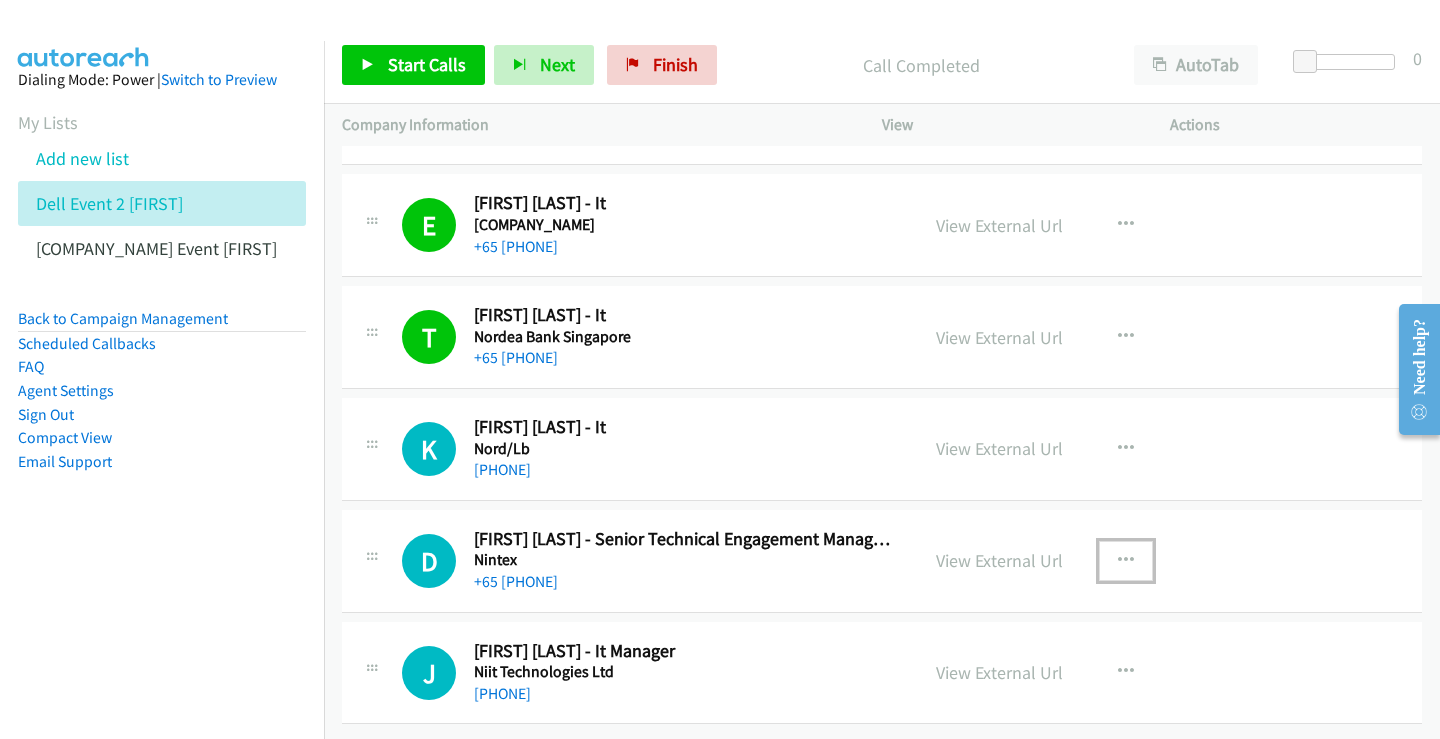 click at bounding box center (1126, 561) 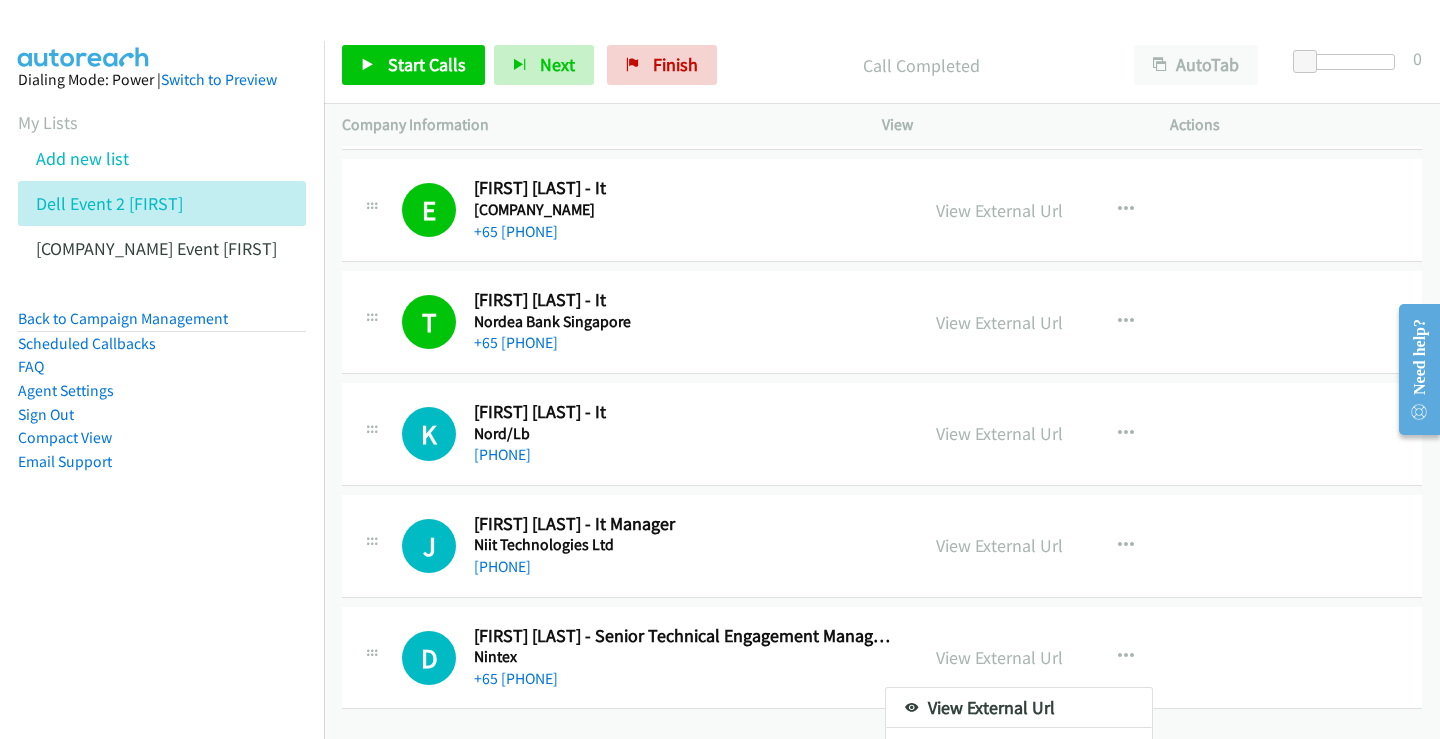 click at bounding box center [720, 369] 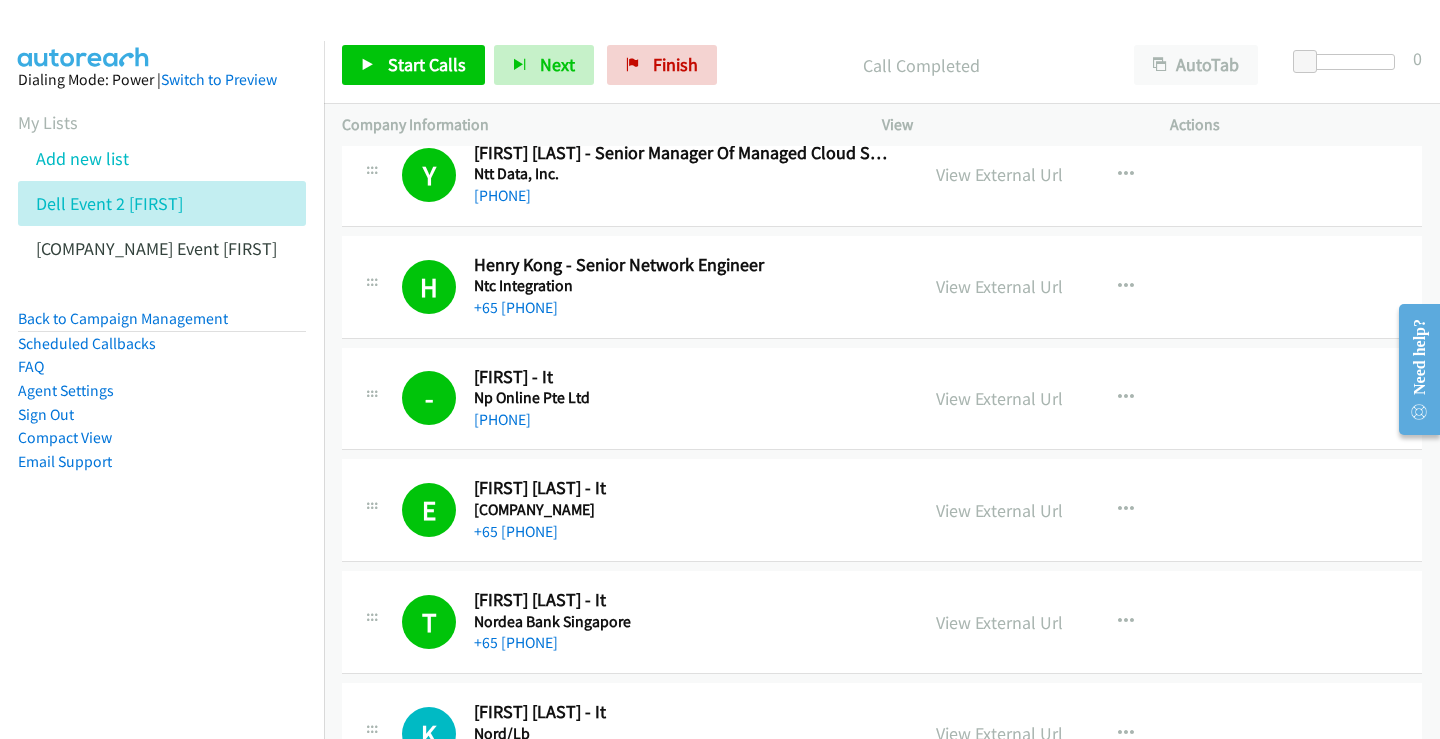 scroll, scrollTop: 18052, scrollLeft: 0, axis: vertical 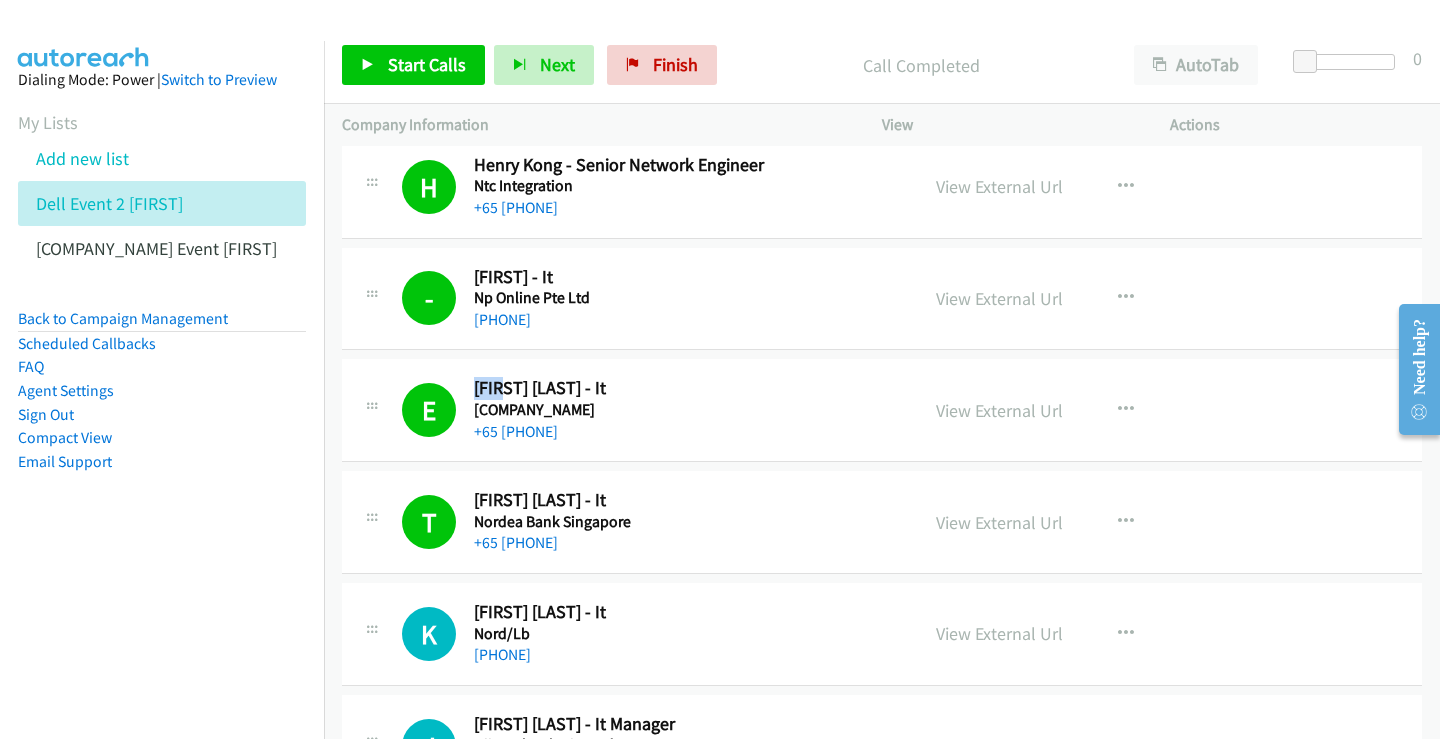 click on "[FIRST] - It" at bounding box center (683, 277) 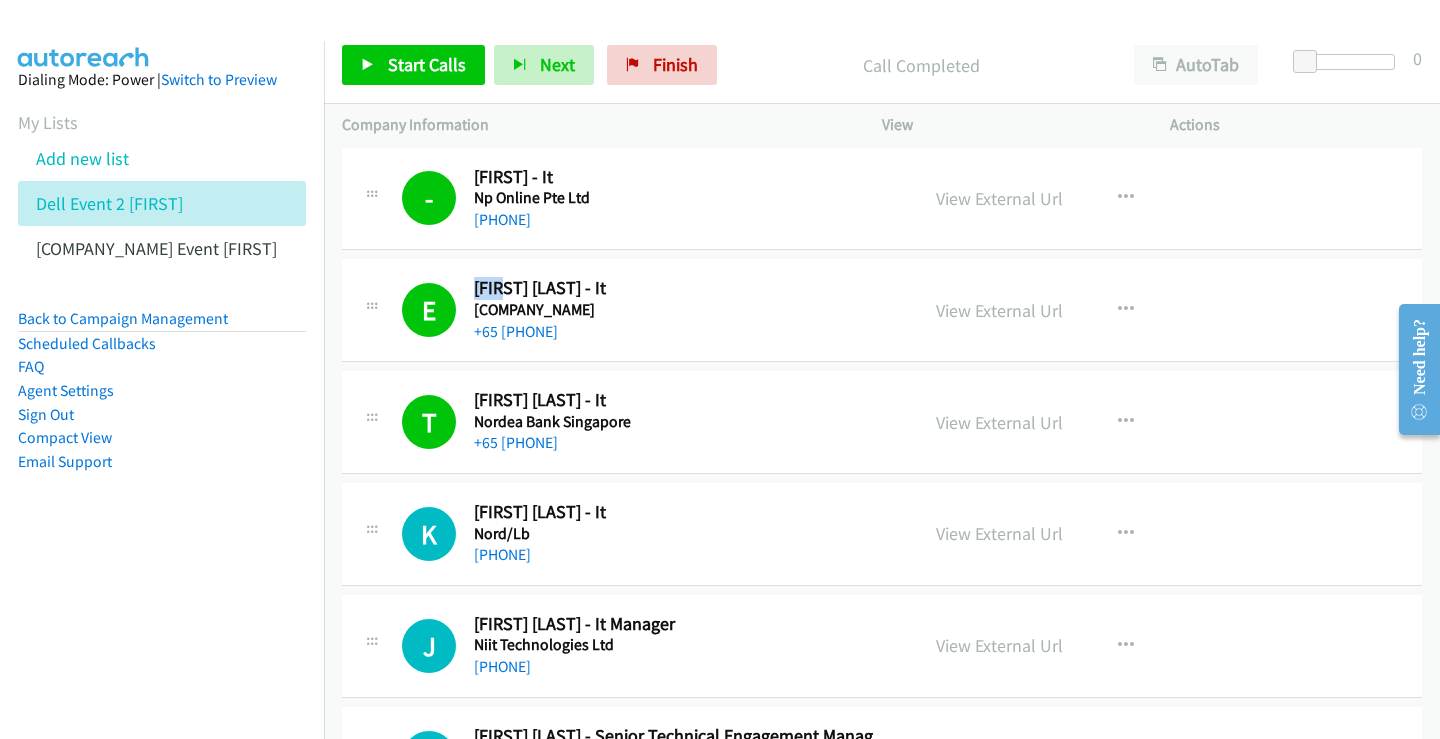 scroll, scrollTop: 18552, scrollLeft: 0, axis: vertical 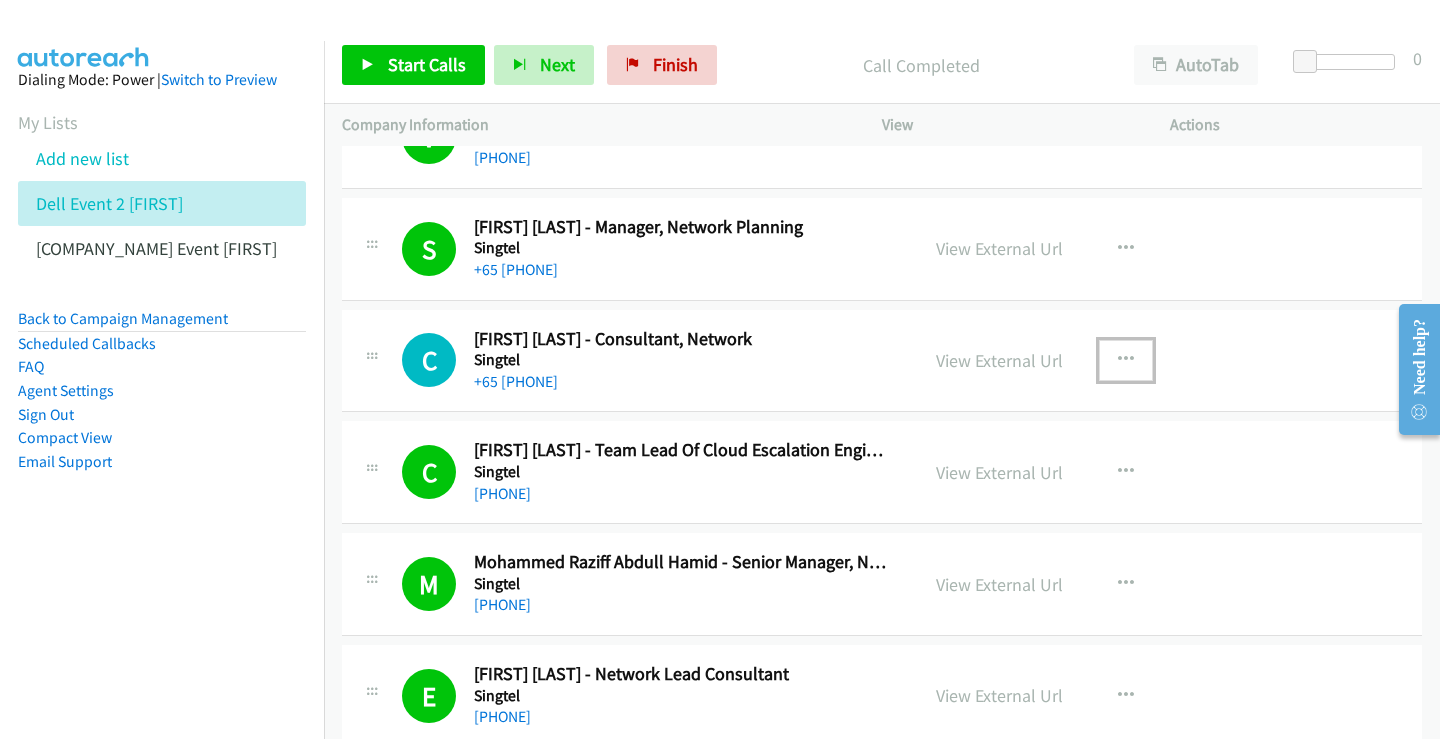 click at bounding box center (1126, 360) 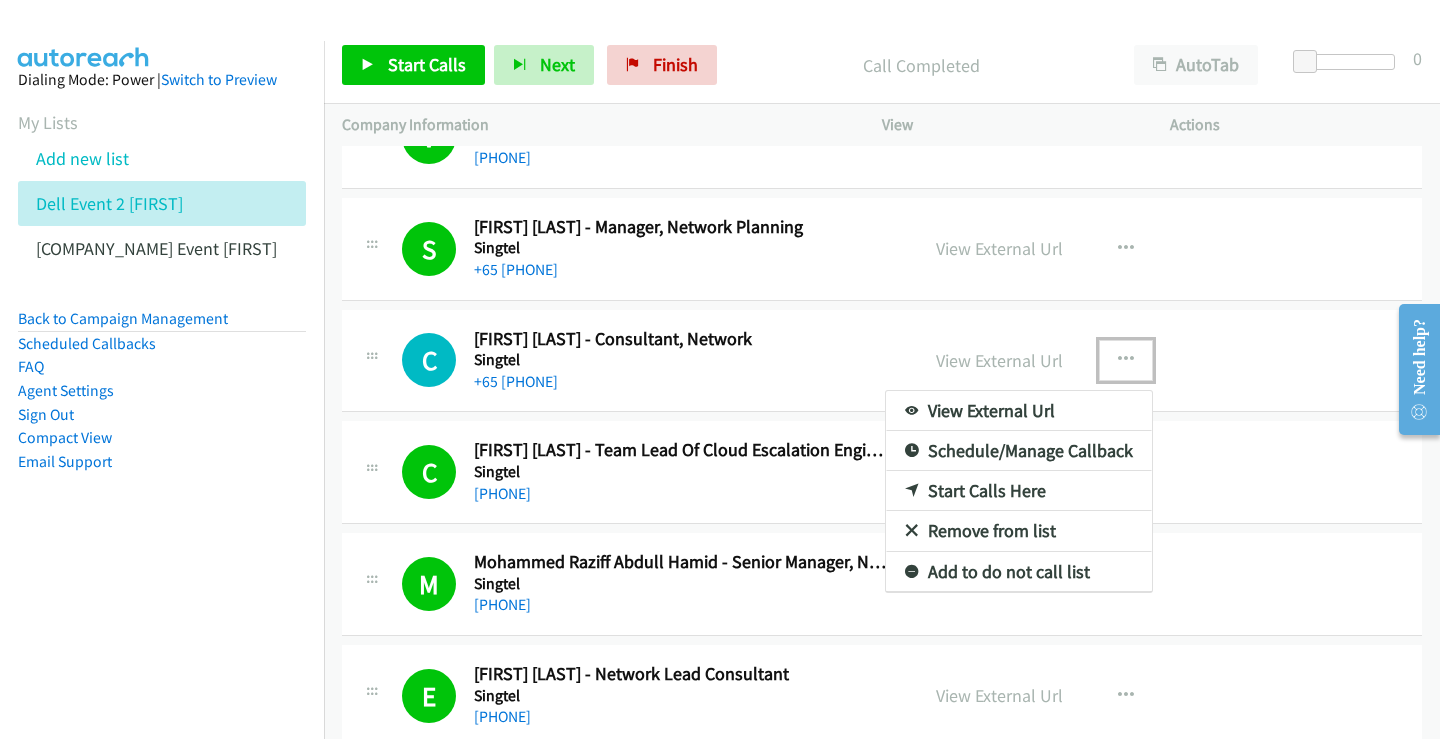 click on "Start Calls Here" at bounding box center [1019, 491] 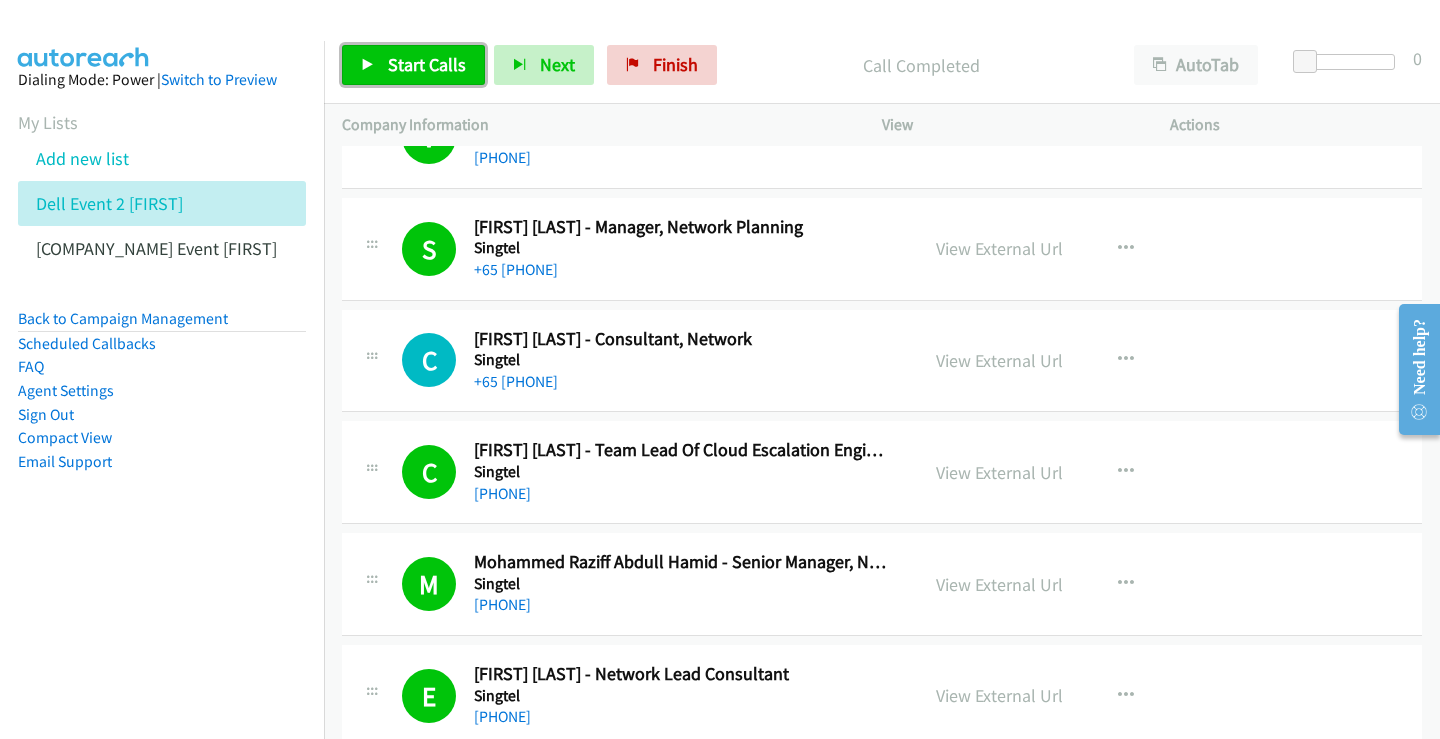 click at bounding box center (368, 66) 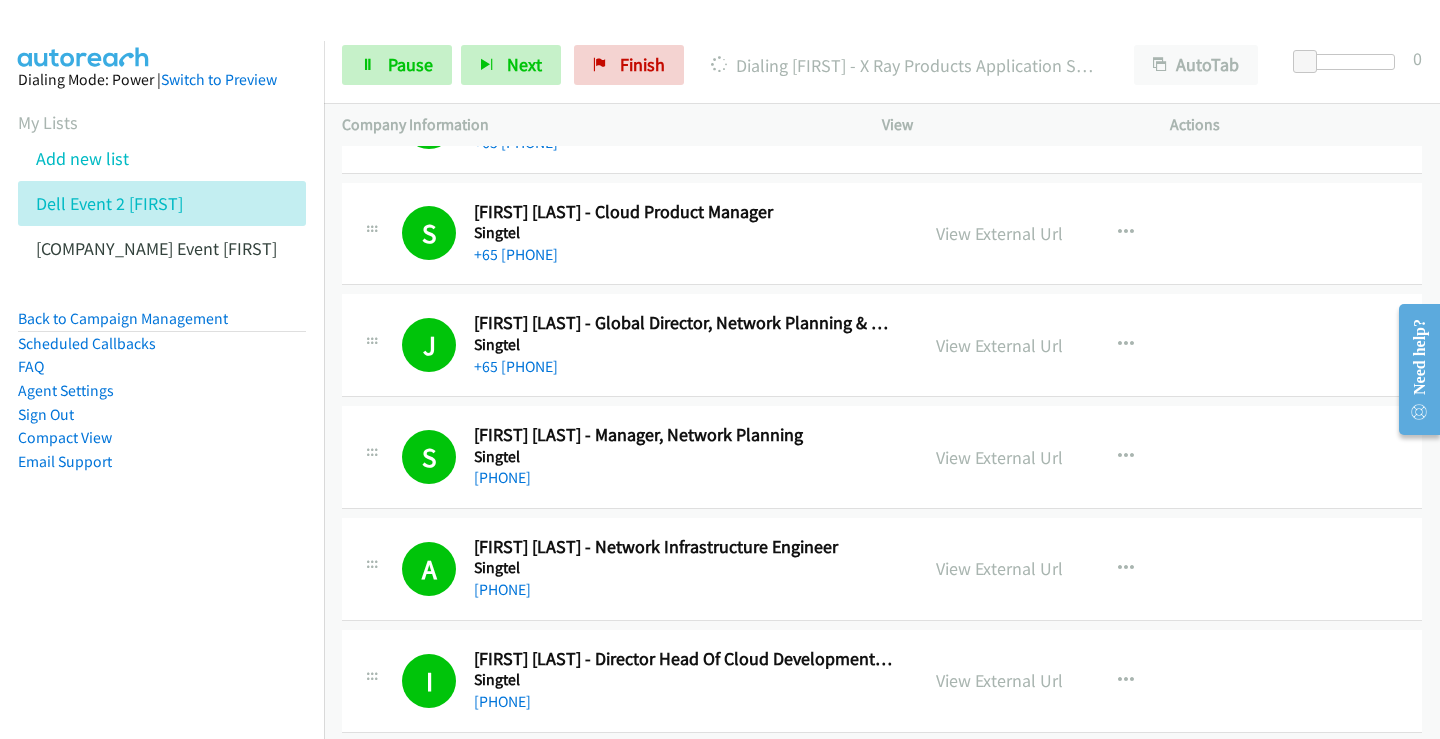 scroll, scrollTop: 5559, scrollLeft: 0, axis: vertical 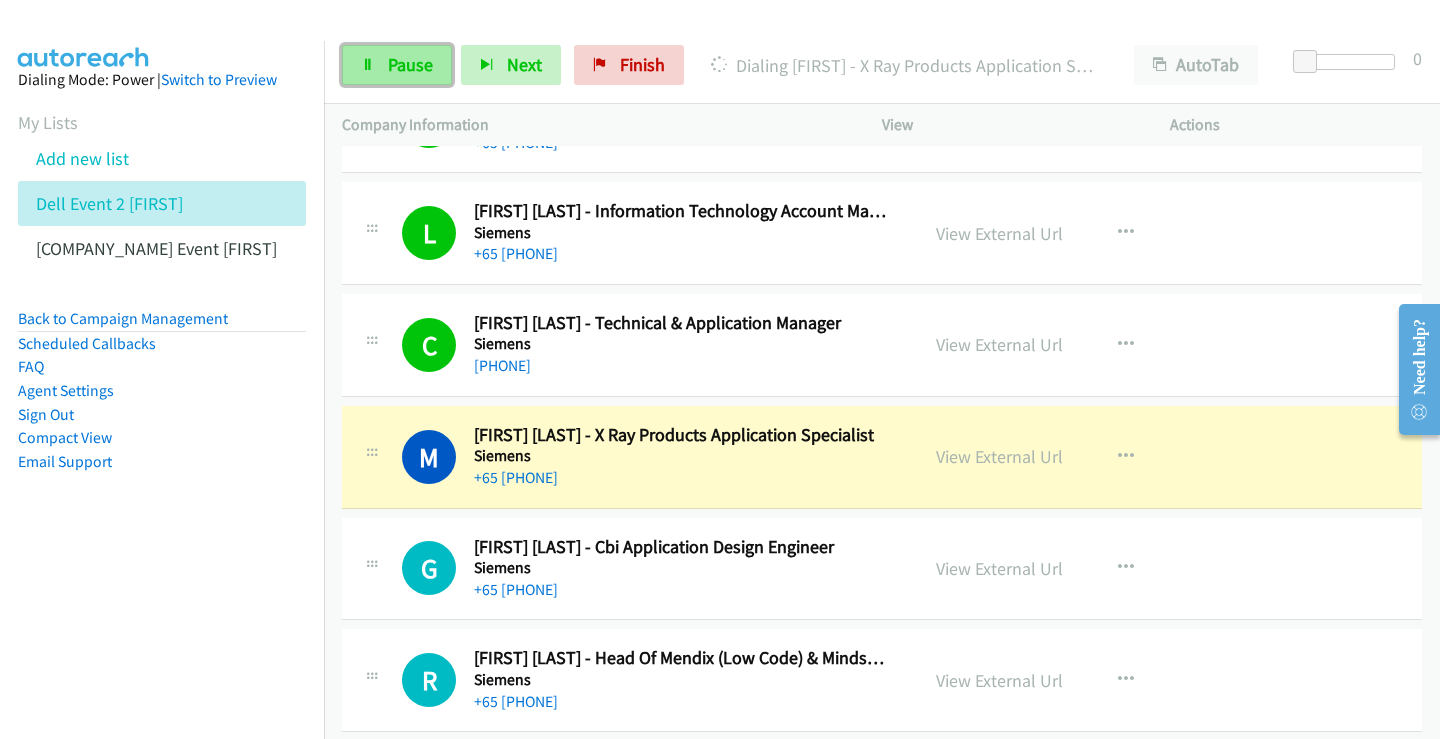 click on "Pause" at bounding box center (410, 64) 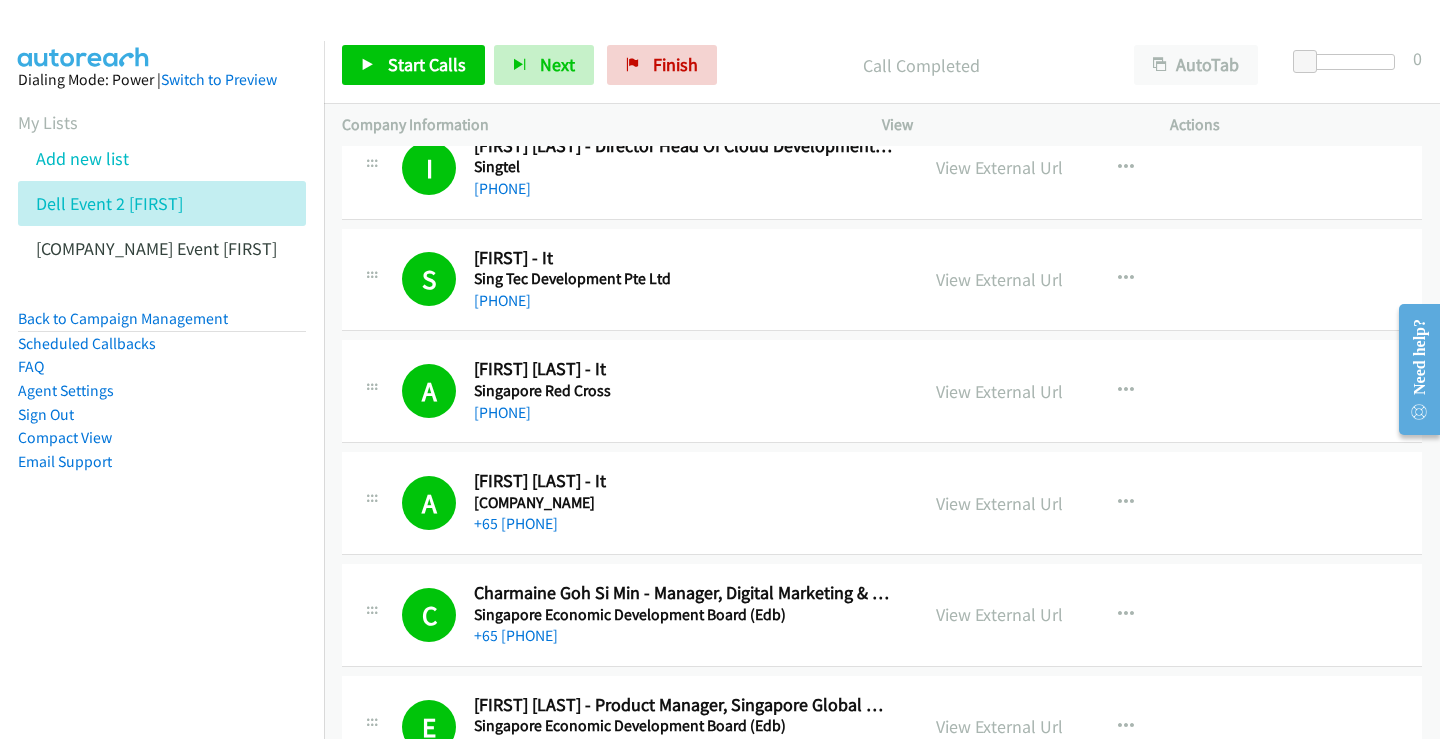 scroll, scrollTop: 3959, scrollLeft: 0, axis: vertical 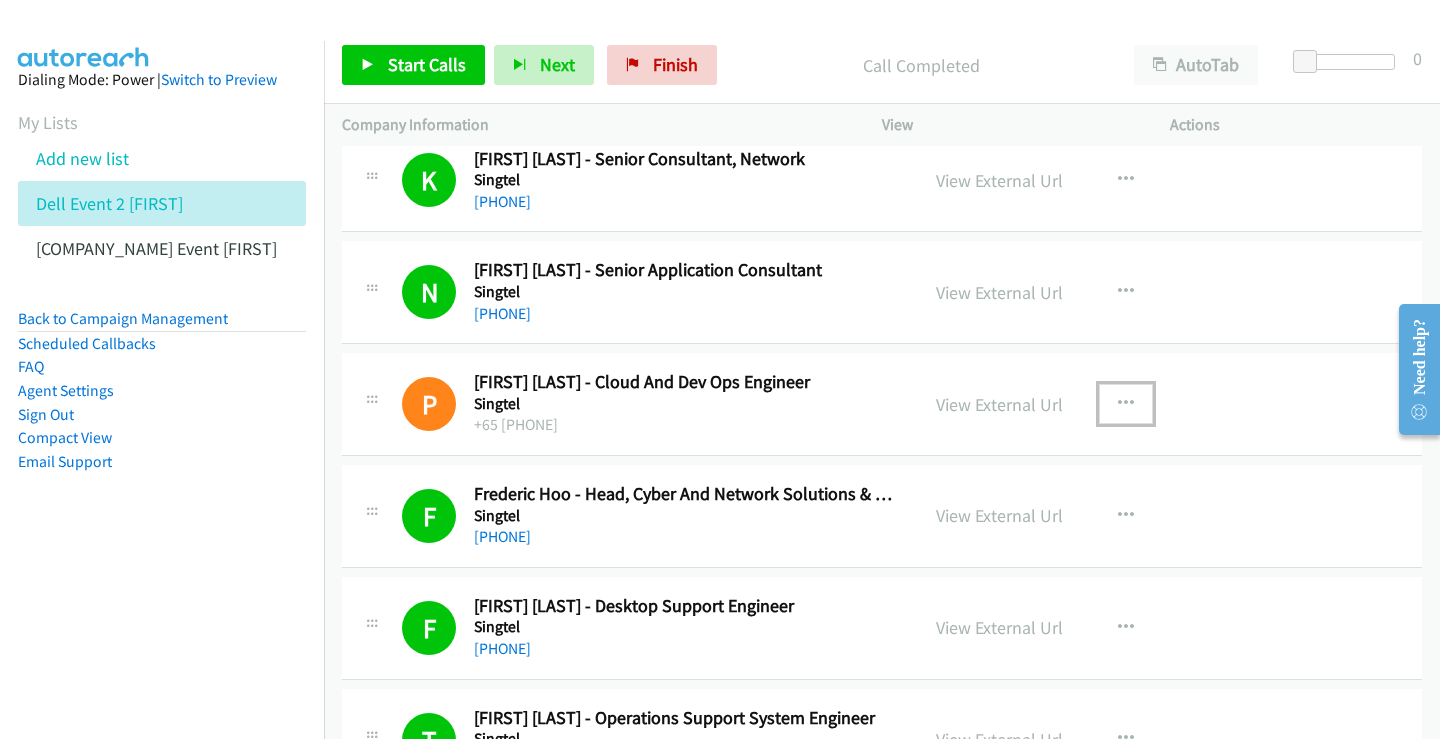 click at bounding box center (1126, 404) 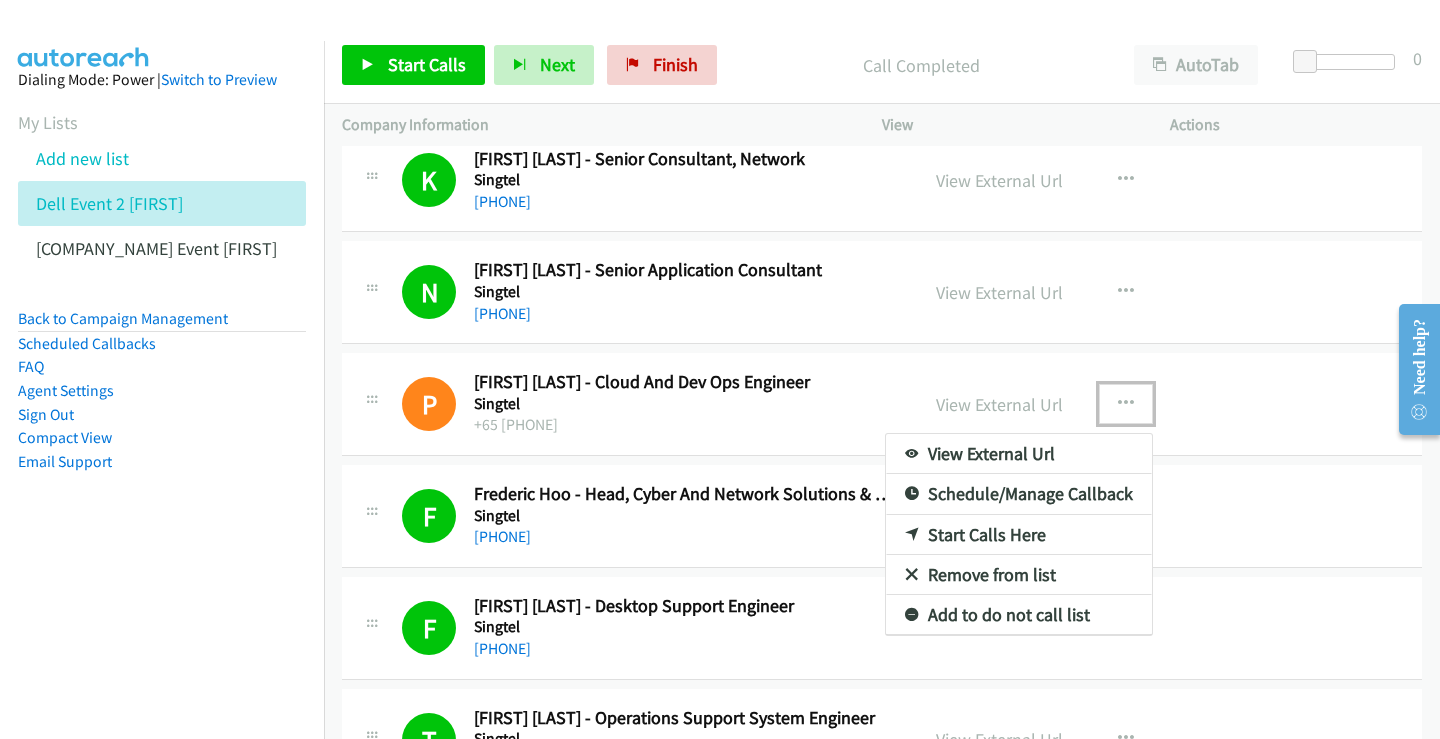 click on "Start Calls Here" at bounding box center (1019, 535) 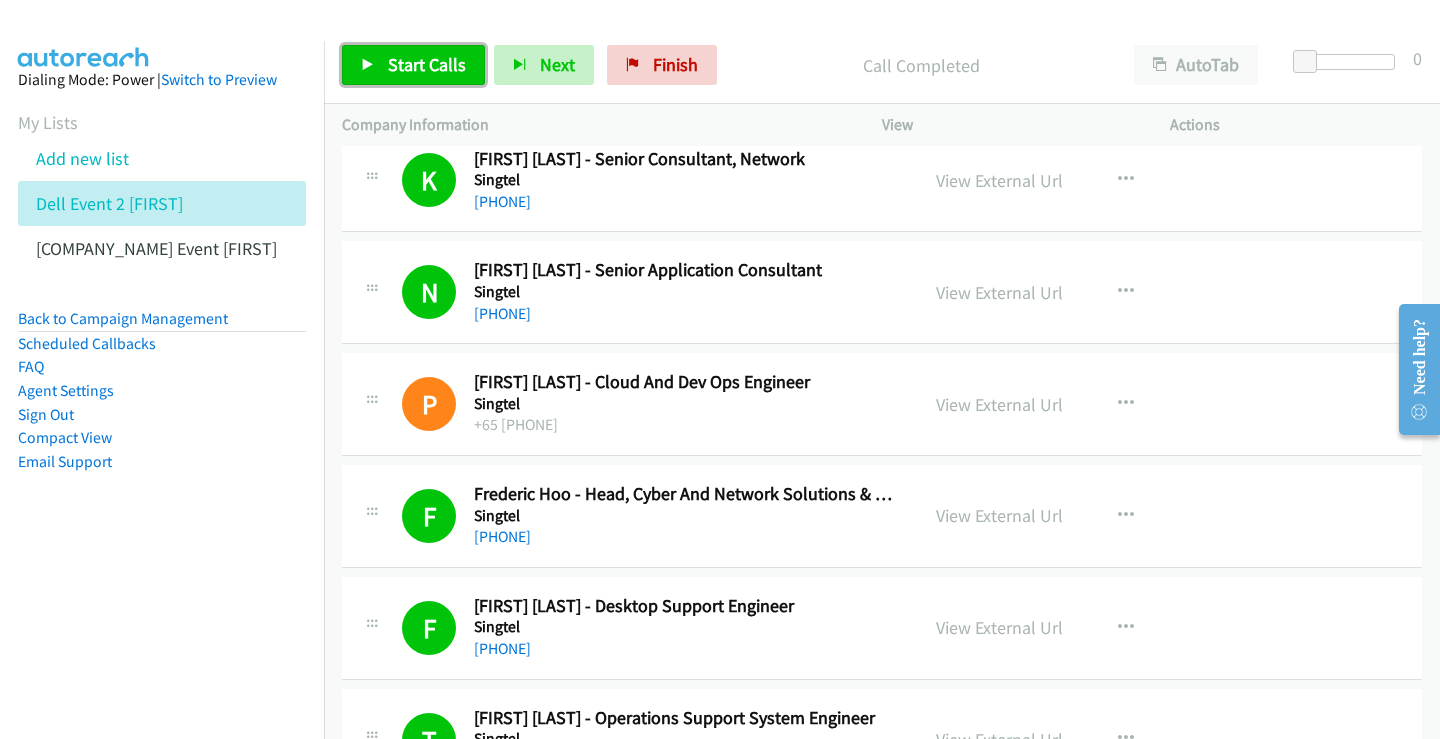 click on "Start Calls" at bounding box center (413, 65) 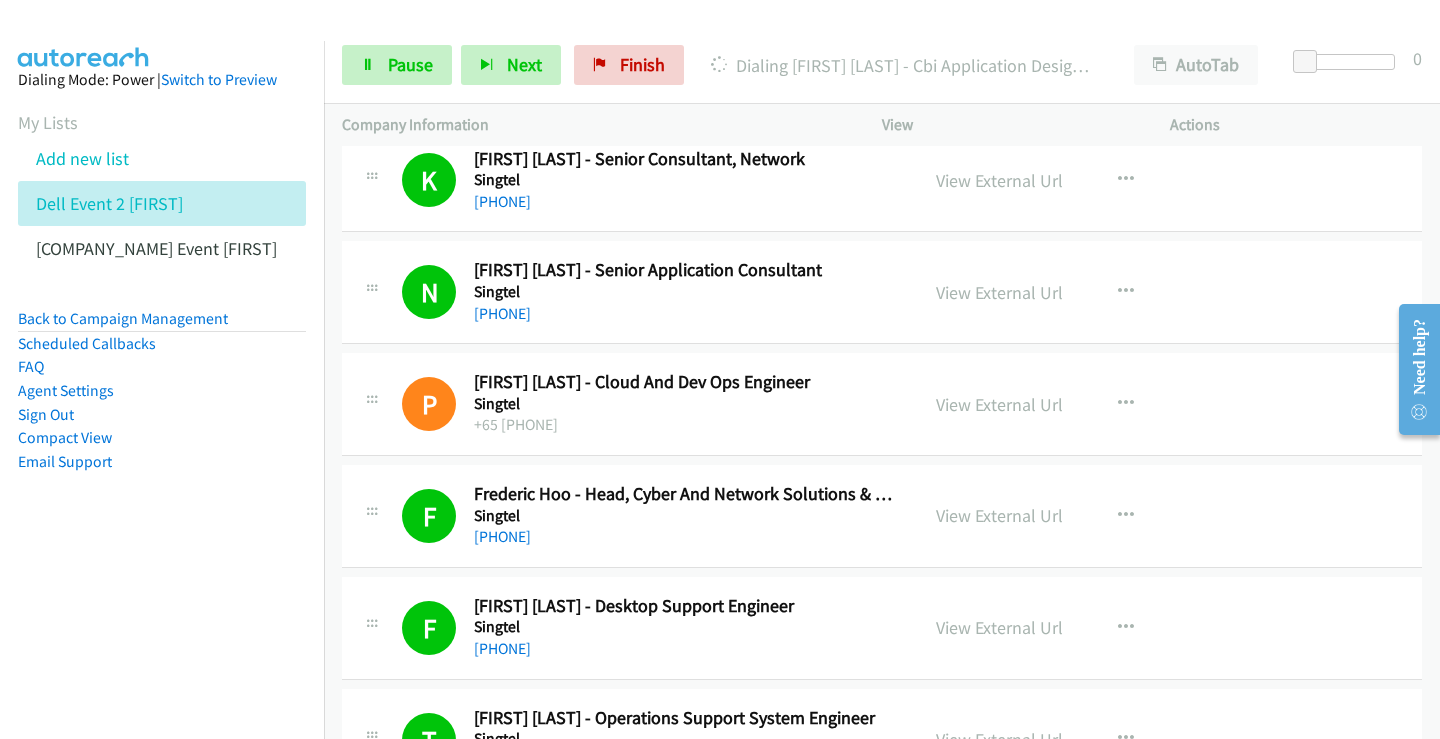 scroll, scrollTop: 5671, scrollLeft: 0, axis: vertical 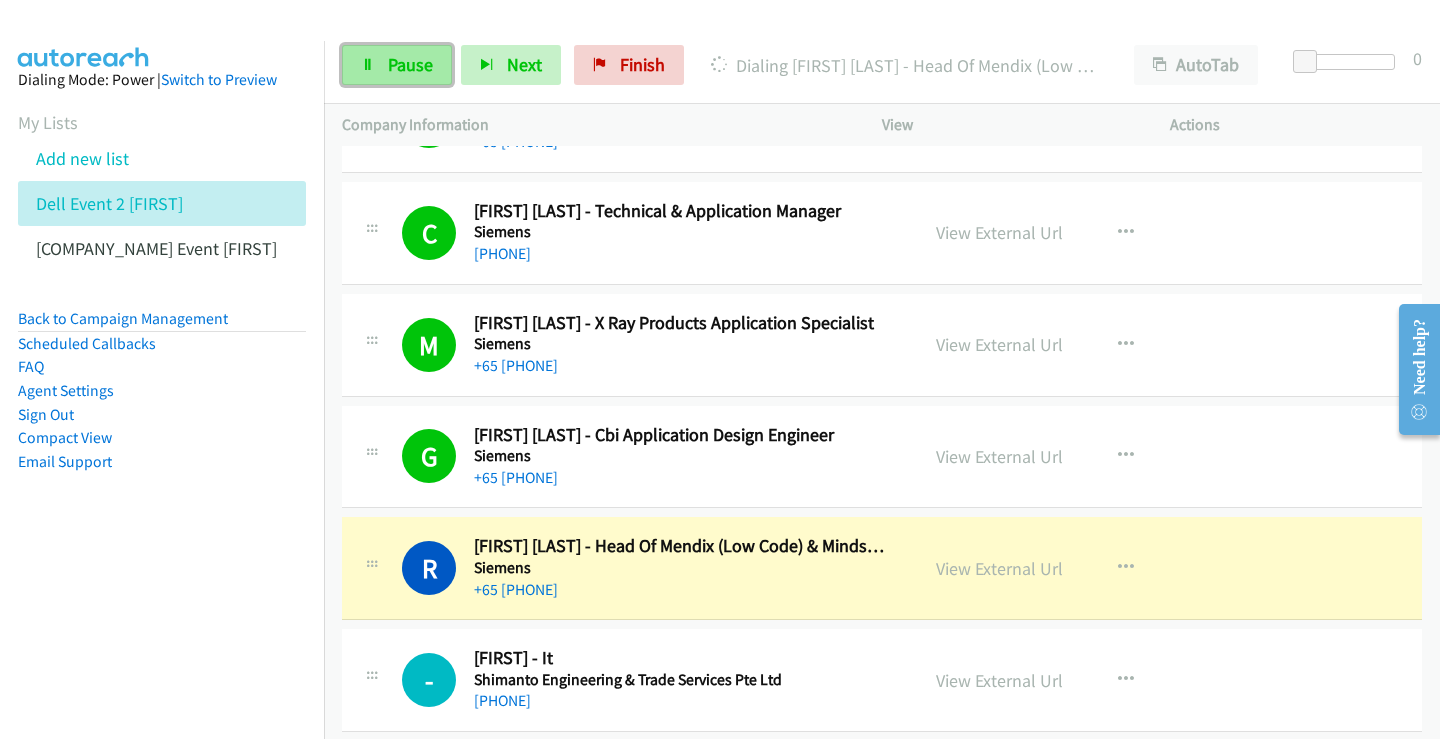 click on "Pause" at bounding box center [397, 65] 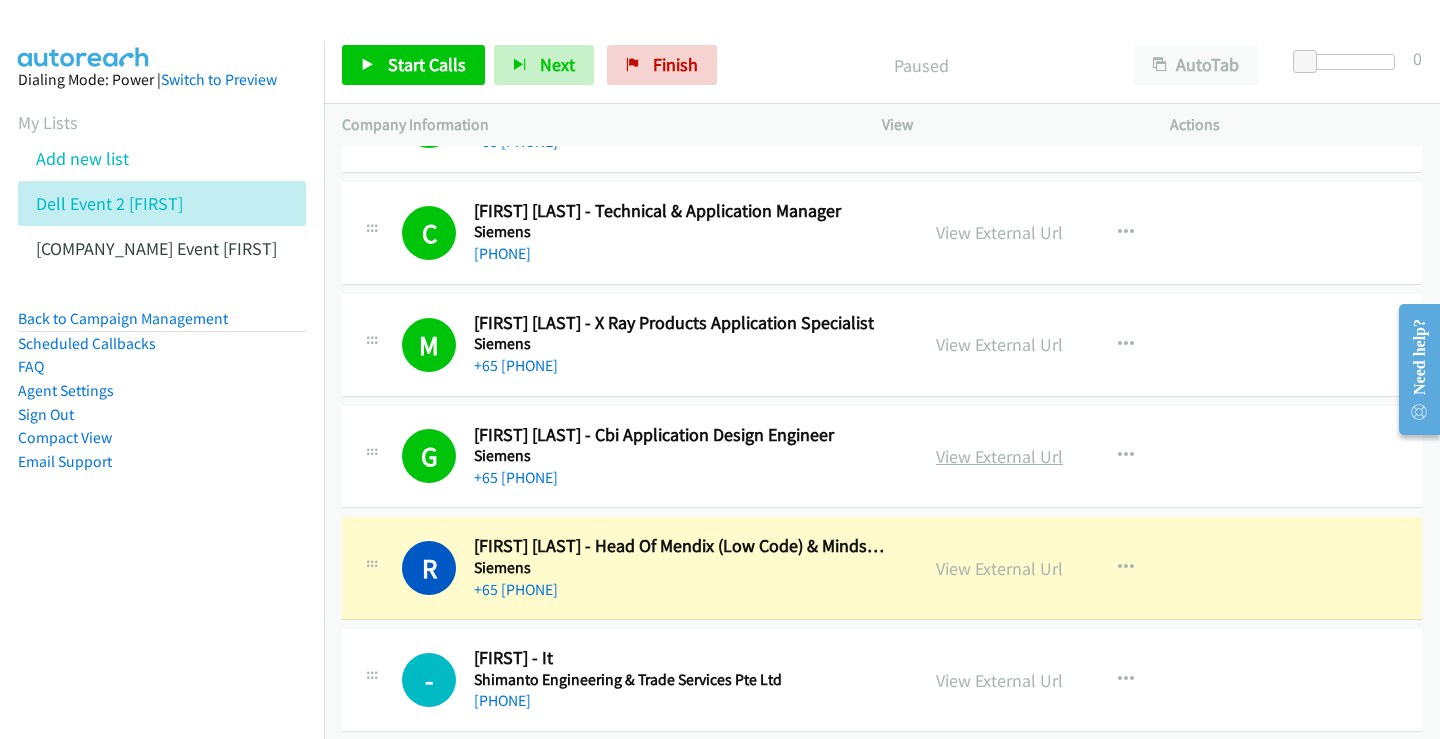click on "View External Url" at bounding box center [999, 456] 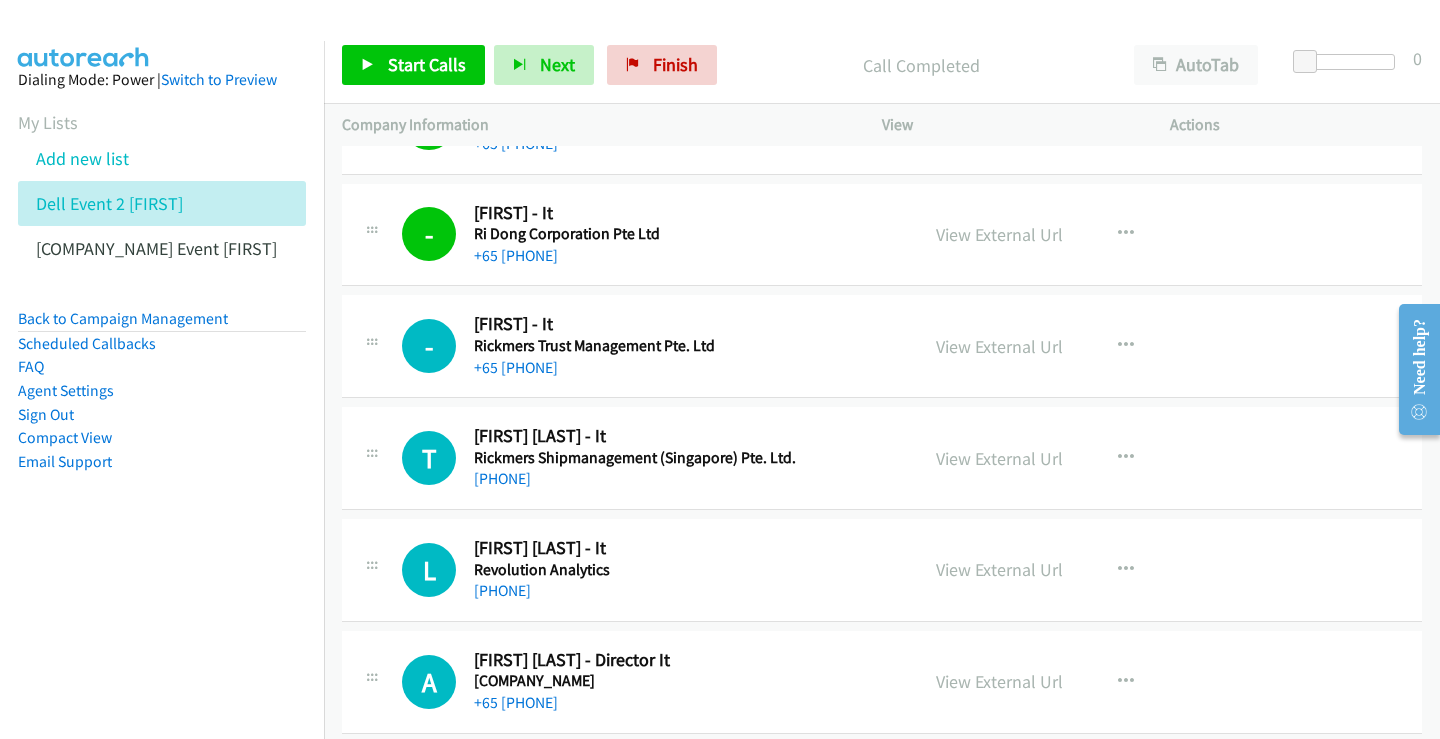 scroll, scrollTop: 9671, scrollLeft: 0, axis: vertical 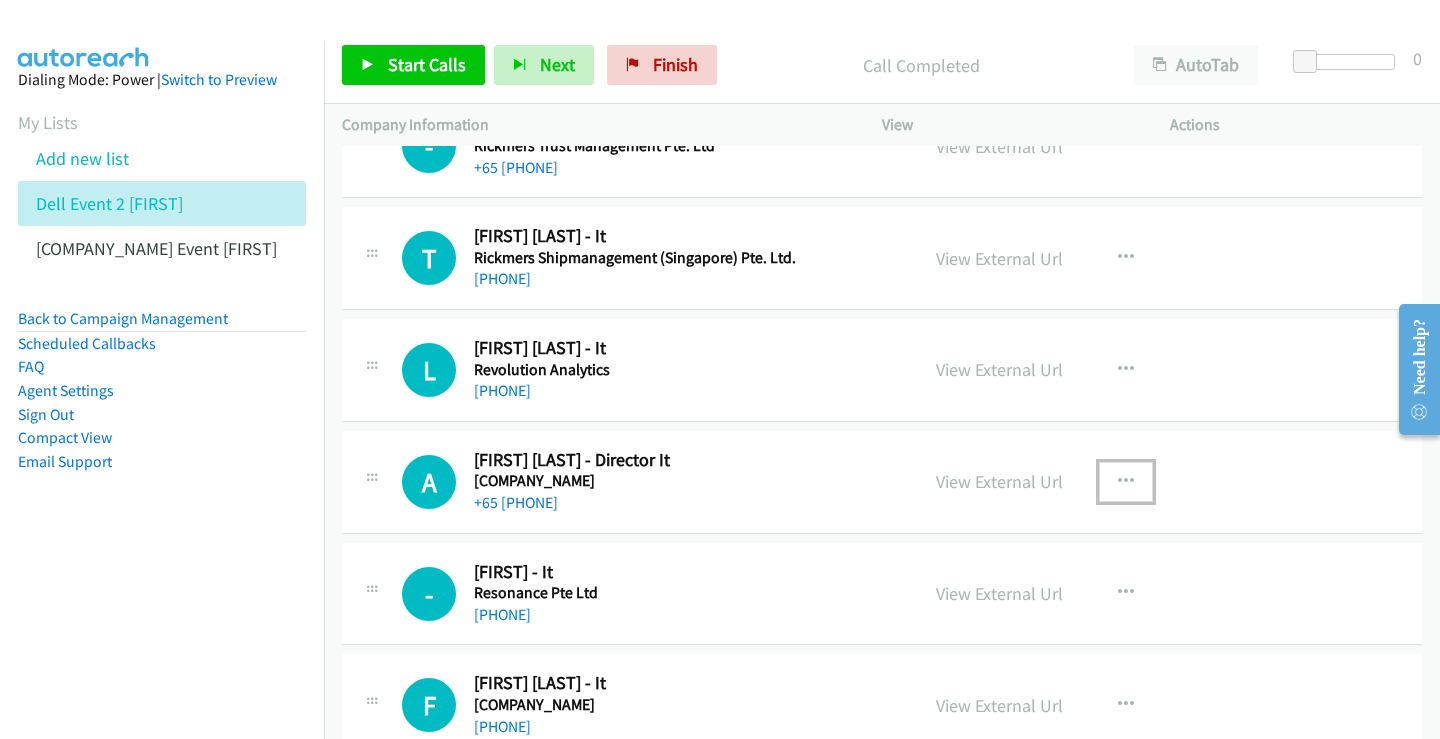 click at bounding box center (1126, 482) 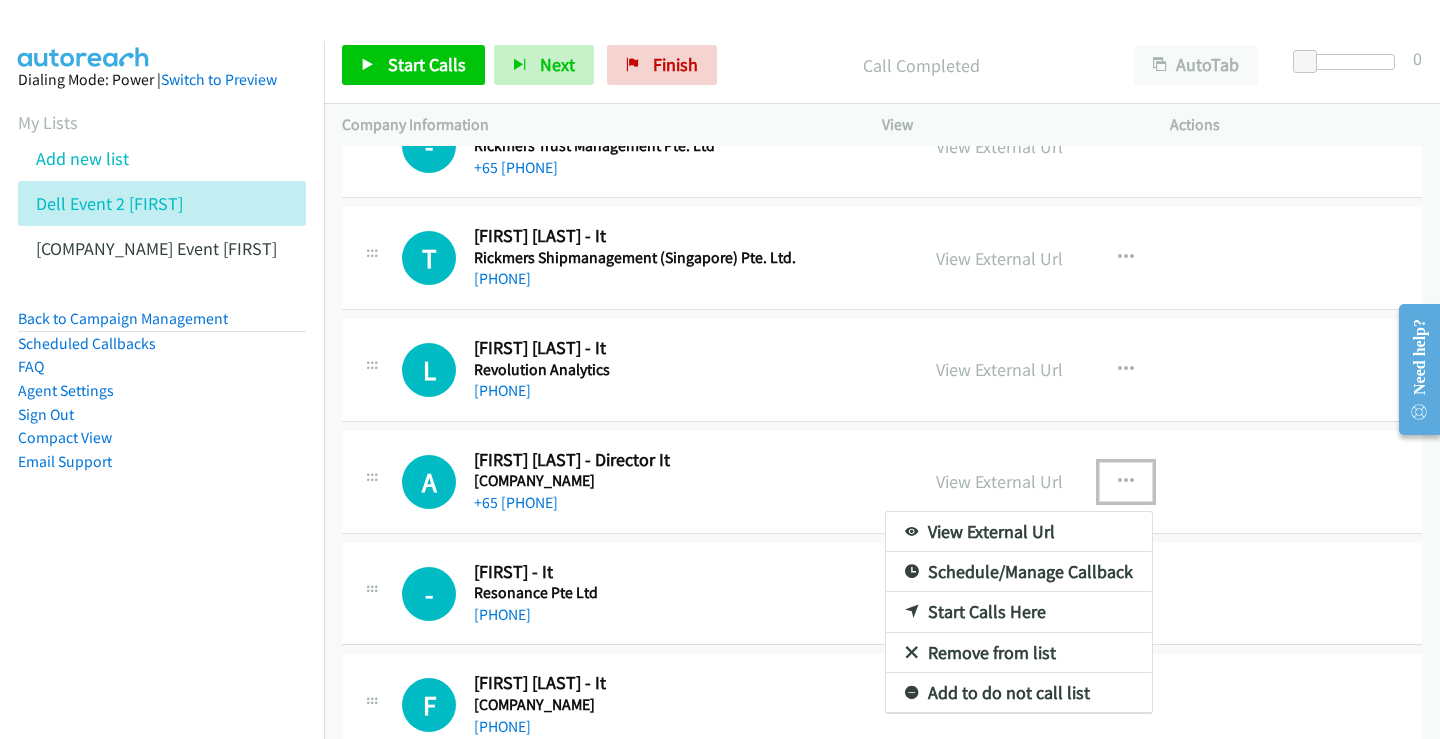 click on "Start Calls Here" at bounding box center [1019, 612] 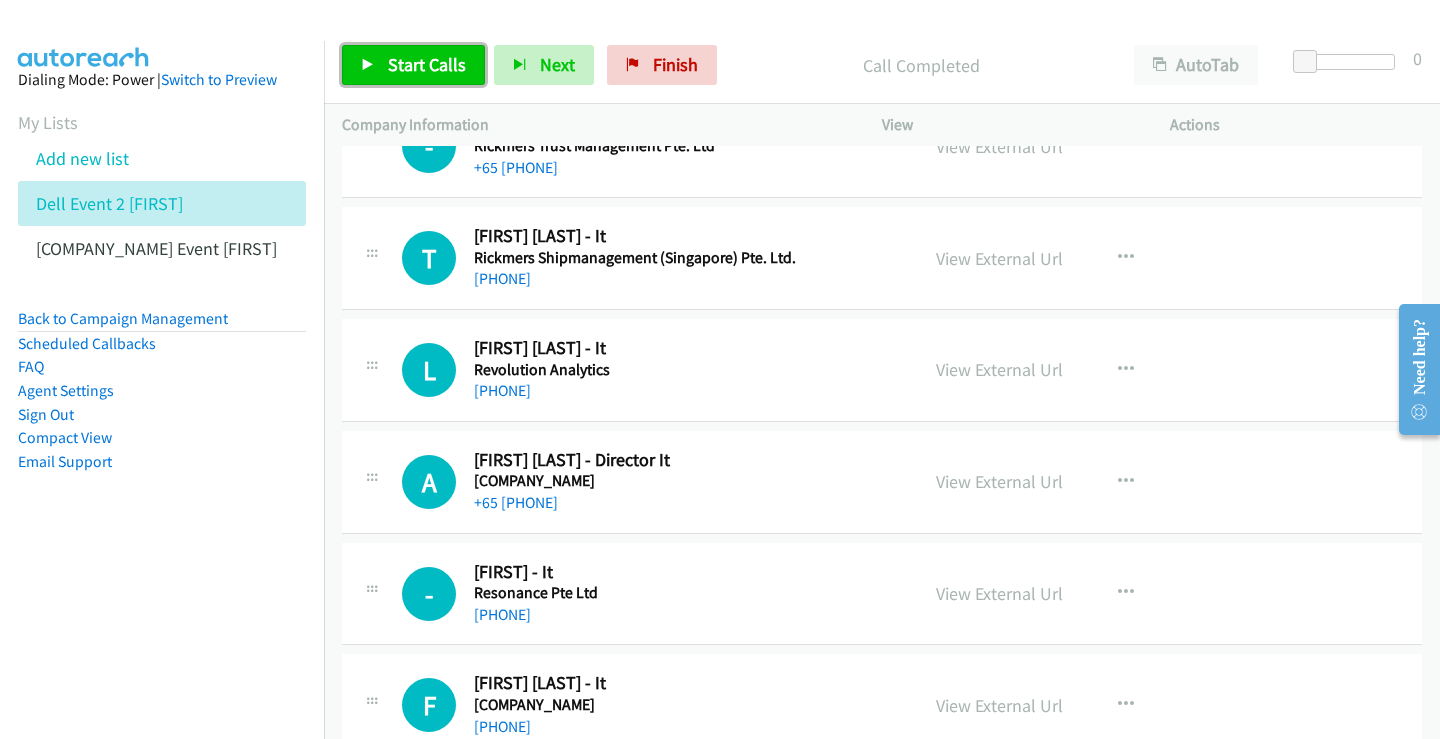 click on "Start Calls" at bounding box center [427, 64] 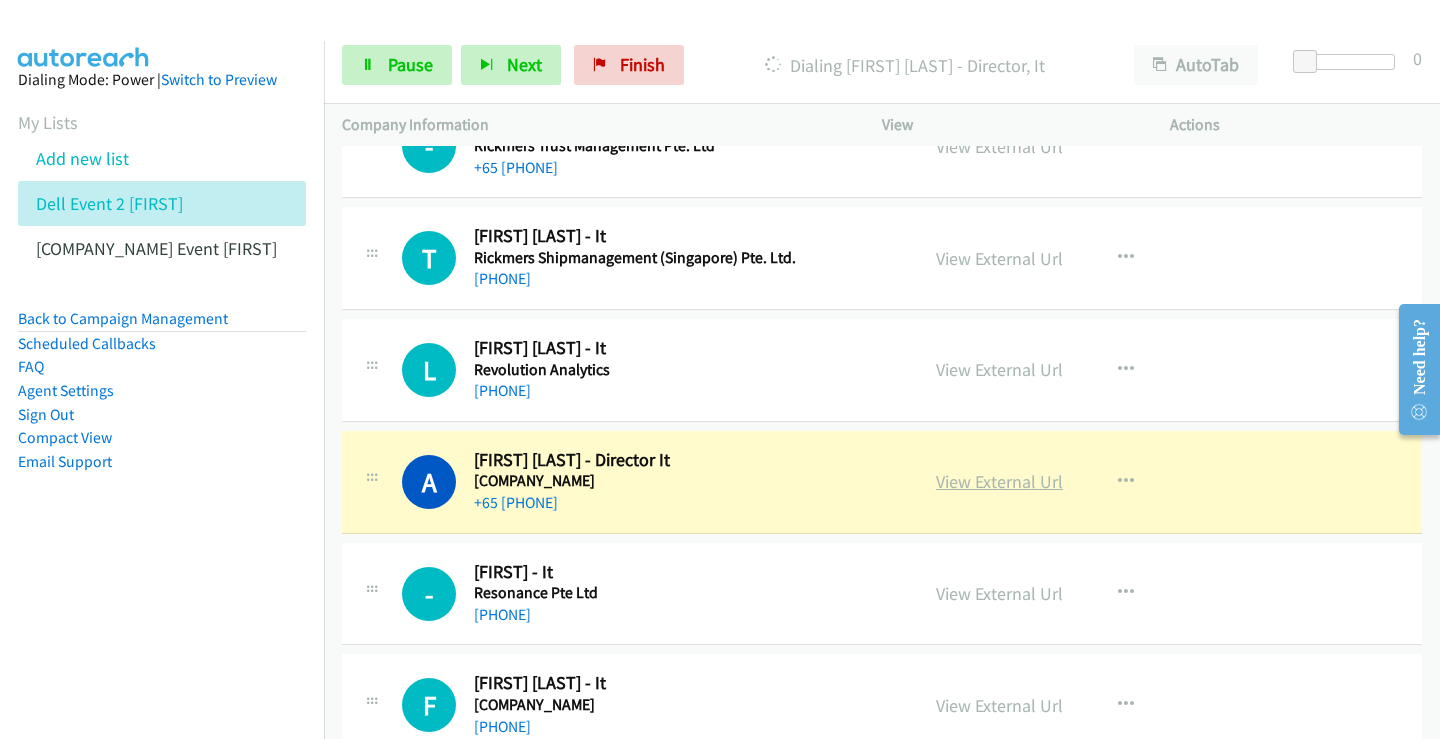 click on "View External Url" at bounding box center (999, 481) 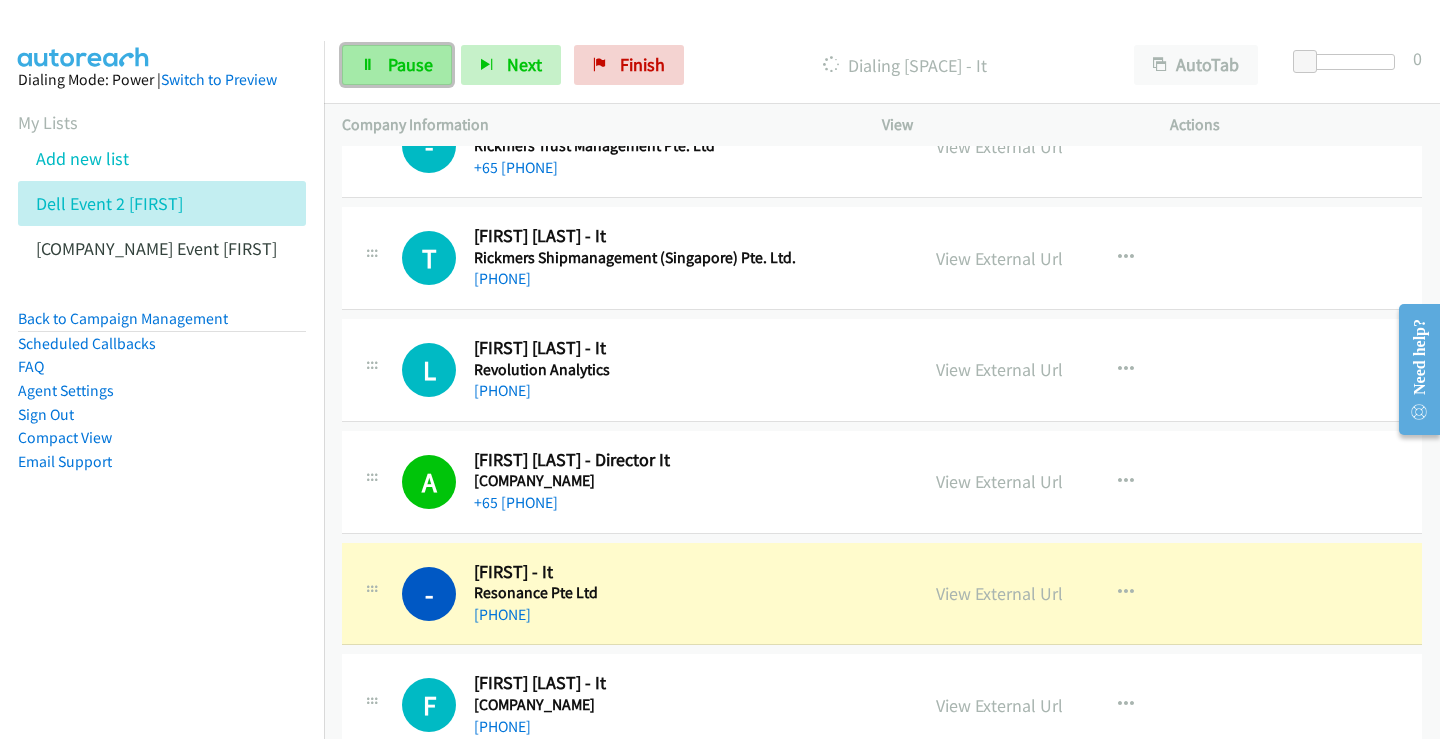 click on "Pause" at bounding box center (410, 64) 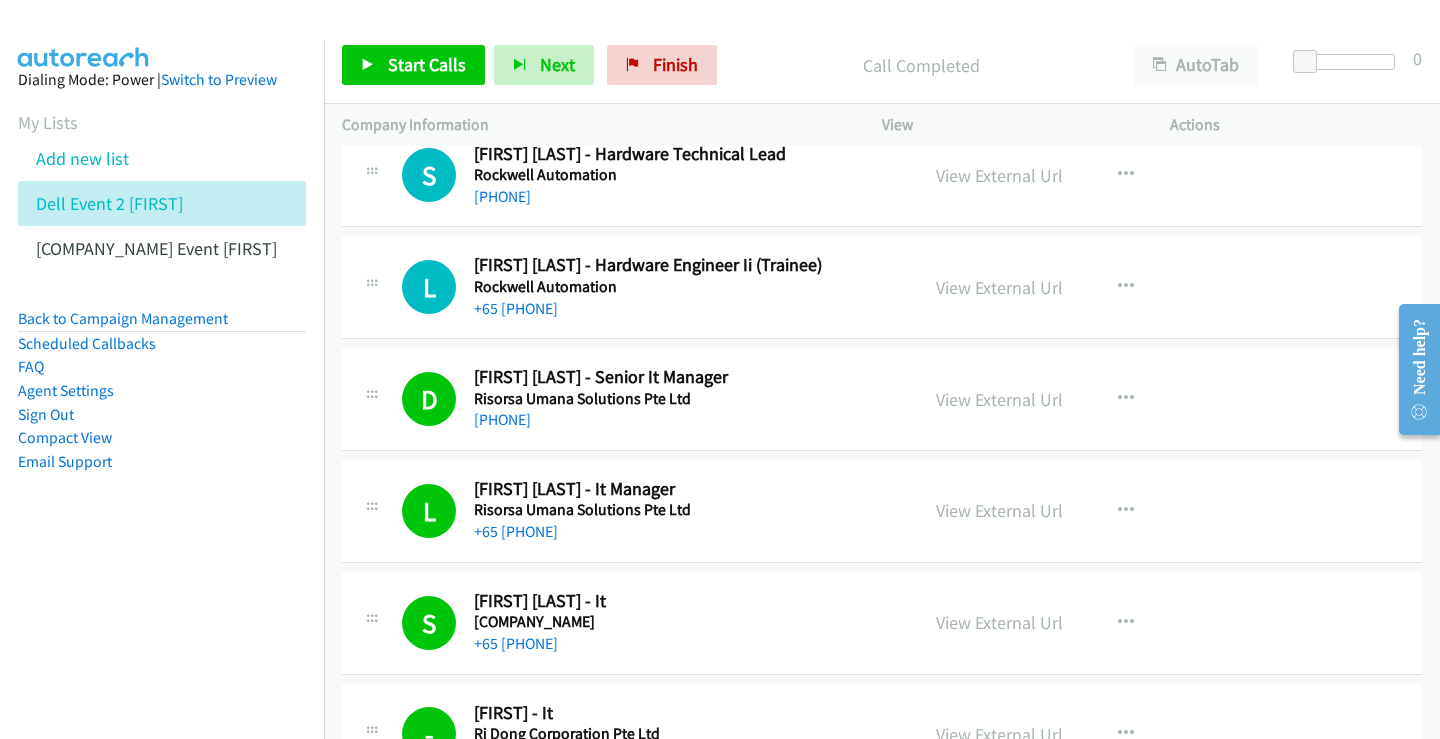 scroll, scrollTop: 9071, scrollLeft: 0, axis: vertical 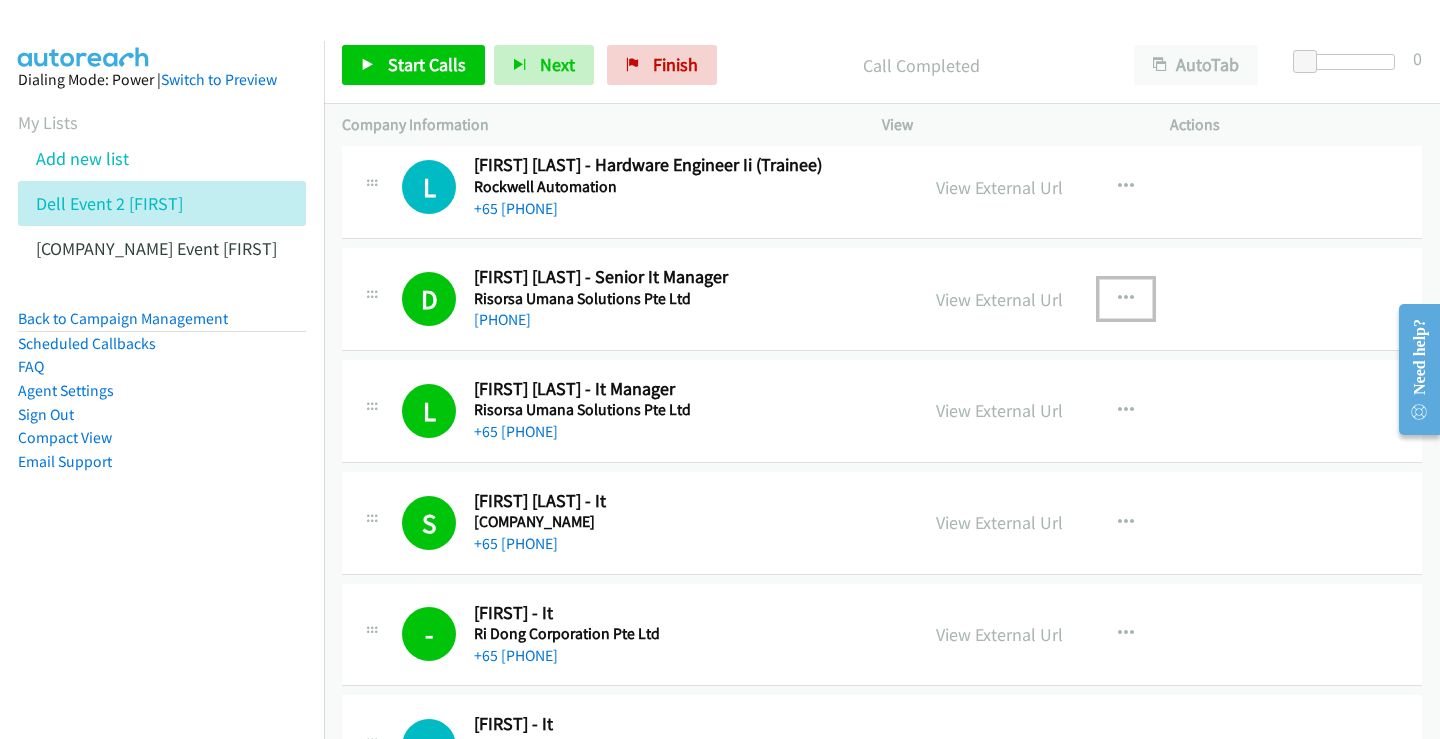 click at bounding box center [1126, 299] 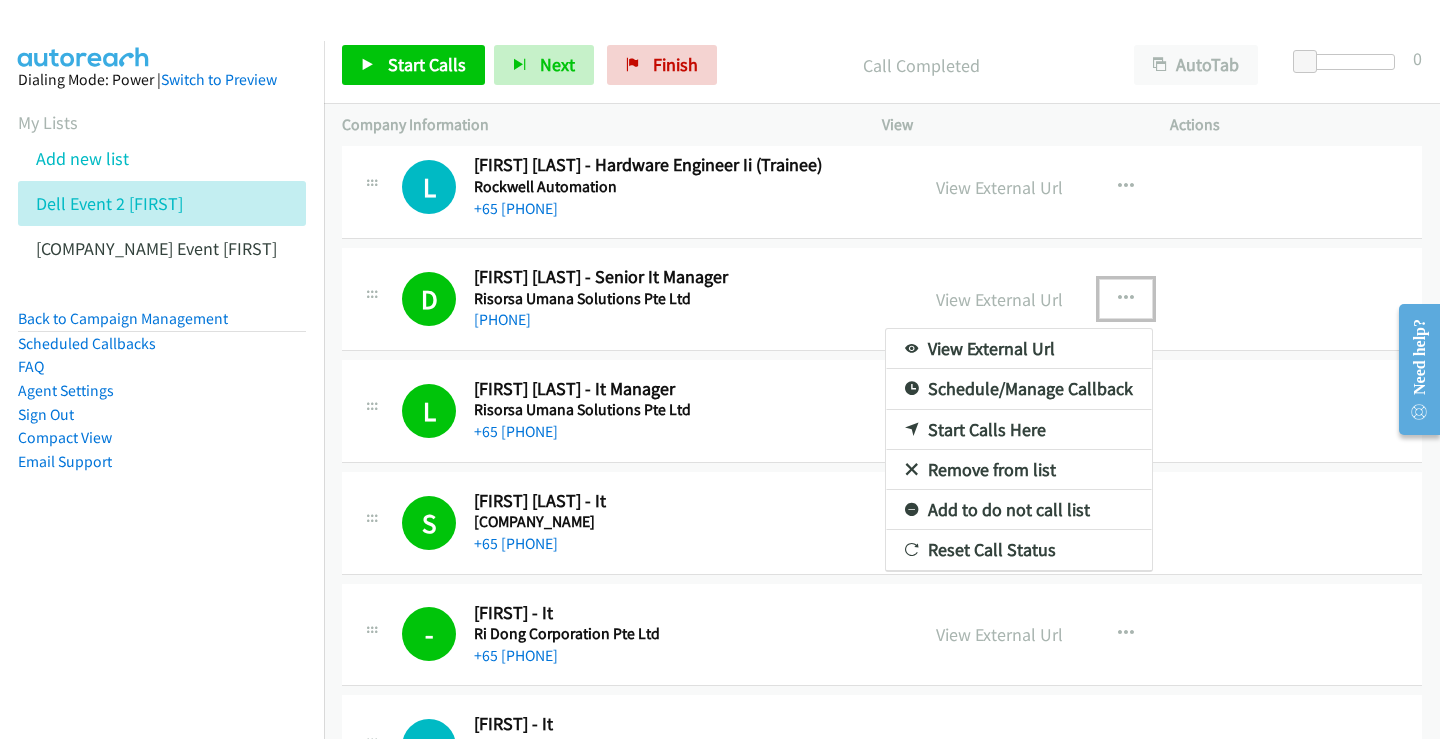 click on "Start Calls Here" at bounding box center [1019, 430] 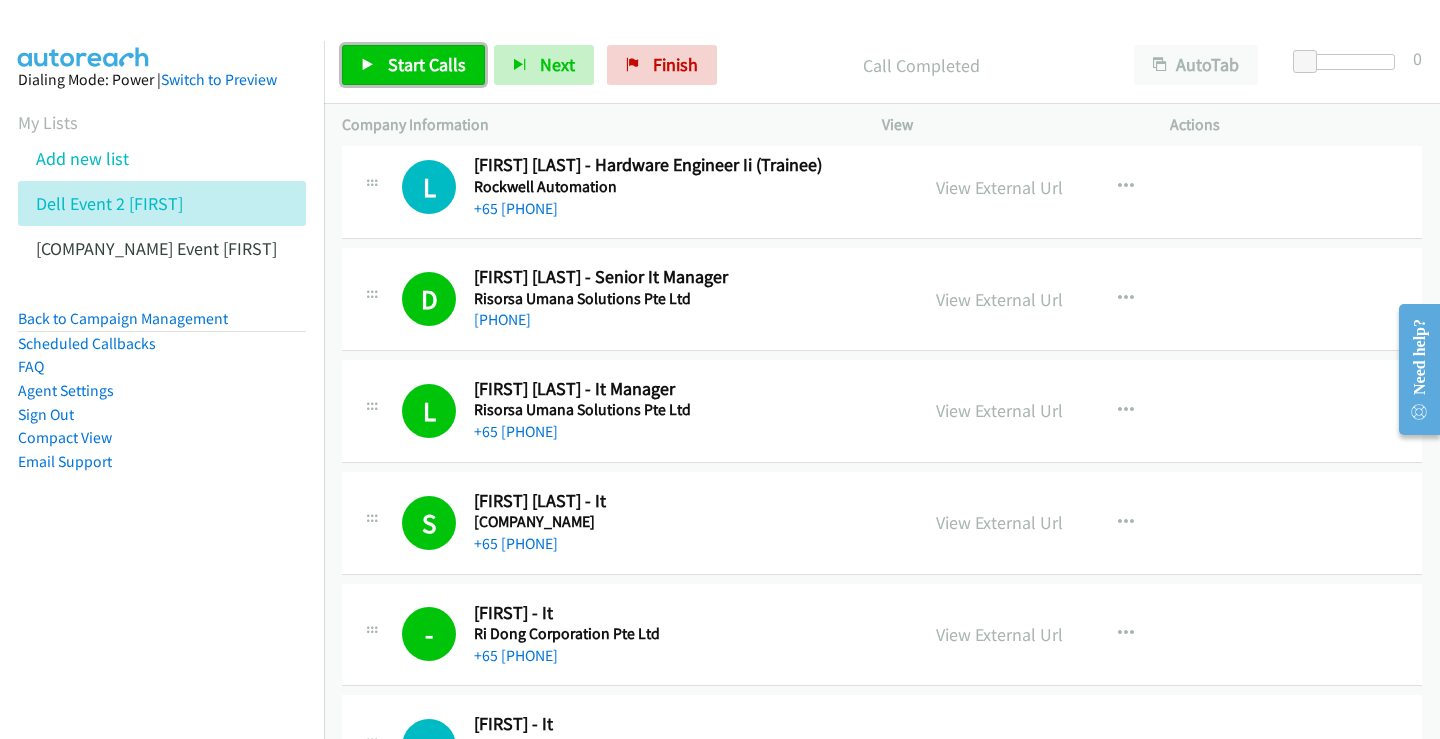 click on "Start Calls" at bounding box center [413, 65] 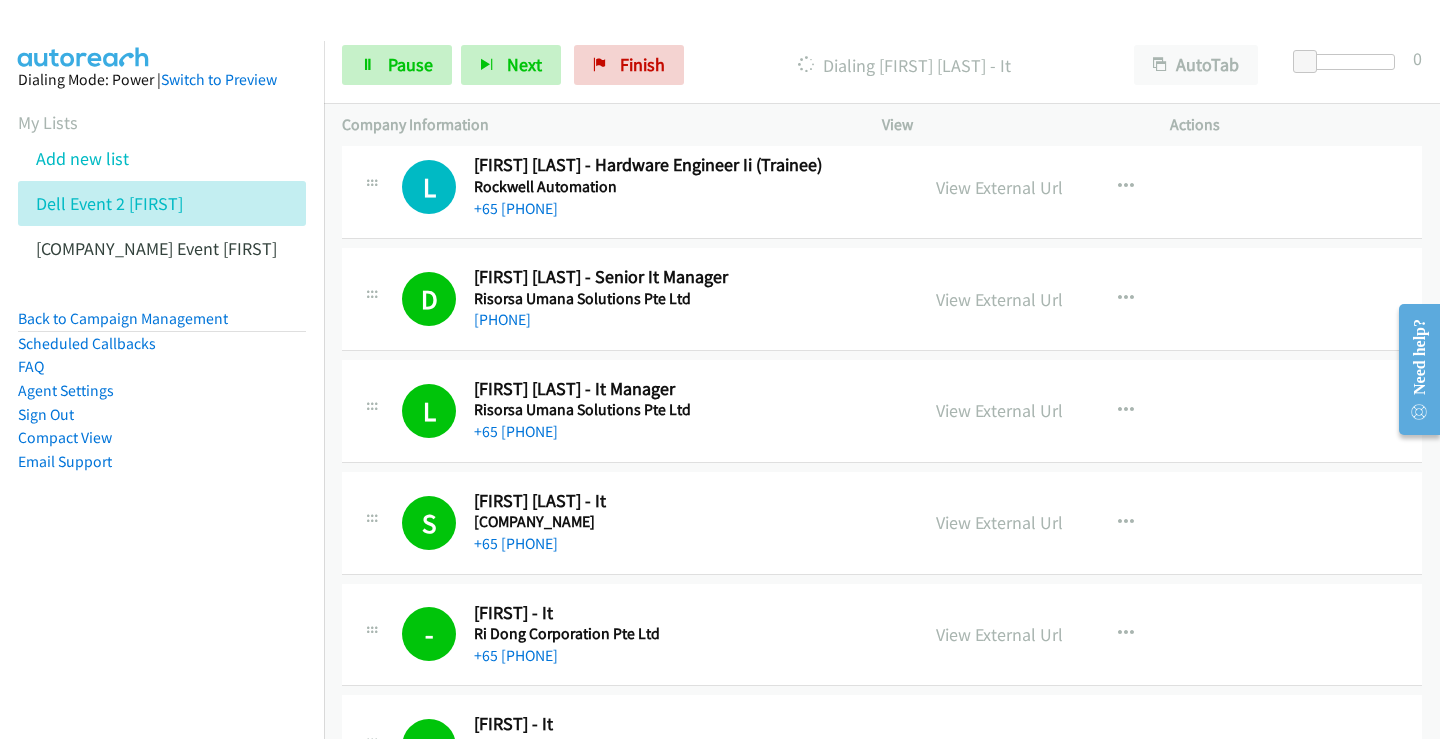 scroll, scrollTop: 8971, scrollLeft: 0, axis: vertical 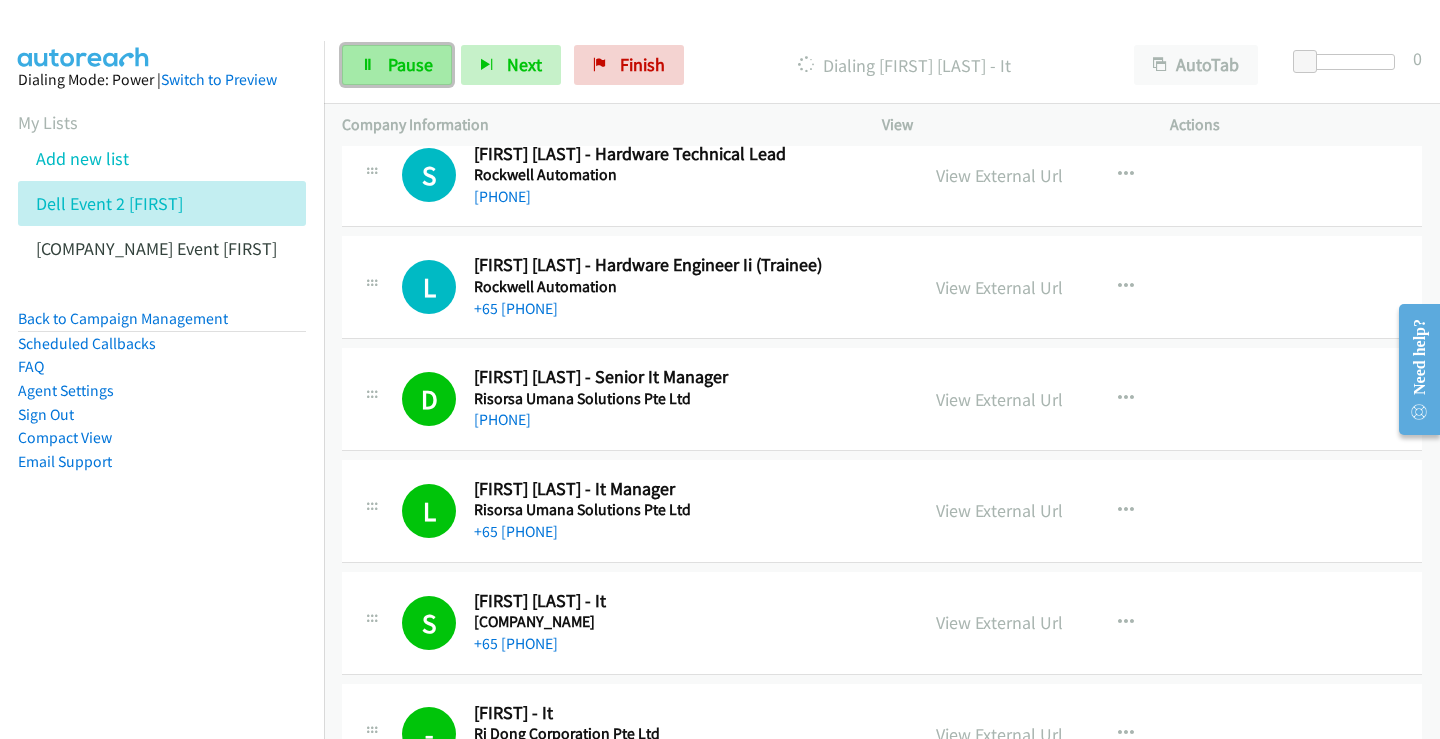 click on "Pause" at bounding box center [410, 64] 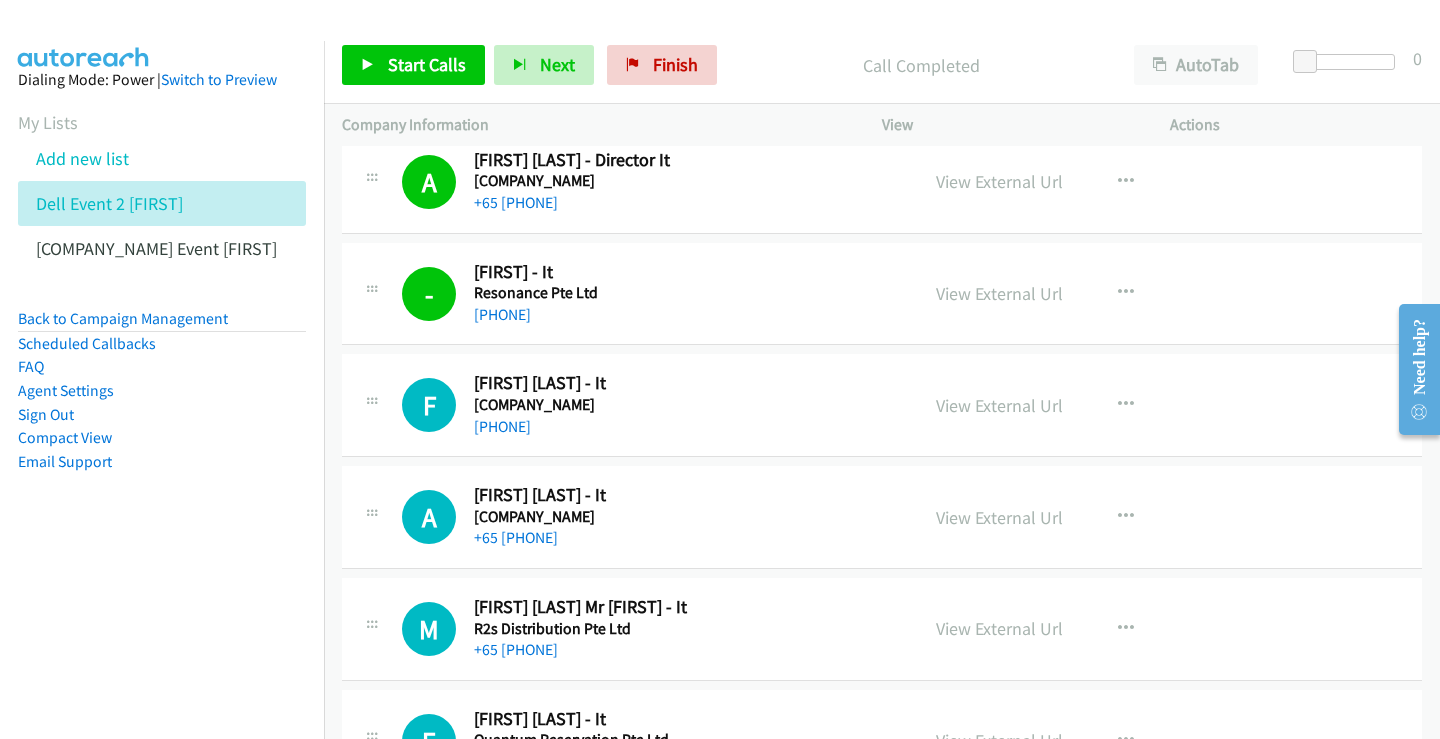 scroll, scrollTop: 10071, scrollLeft: 0, axis: vertical 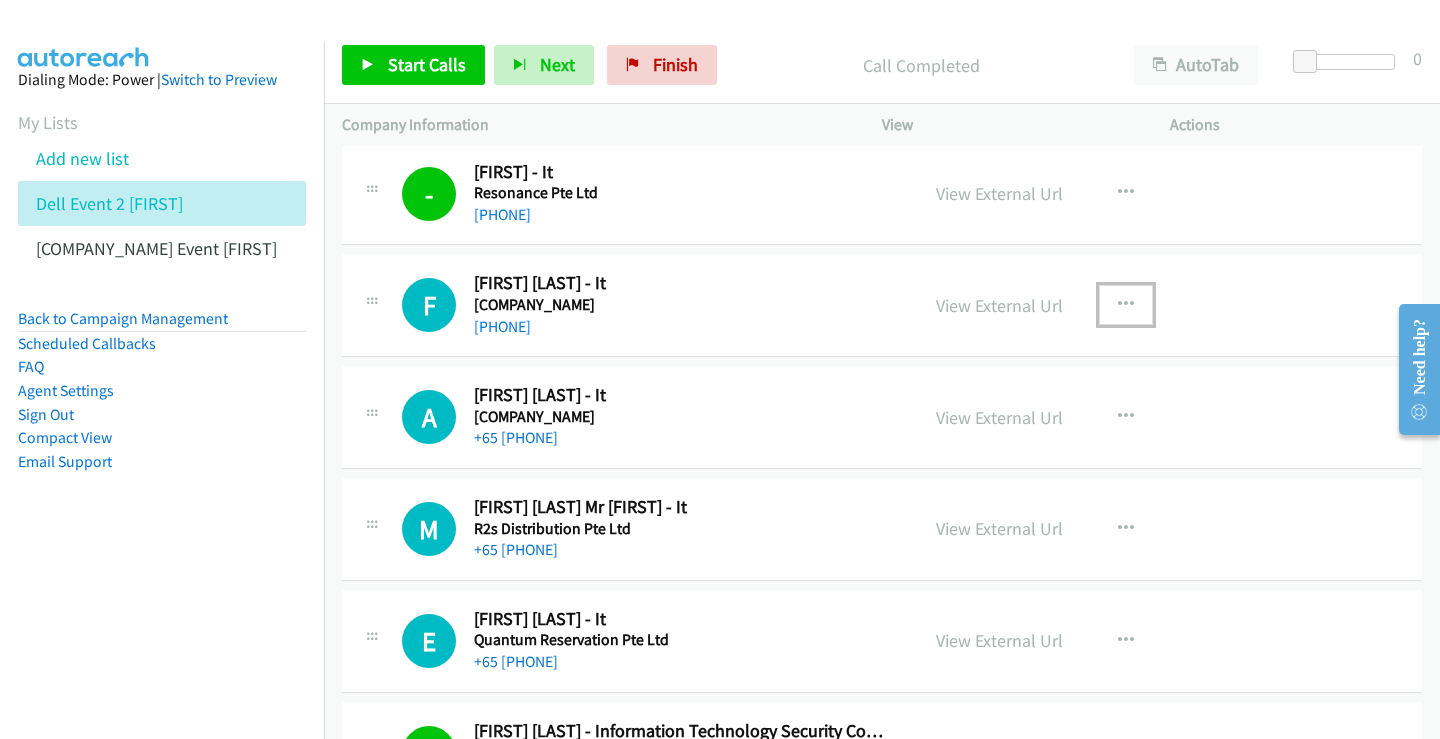 click at bounding box center [1126, 305] 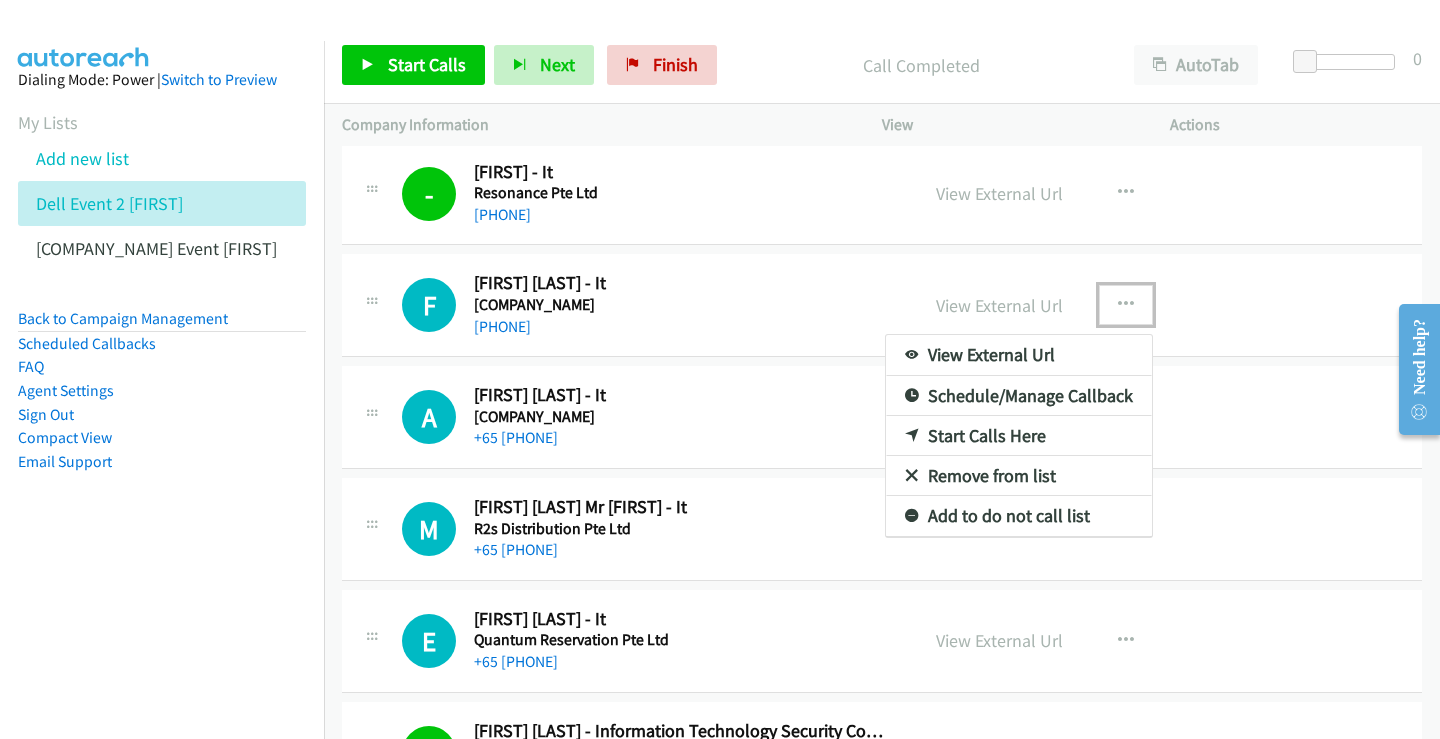 click on "Start Calls Here" at bounding box center (1019, 436) 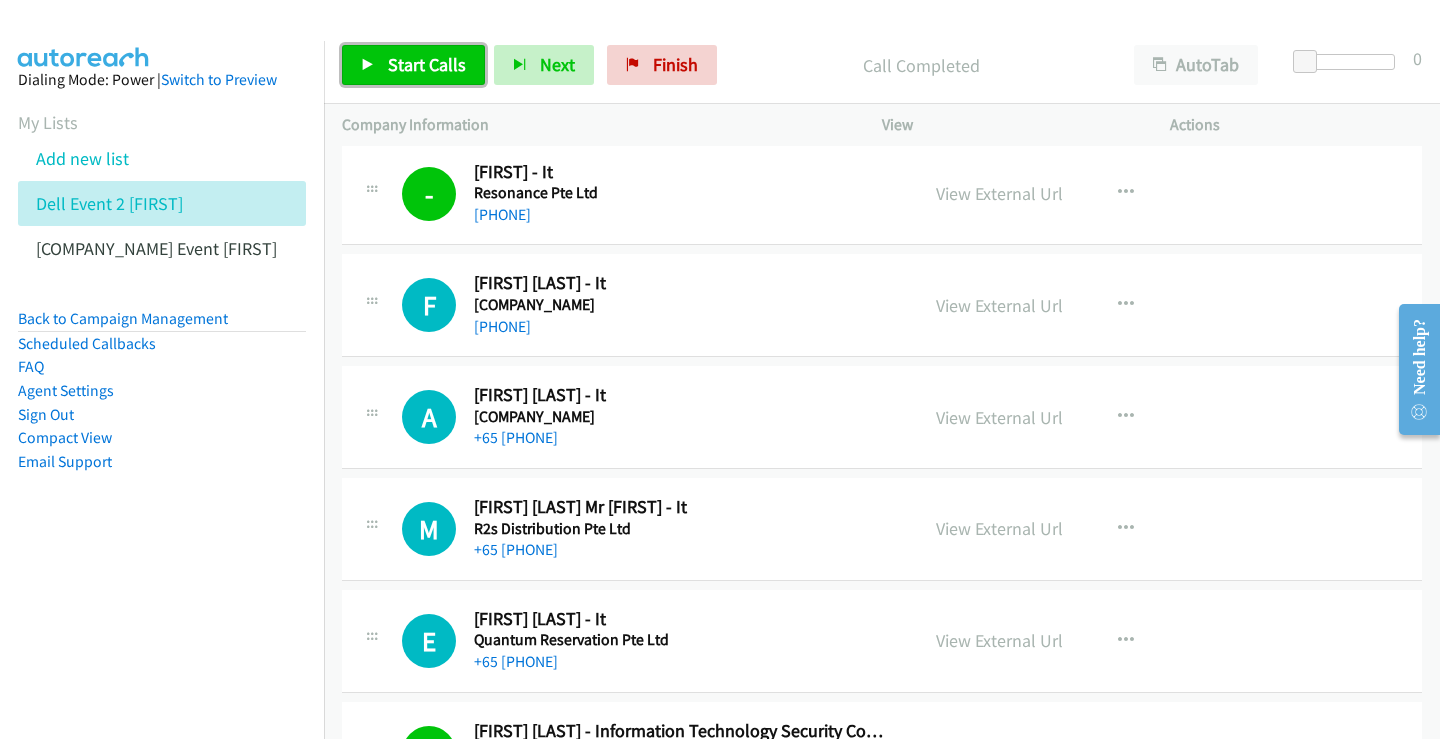 click on "Start Calls" at bounding box center (413, 65) 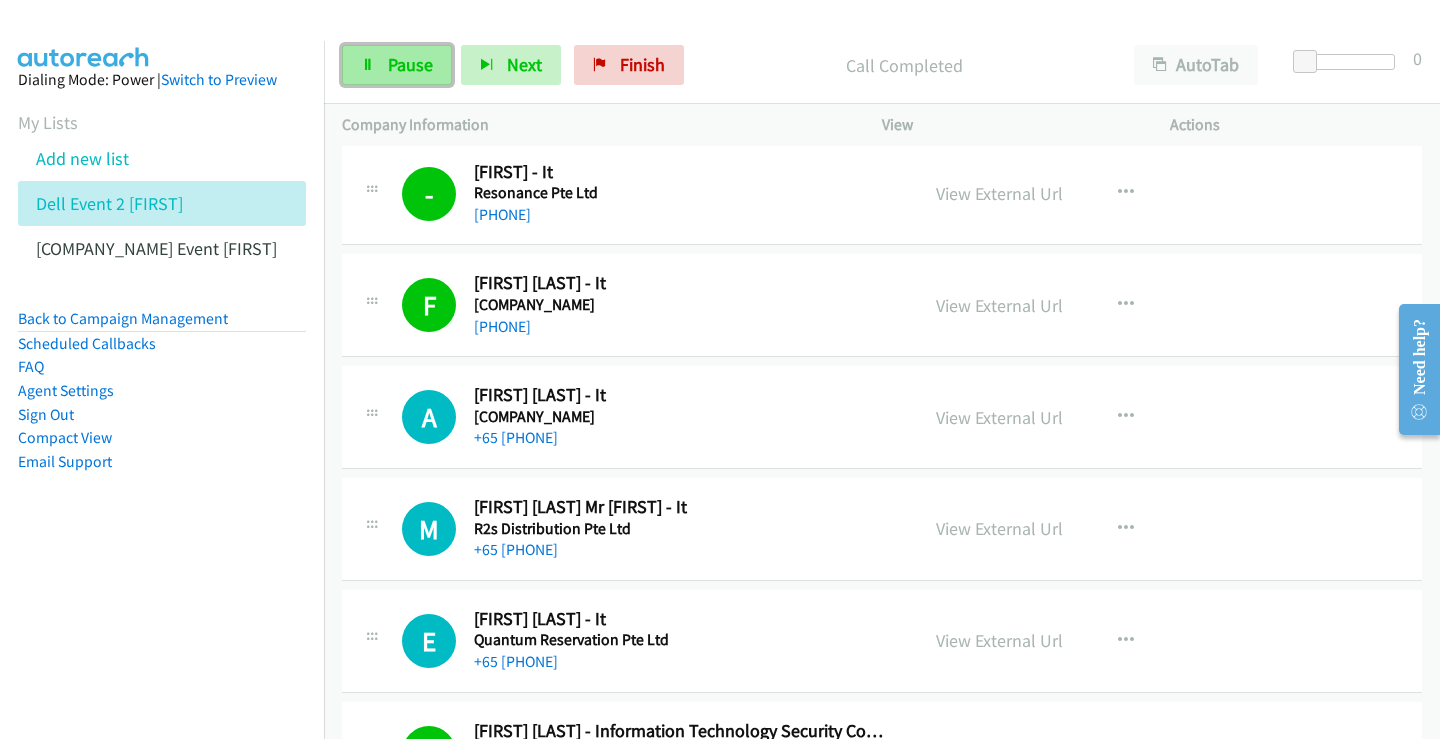 click on "Pause" at bounding box center [410, 64] 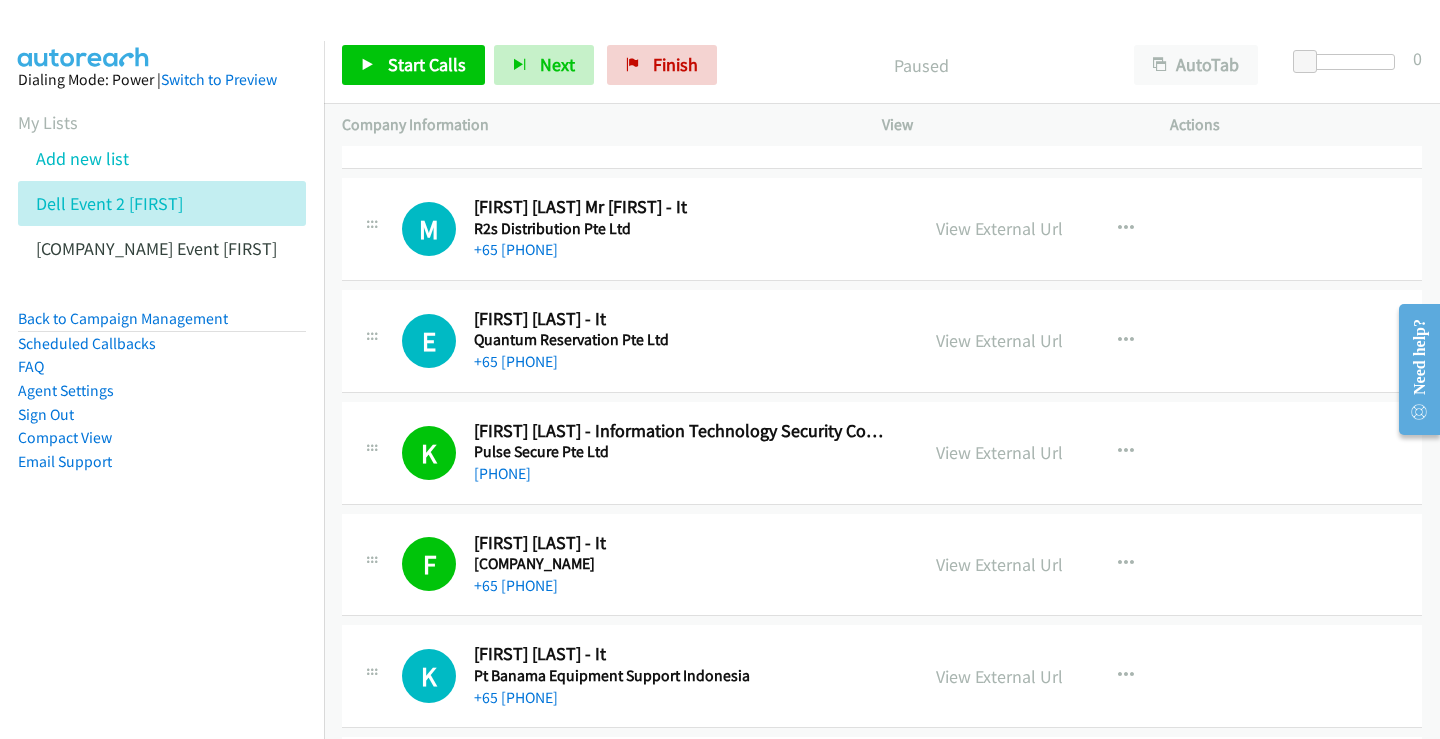 scroll, scrollTop: 10171, scrollLeft: 0, axis: vertical 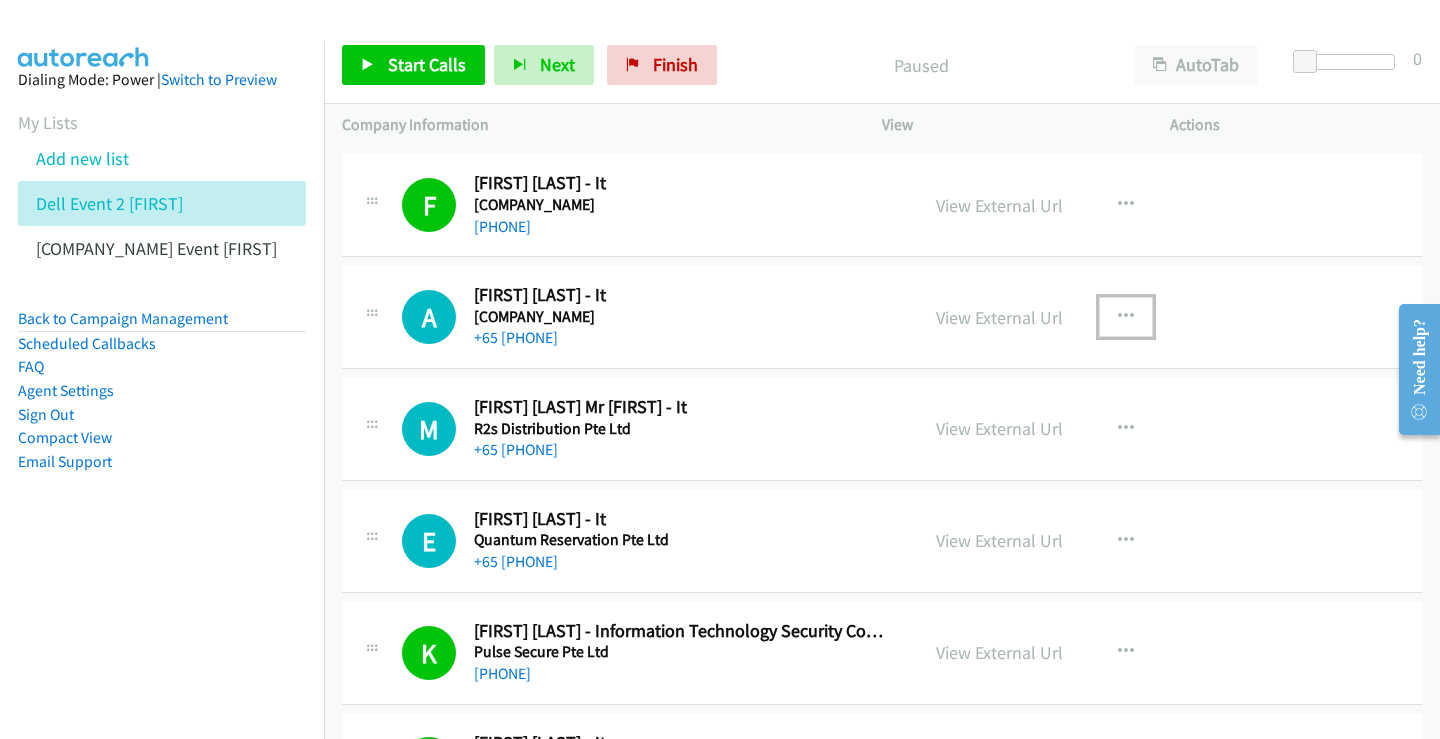 click at bounding box center (1126, 317) 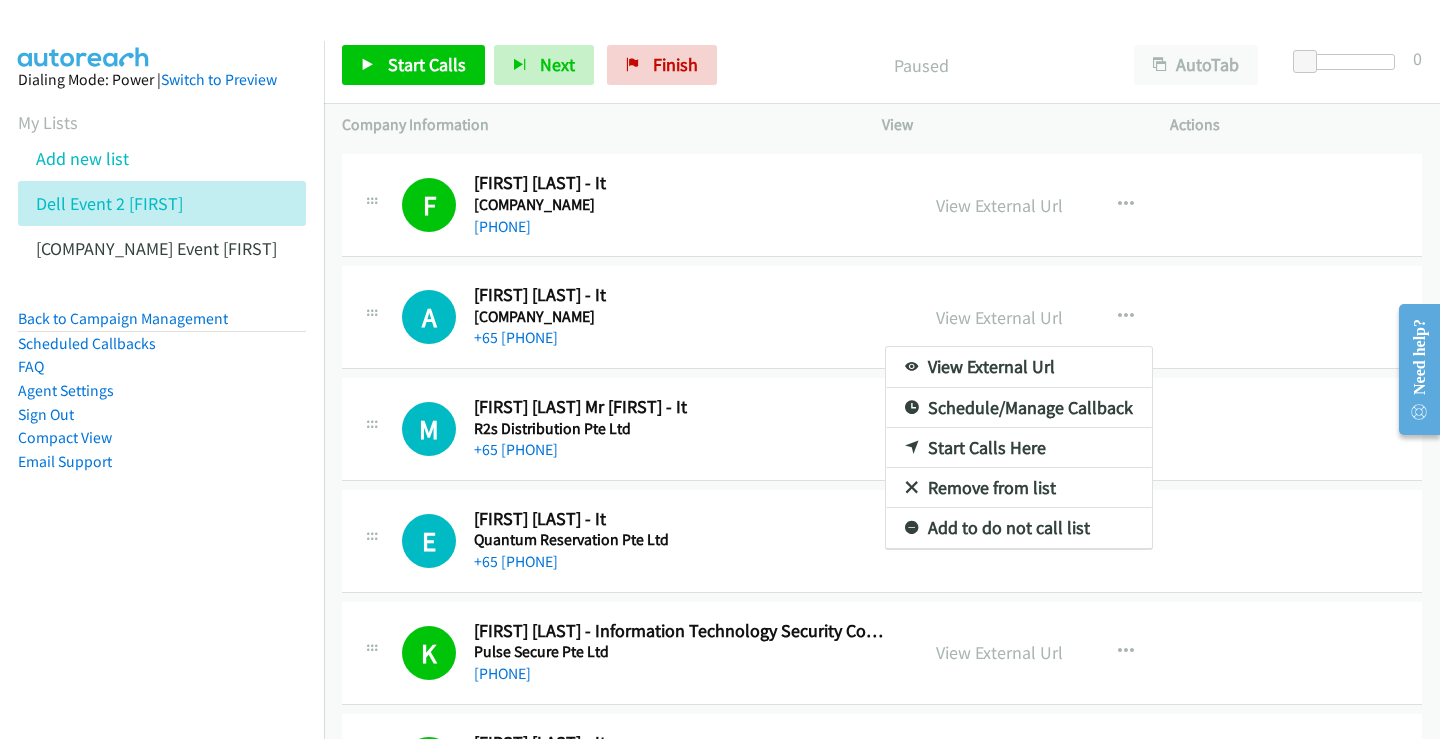 click on "Start Calls Here" at bounding box center (1019, 448) 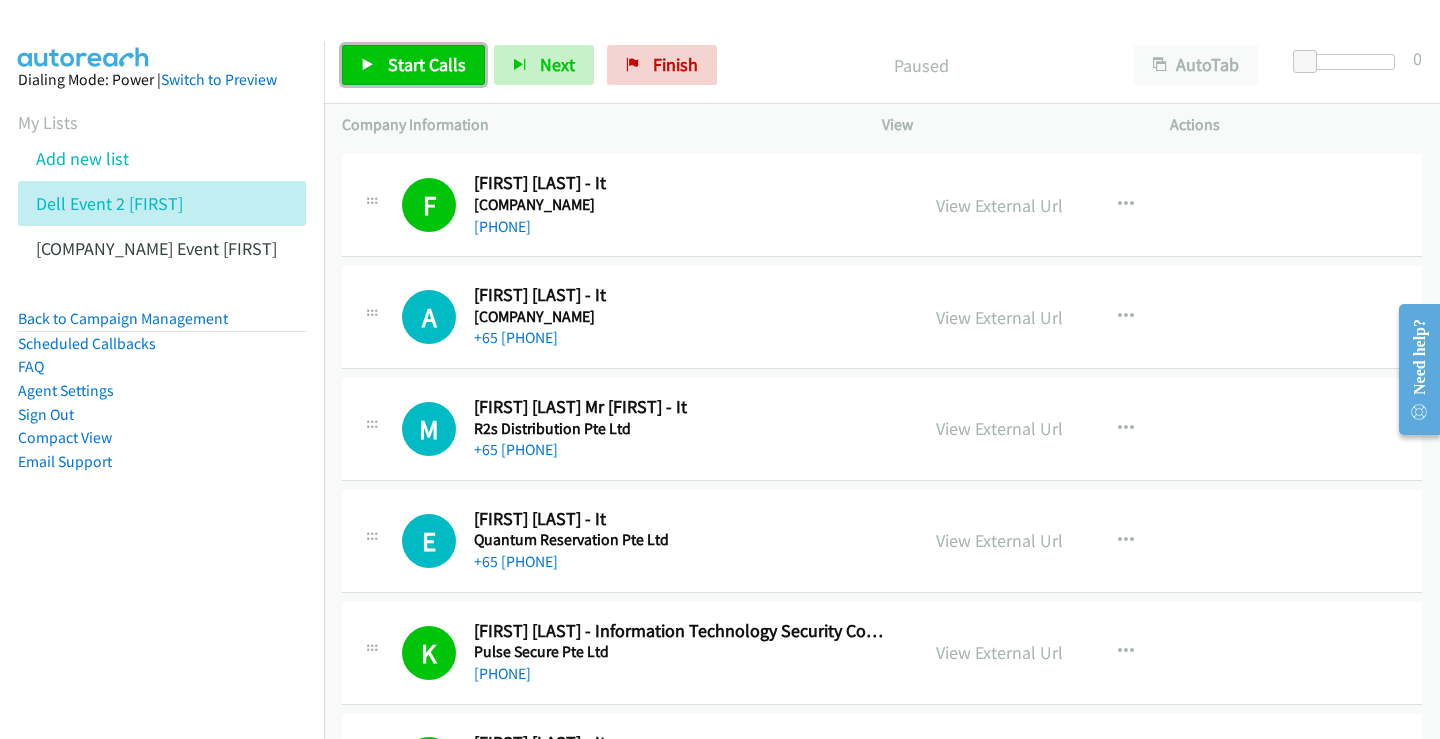click on "Start Calls" at bounding box center [427, 64] 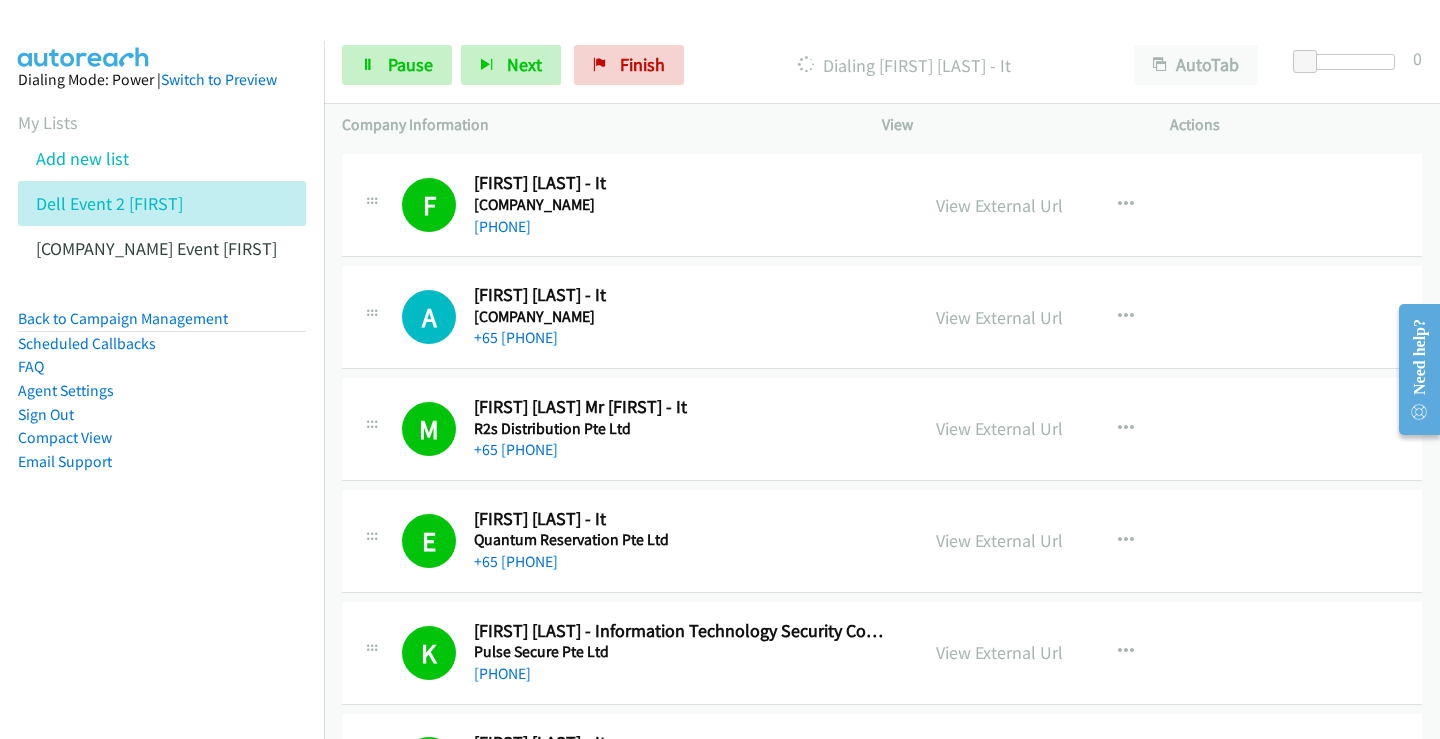 scroll, scrollTop: 10591, scrollLeft: 0, axis: vertical 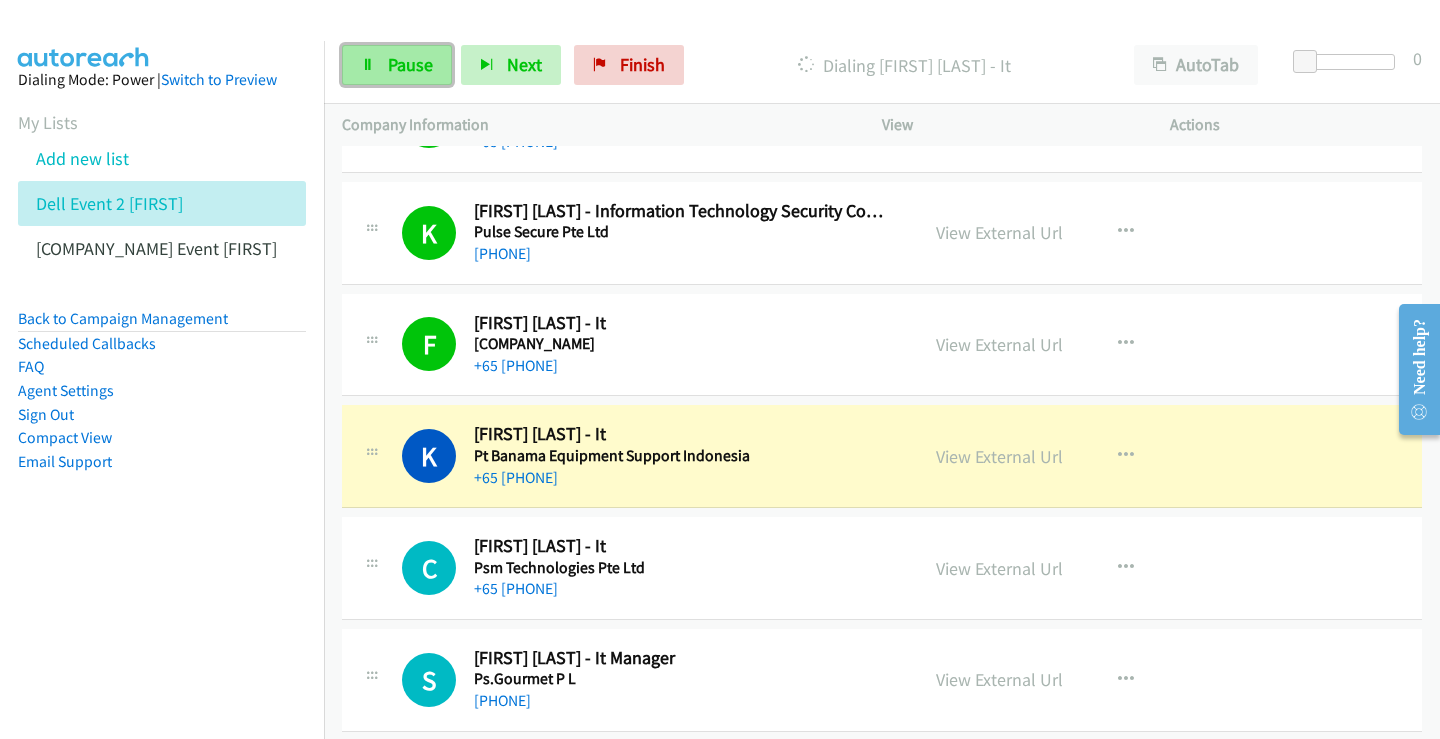 click on "Pause" at bounding box center [410, 64] 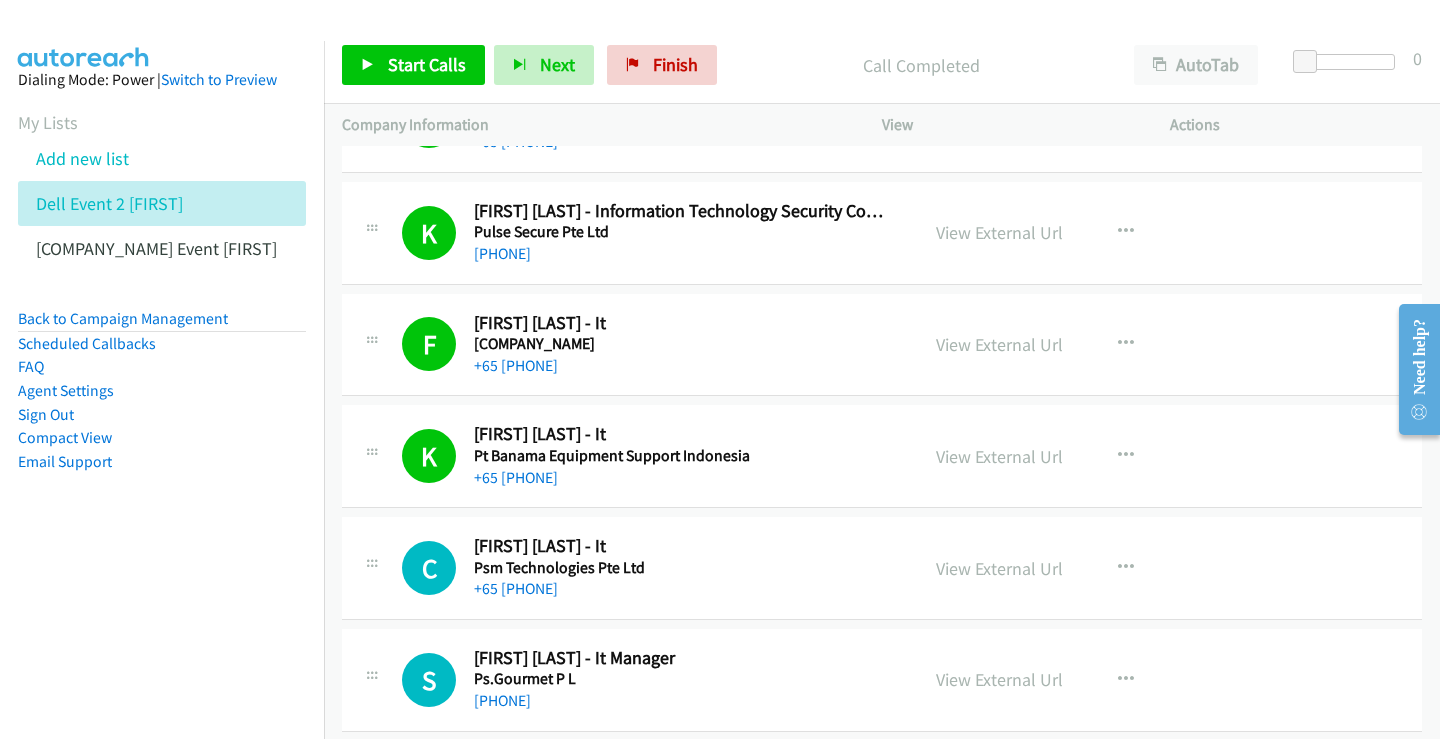 scroll, scrollTop: 10791, scrollLeft: 0, axis: vertical 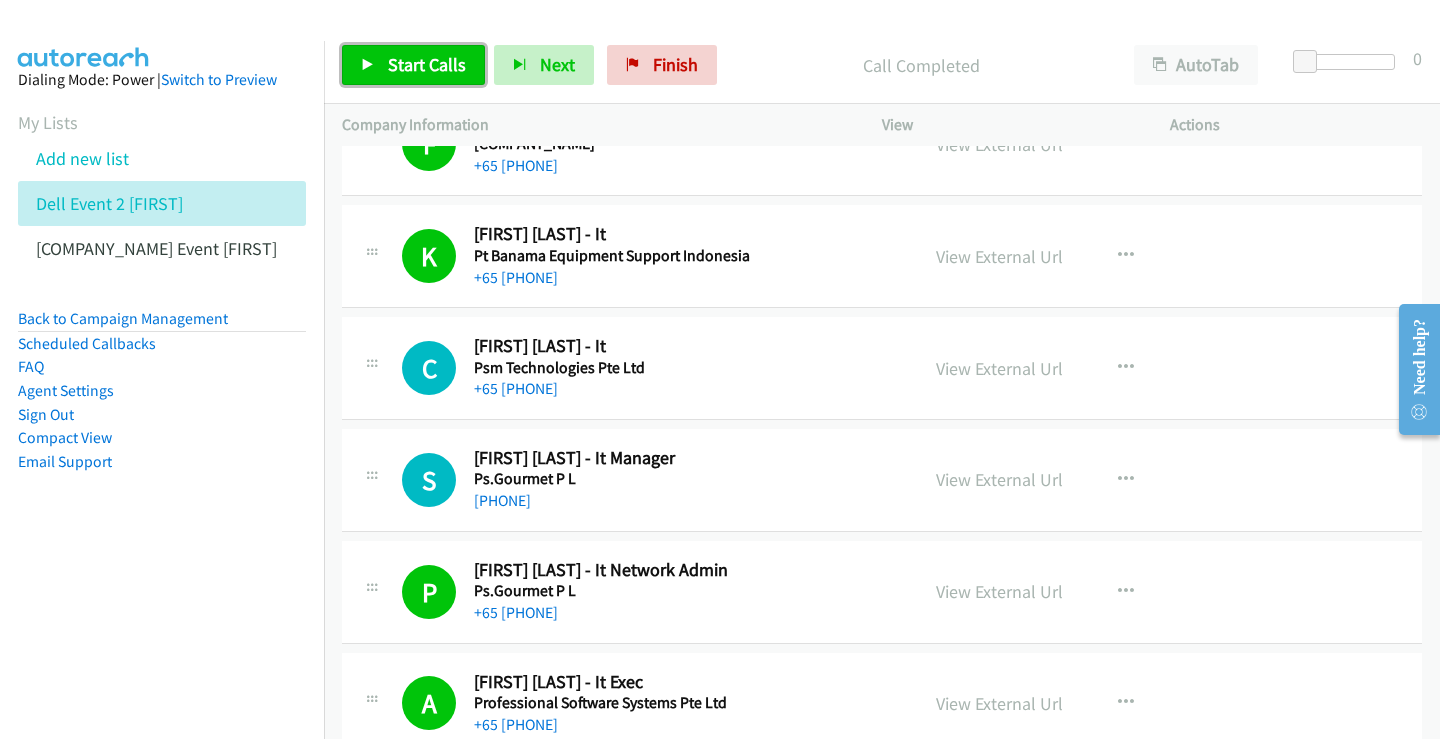 click on "Start Calls" at bounding box center [427, 64] 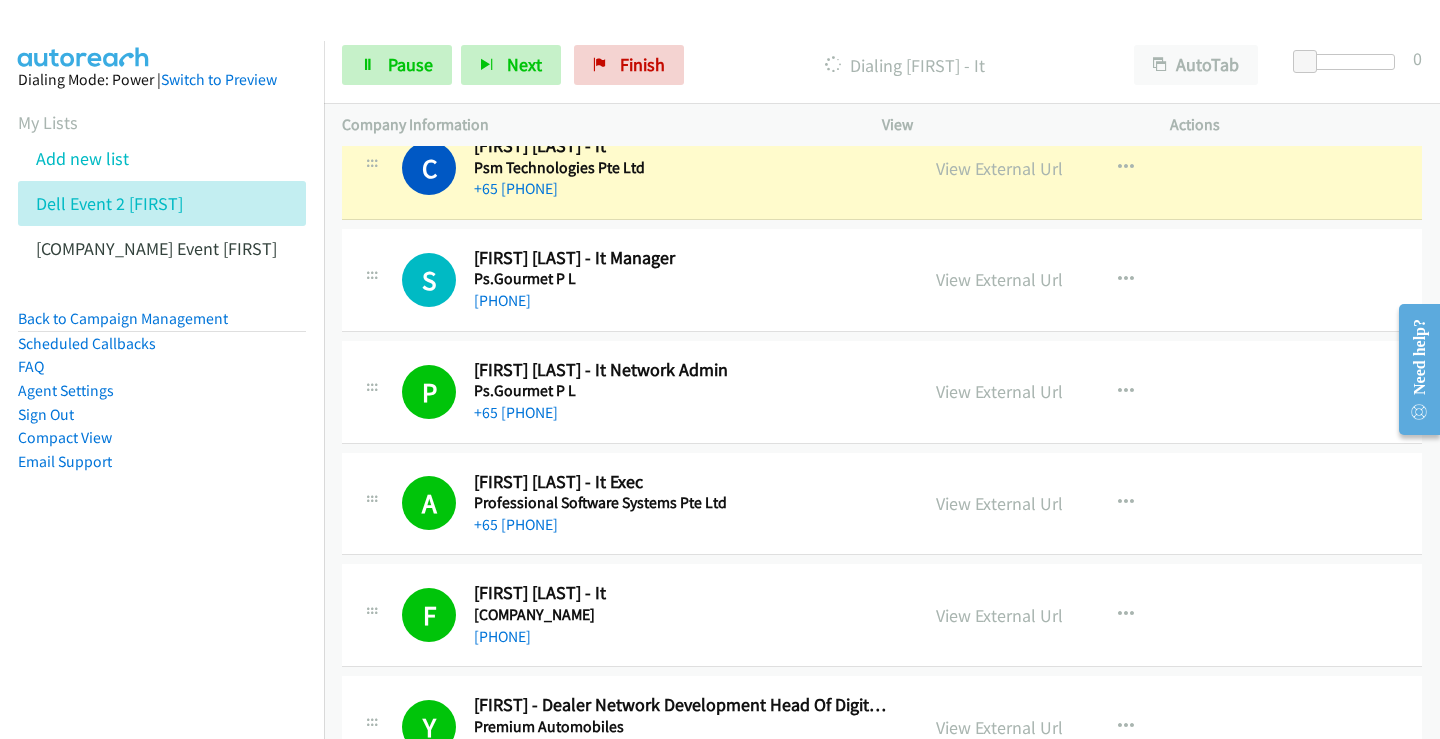 scroll, scrollTop: 10791, scrollLeft: 0, axis: vertical 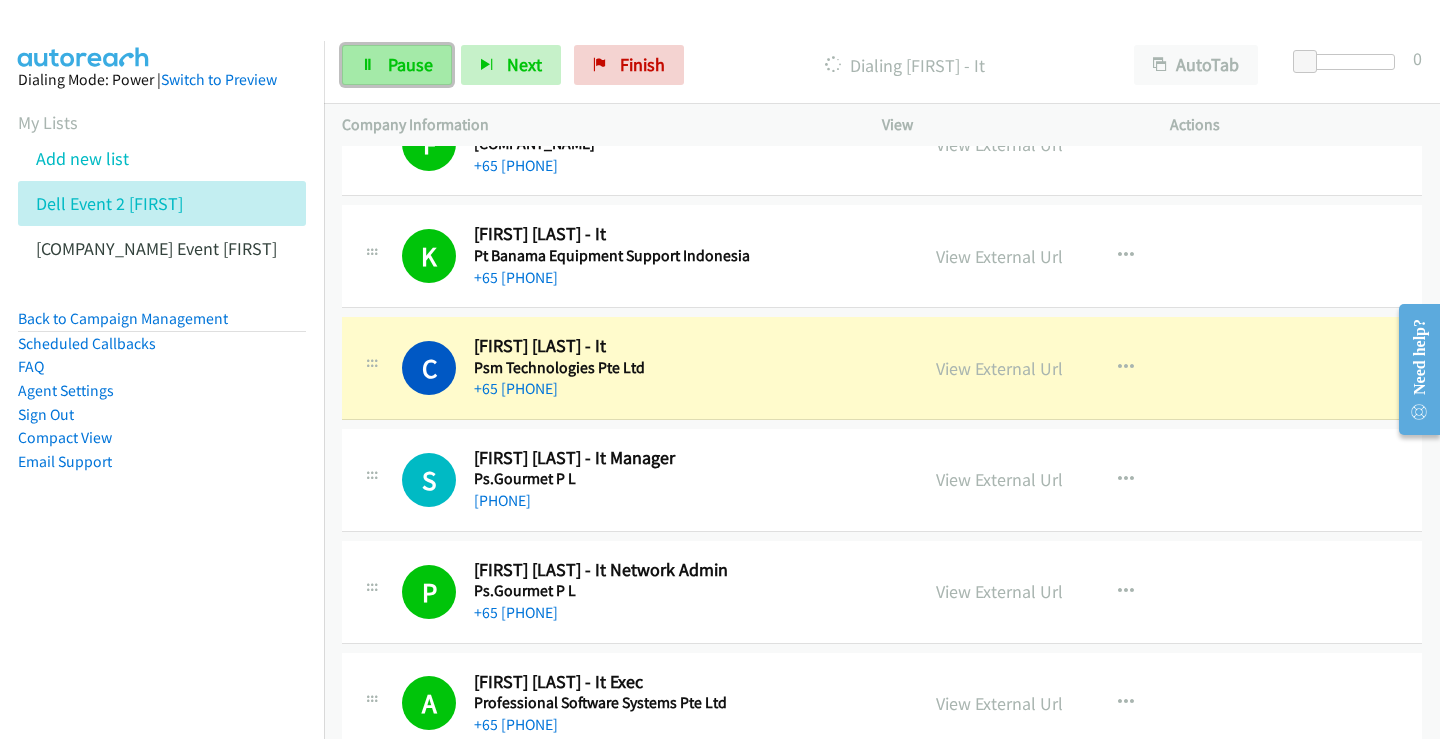 click on "Pause" at bounding box center [410, 64] 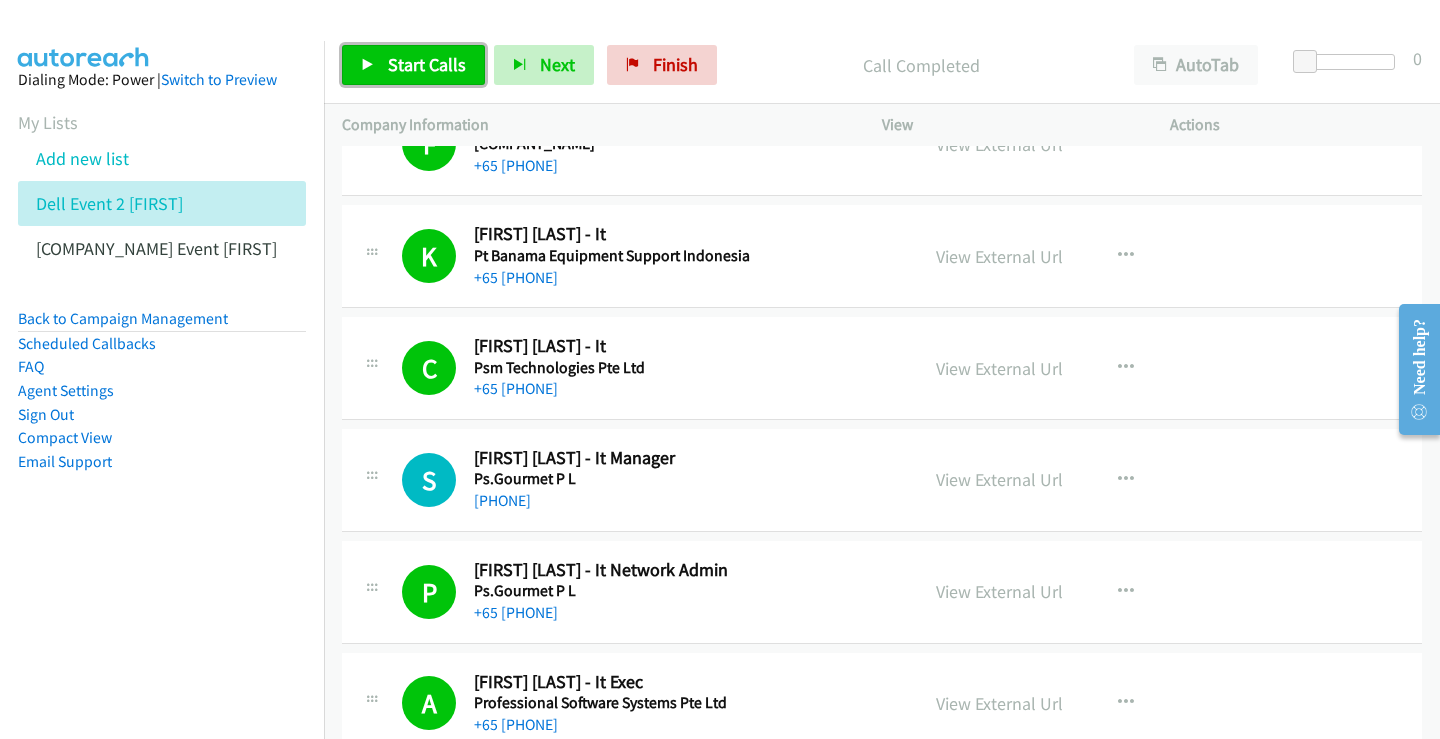 click on "Start Calls" at bounding box center (427, 64) 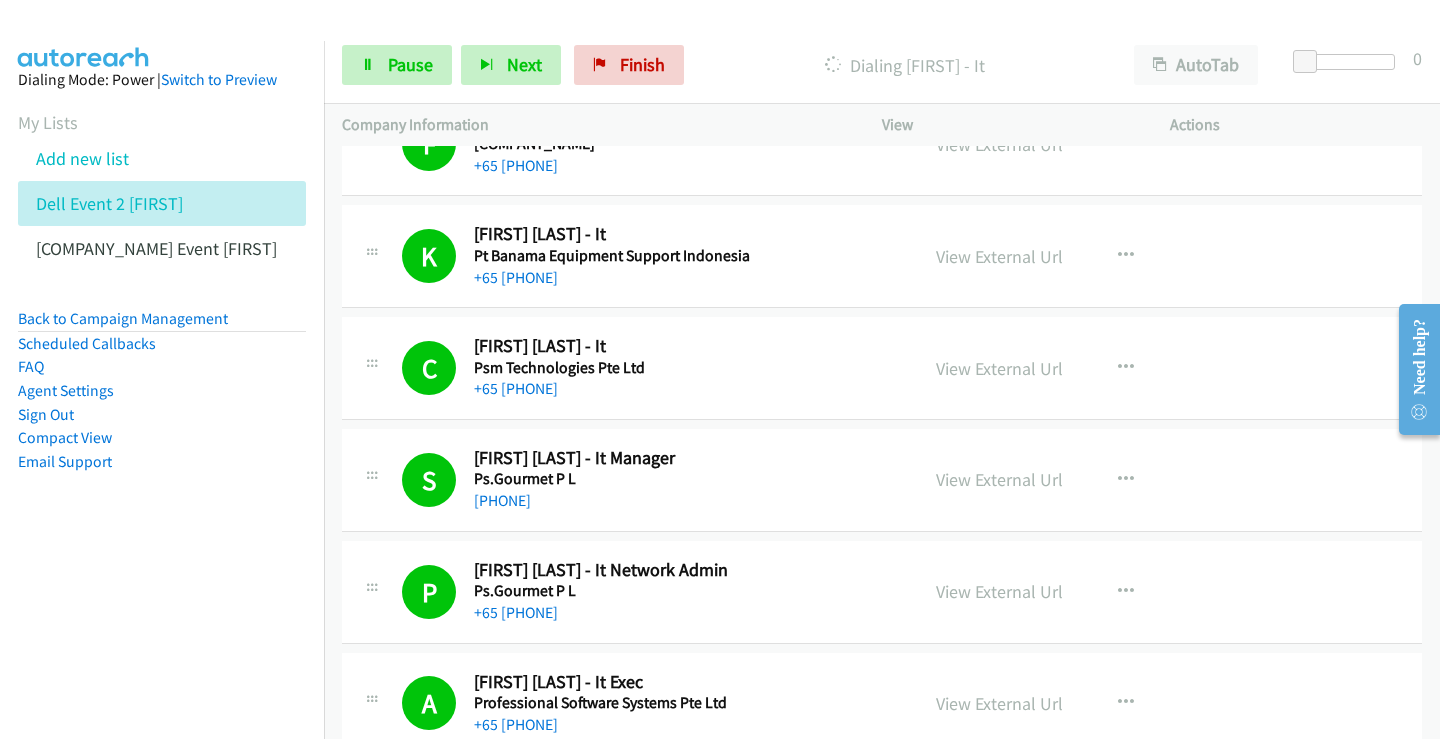 click on "Callback Scheduled
[FIRST] [LAST] - It
Pulse Metrics   Data To Decisions
Asia/Singapore
[PHONE]
View External Url
View External Url
Schedule/Manage Callback
Start Calls Here
Remove from list
Add to do not call list
Reset Call Status" at bounding box center (882, 145) 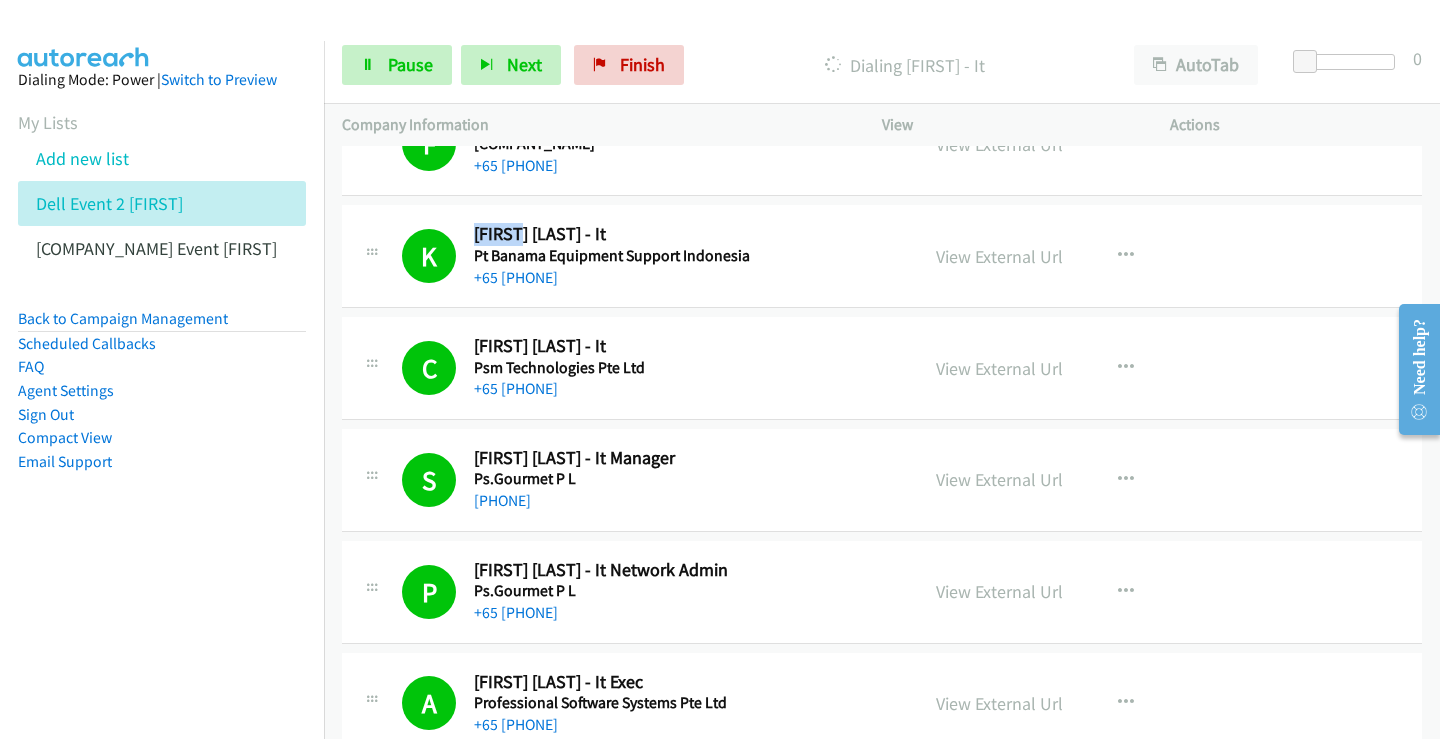scroll, scrollTop: 11091, scrollLeft: 0, axis: vertical 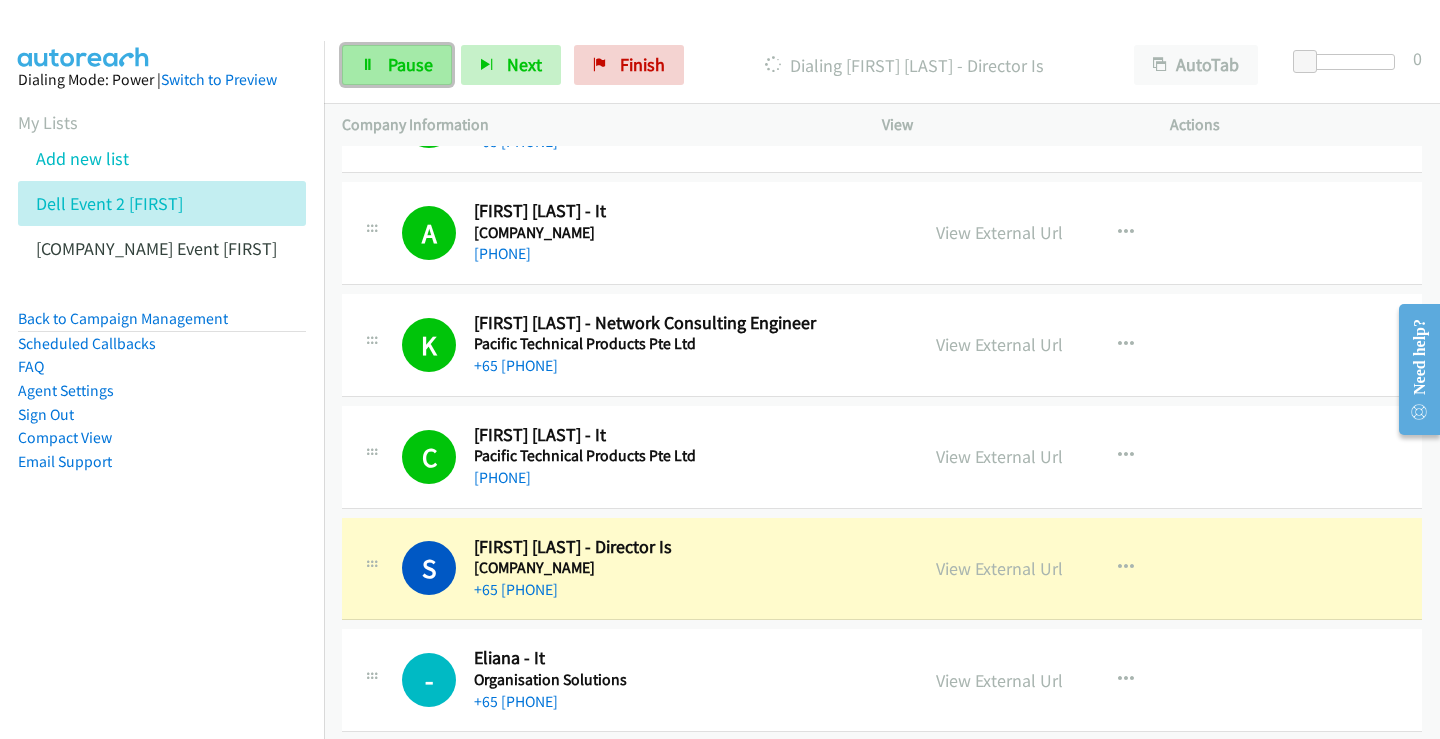 click on "Pause" at bounding box center (410, 64) 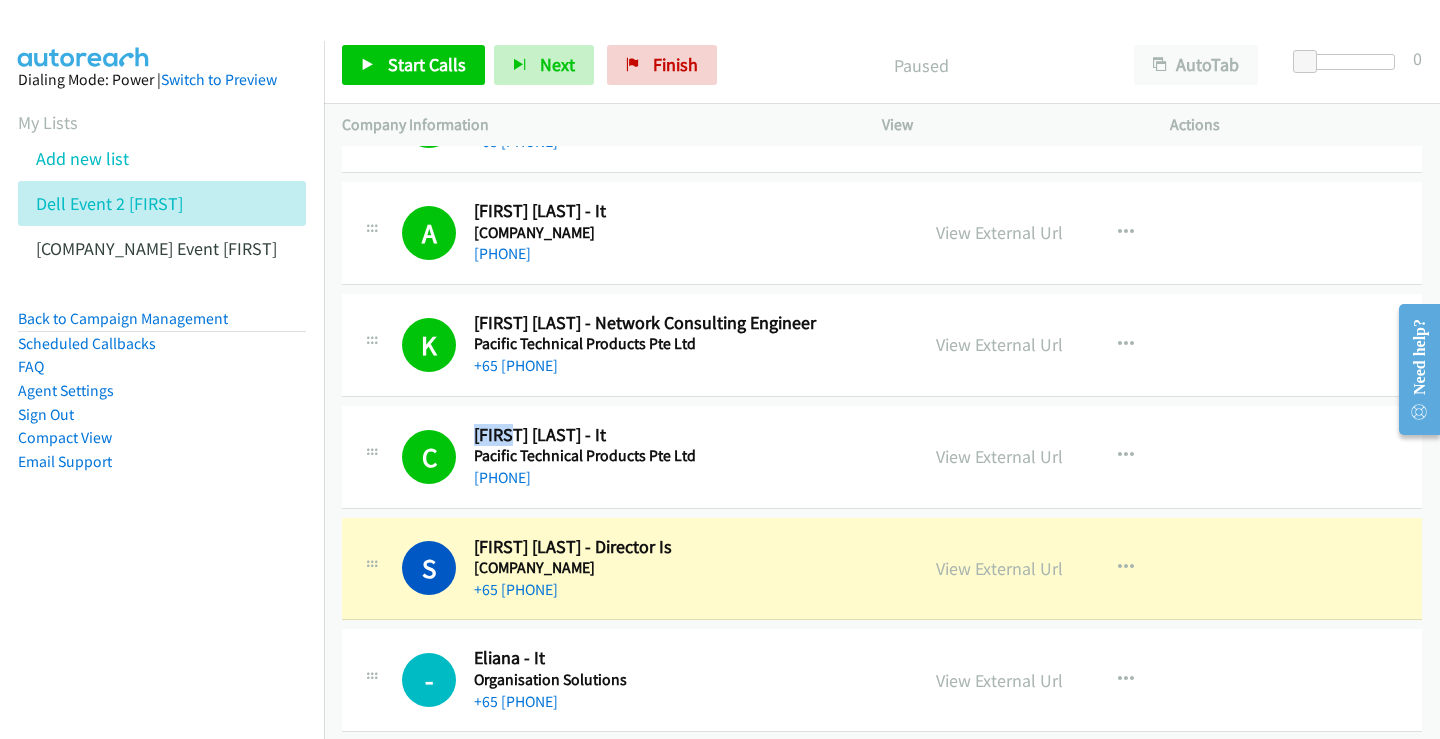 scroll, scrollTop: 14045, scrollLeft: 0, axis: vertical 